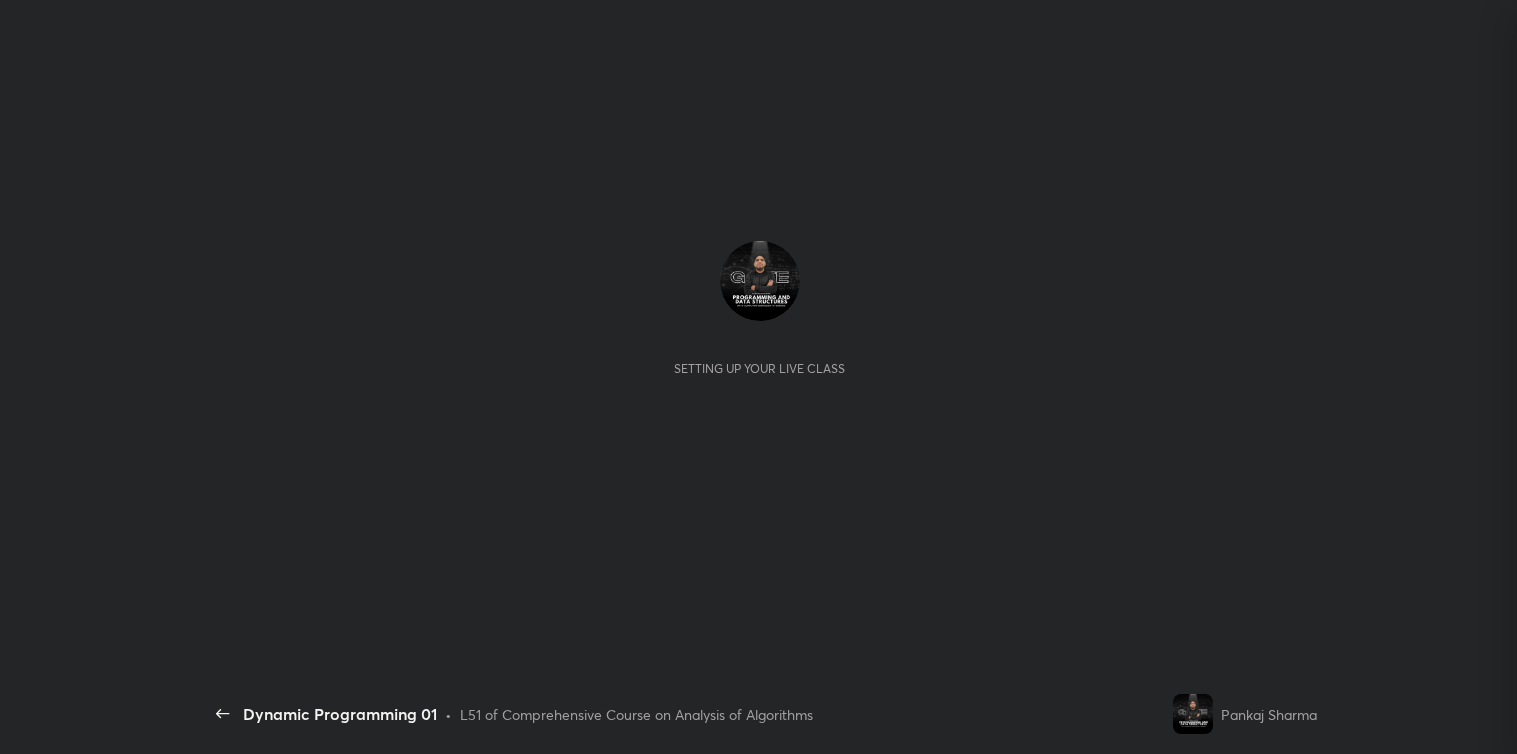 scroll, scrollTop: 0, scrollLeft: 0, axis: both 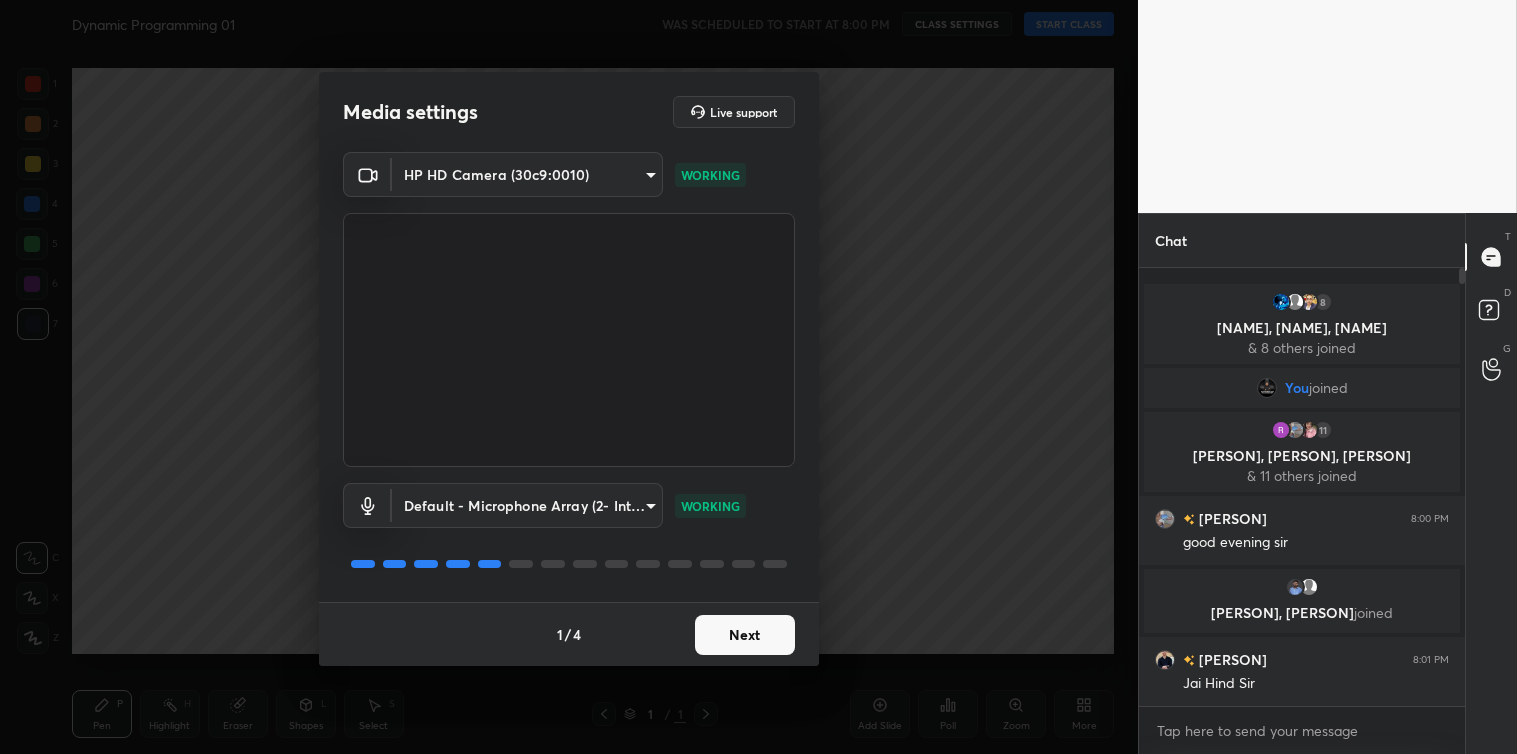 click on "Next" at bounding box center [745, 635] 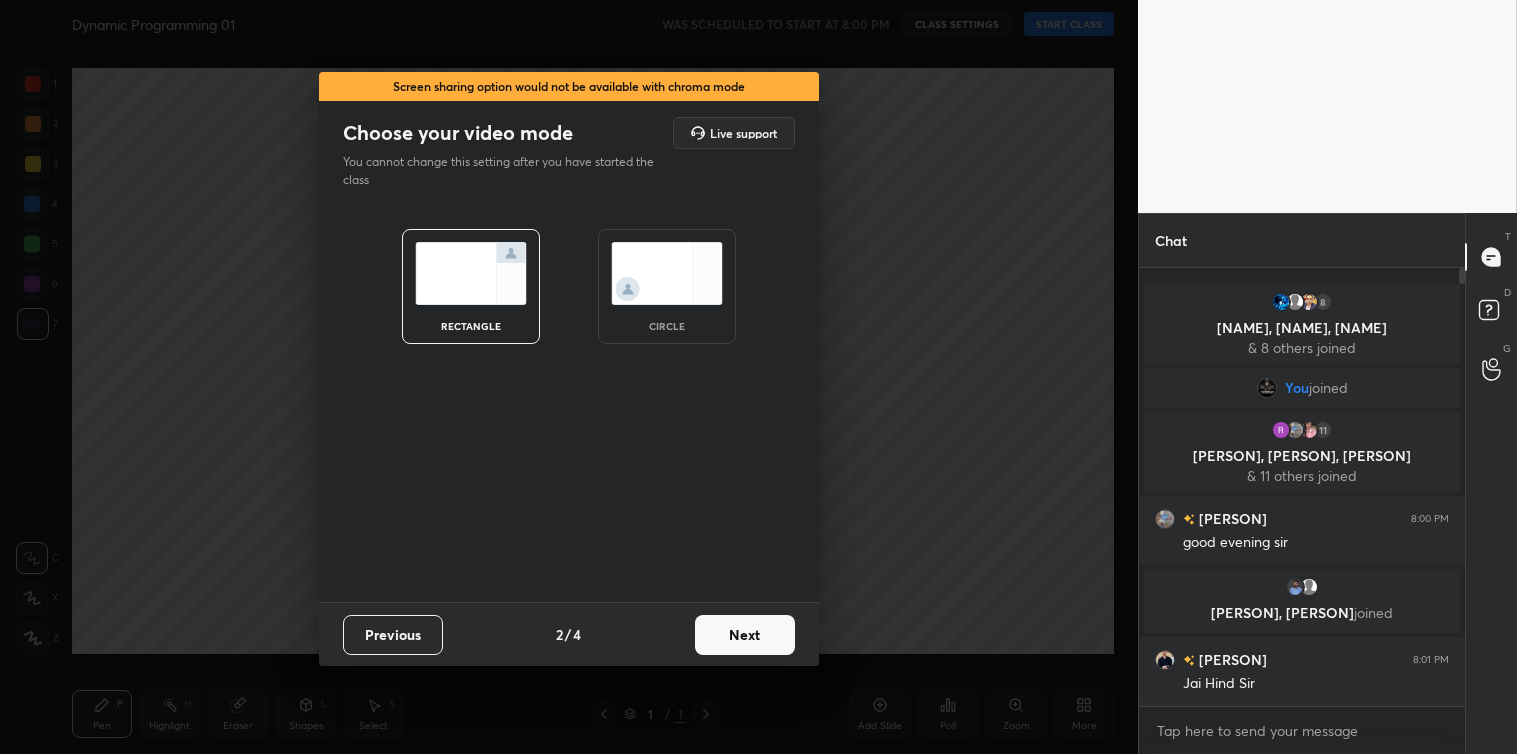 click on "Next" at bounding box center [745, 635] 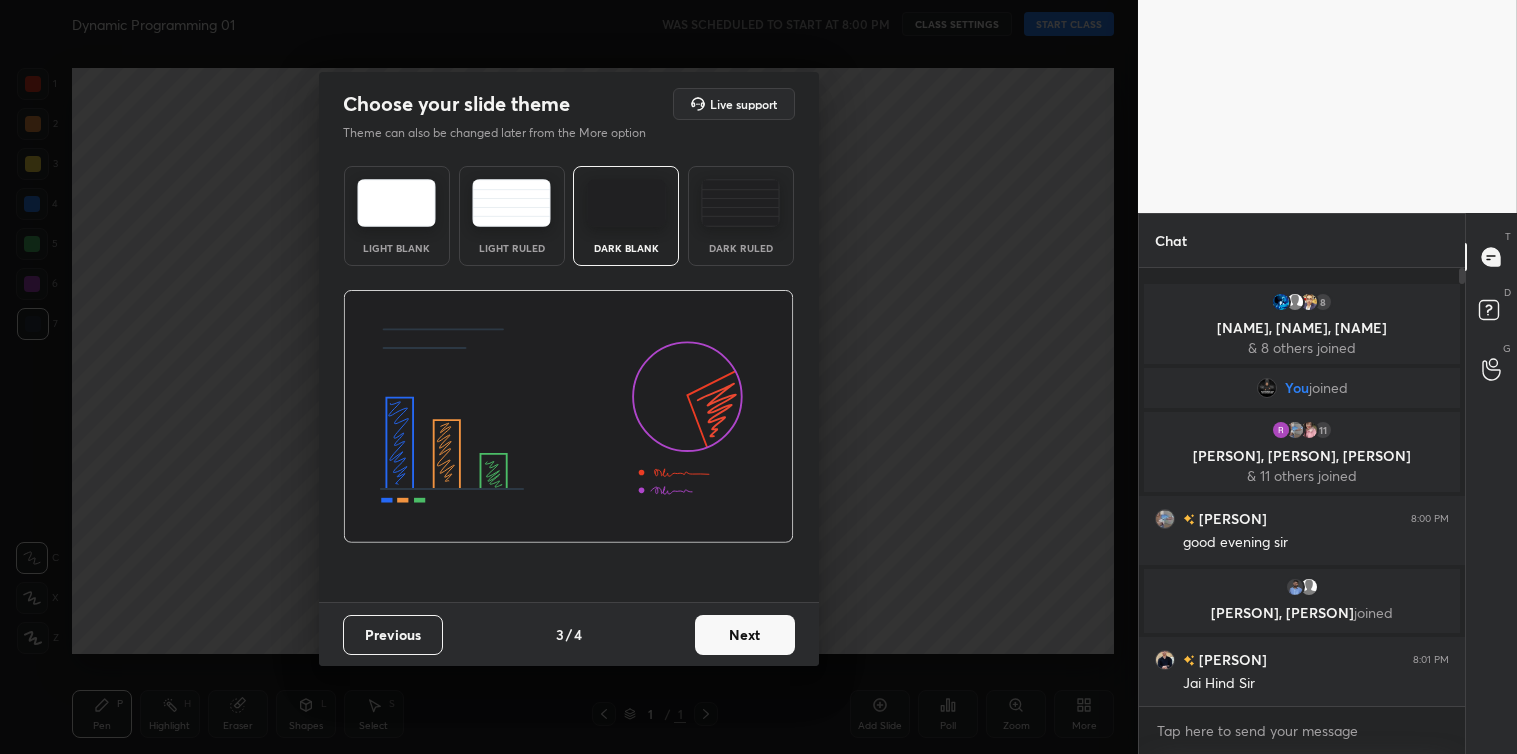 click on "Next" at bounding box center [745, 635] 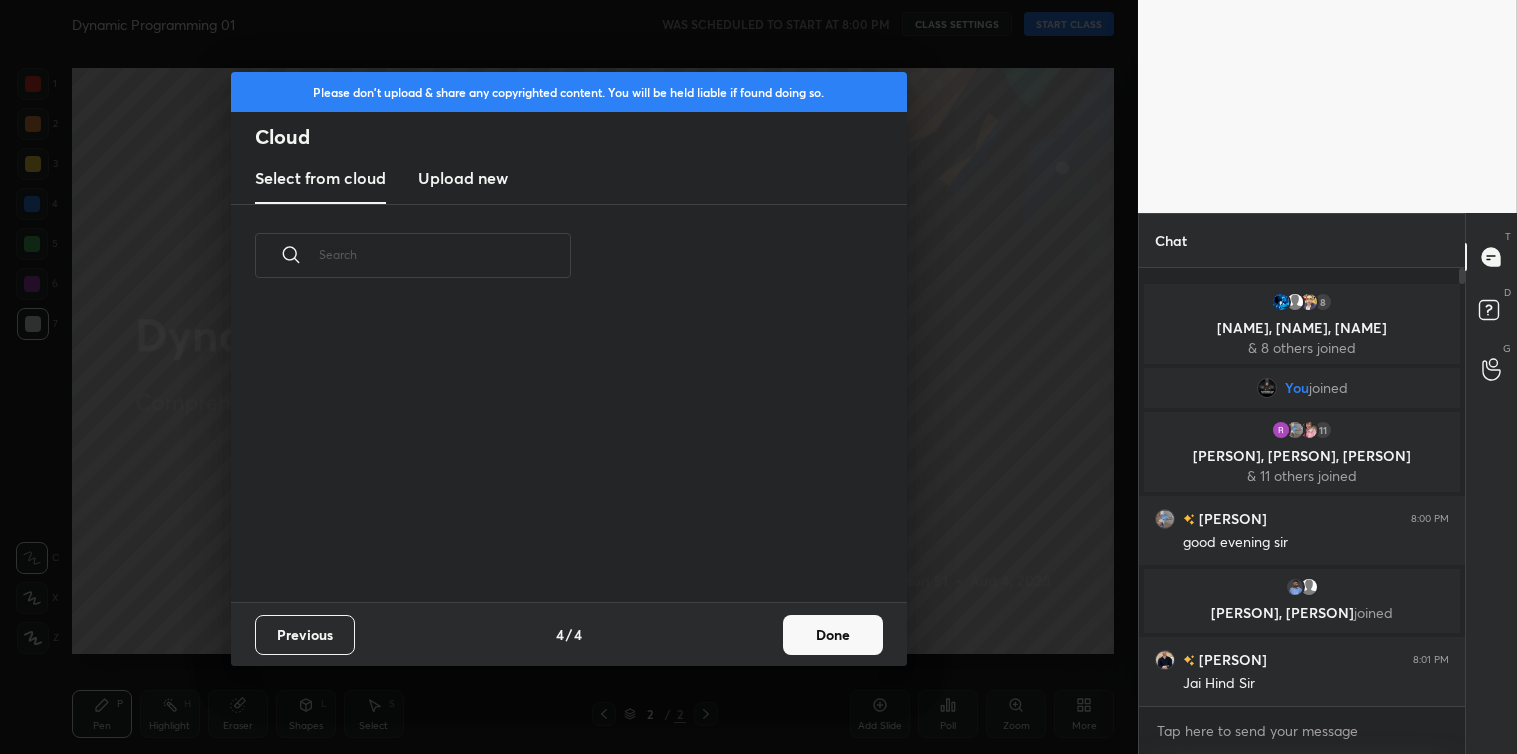 scroll, scrollTop: 6, scrollLeft: 11, axis: both 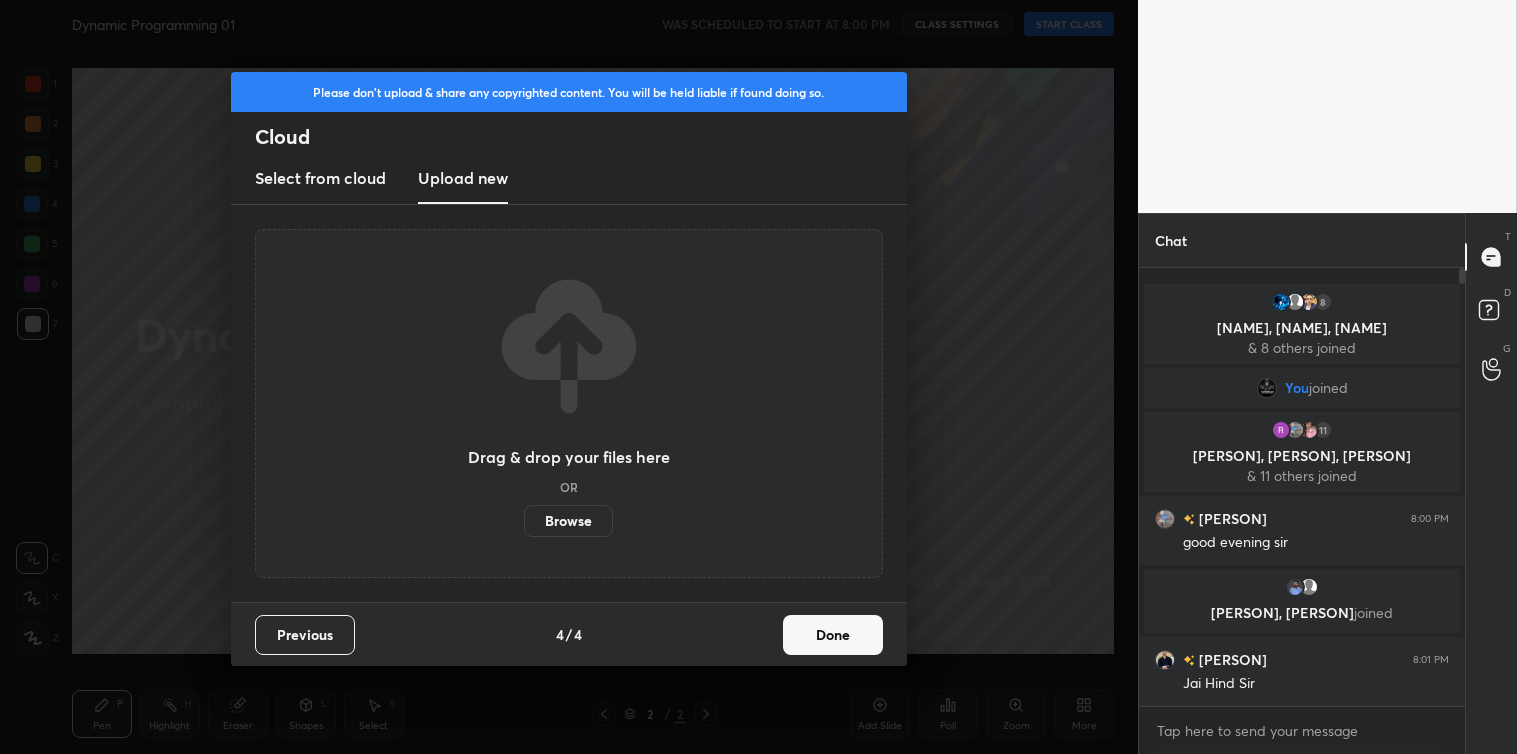 click on "Browse" at bounding box center (568, 521) 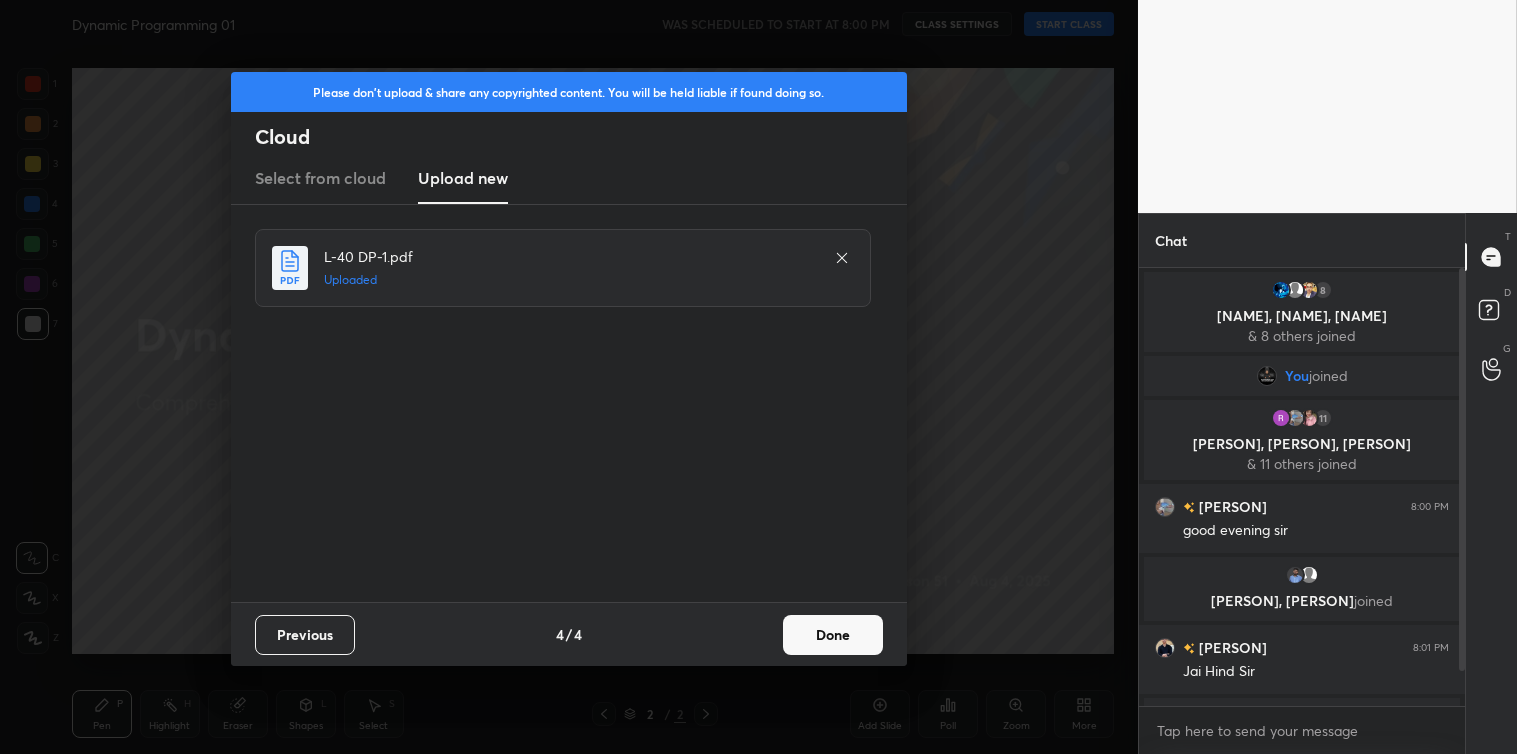 click on "Done" at bounding box center (833, 635) 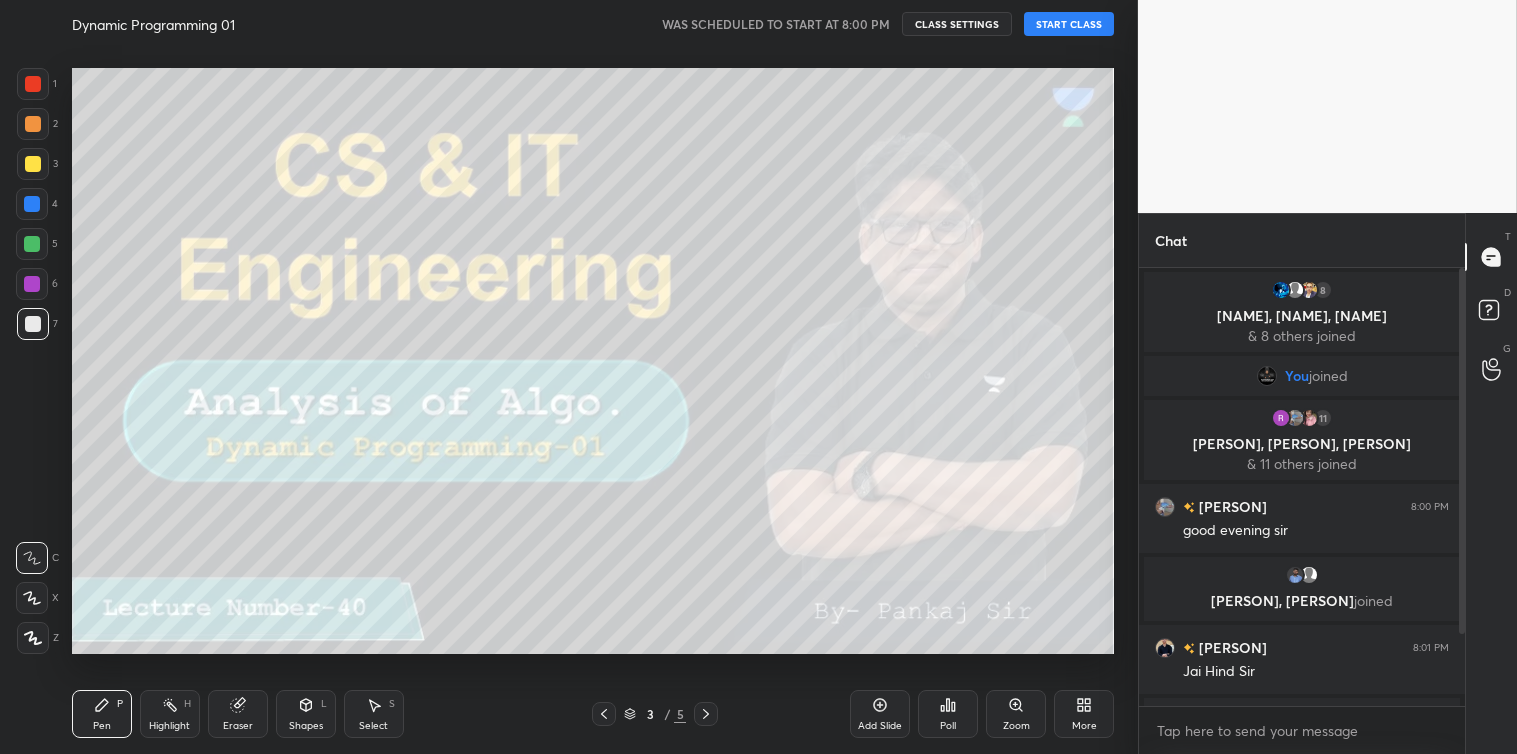 click on "START CLASS" at bounding box center [1069, 24] 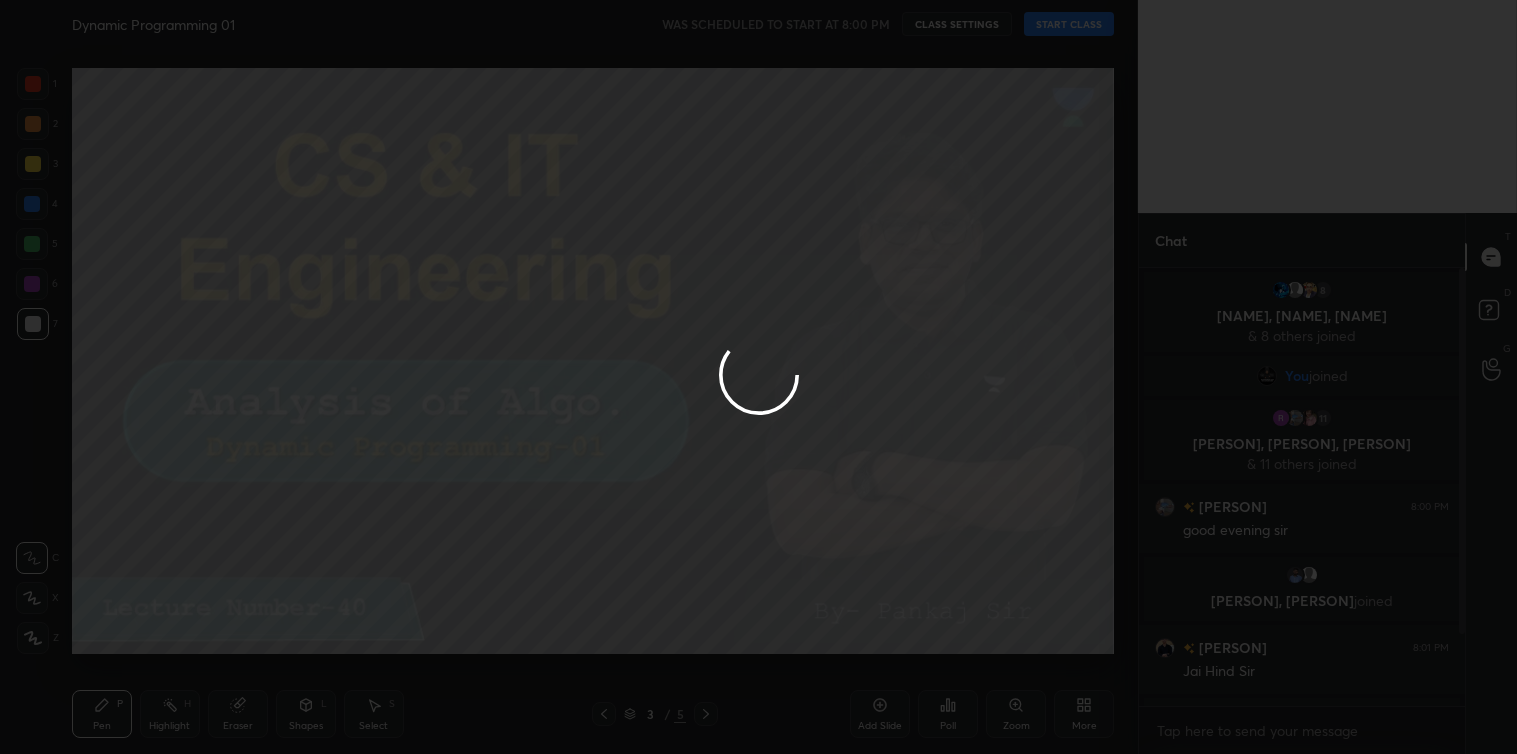 type on "x" 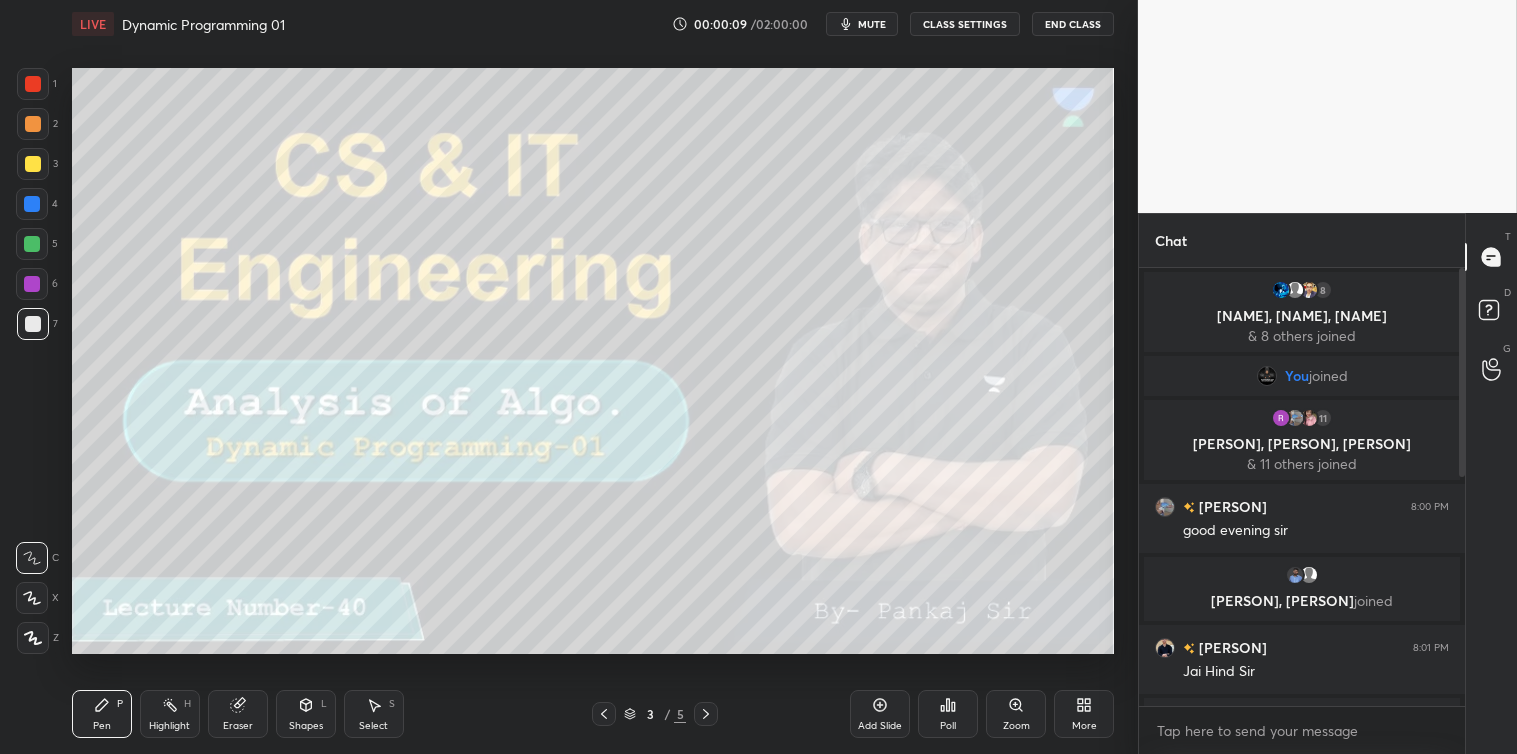 type 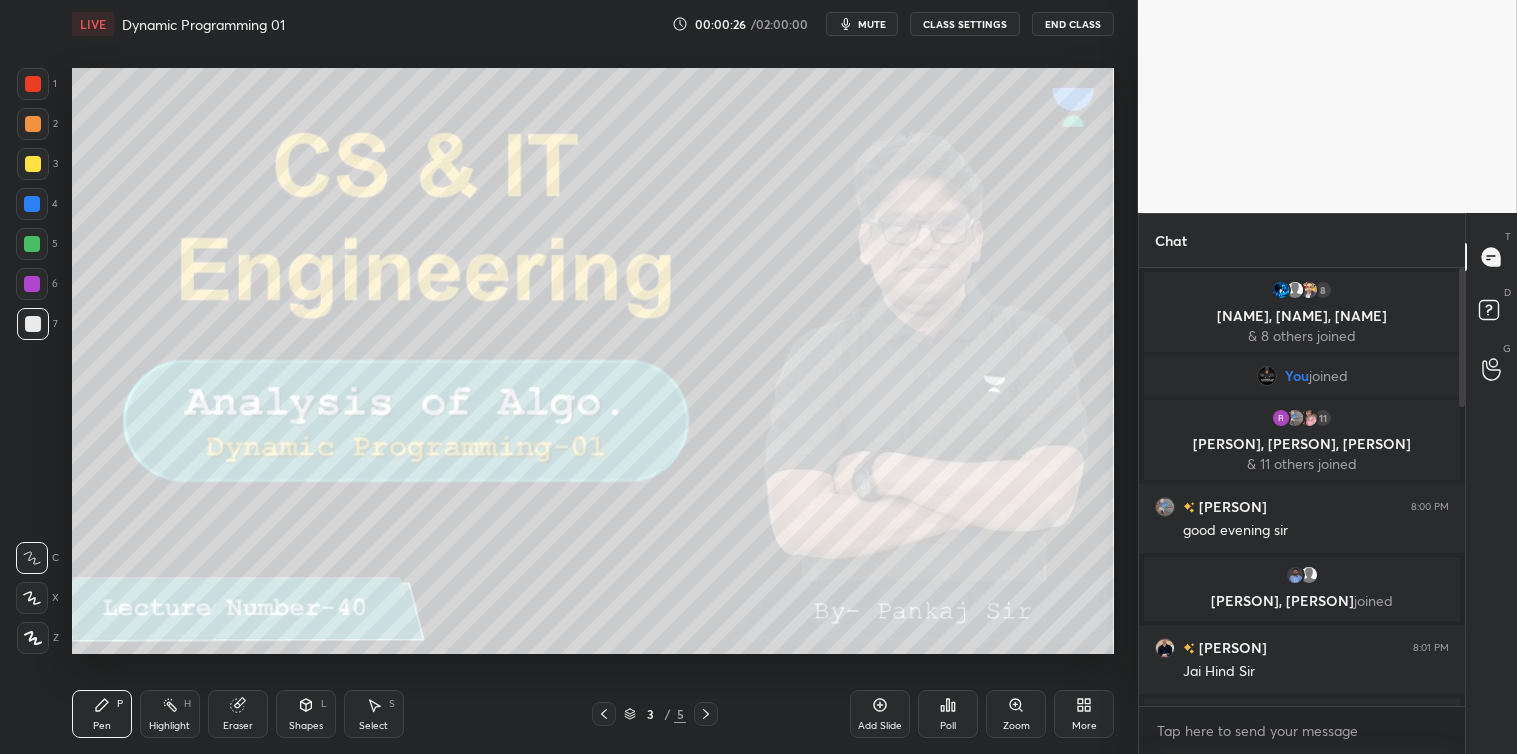 scroll, scrollTop: 1257, scrollLeft: 0, axis: vertical 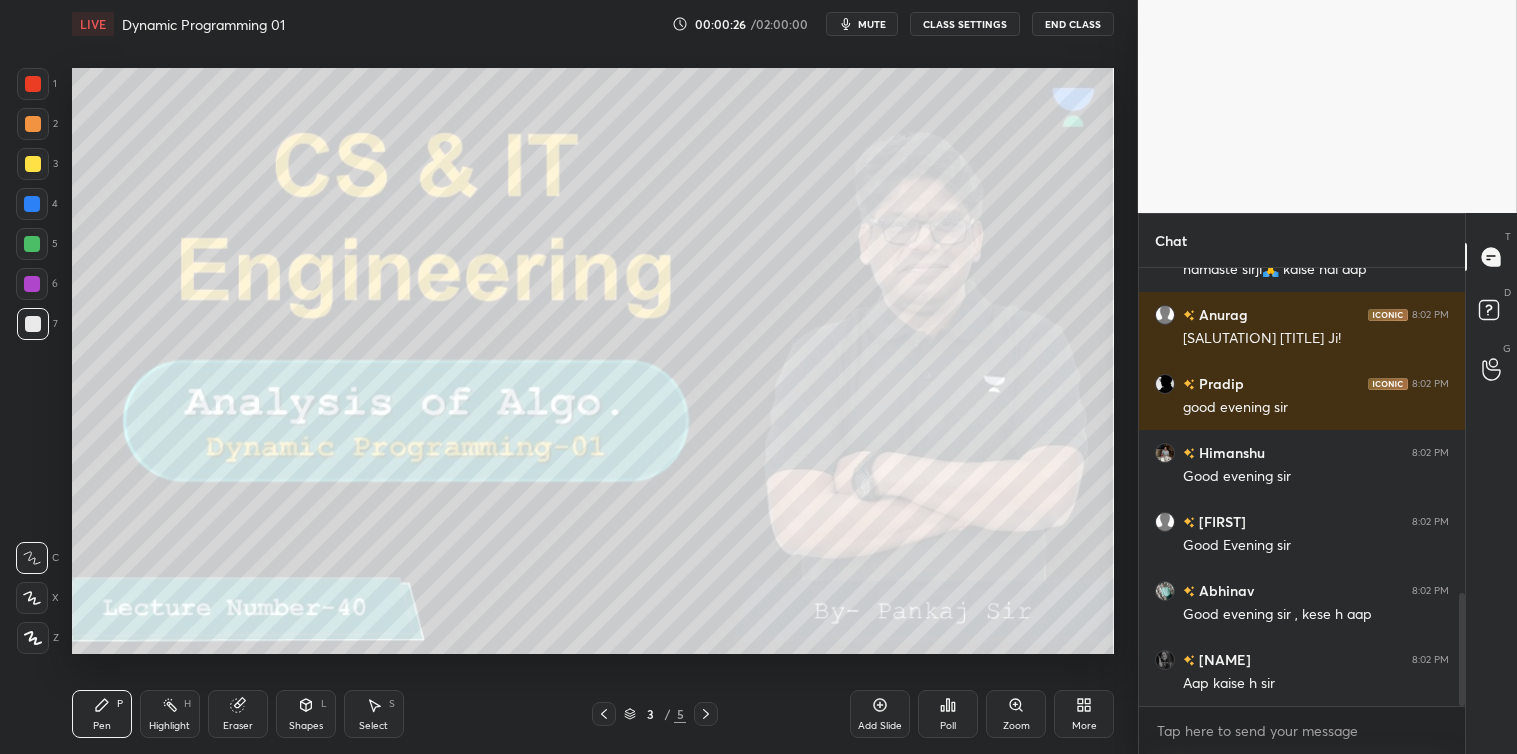 drag, startPoint x: 1464, startPoint y: 363, endPoint x: 1458, endPoint y: 468, distance: 105.17129 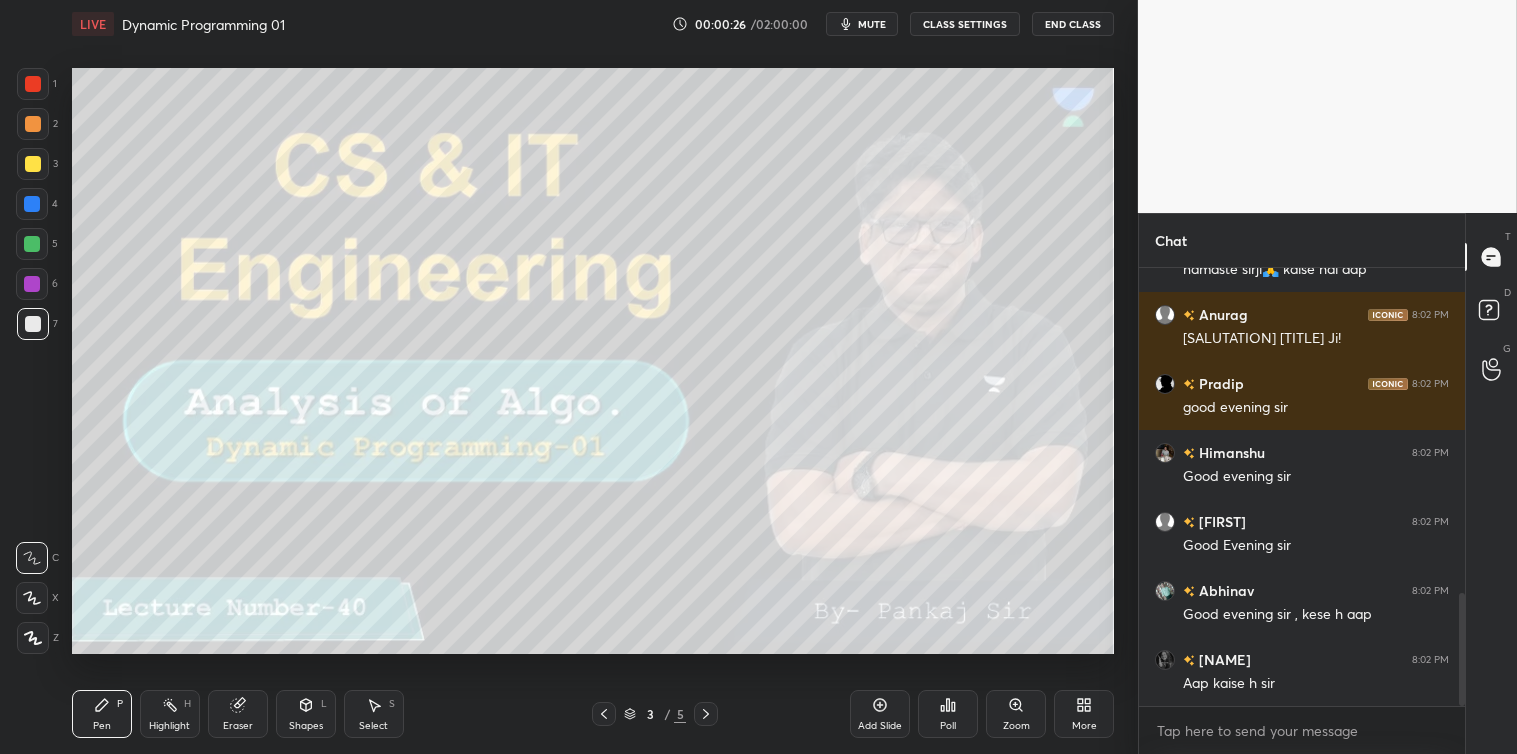 click at bounding box center [1459, 487] 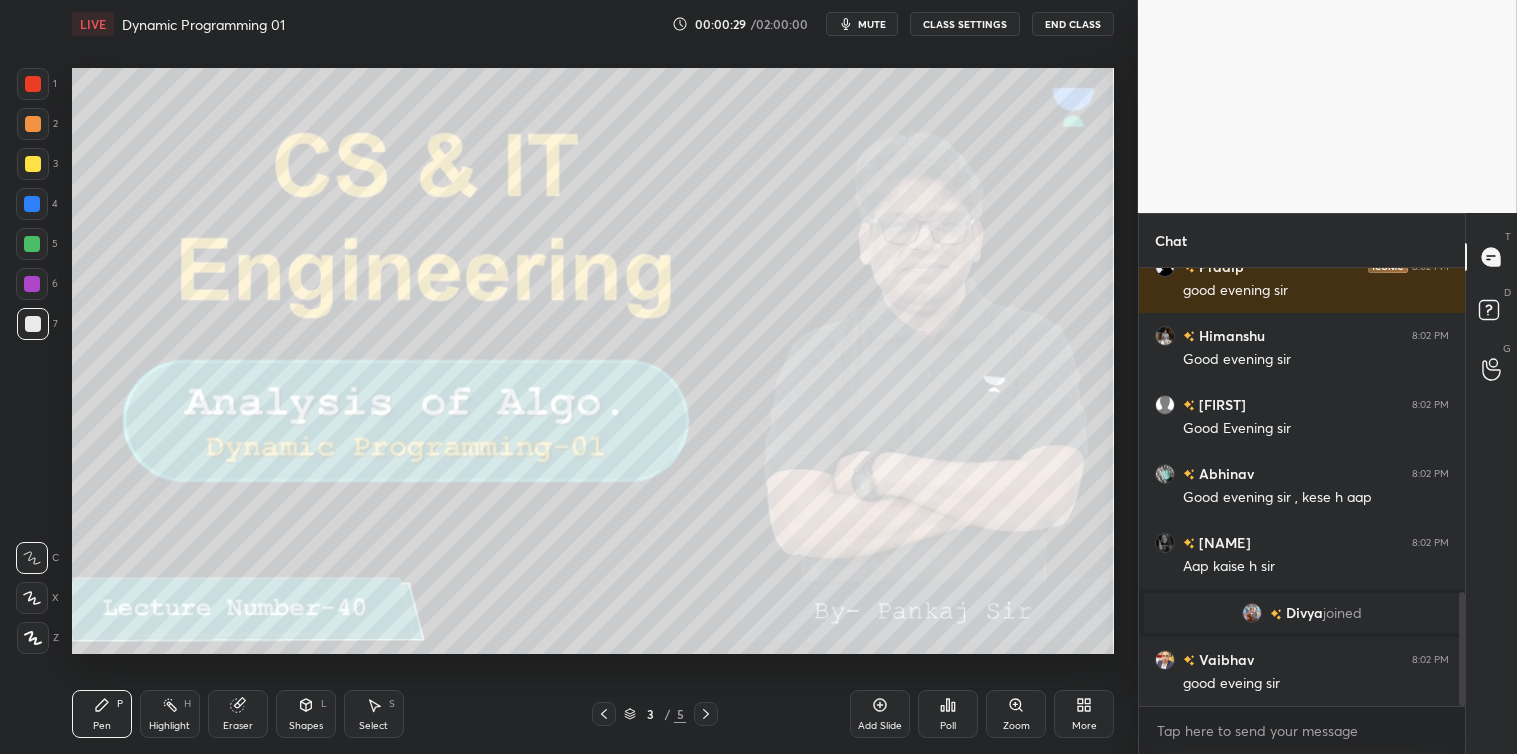 scroll, scrollTop: 1250, scrollLeft: 0, axis: vertical 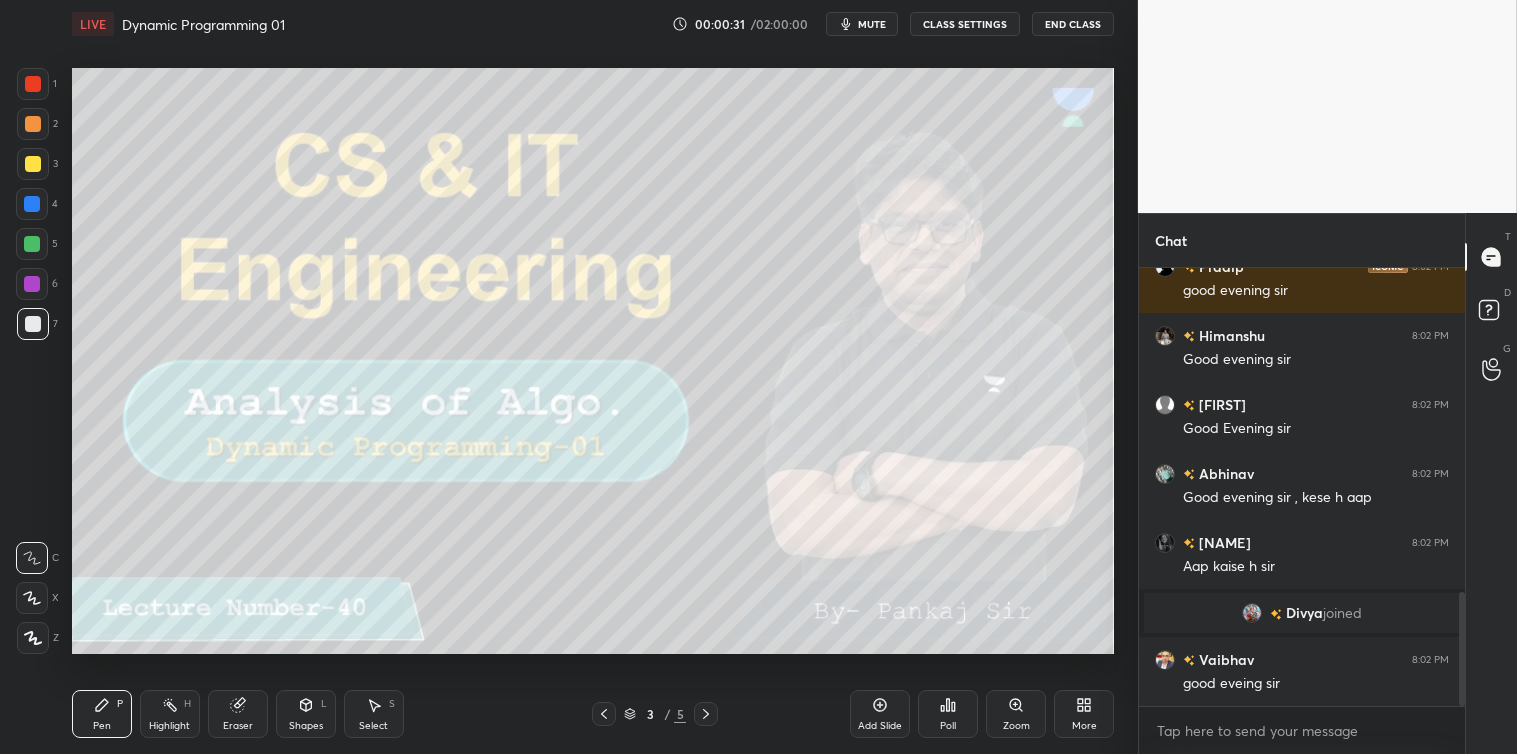 click at bounding box center [1459, 487] 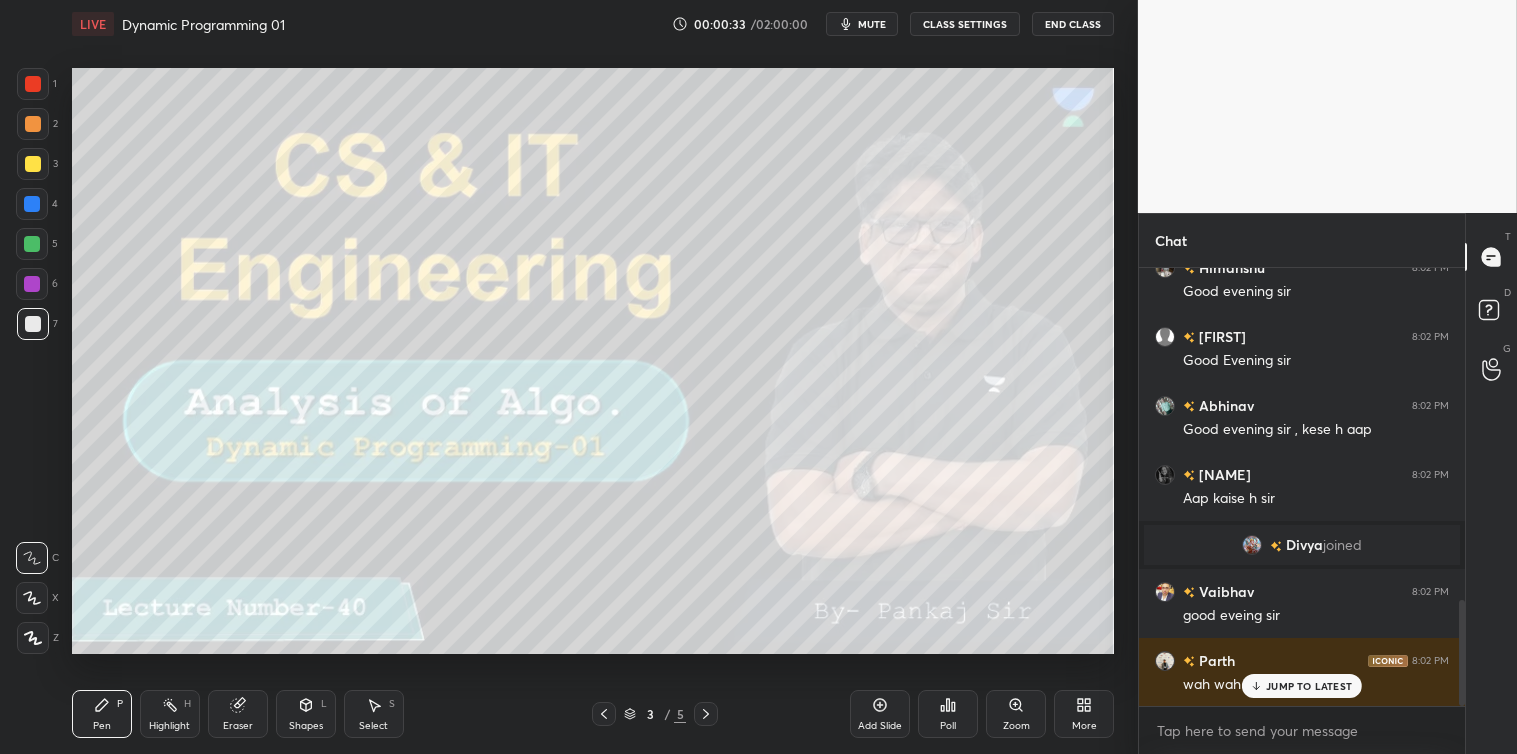 scroll, scrollTop: 1366, scrollLeft: 0, axis: vertical 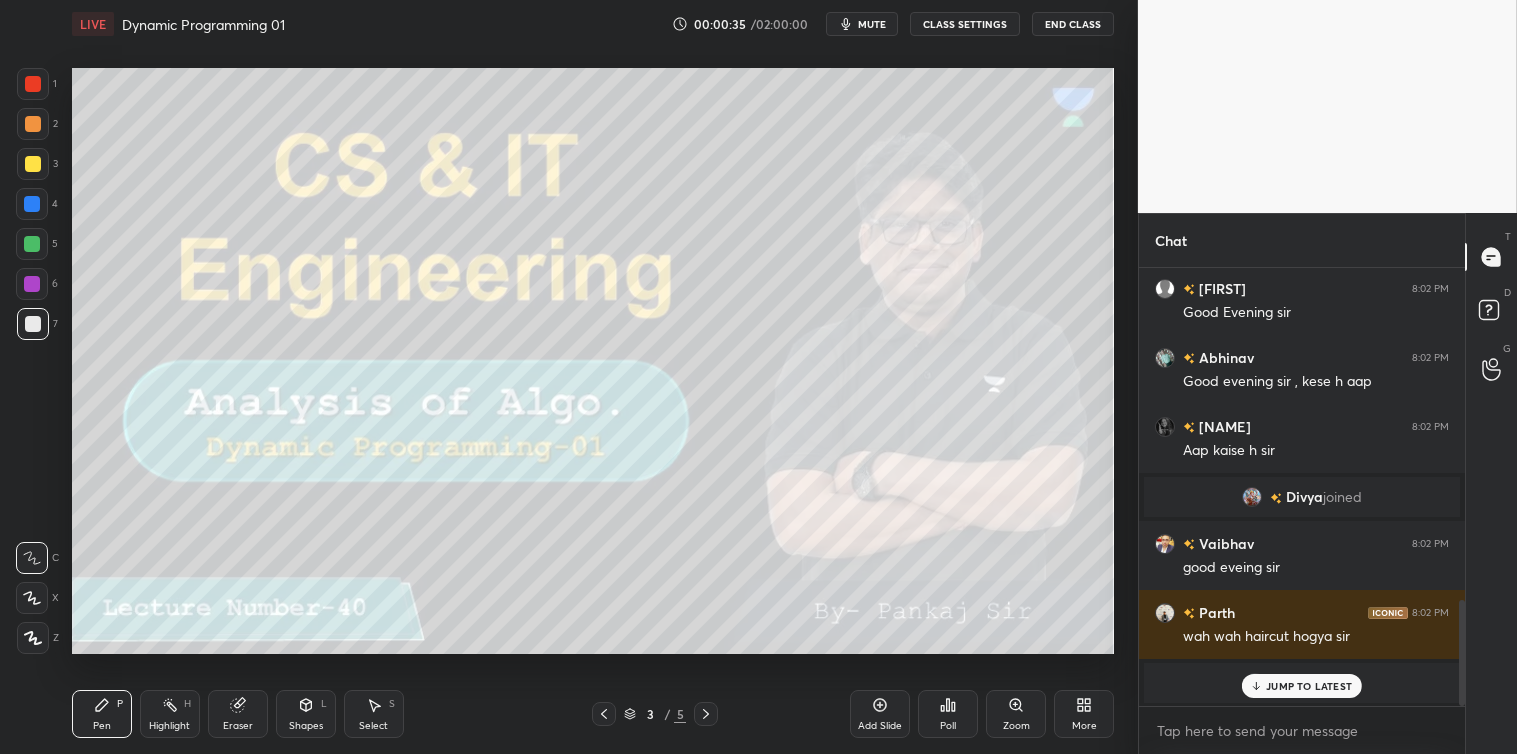 click on "JUMP TO LATEST" at bounding box center (1302, 686) 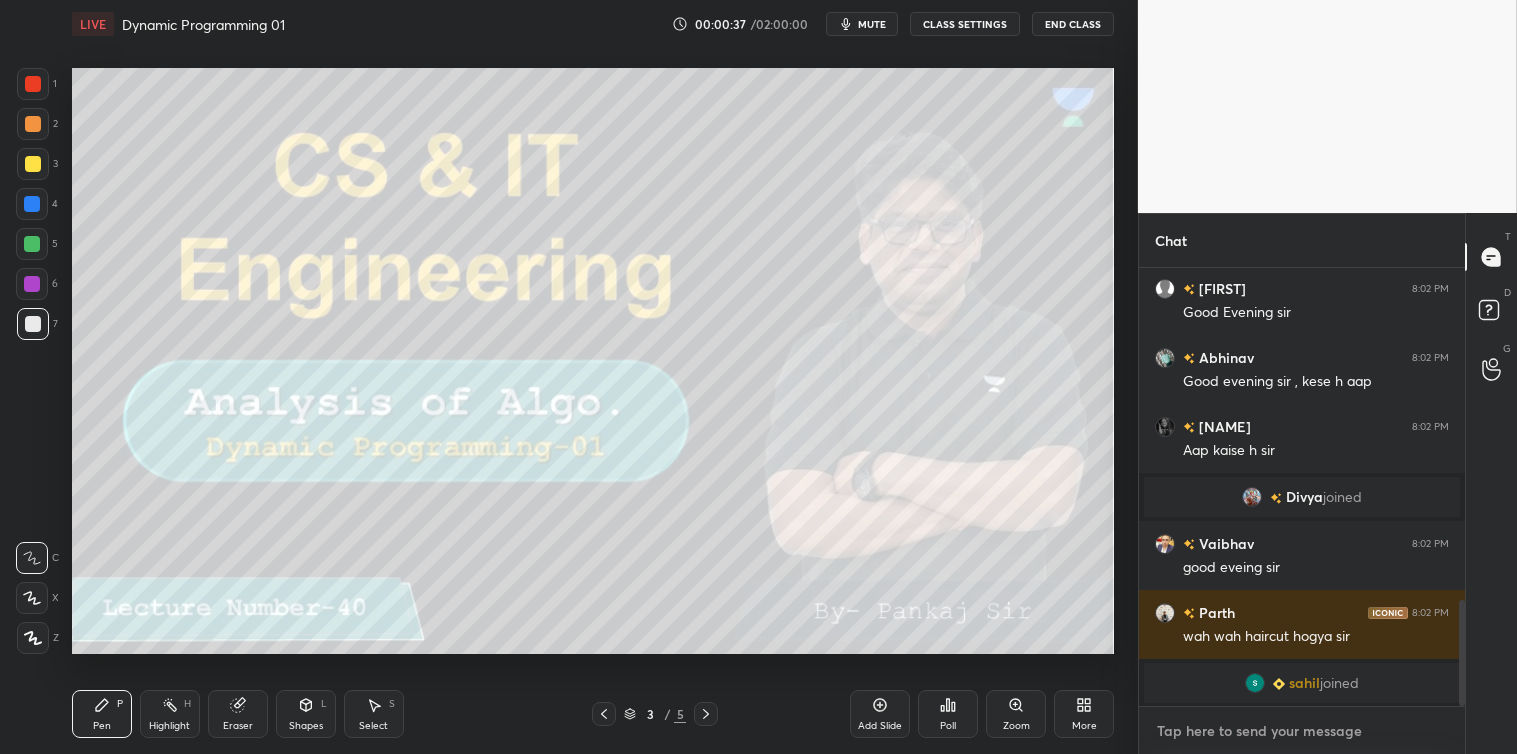 click at bounding box center [1302, 731] 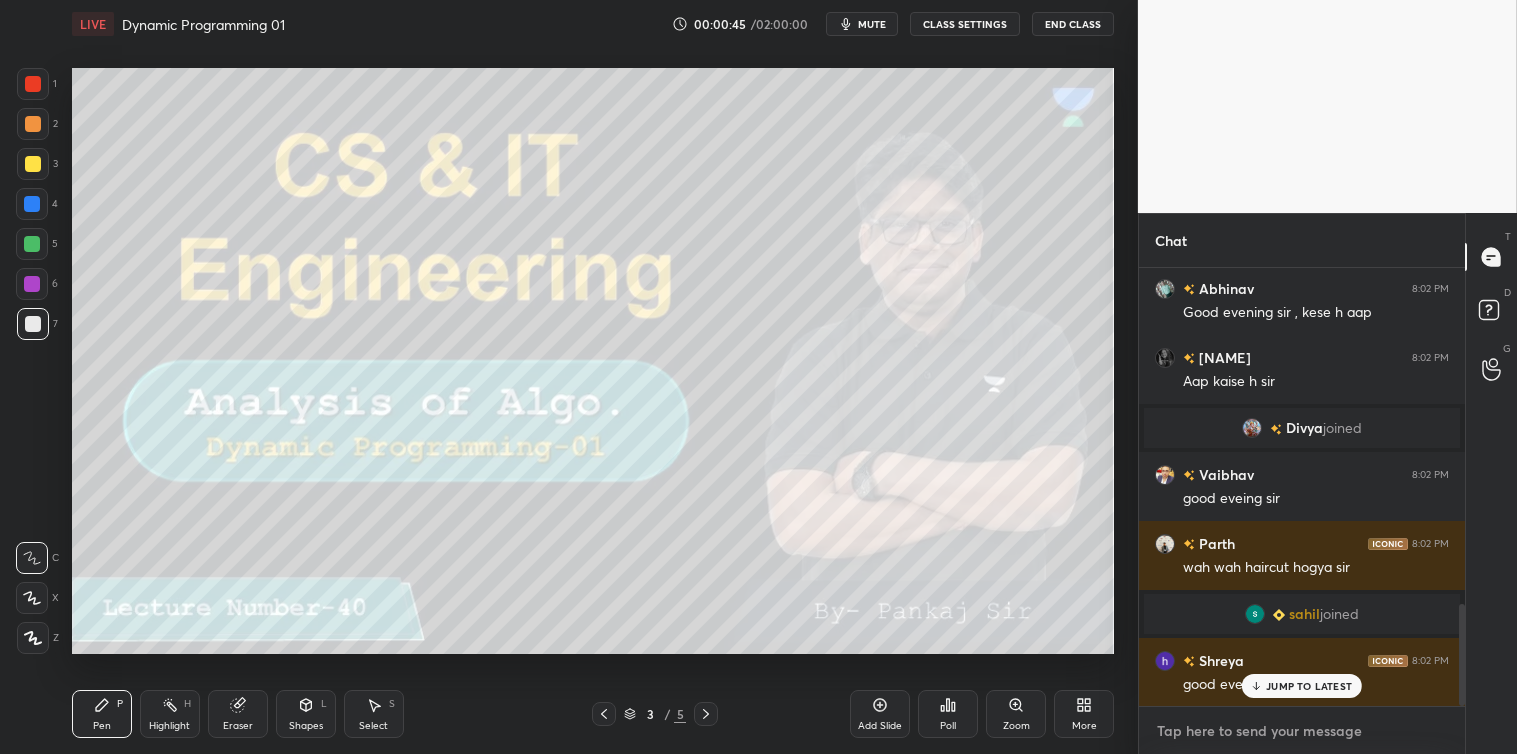 scroll, scrollTop: 1505, scrollLeft: 0, axis: vertical 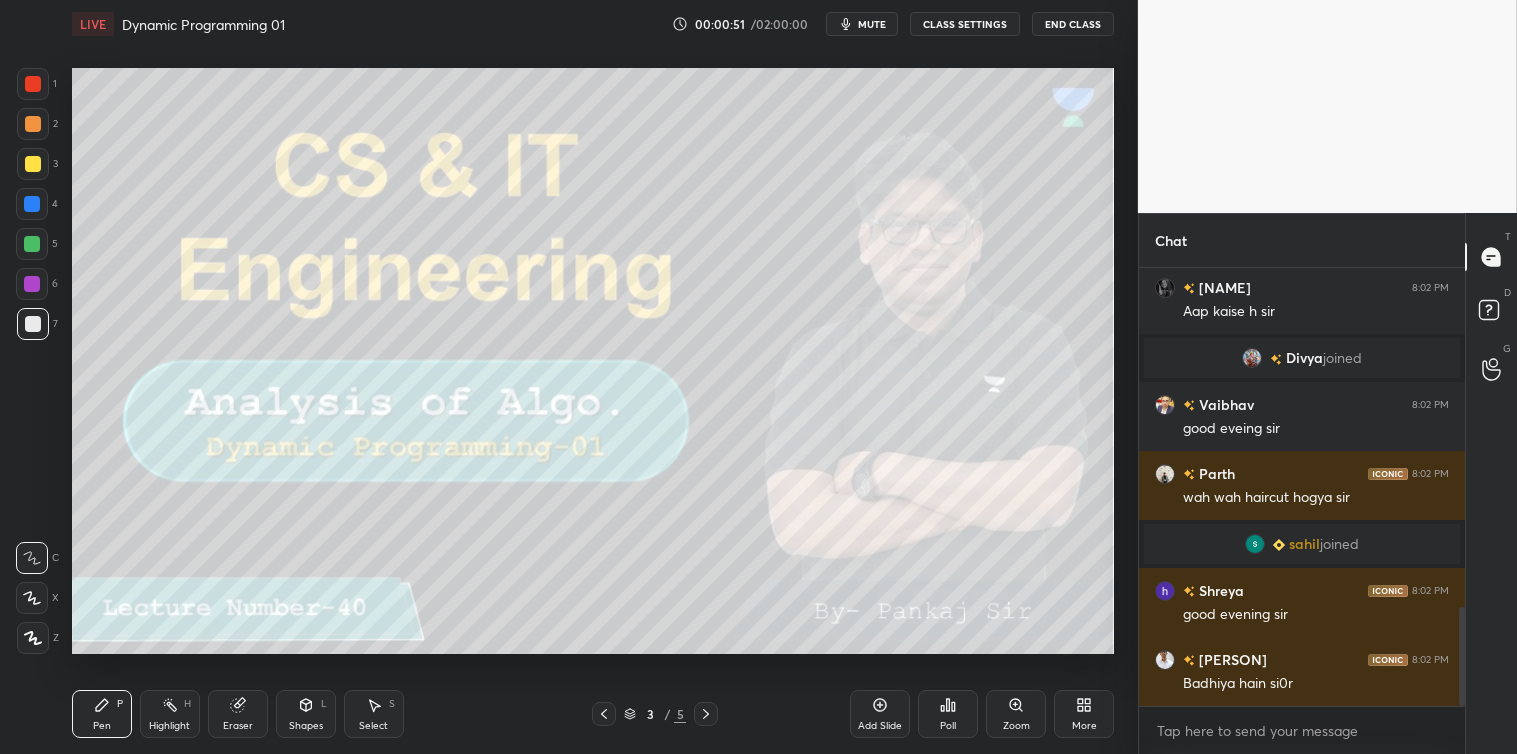 click 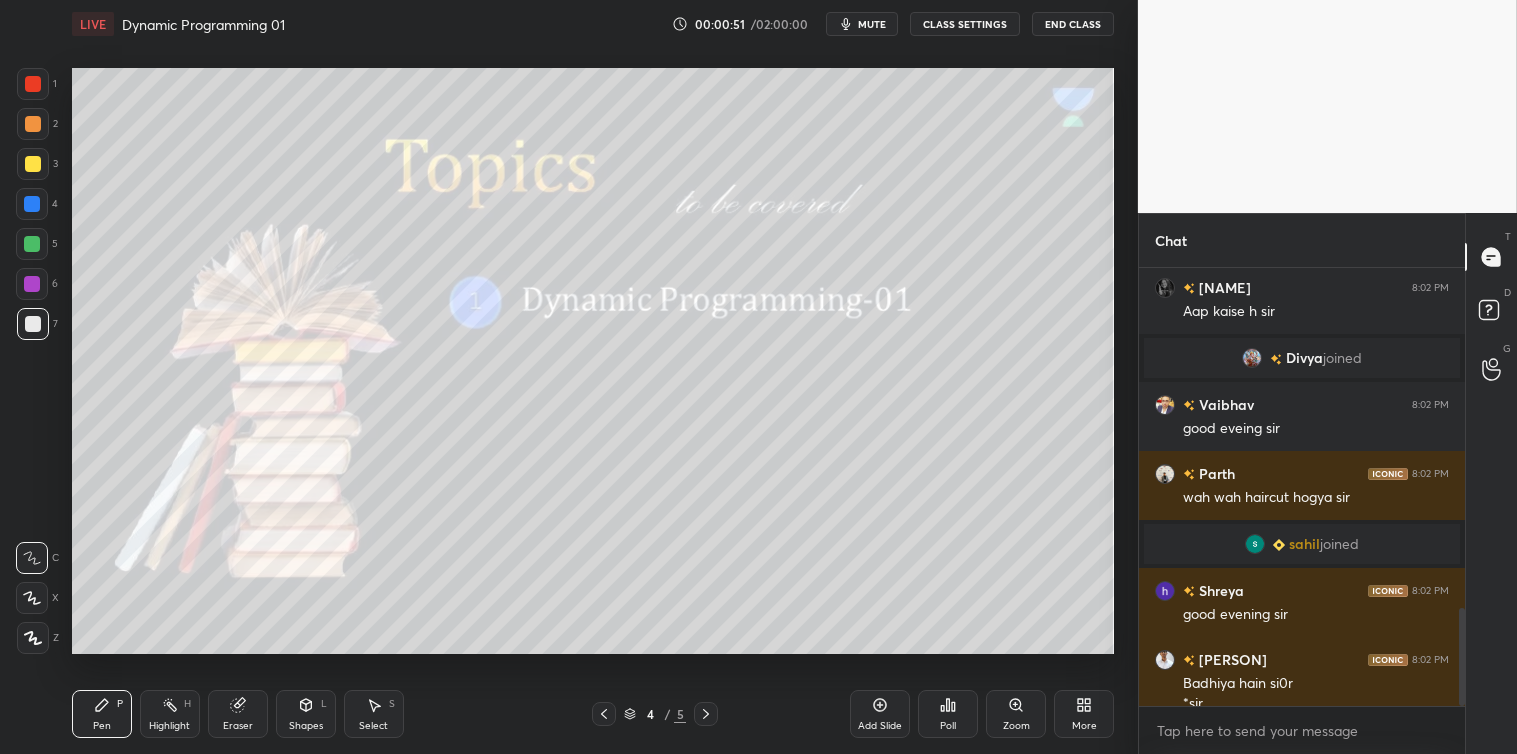 scroll, scrollTop: 1525, scrollLeft: 0, axis: vertical 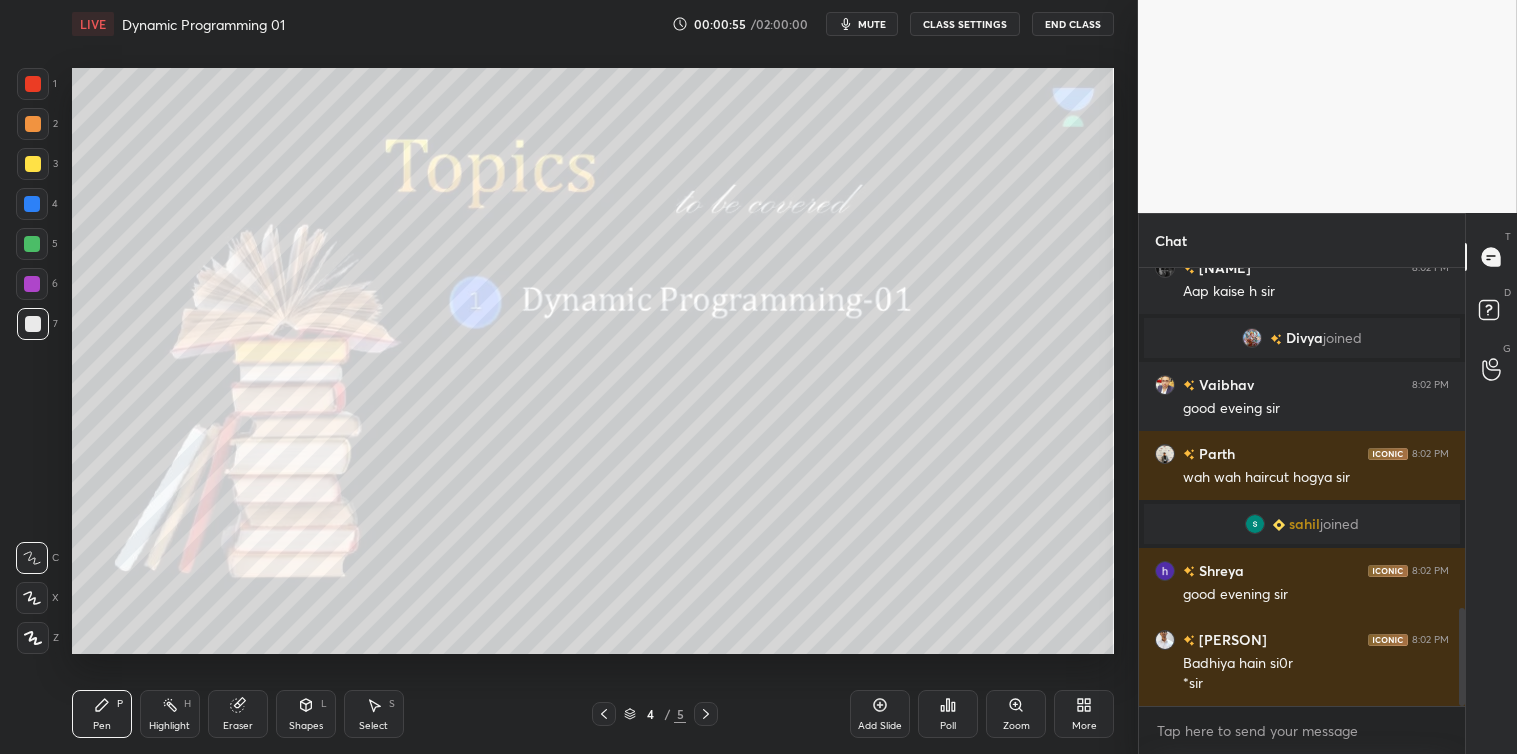 click at bounding box center (33, 164) 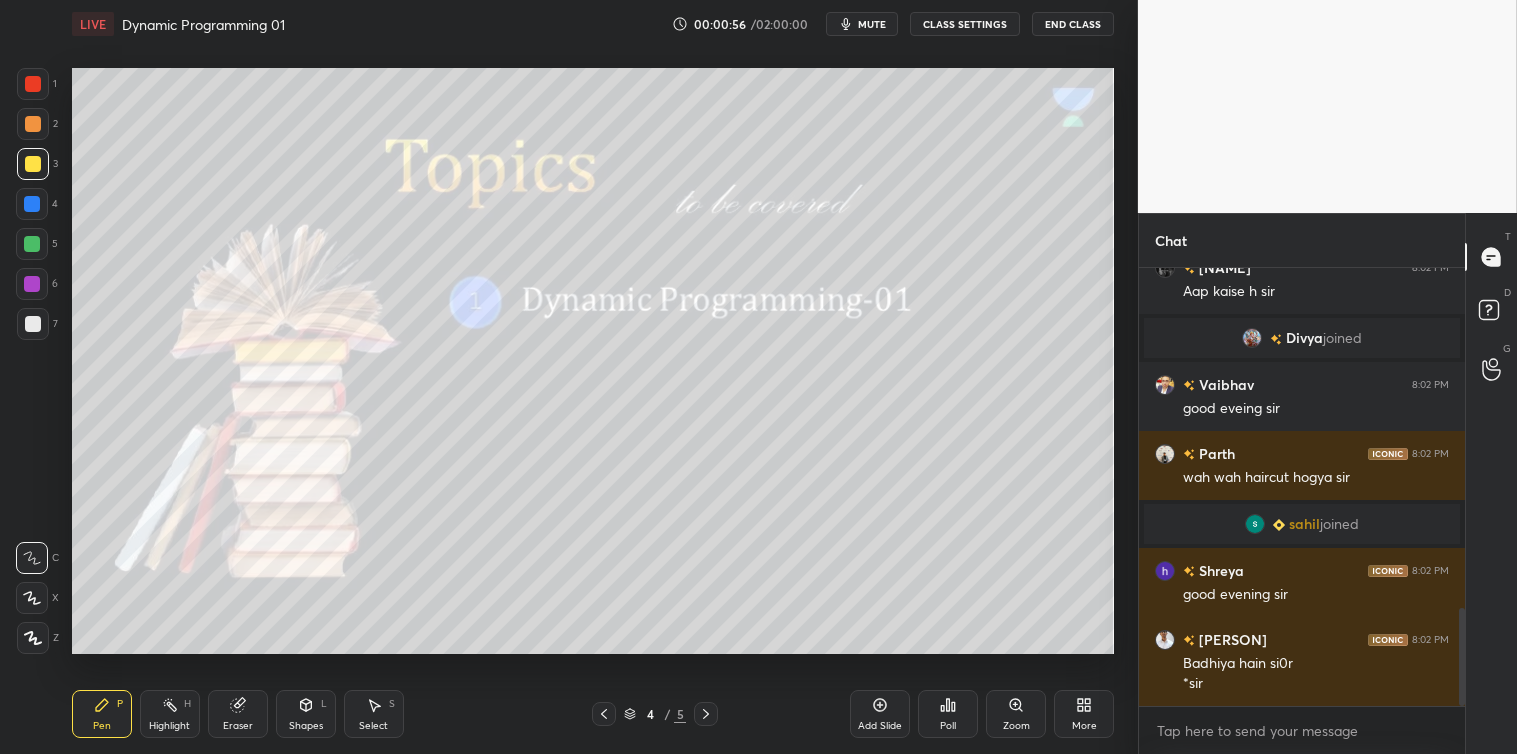 click 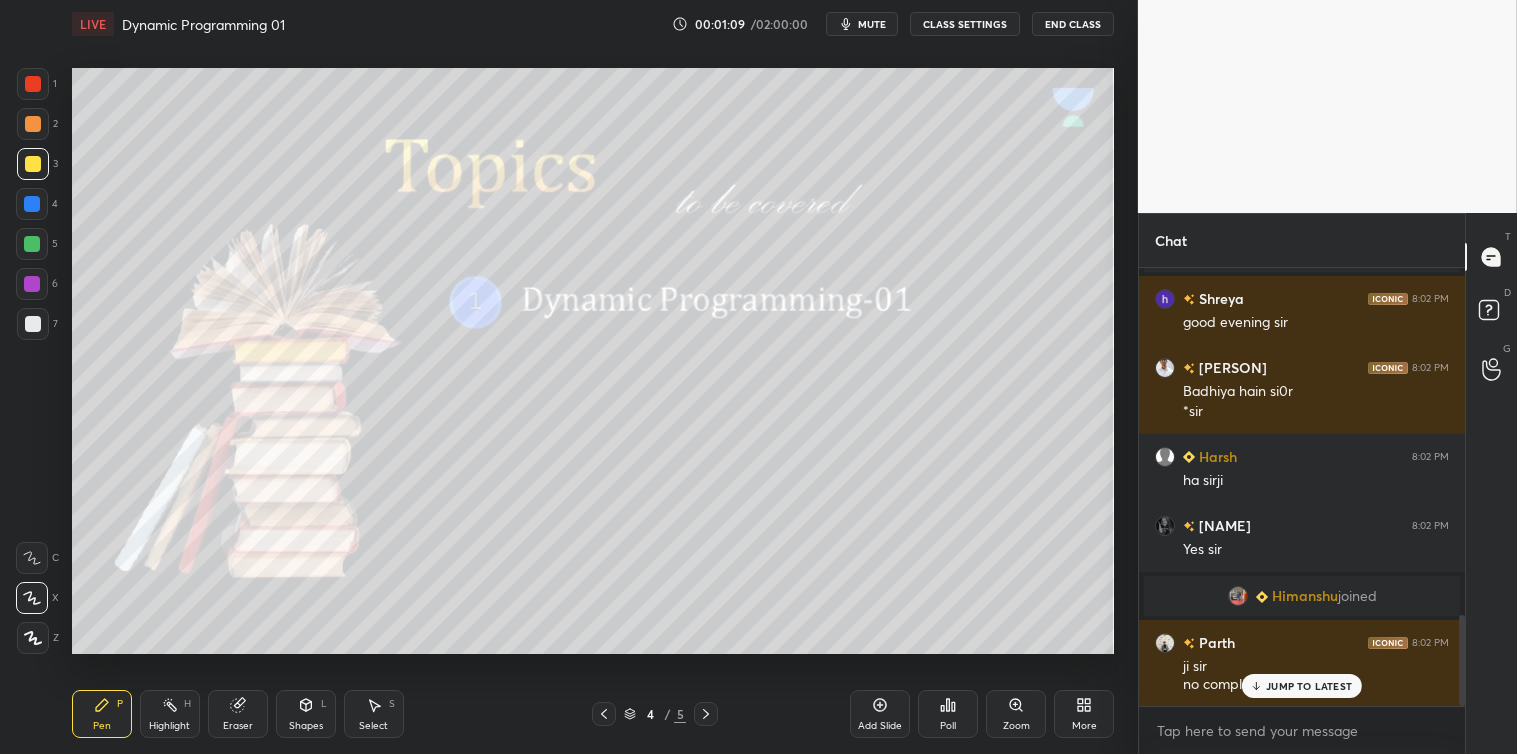 scroll, scrollTop: 1735, scrollLeft: 0, axis: vertical 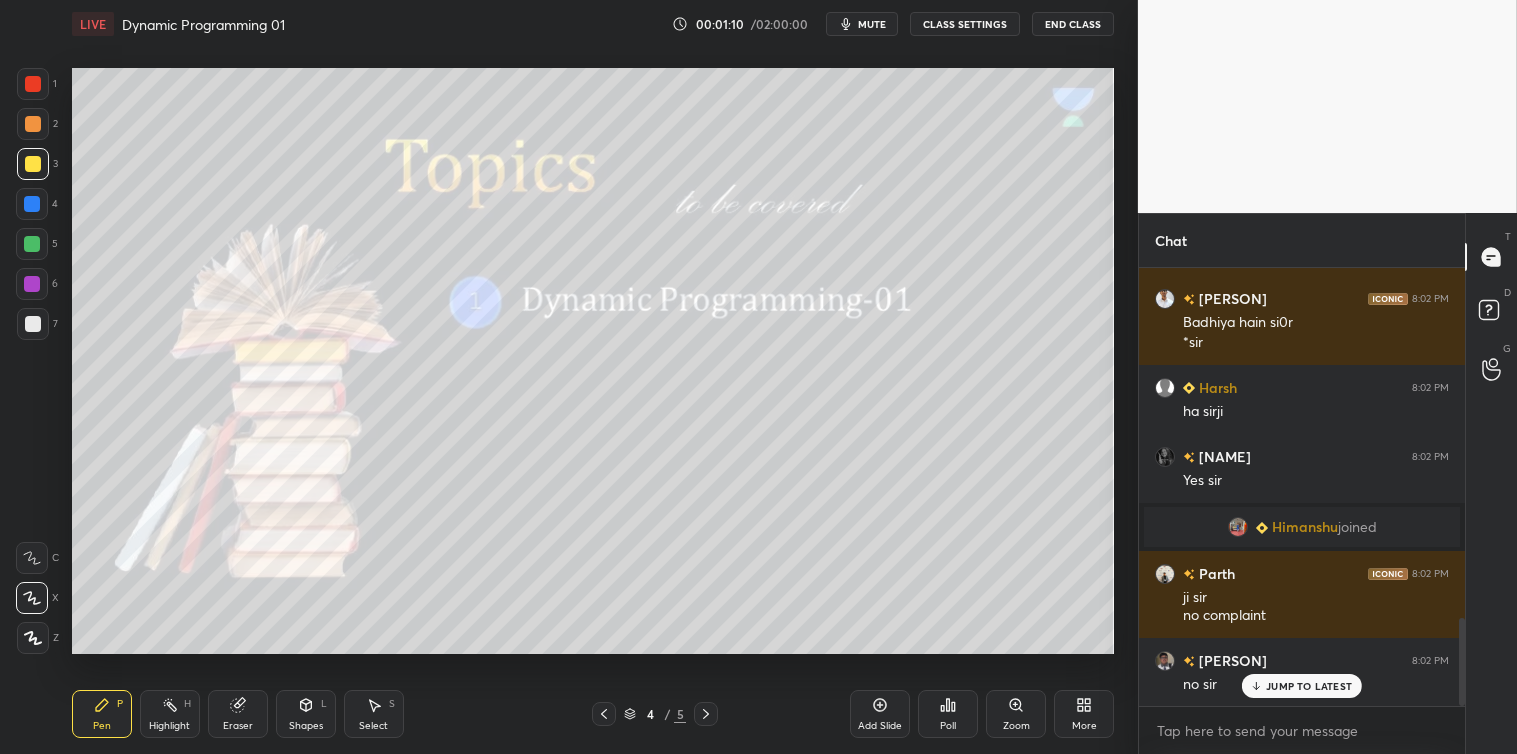 click on "JUMP TO LATEST" at bounding box center [1309, 686] 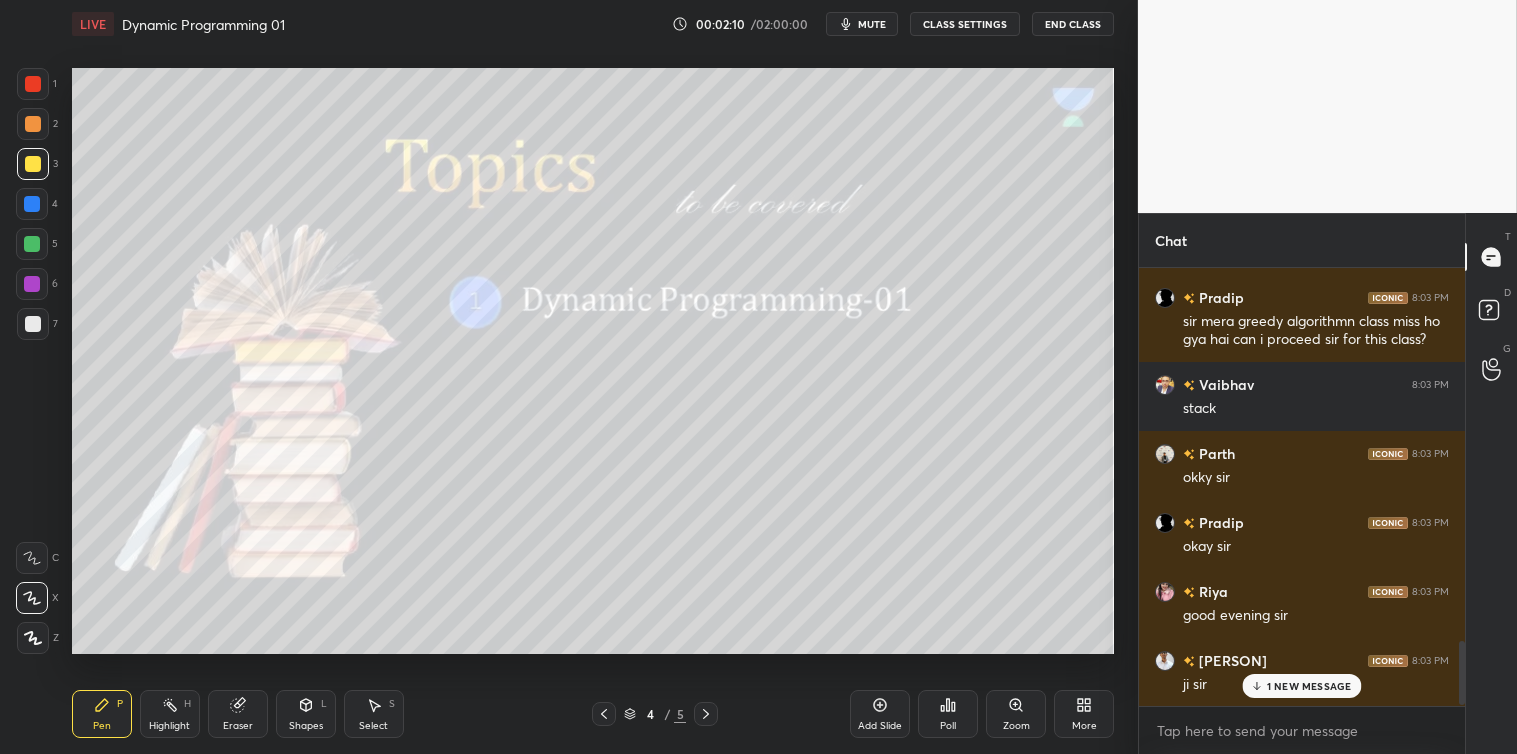 scroll, scrollTop: 2615, scrollLeft: 0, axis: vertical 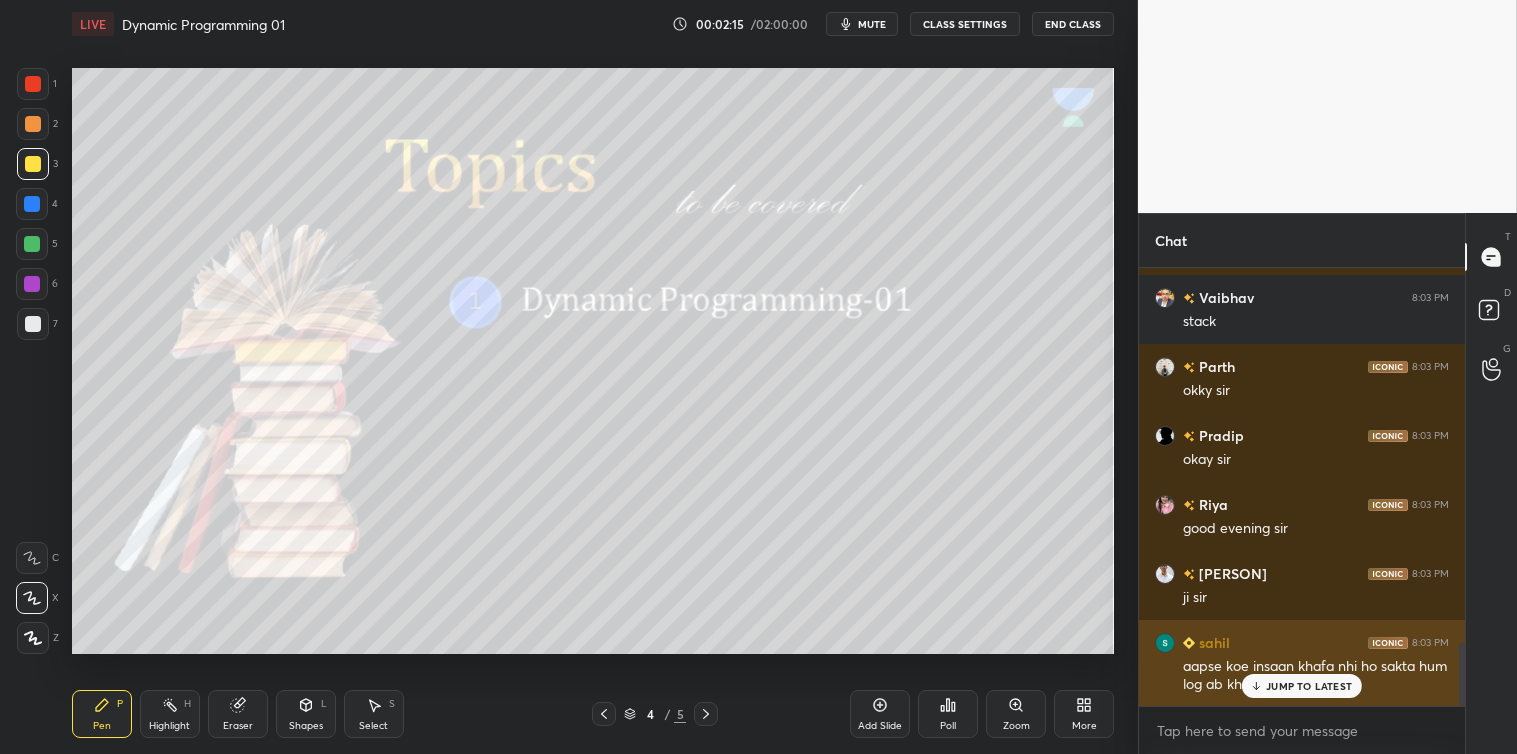 click on "JUMP TO LATEST" at bounding box center (1309, 686) 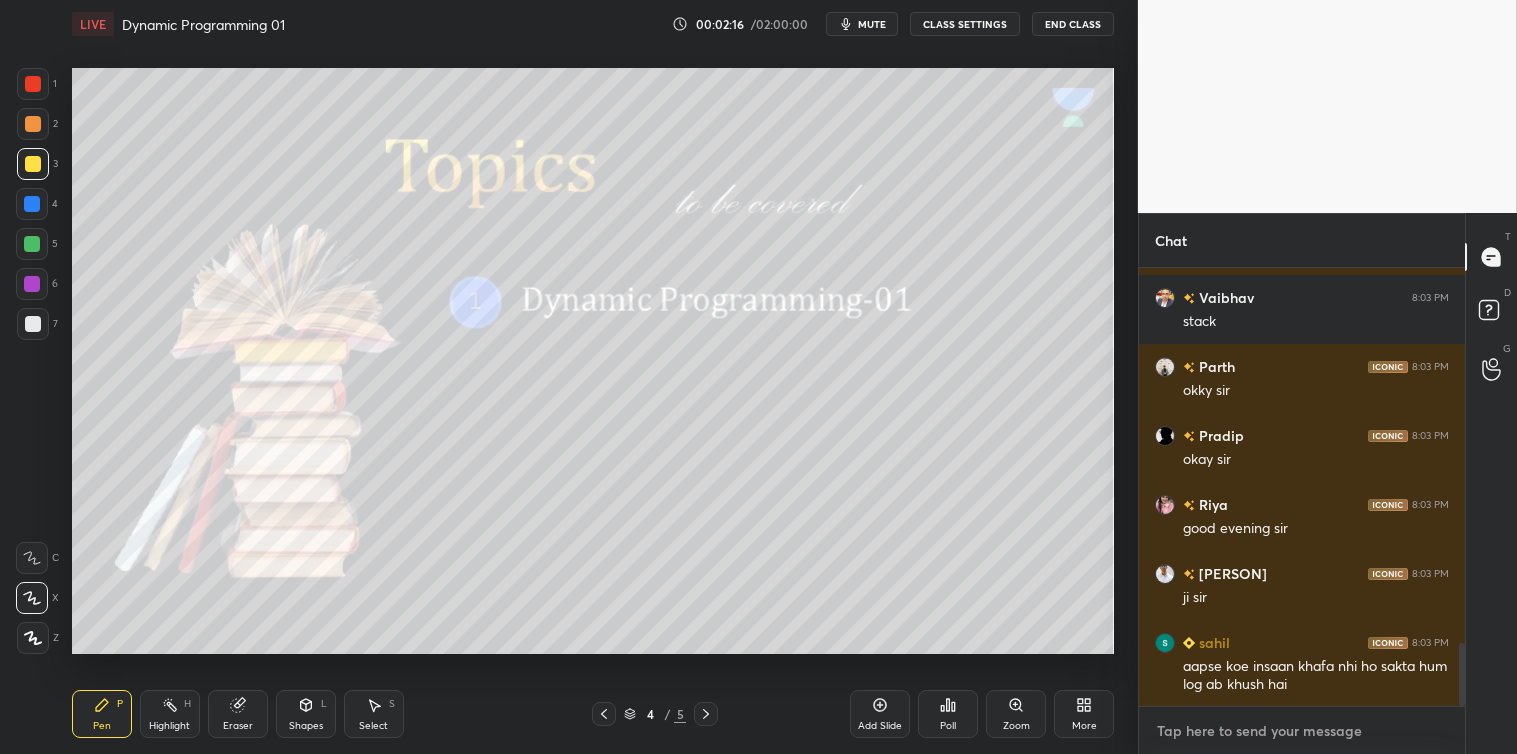 click at bounding box center (1302, 731) 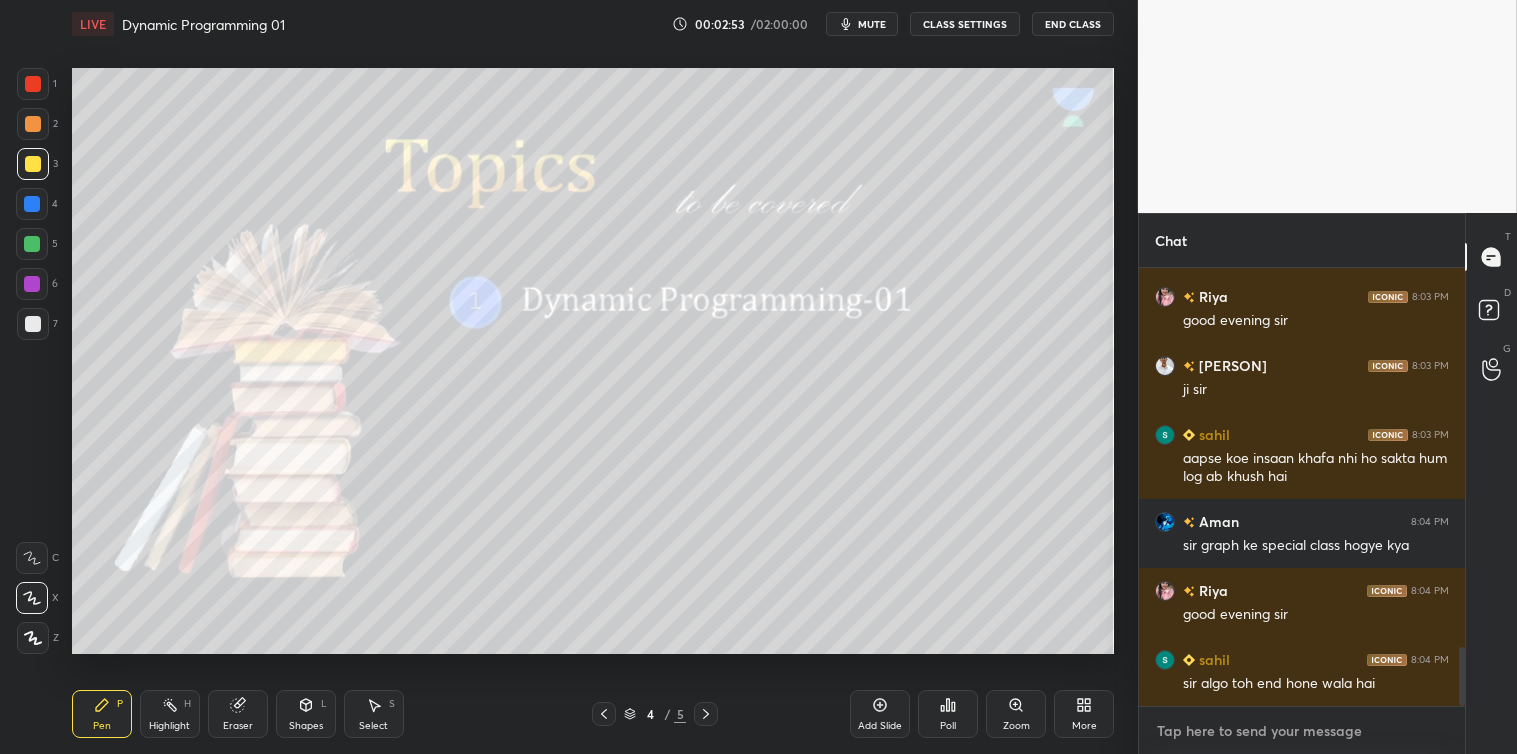 scroll, scrollTop: 2892, scrollLeft: 0, axis: vertical 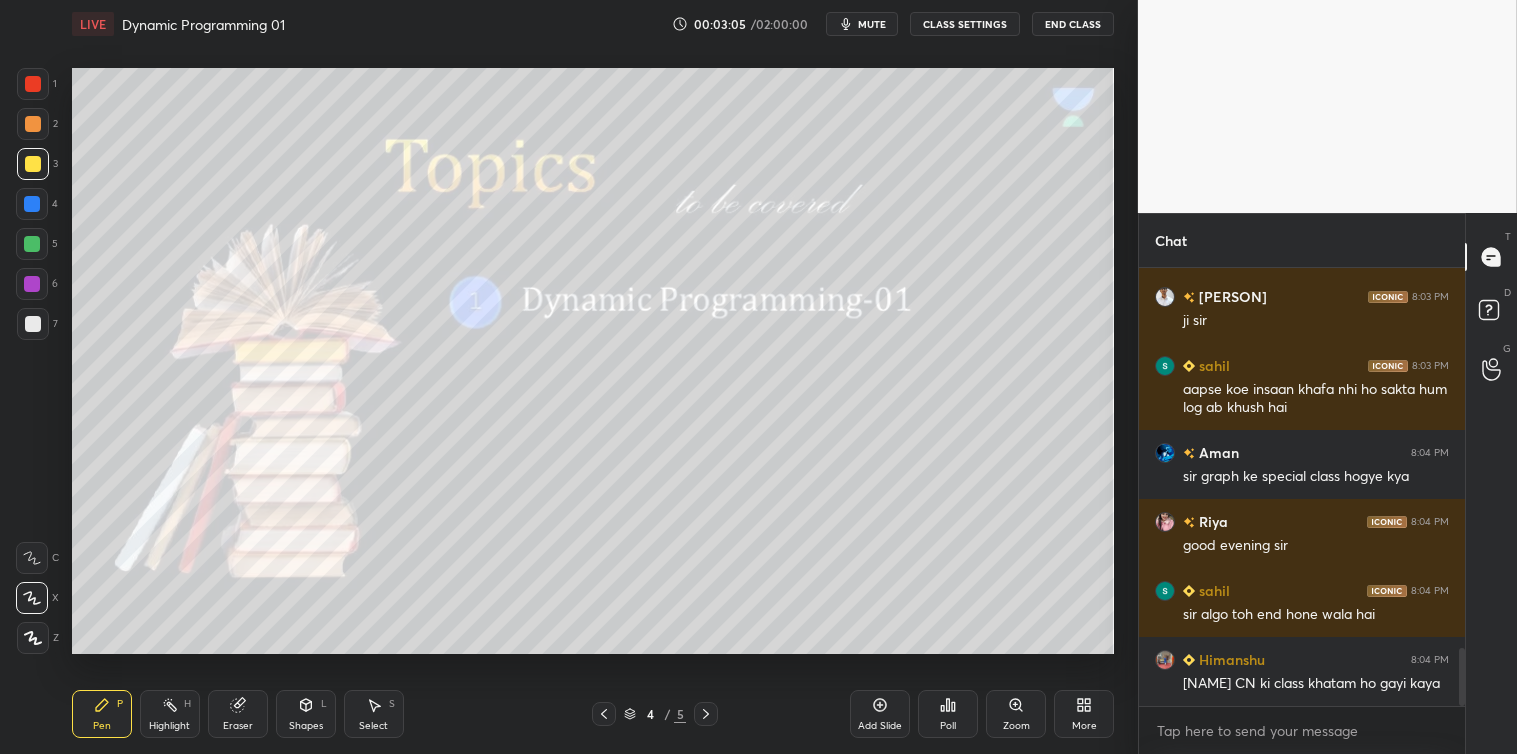 click 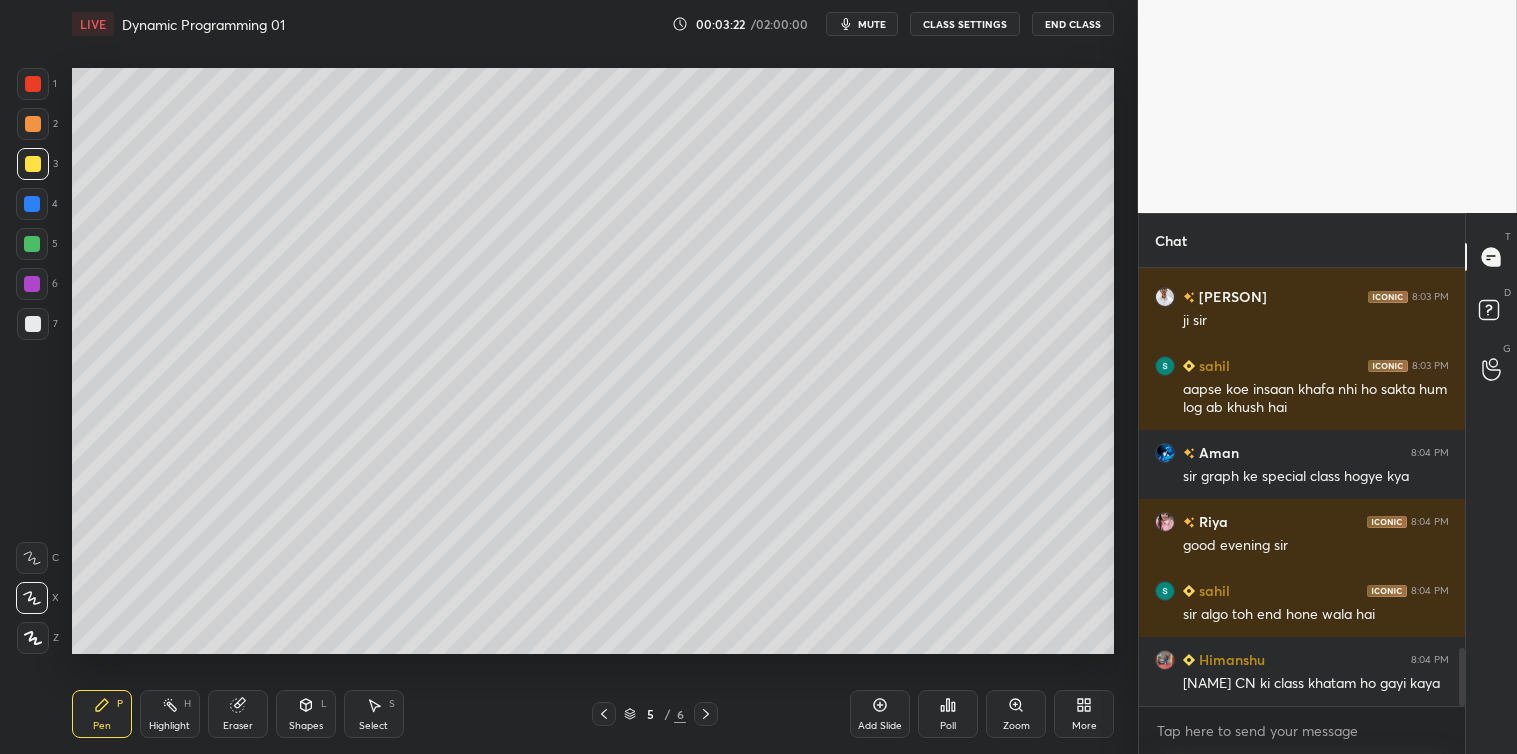 click on "L" at bounding box center [324, 704] 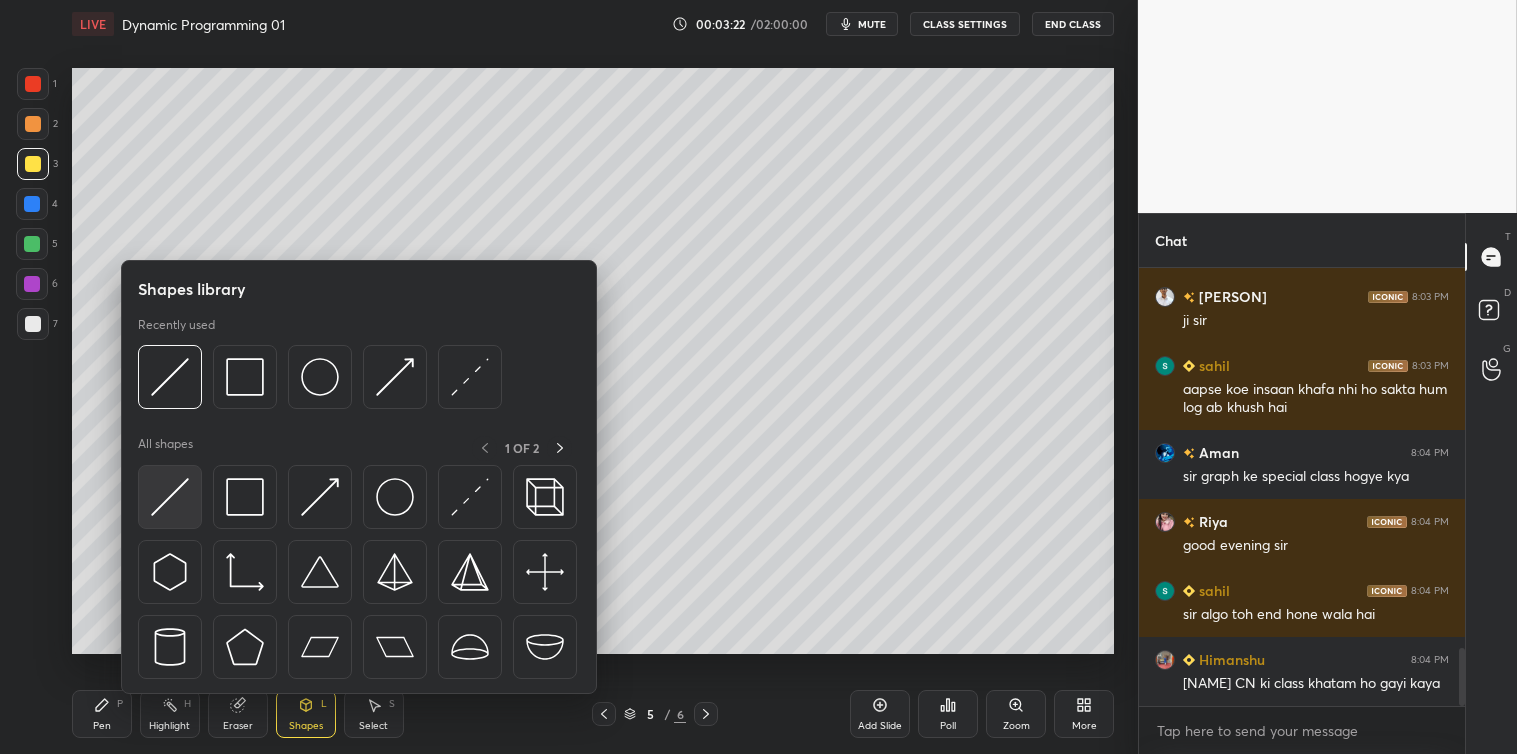 click at bounding box center [170, 497] 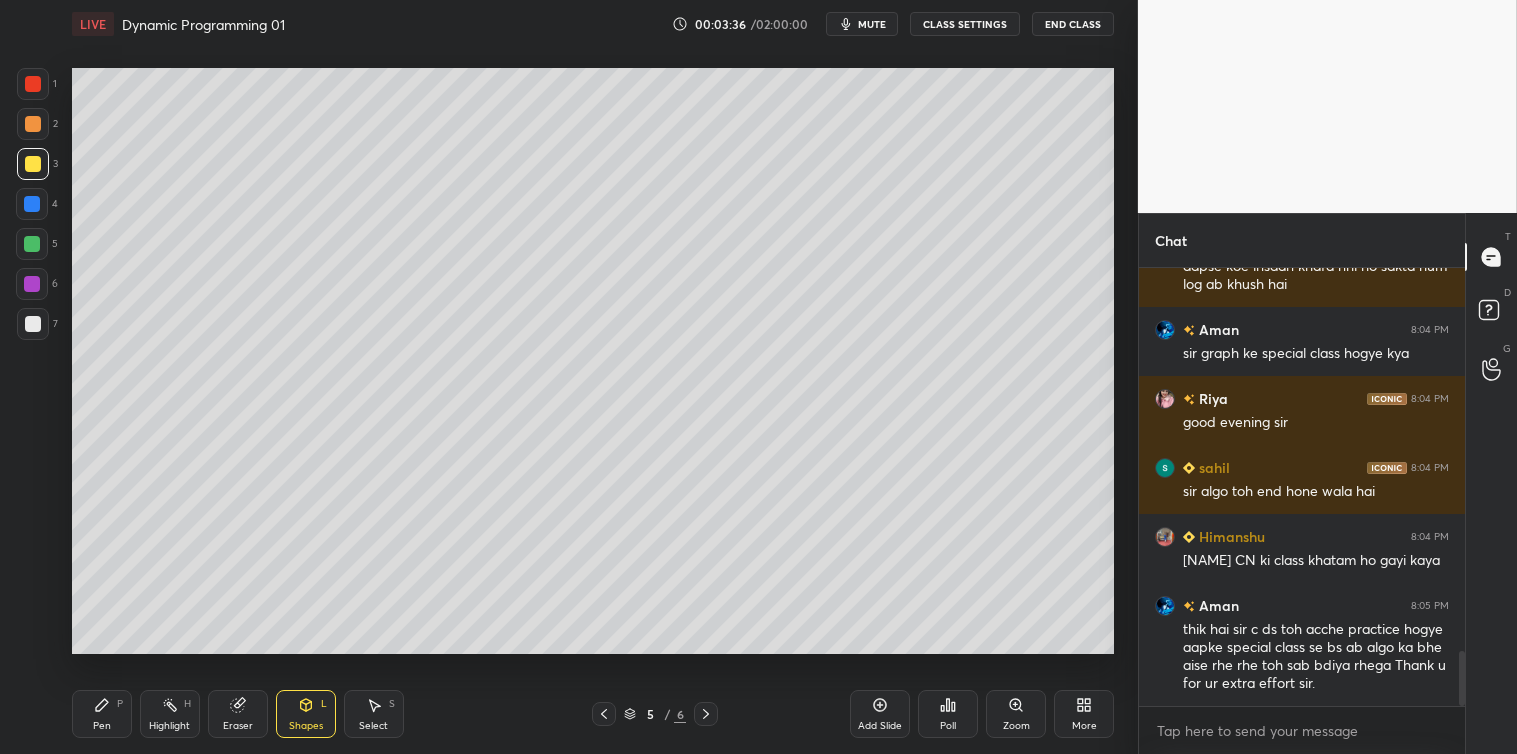 scroll, scrollTop: 3063, scrollLeft: 0, axis: vertical 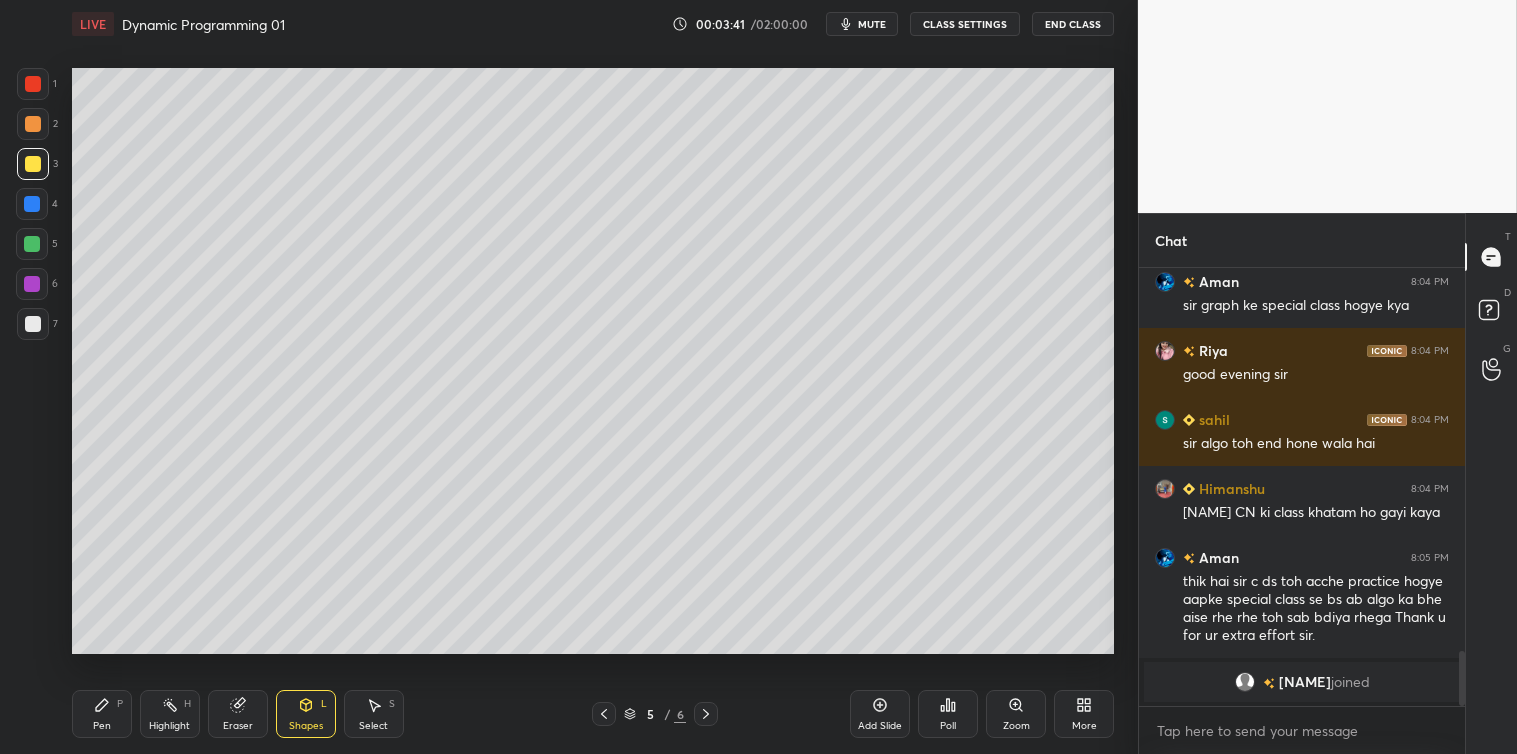 click on "Pen" at bounding box center (102, 726) 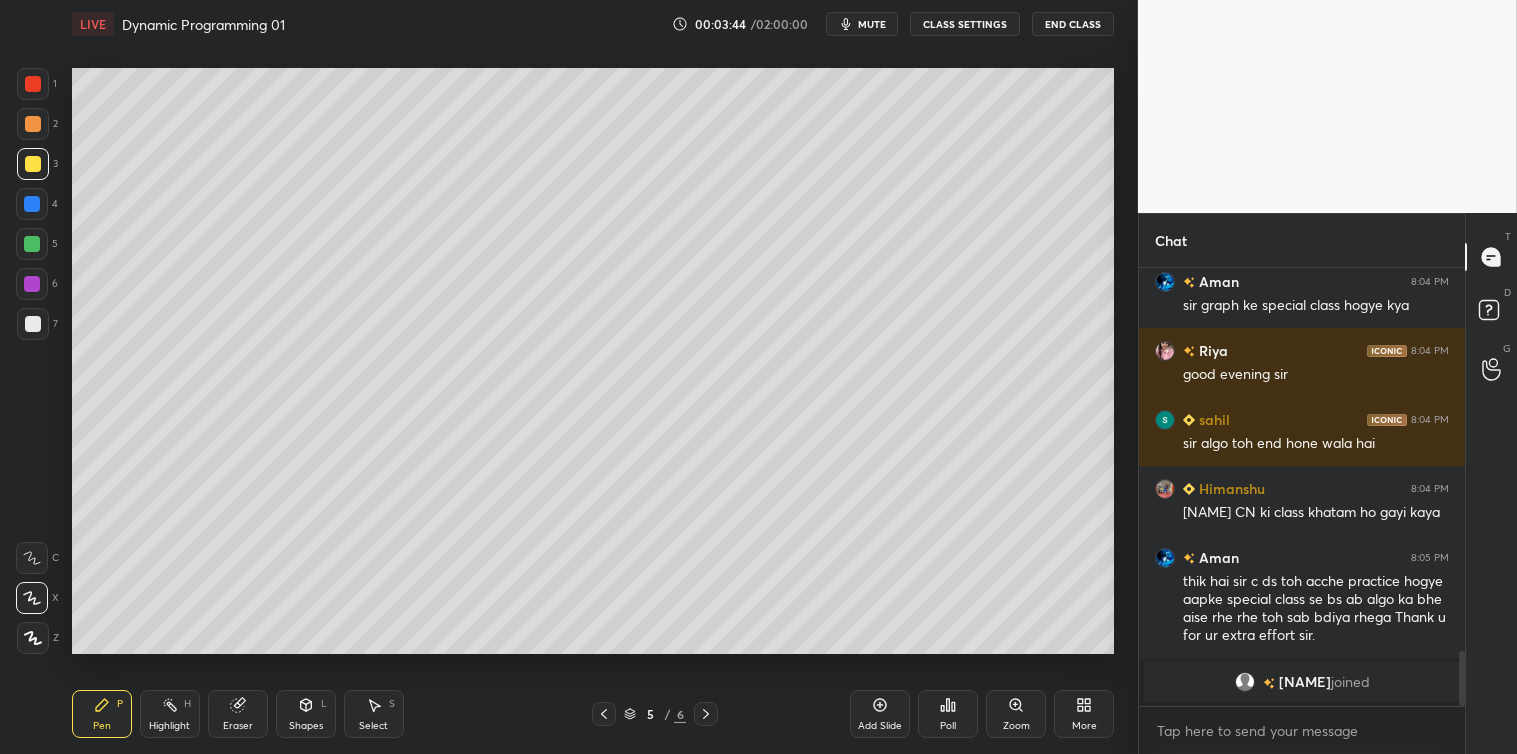 click at bounding box center [33, 324] 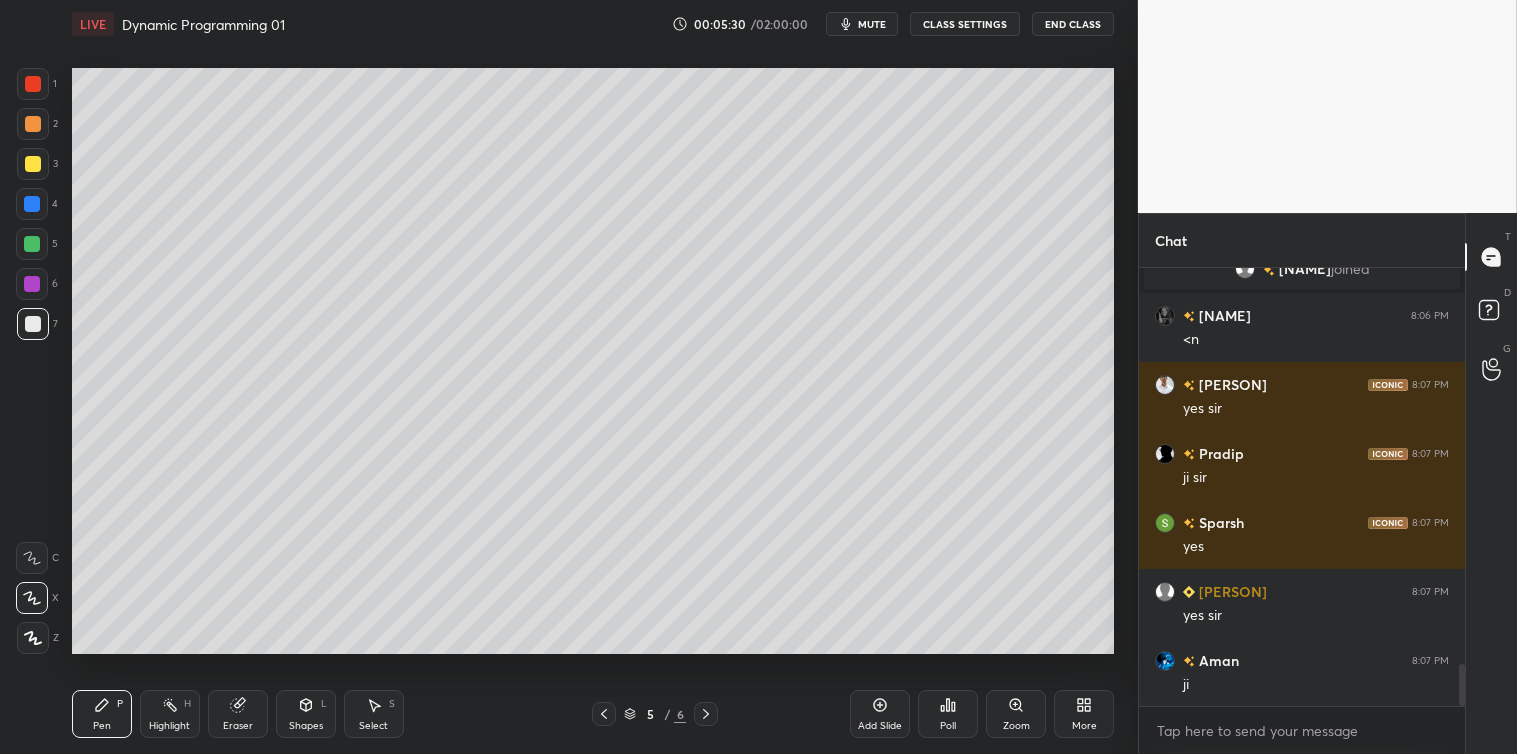 scroll, scrollTop: 4105, scrollLeft: 0, axis: vertical 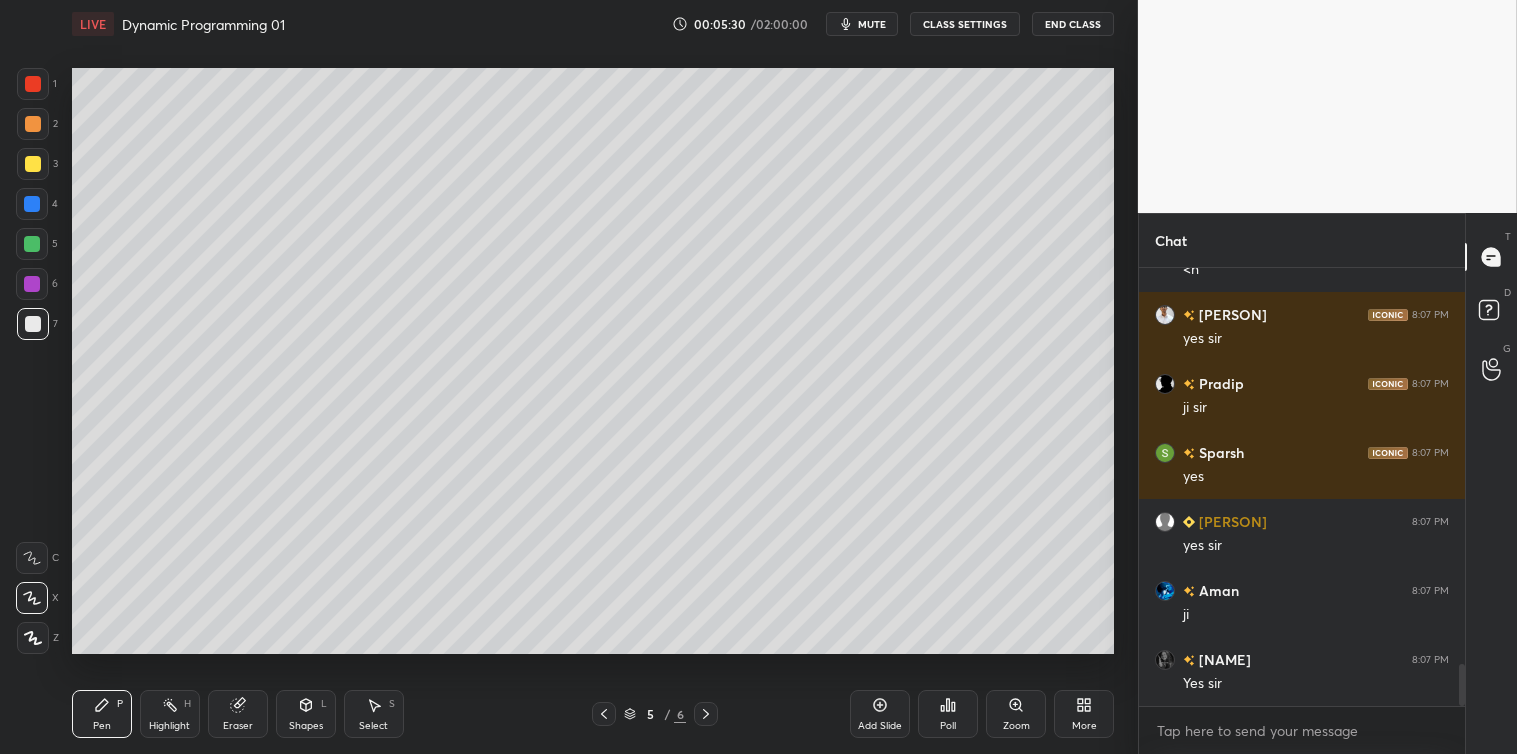 click 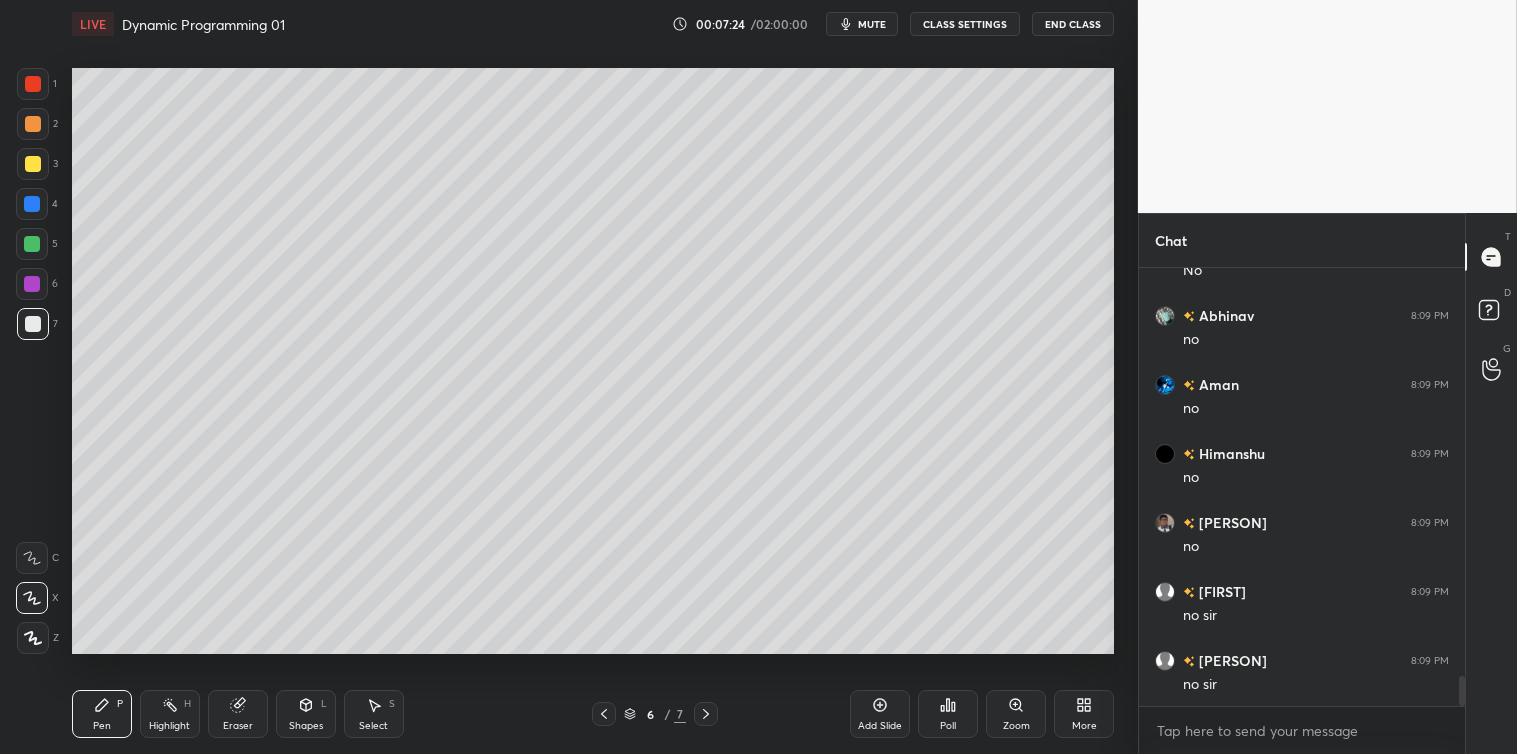 scroll, scrollTop: 5905, scrollLeft: 0, axis: vertical 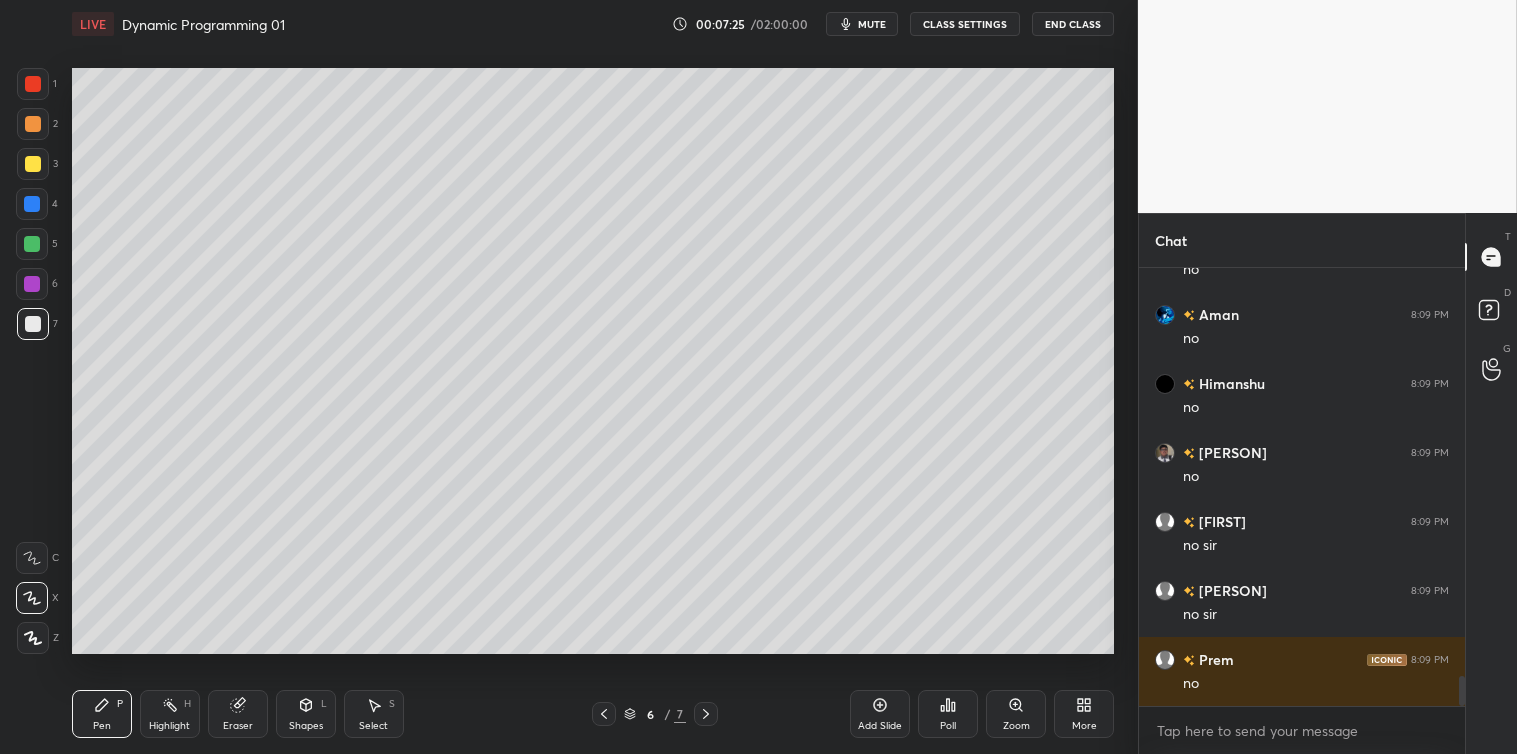 click 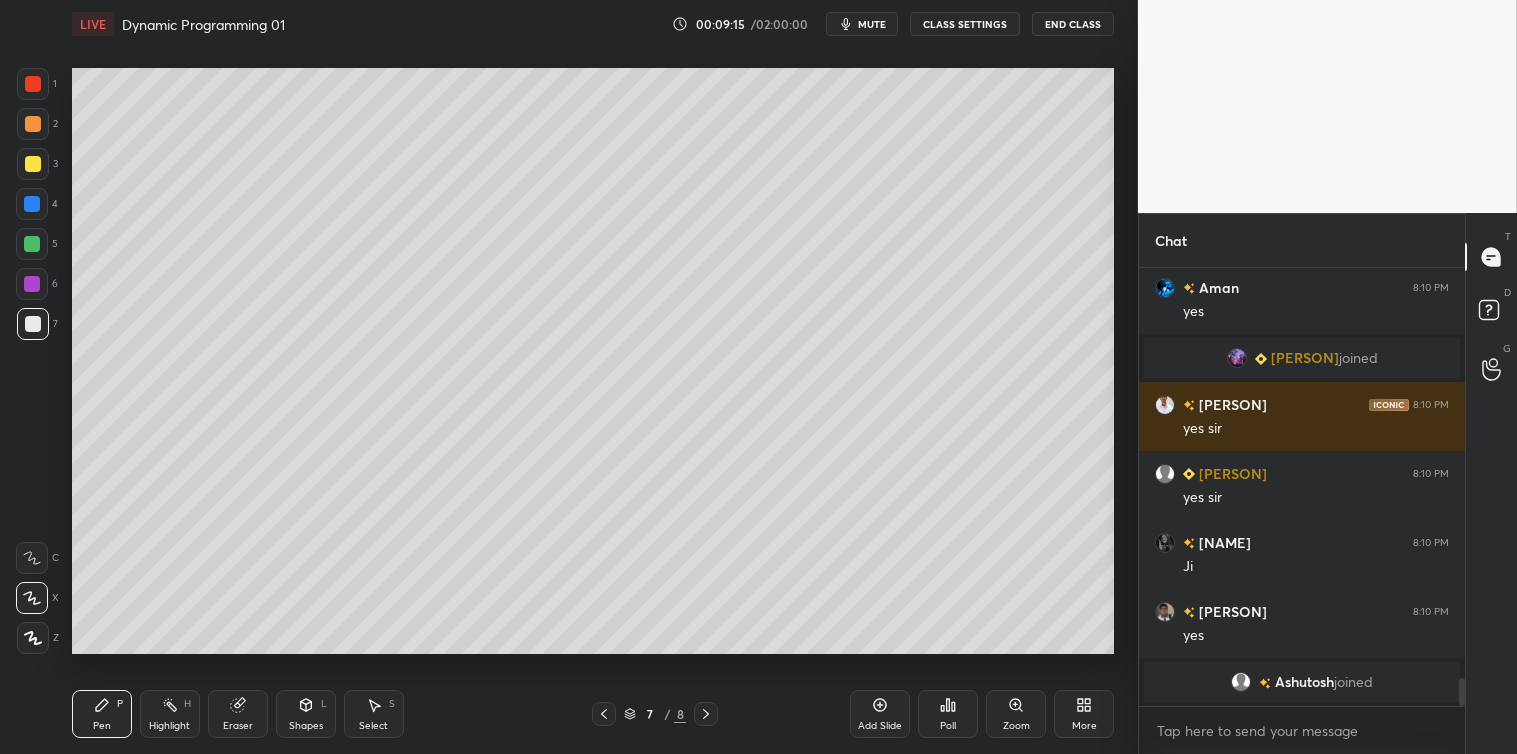 scroll, scrollTop: 6228, scrollLeft: 0, axis: vertical 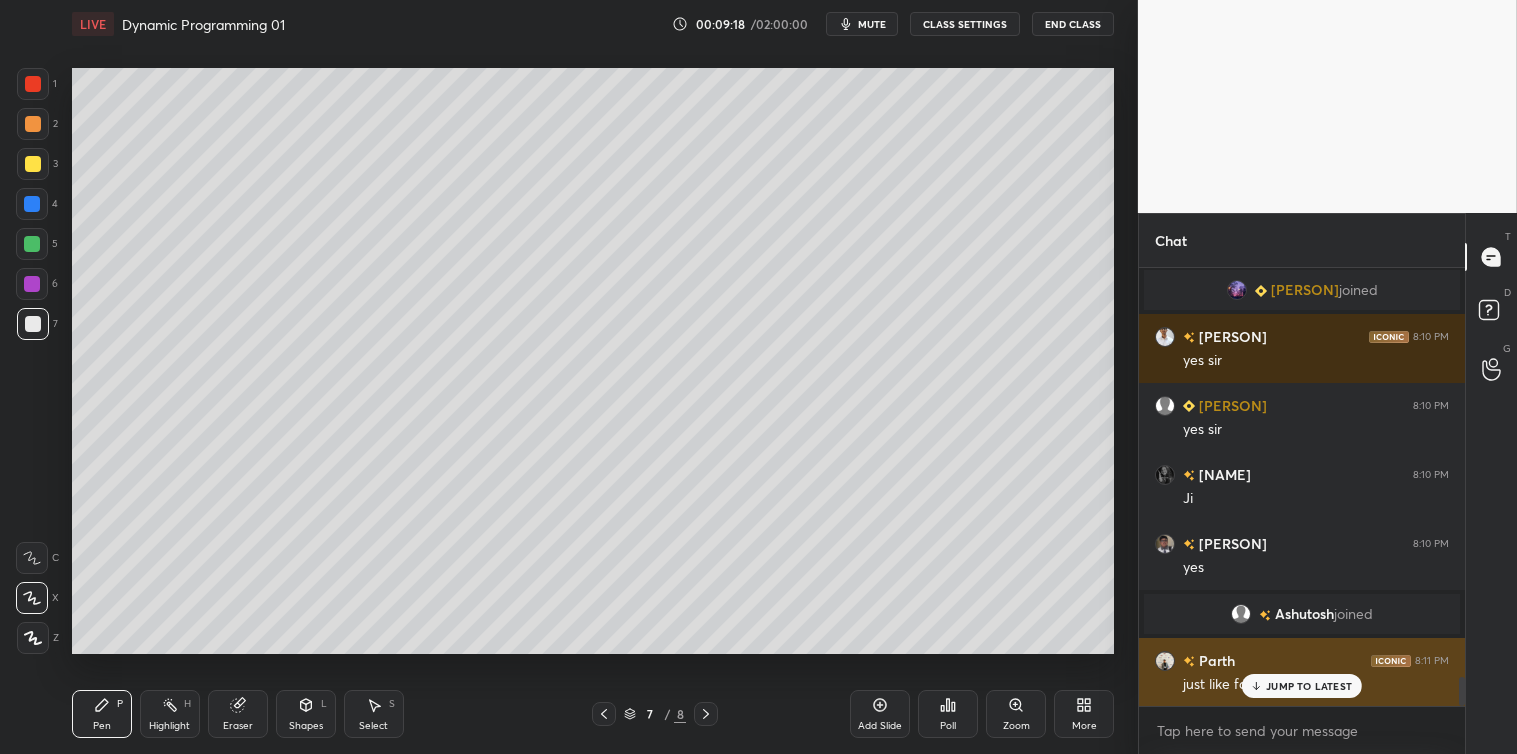 click 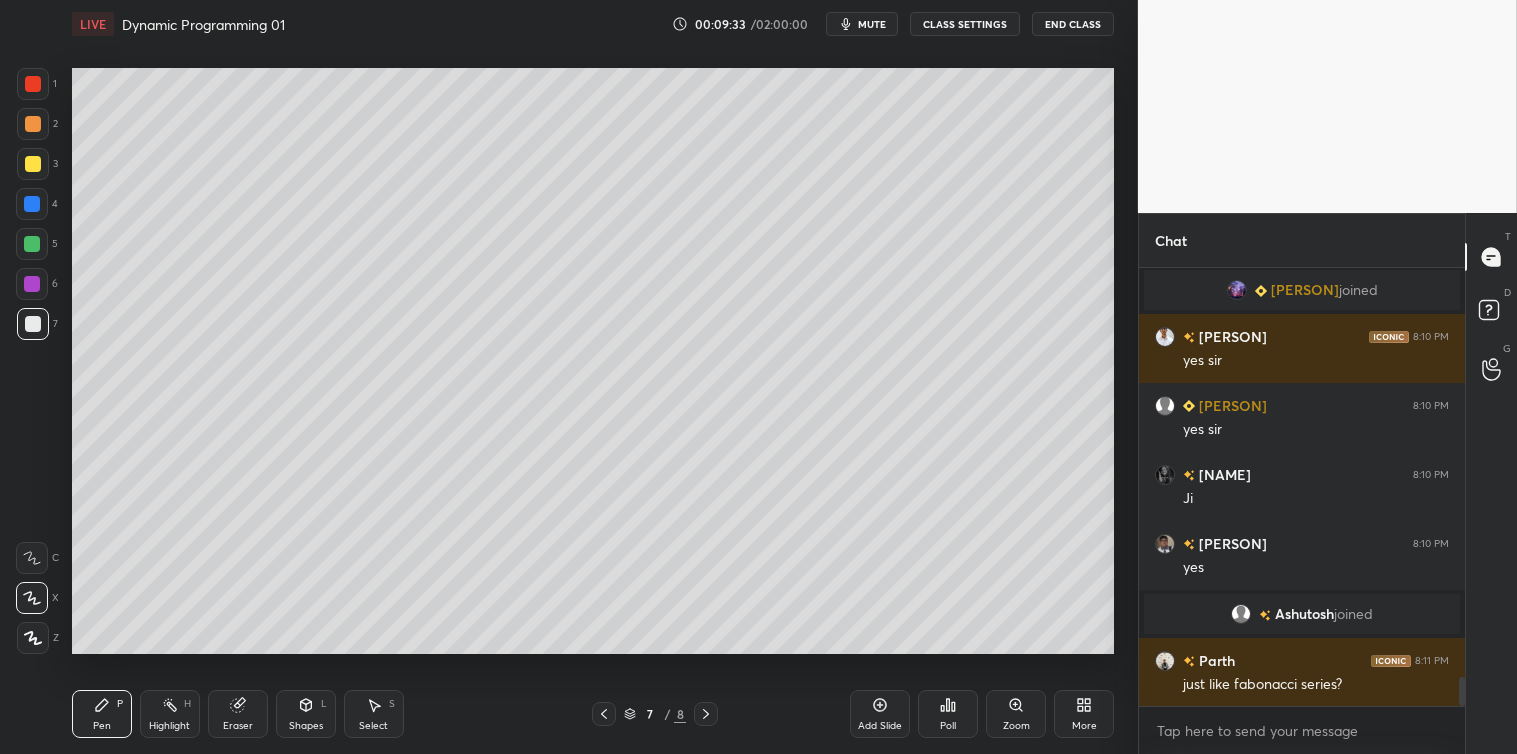 click 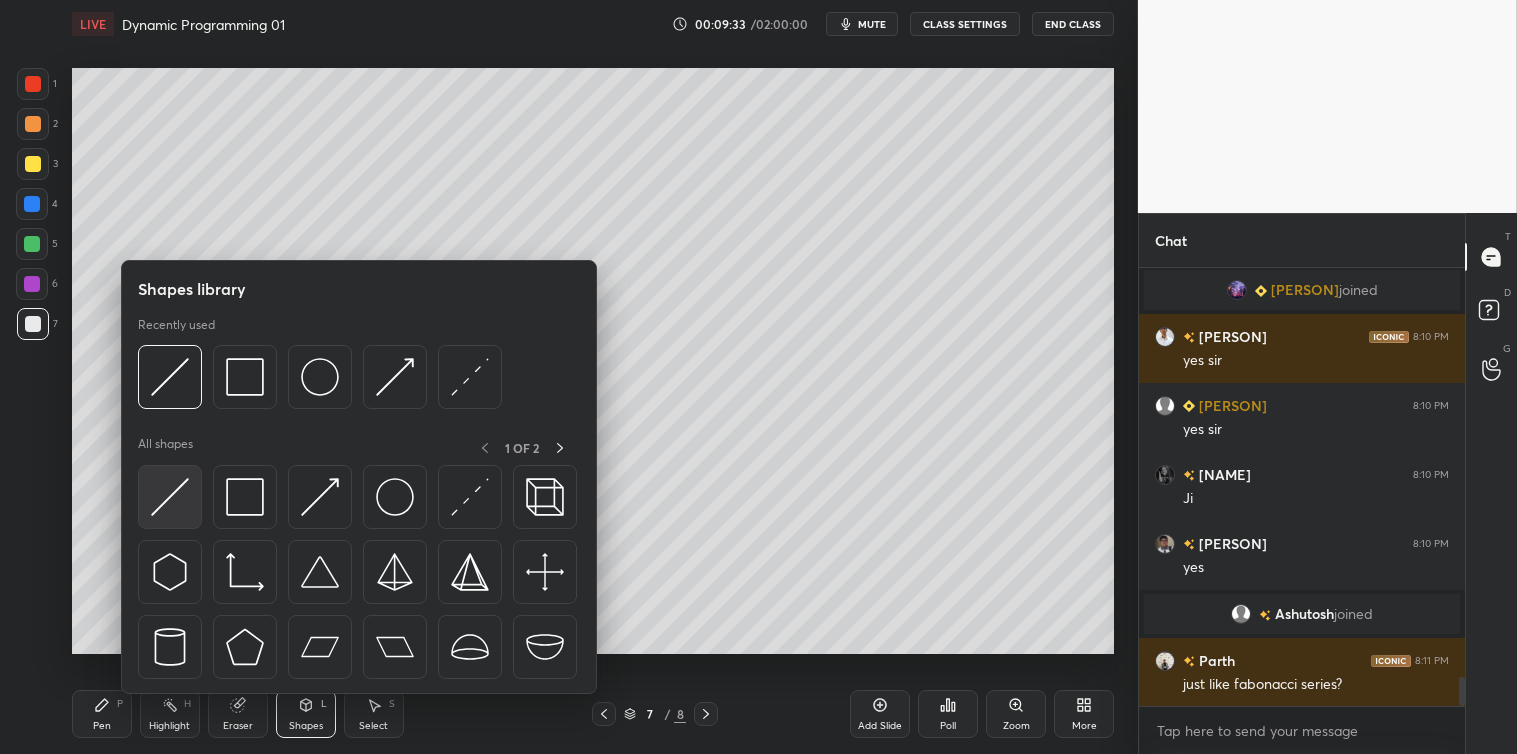 click at bounding box center (170, 497) 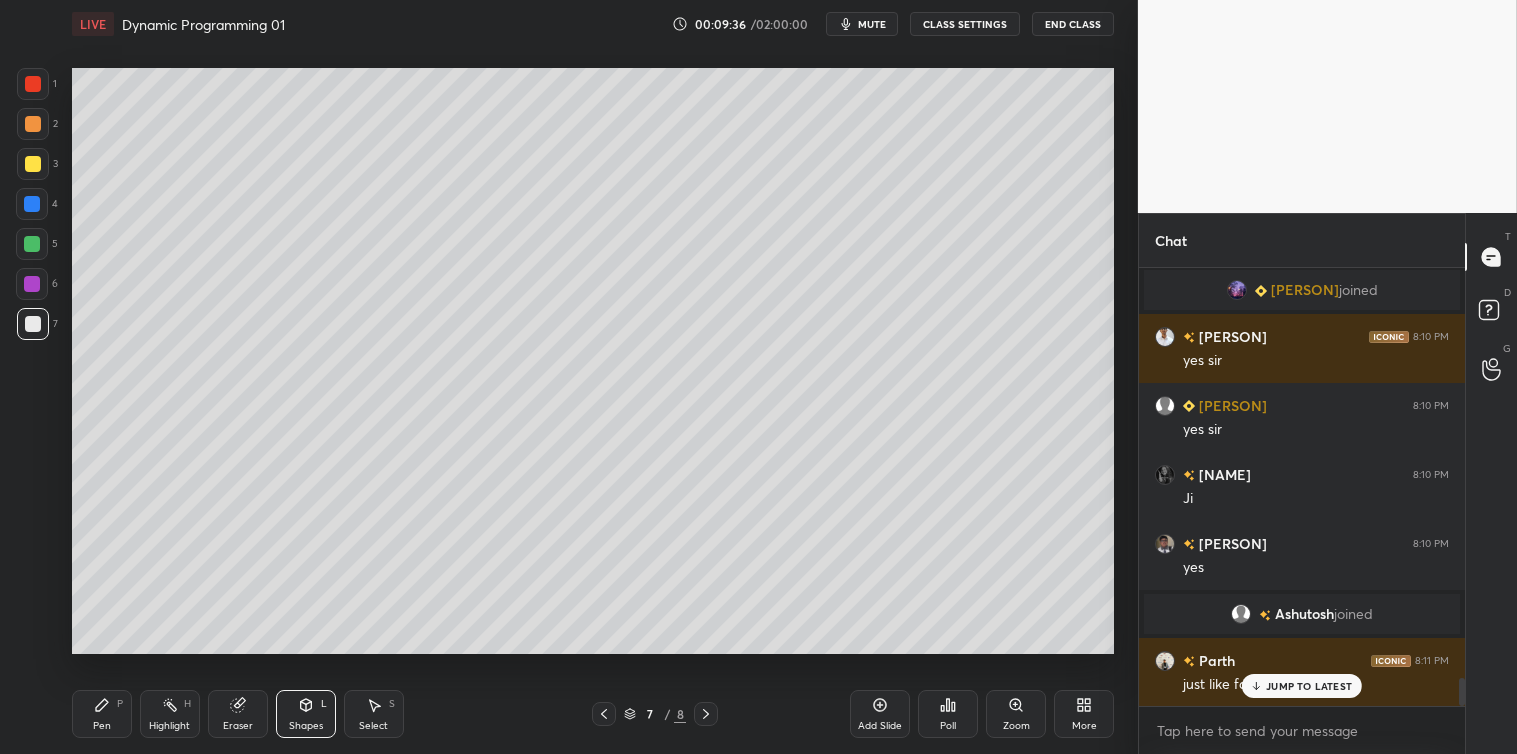 scroll, scrollTop: 6297, scrollLeft: 0, axis: vertical 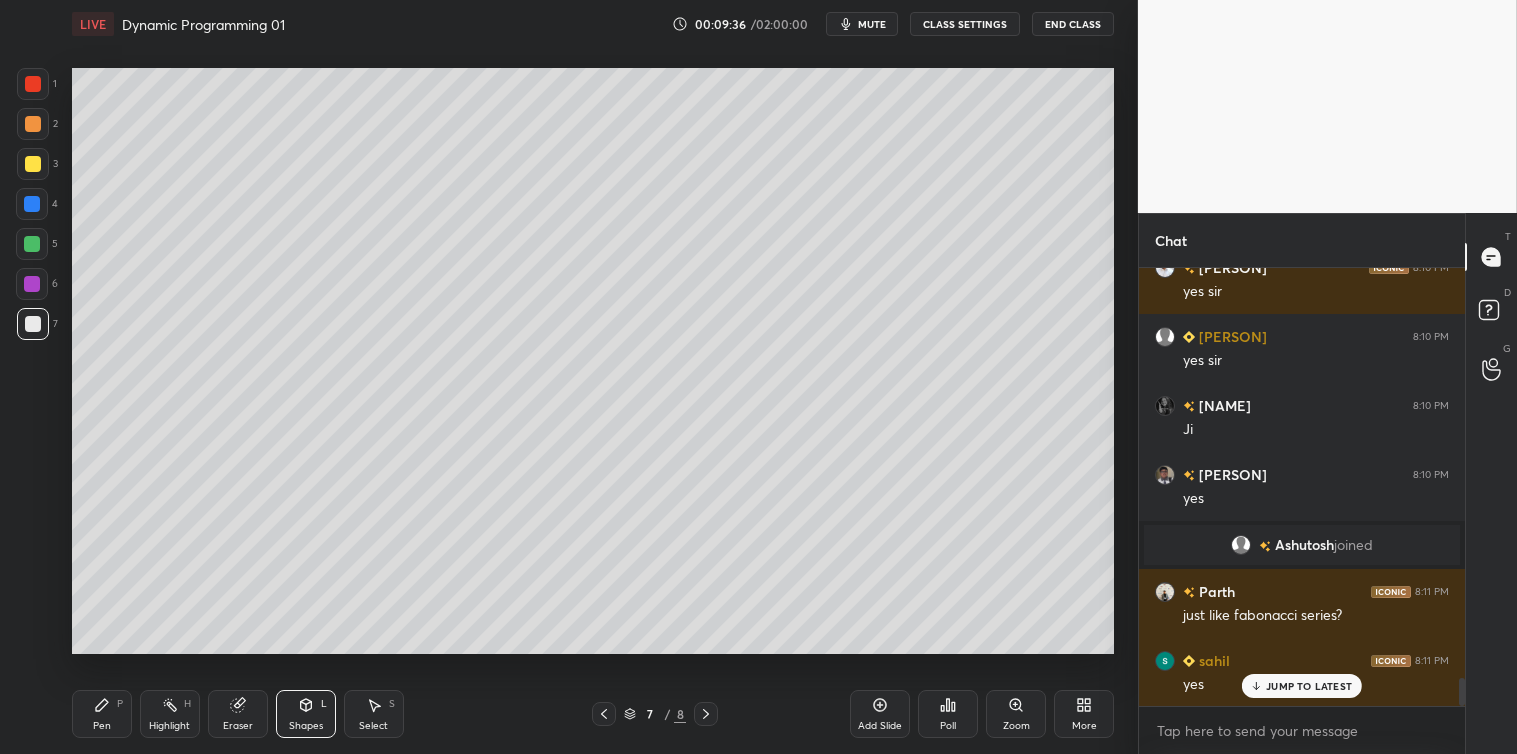 click 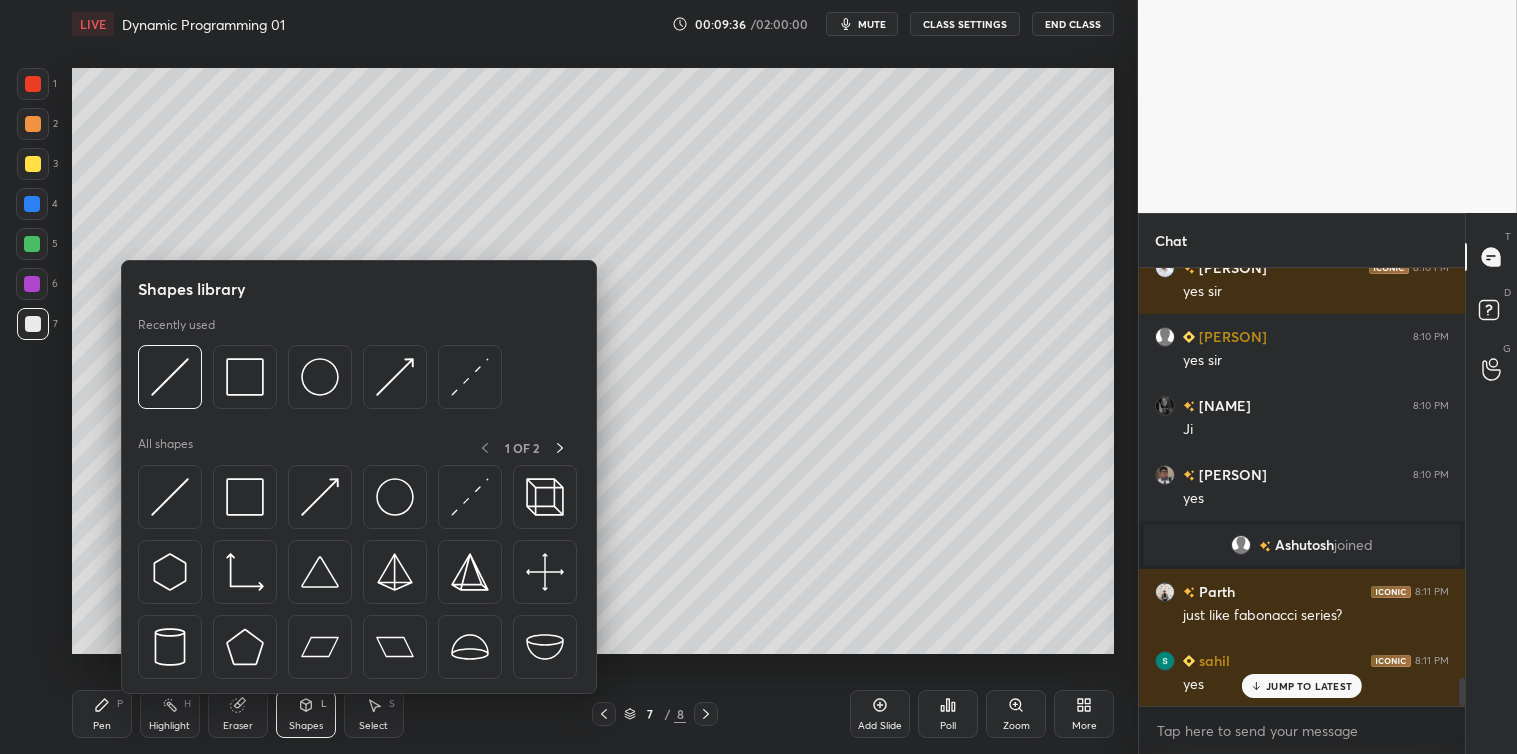 click at bounding box center [245, 497] 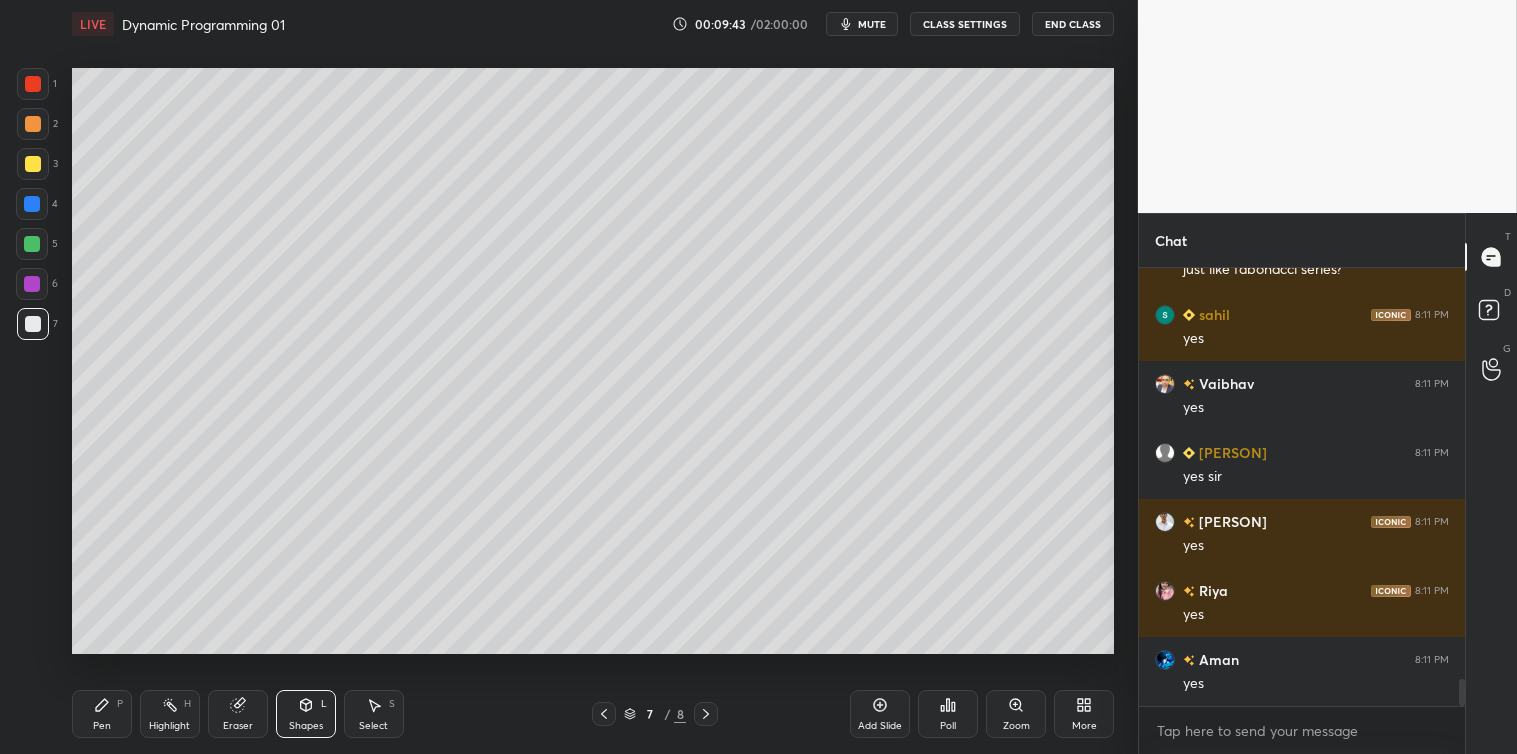 scroll, scrollTop: 6712, scrollLeft: 0, axis: vertical 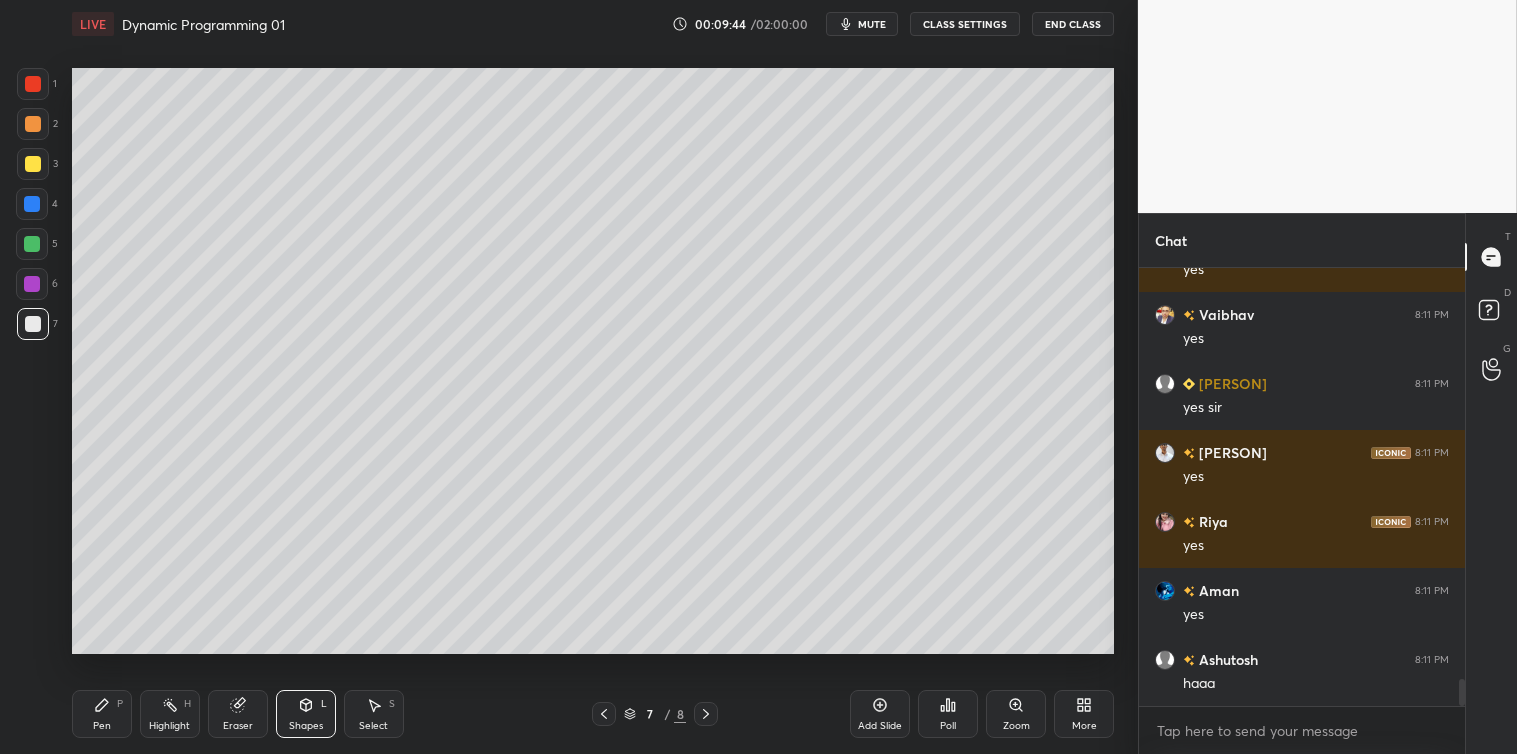 click 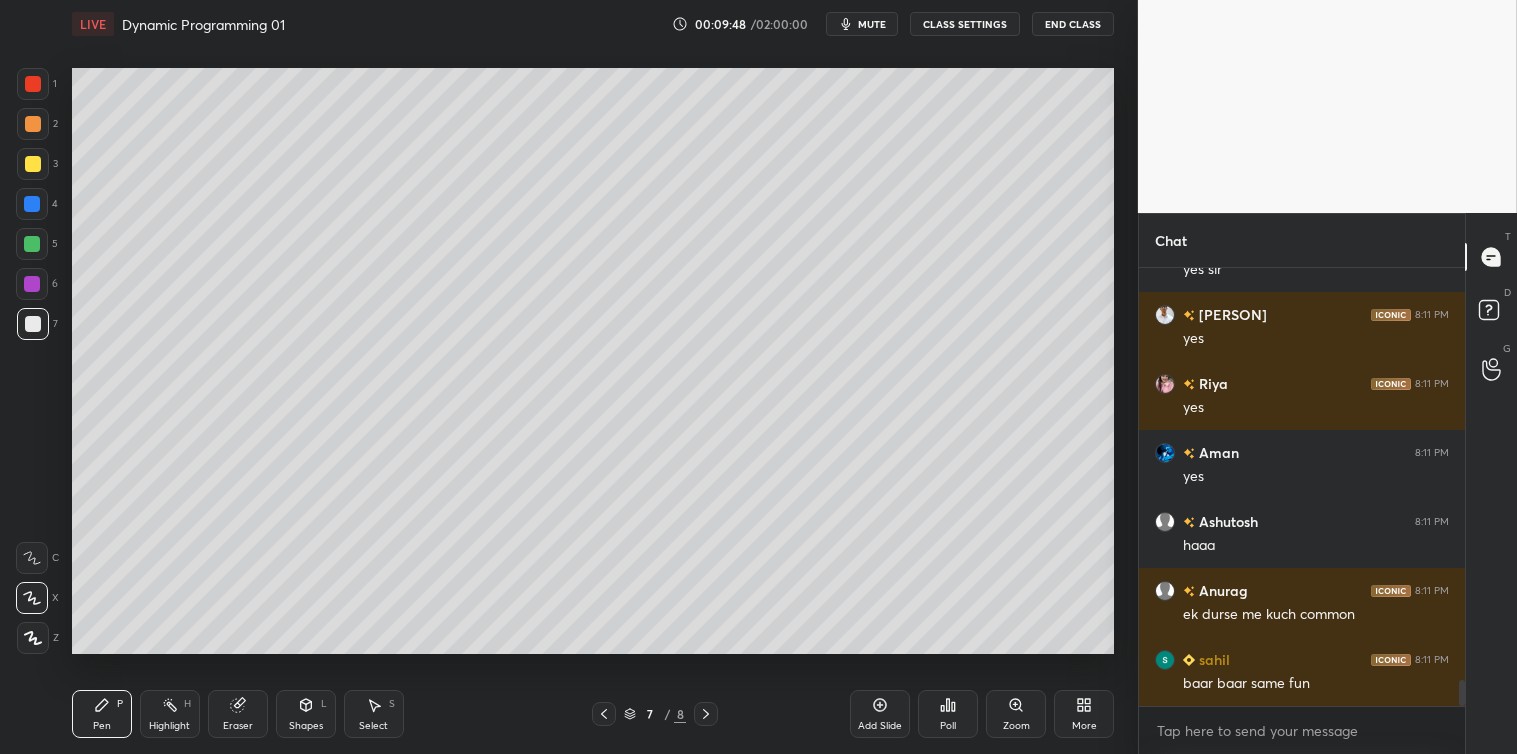 scroll, scrollTop: 6955, scrollLeft: 0, axis: vertical 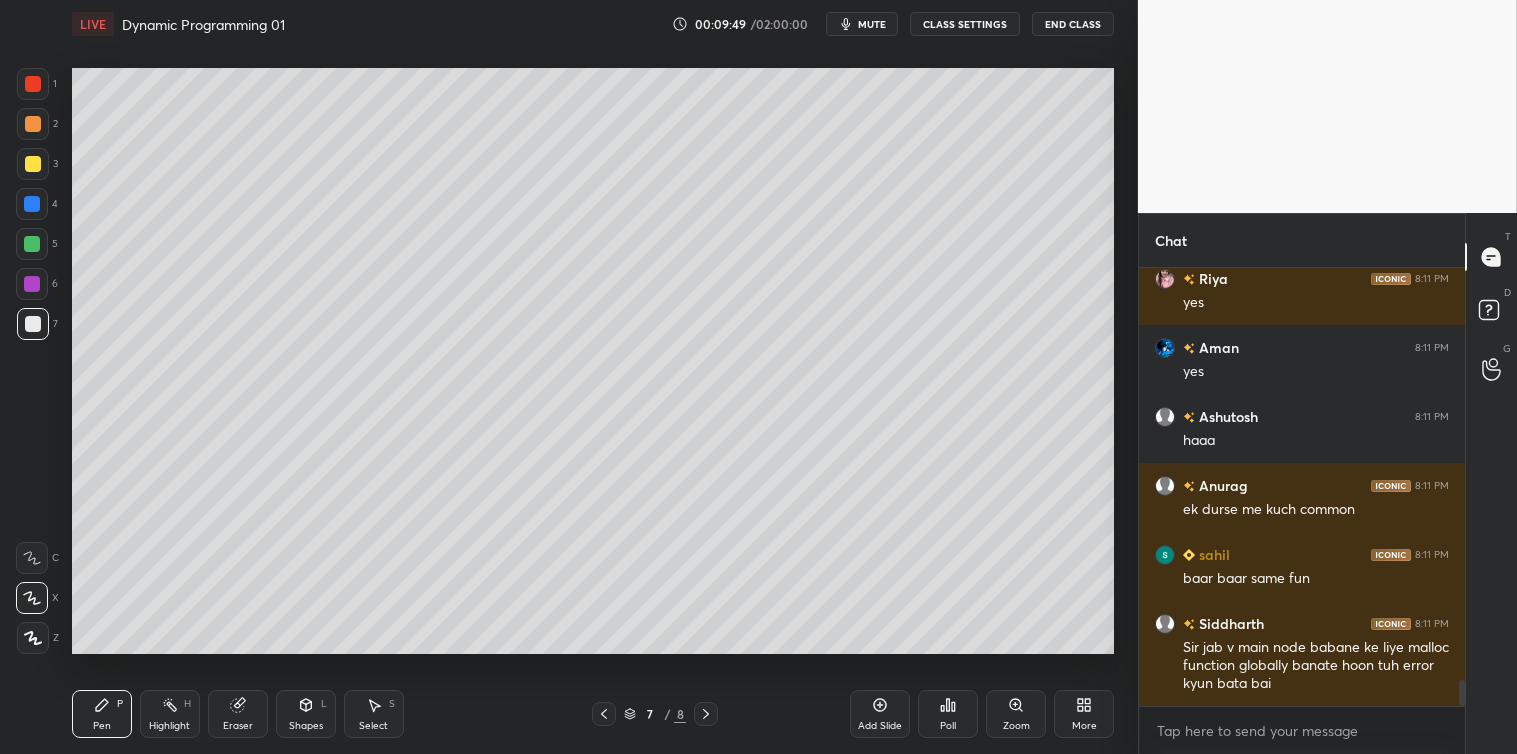 click at bounding box center [32, 244] 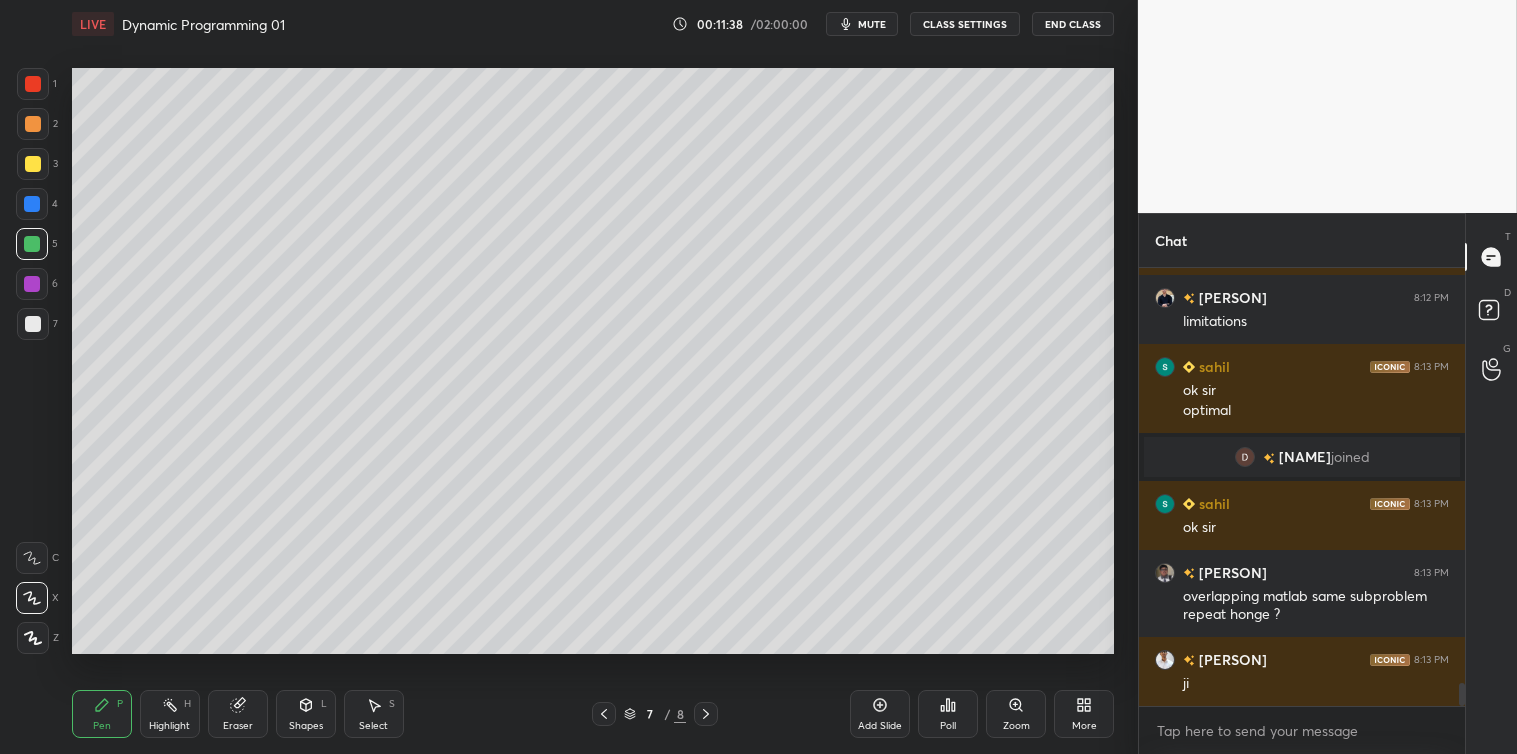 scroll, scrollTop: 7732, scrollLeft: 0, axis: vertical 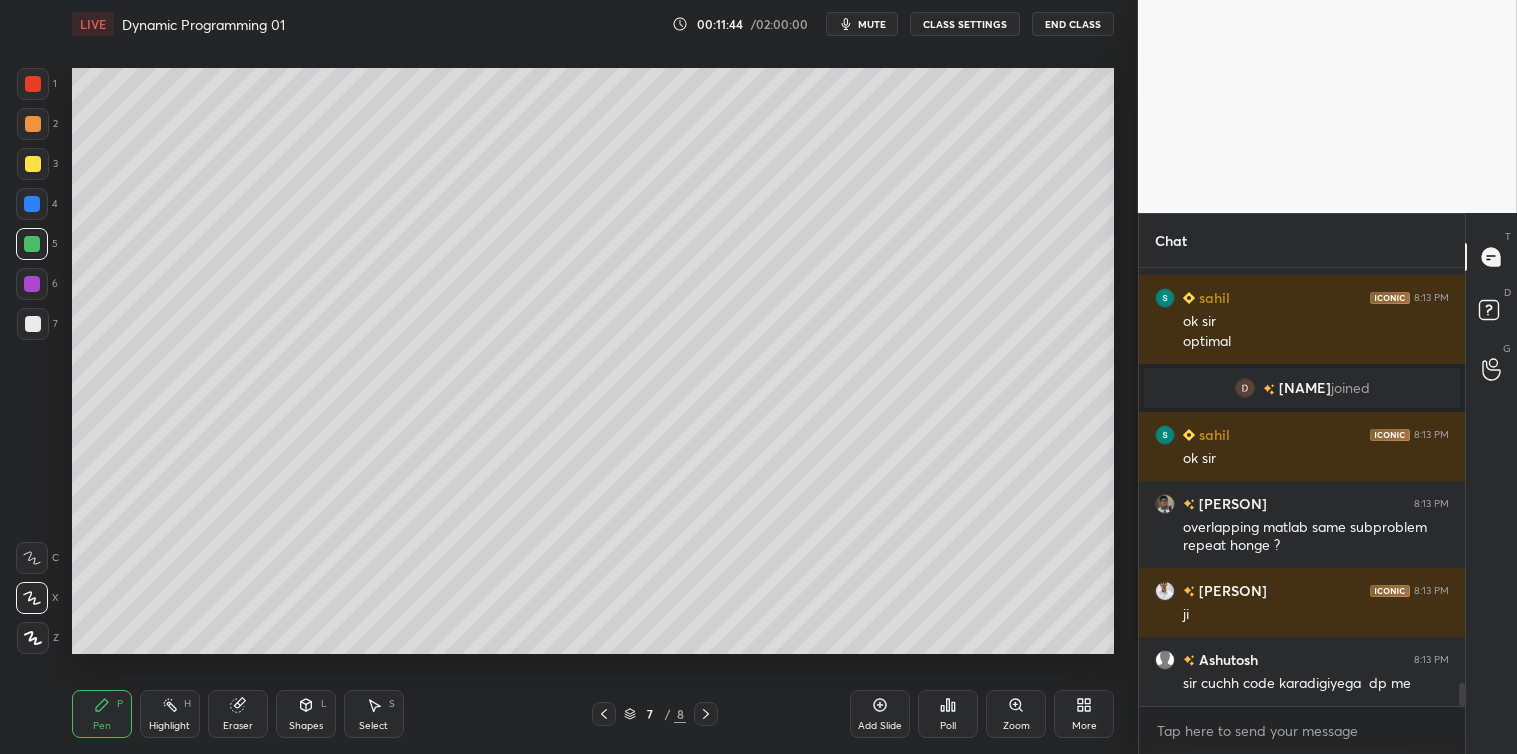click at bounding box center [33, 324] 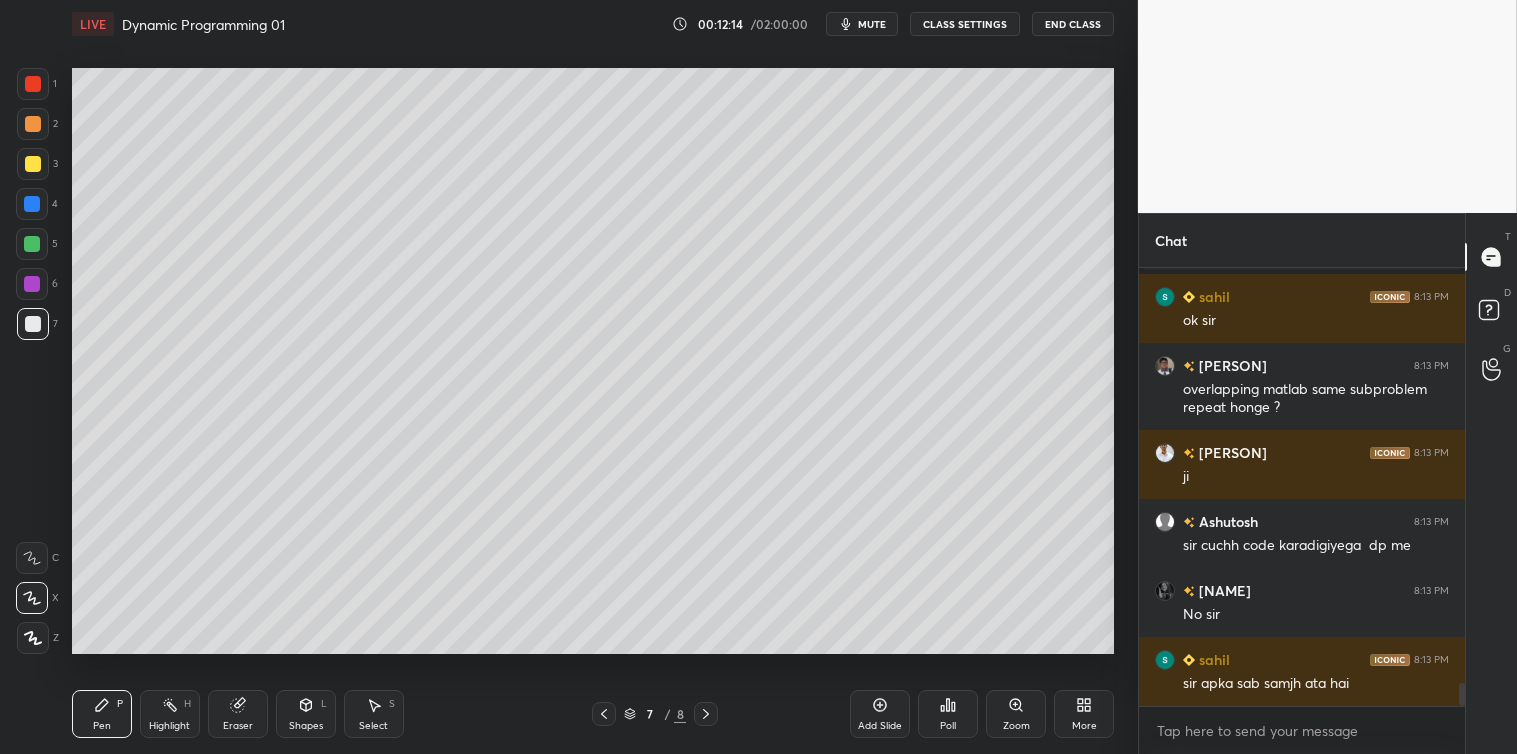 scroll, scrollTop: 7938, scrollLeft: 0, axis: vertical 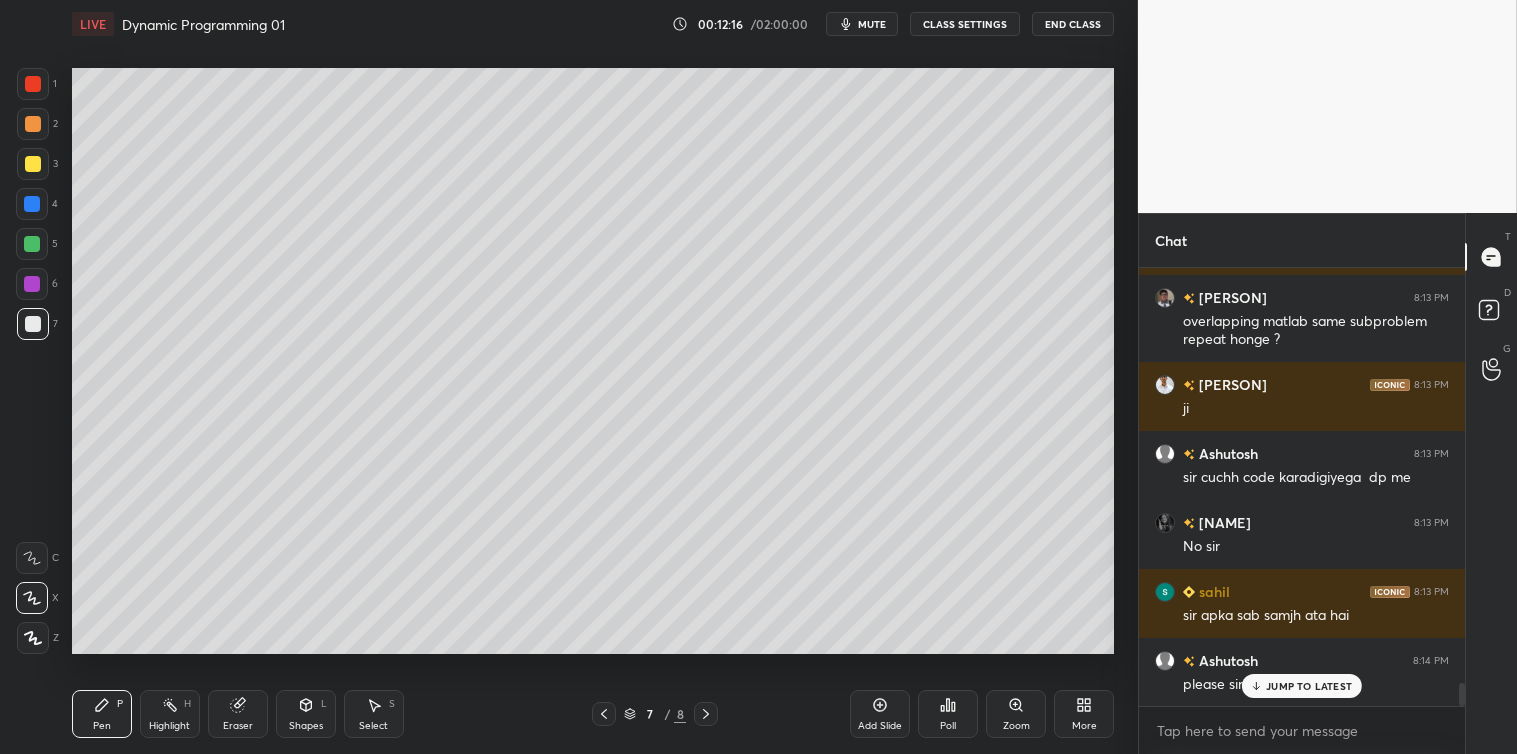 click on "JUMP TO LATEST" at bounding box center (1309, 686) 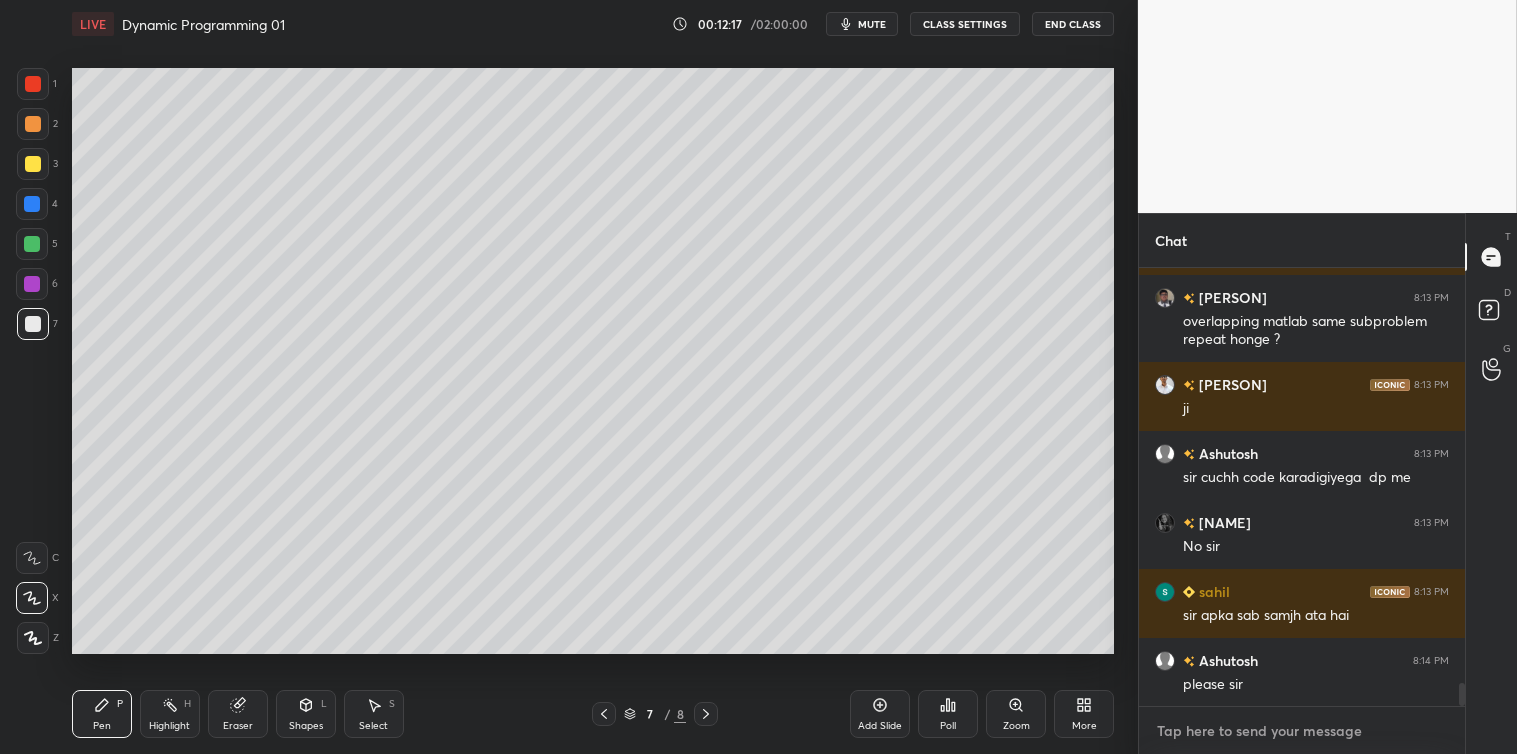 click at bounding box center (1302, 731) 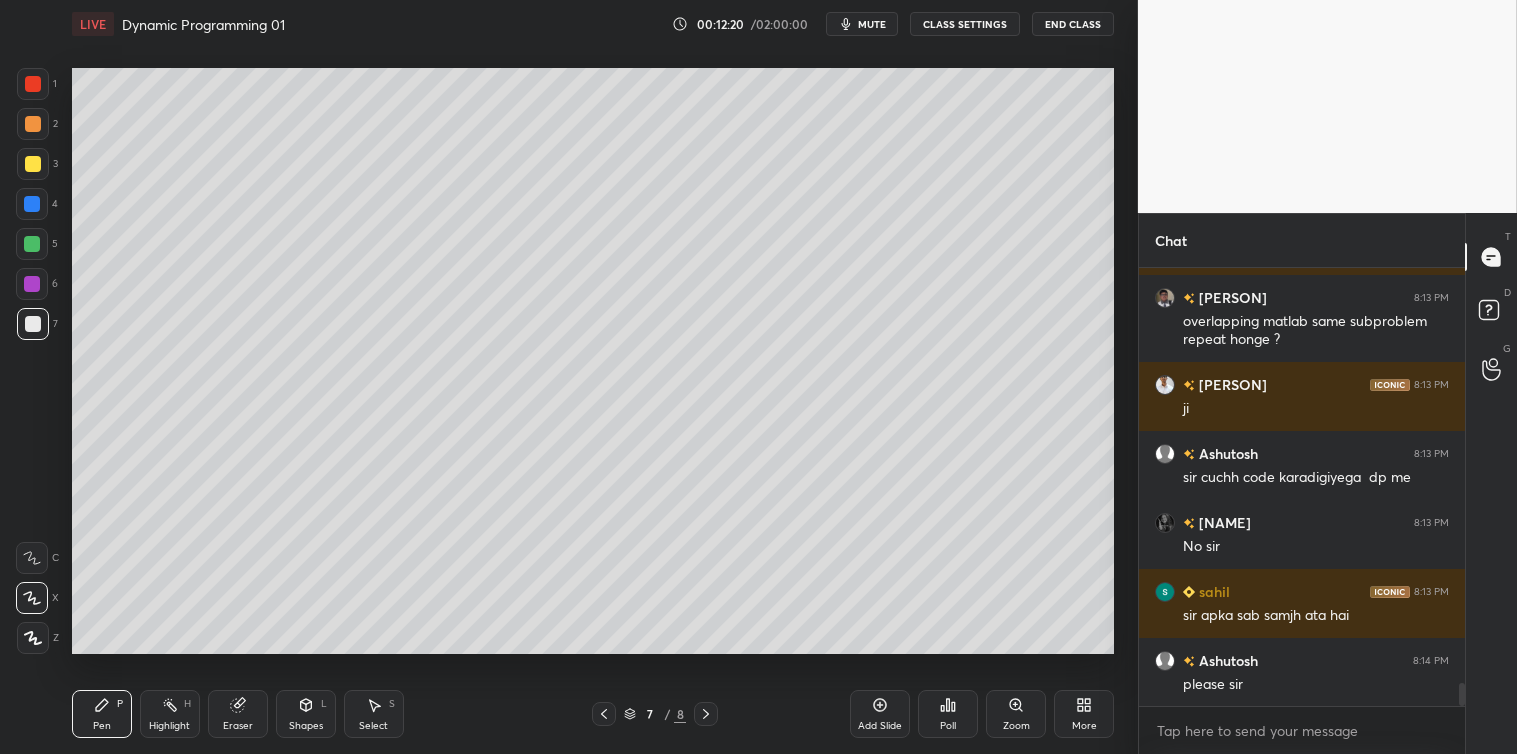 click at bounding box center (32, 244) 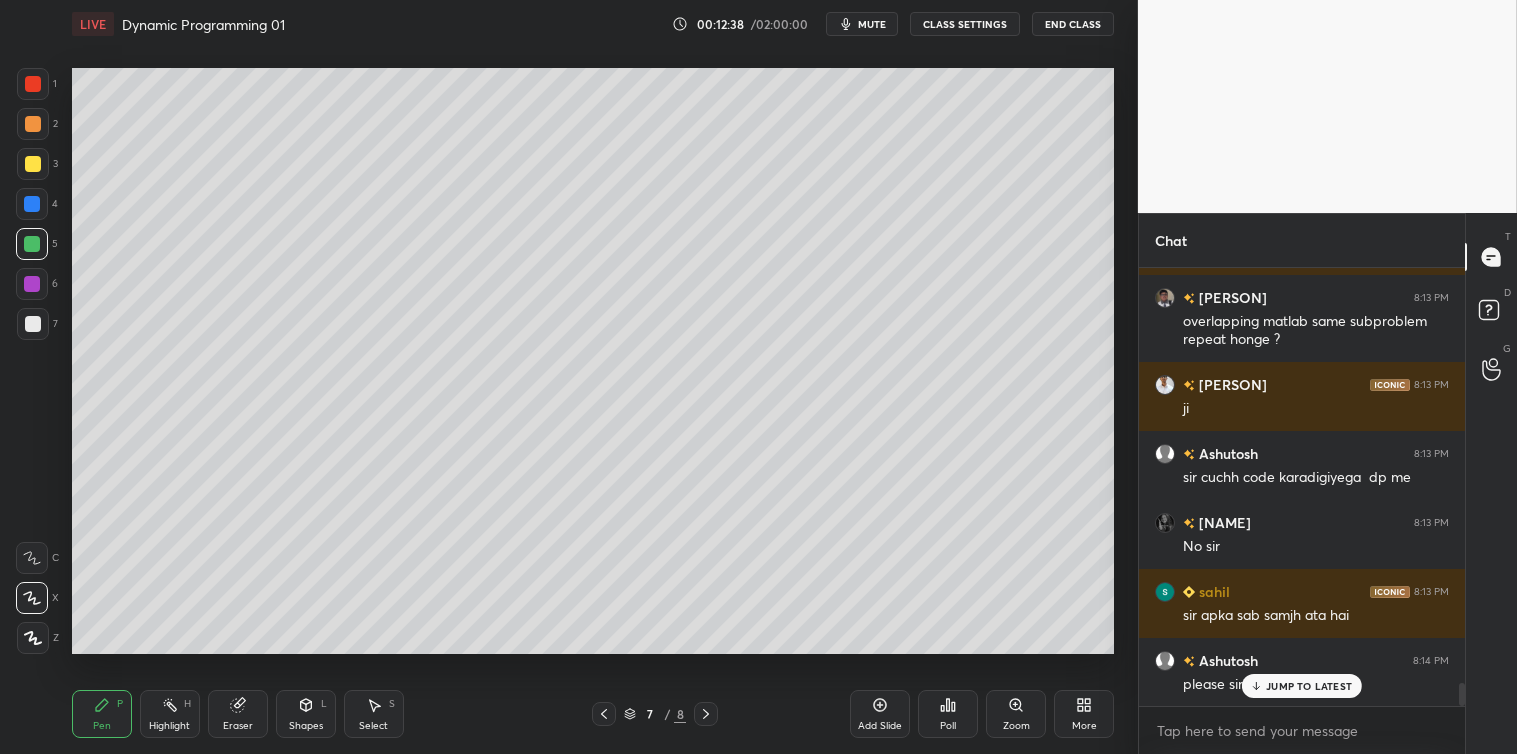scroll, scrollTop: 8007, scrollLeft: 0, axis: vertical 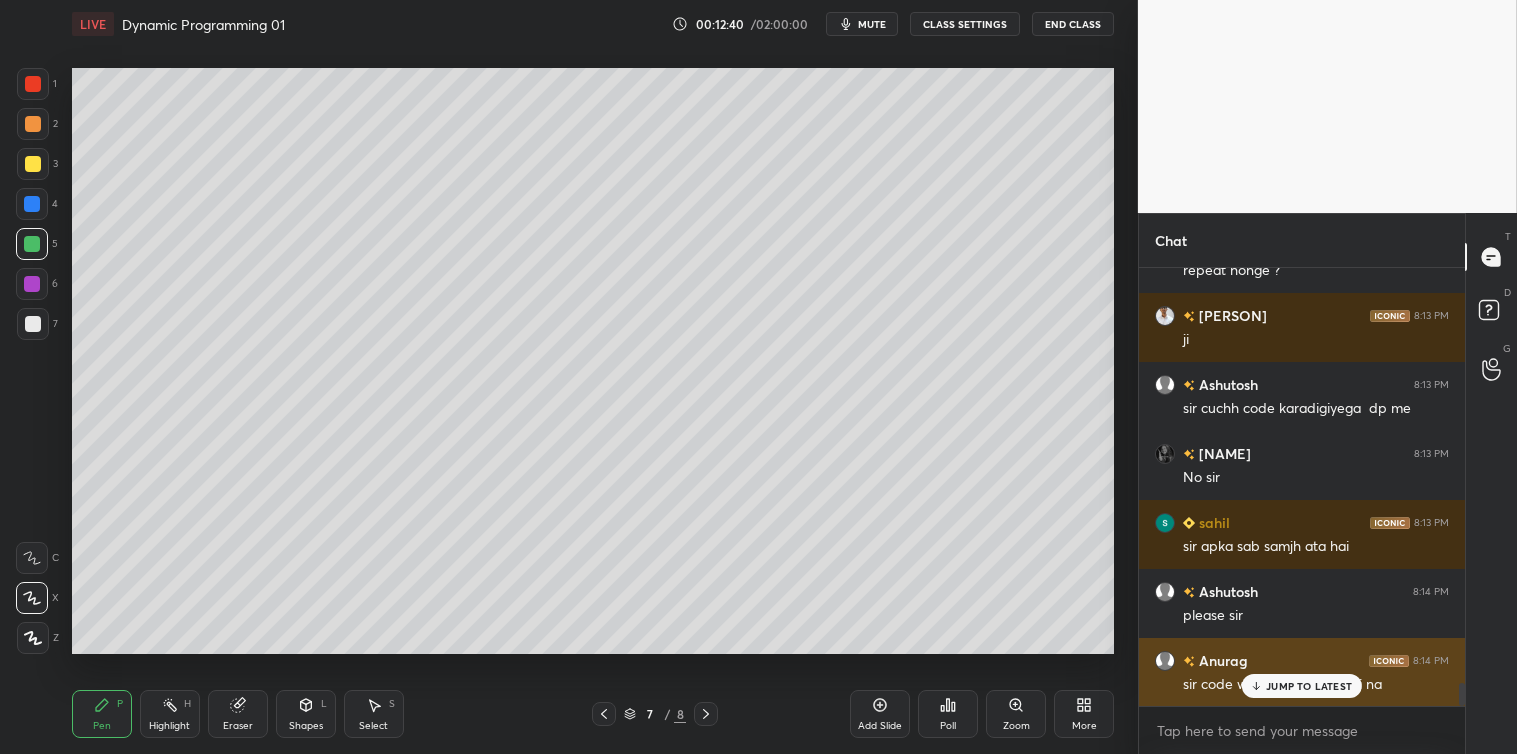 click on "JUMP TO LATEST" at bounding box center (1309, 686) 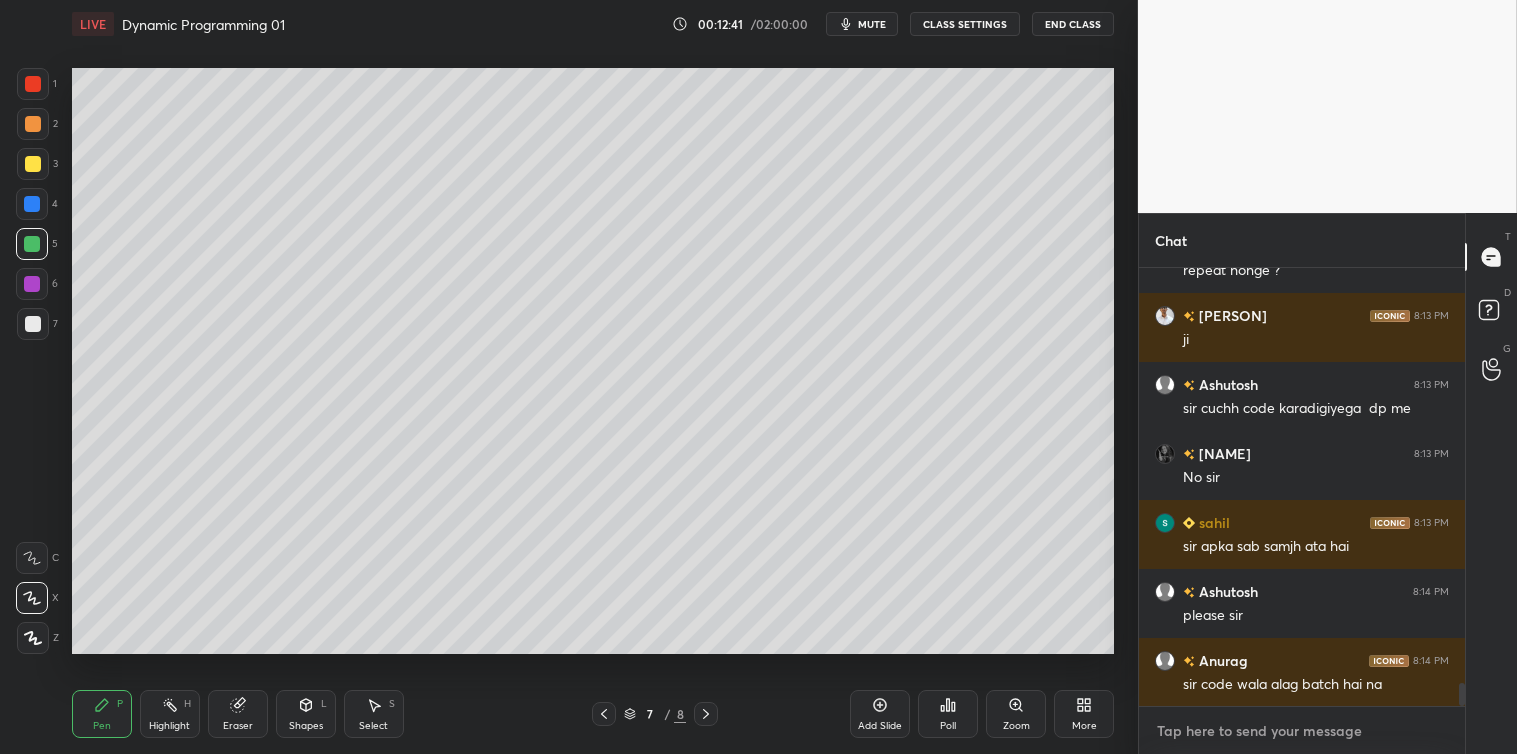 click at bounding box center (1302, 731) 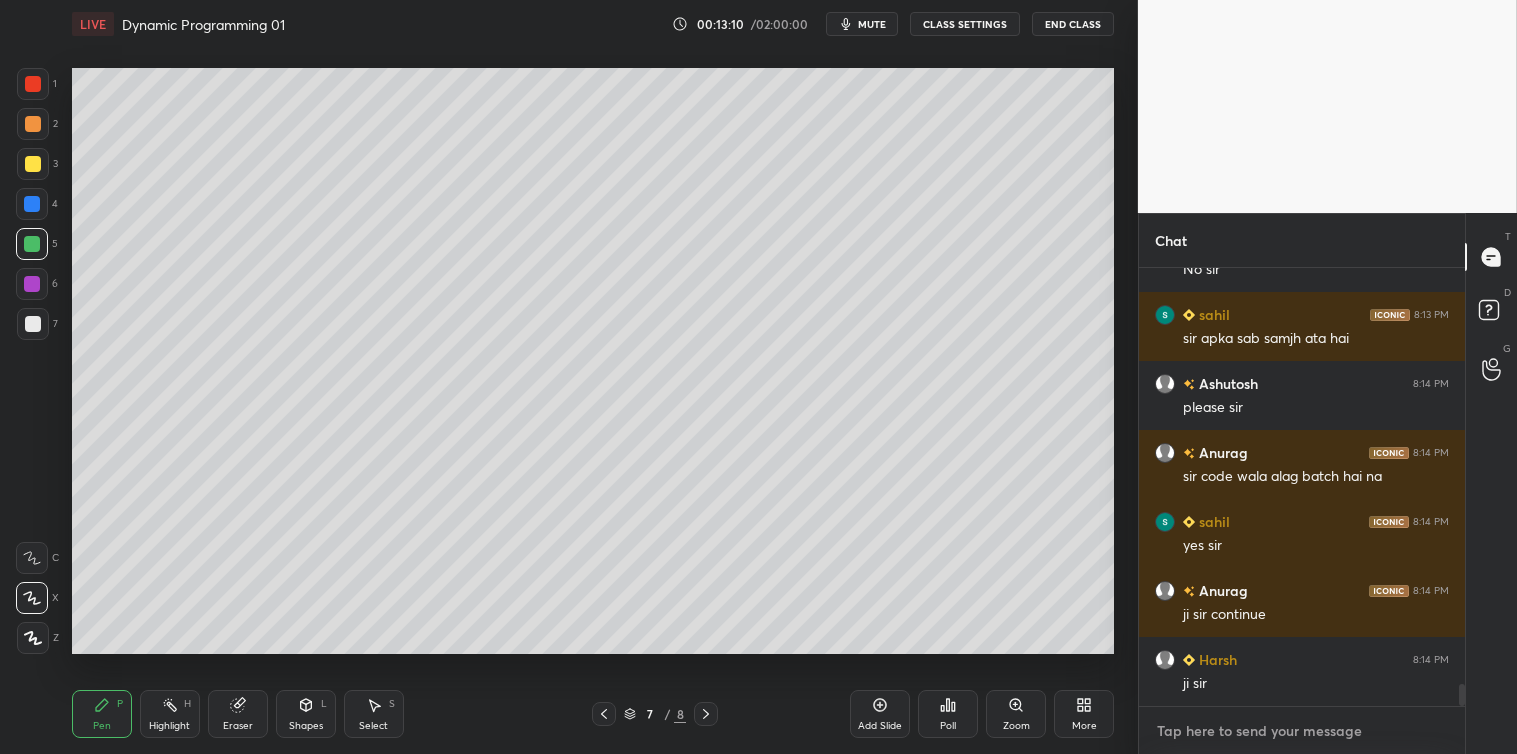 scroll, scrollTop: 8284, scrollLeft: 0, axis: vertical 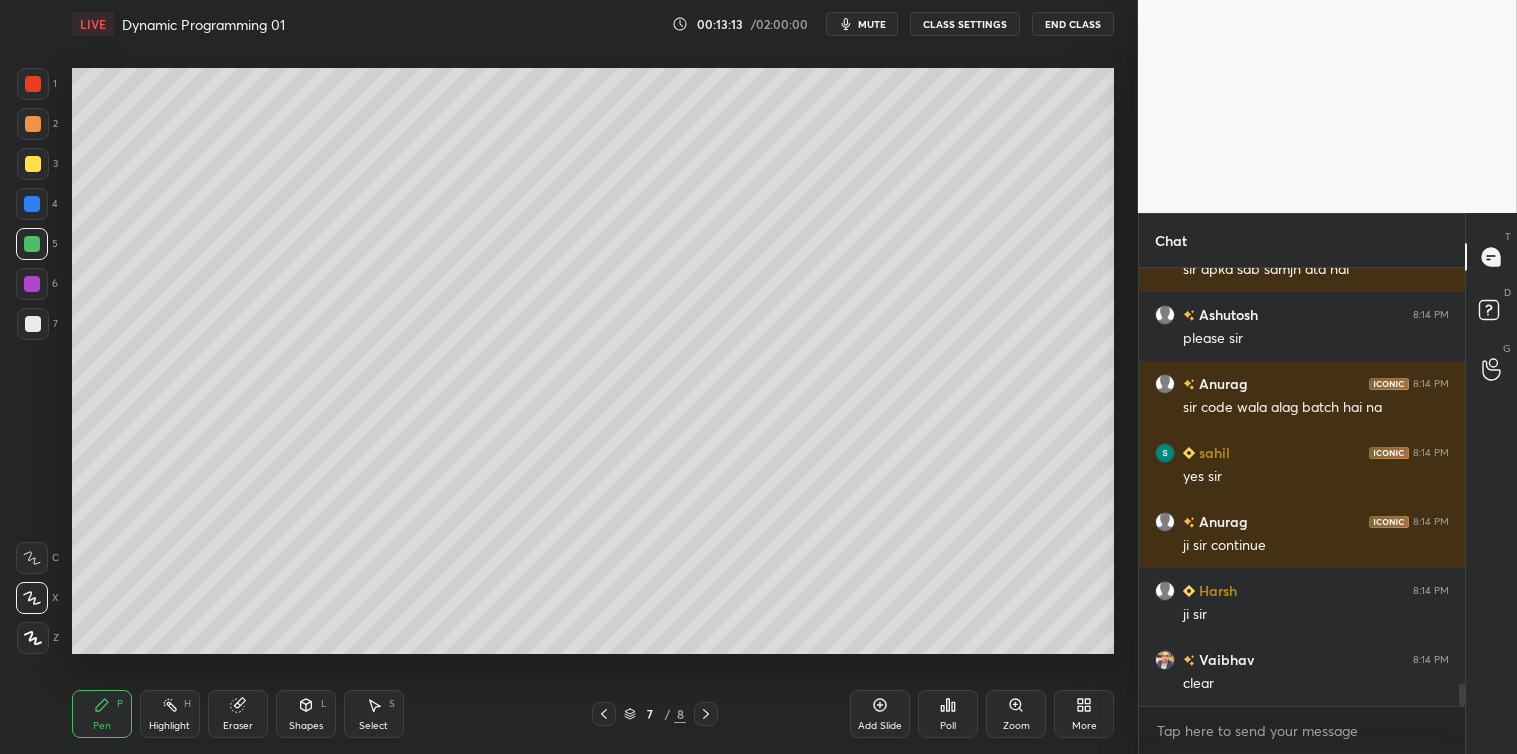 click 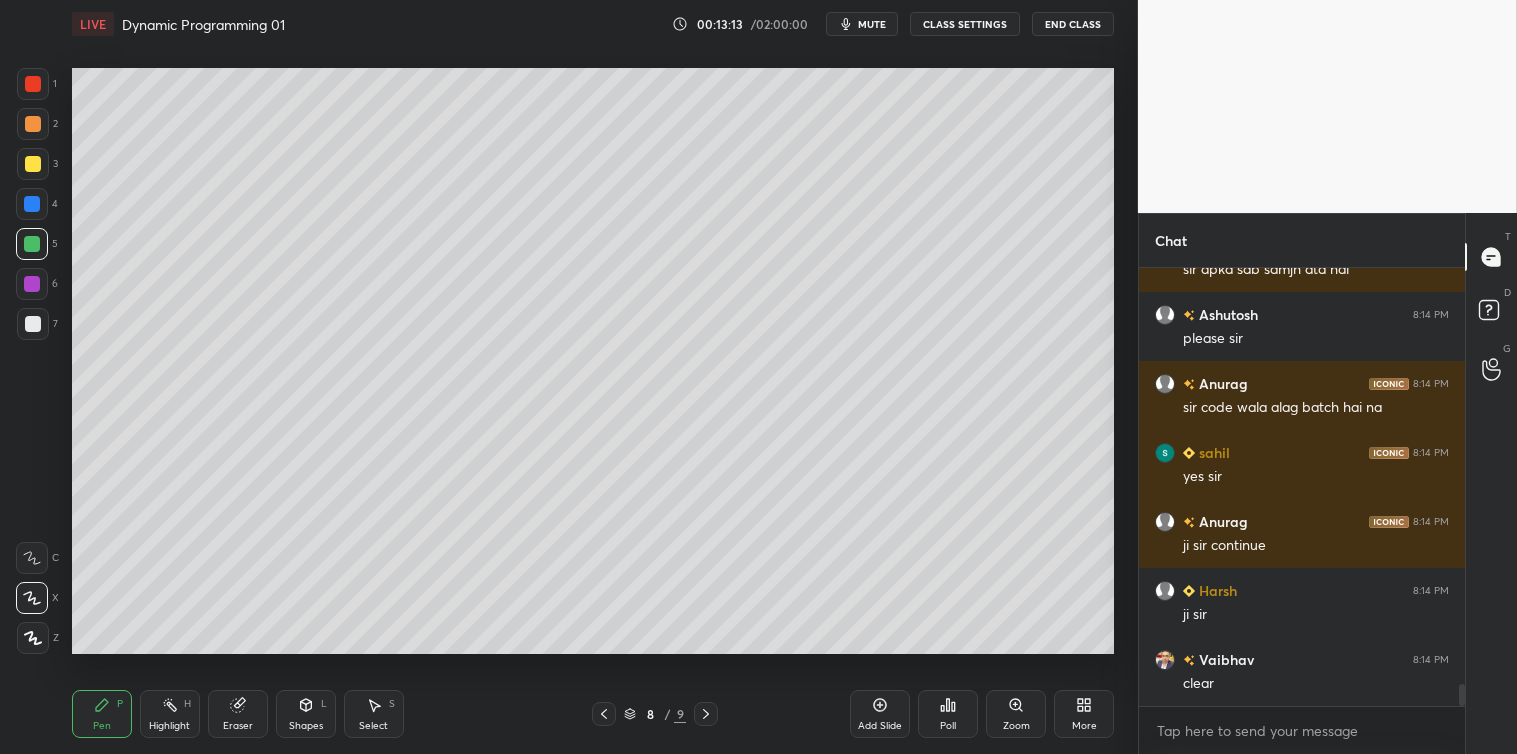 scroll, scrollTop: 8353, scrollLeft: 0, axis: vertical 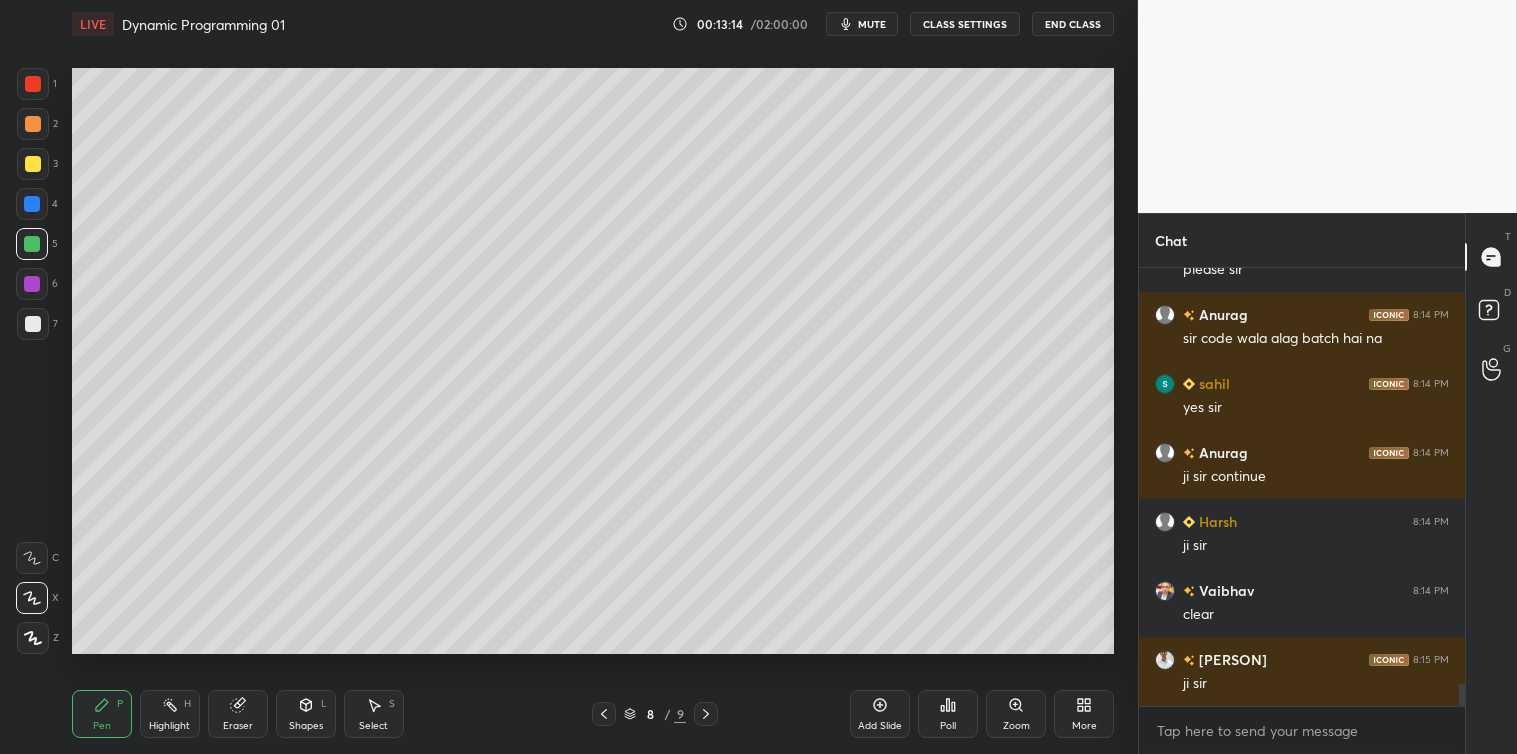 click at bounding box center [33, 324] 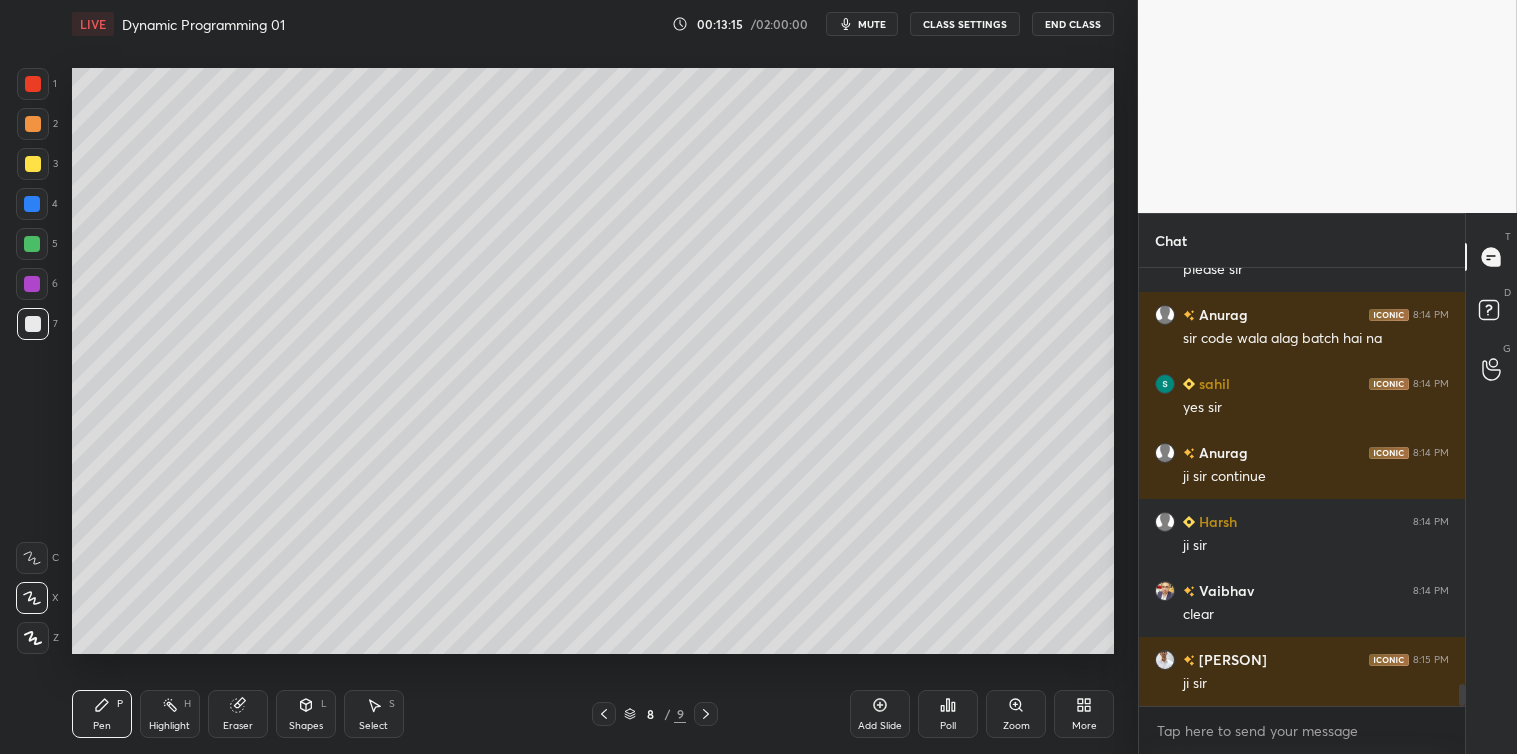scroll, scrollTop: 8422, scrollLeft: 0, axis: vertical 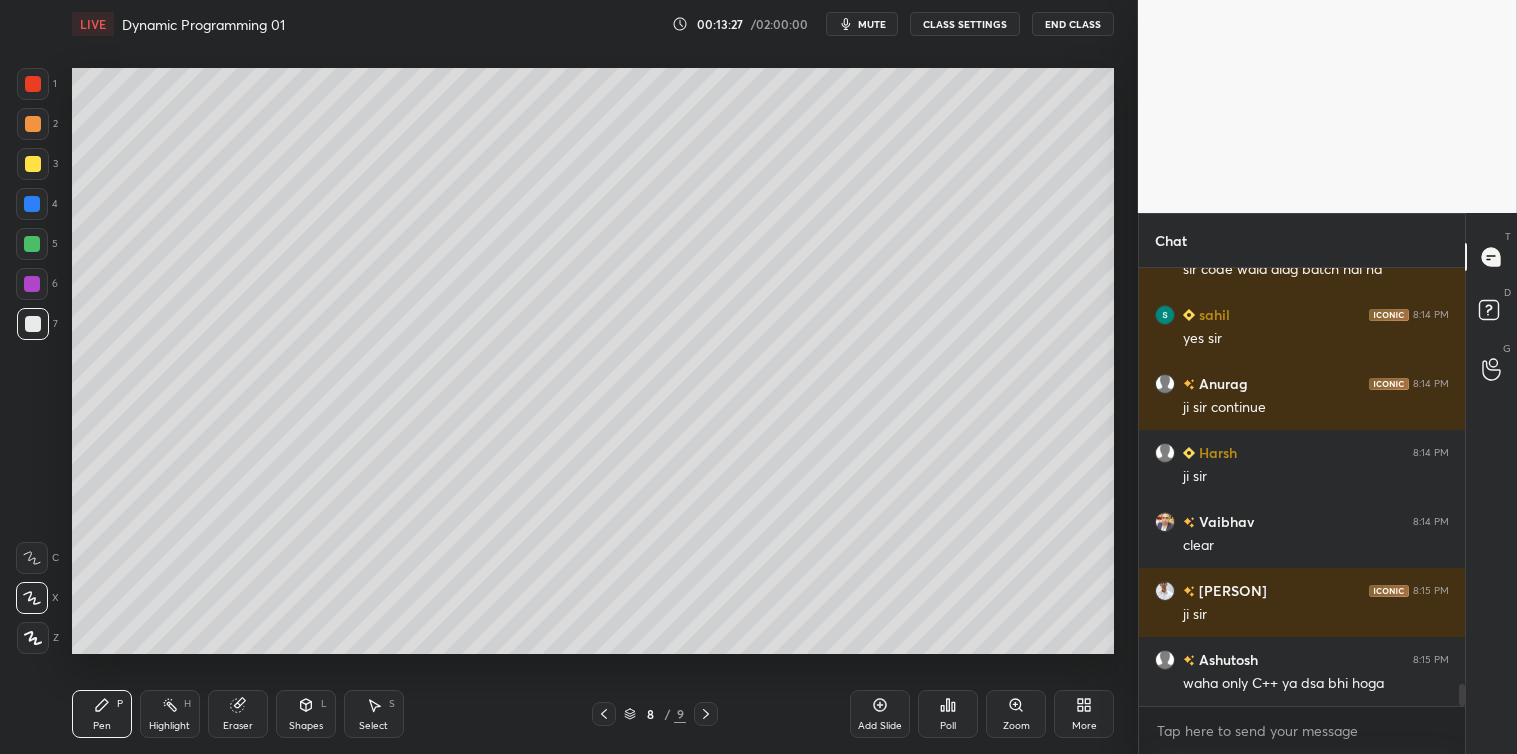 click 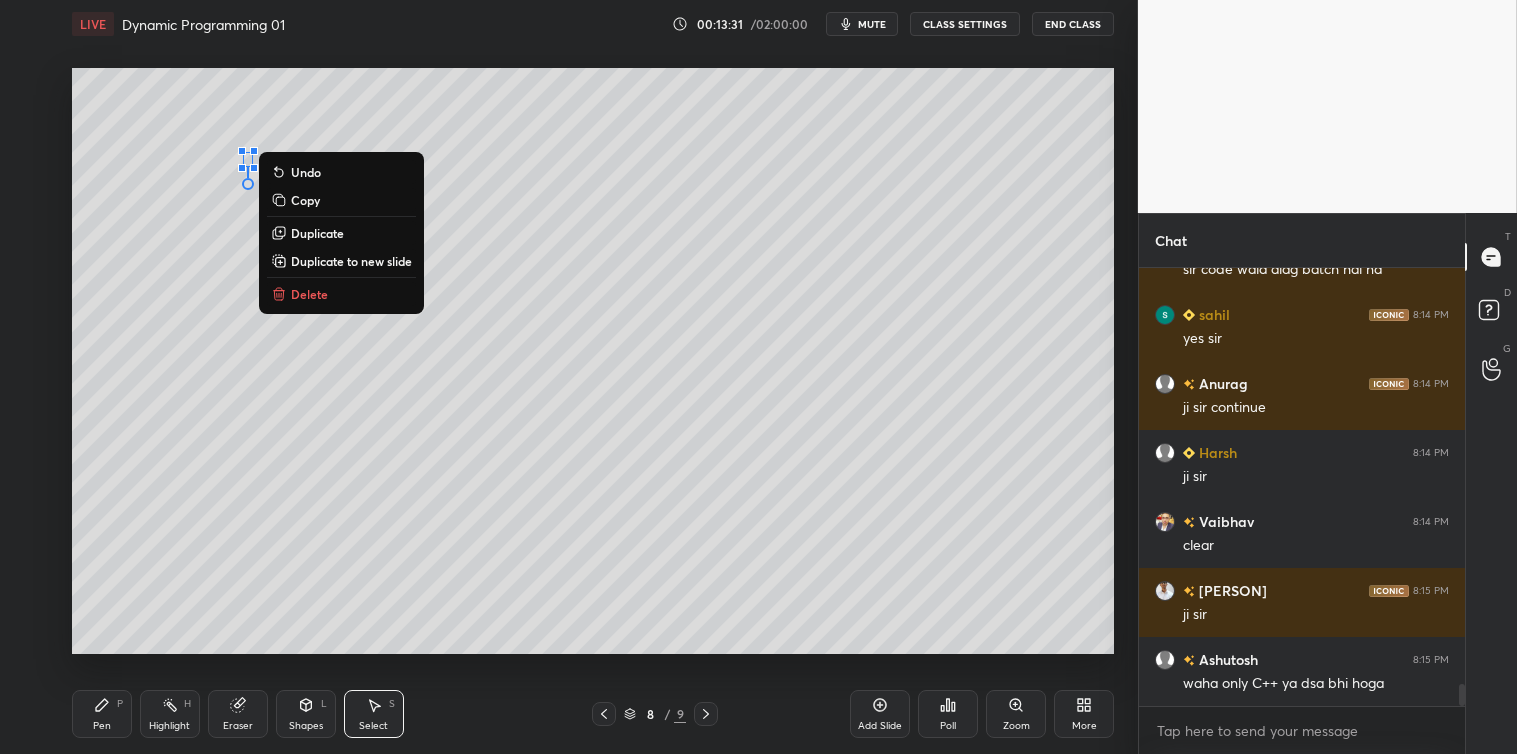 click on "Delete" at bounding box center (309, 294) 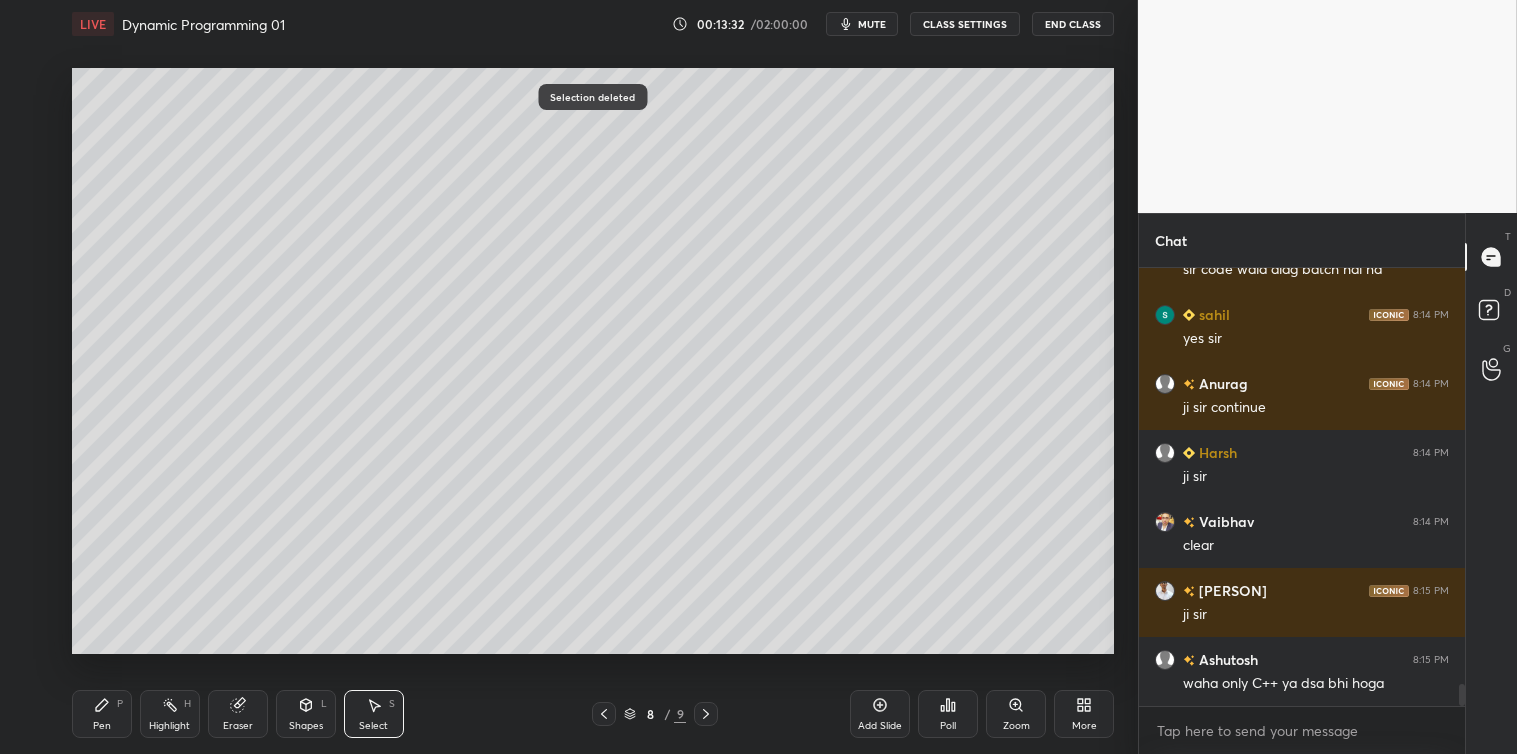 click 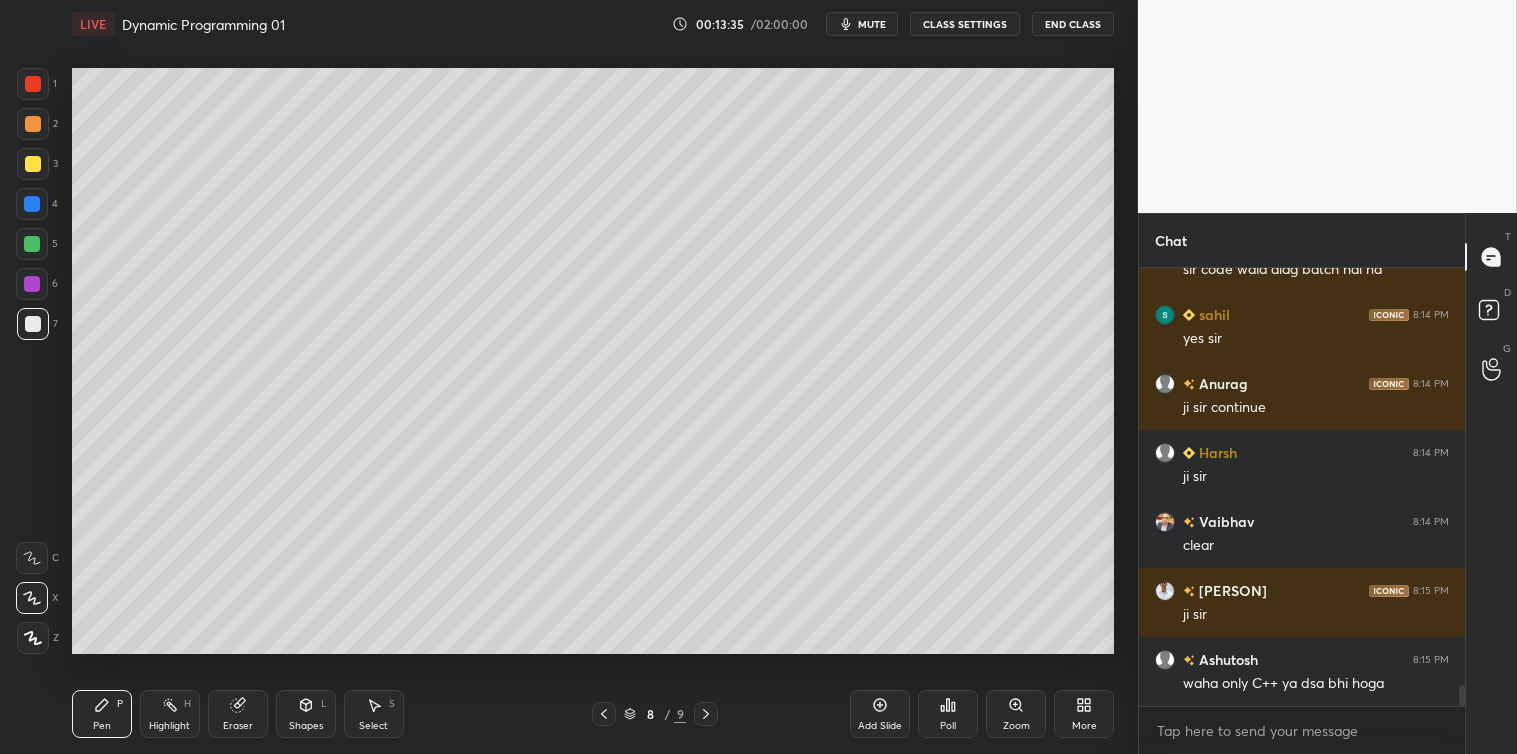 scroll, scrollTop: 8491, scrollLeft: 0, axis: vertical 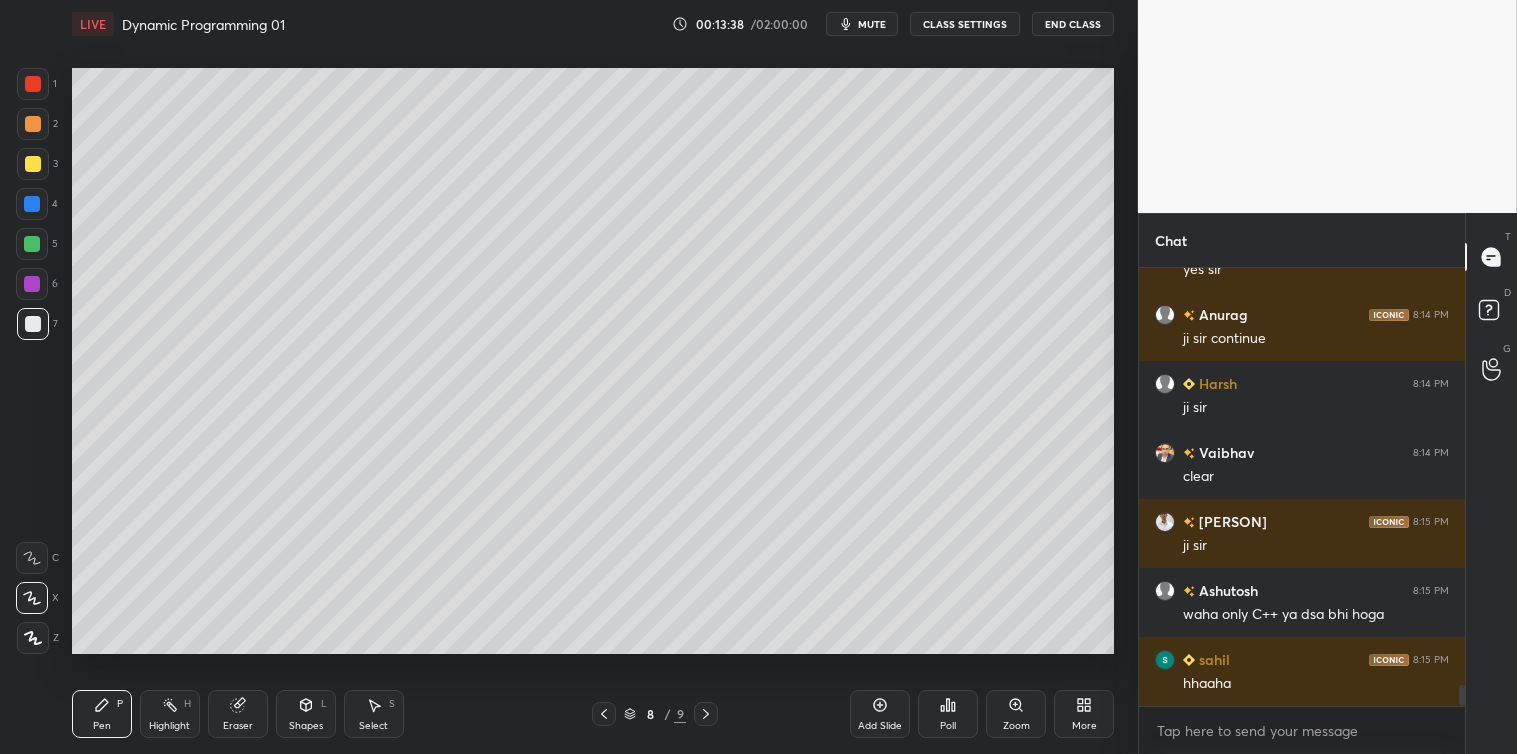 click on "Shapes" at bounding box center [306, 726] 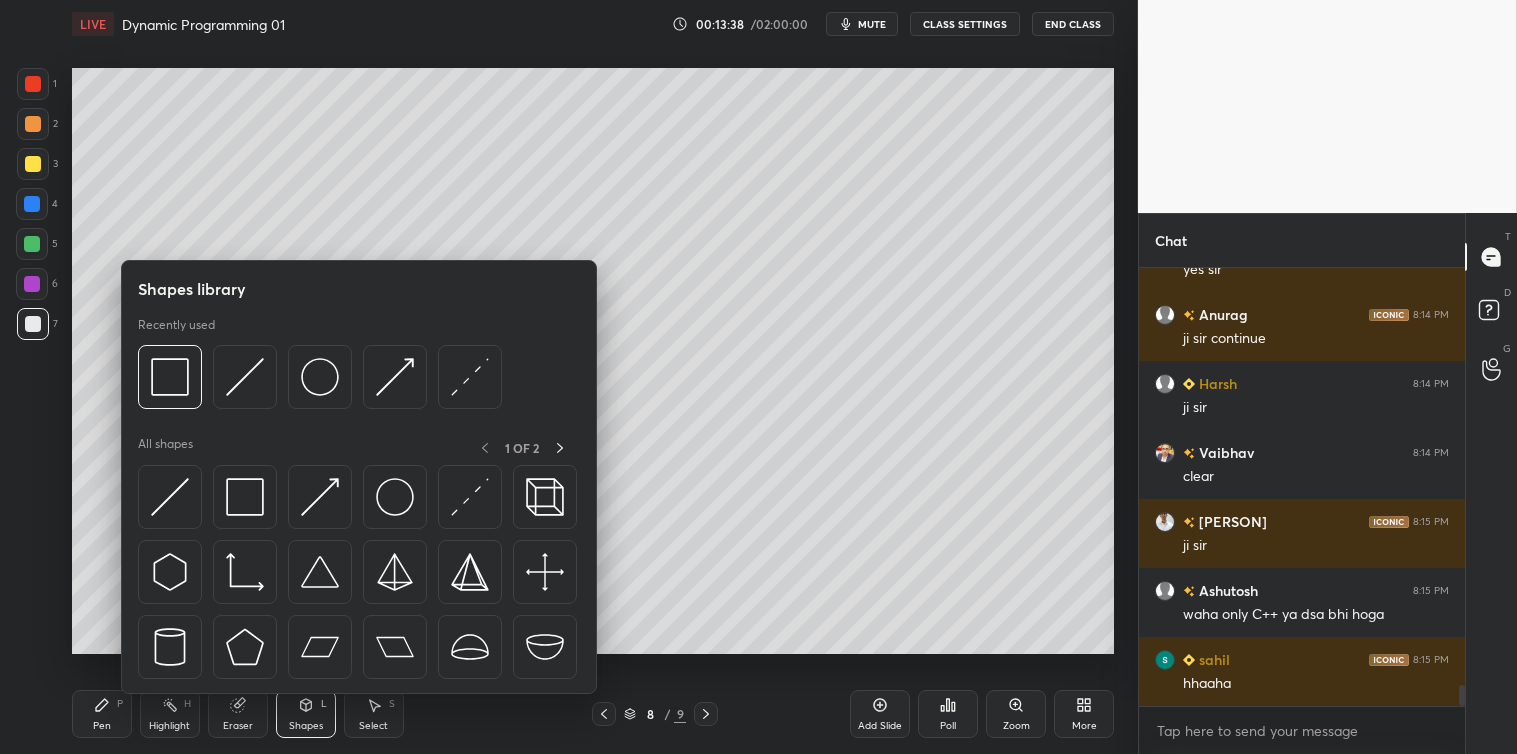 click at bounding box center (170, 497) 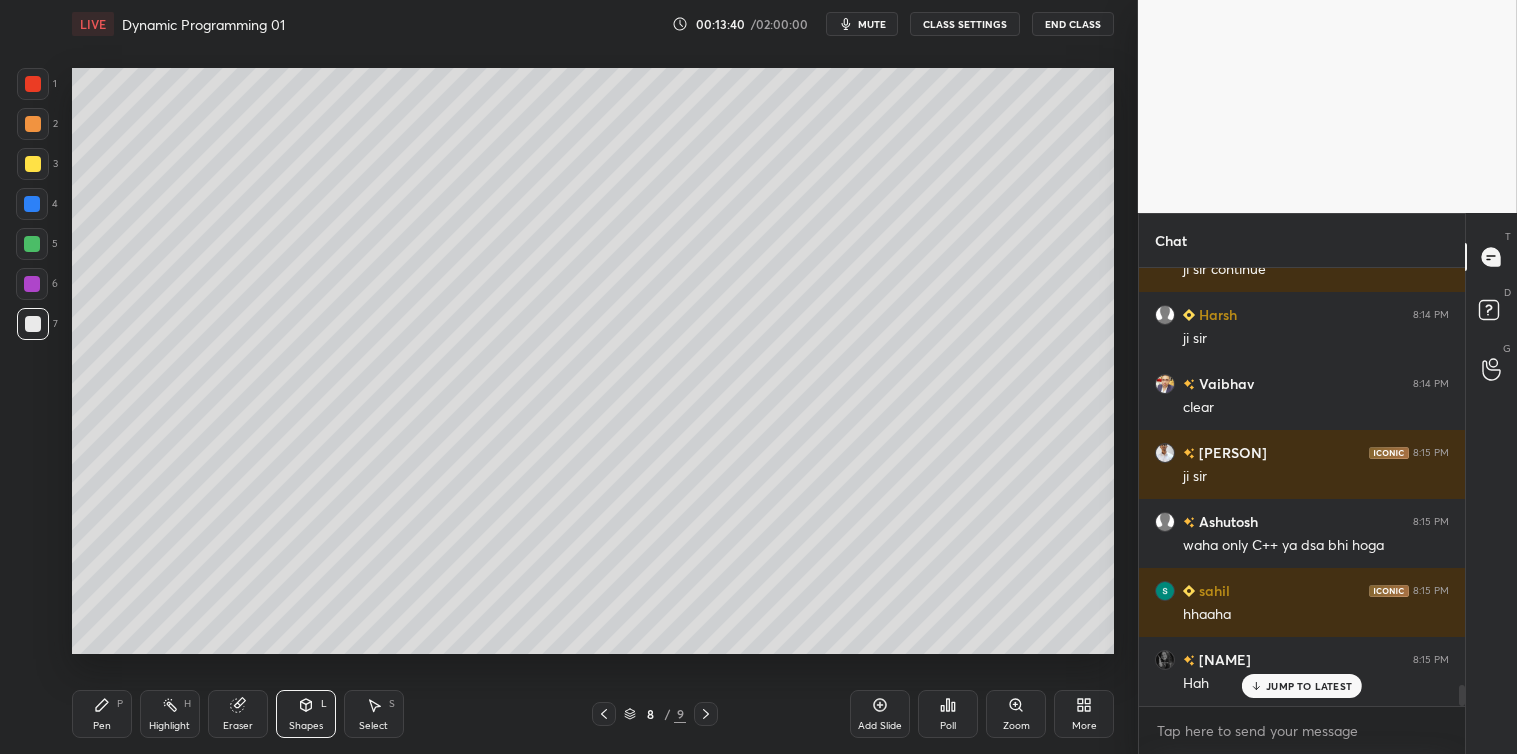 scroll, scrollTop: 8628, scrollLeft: 0, axis: vertical 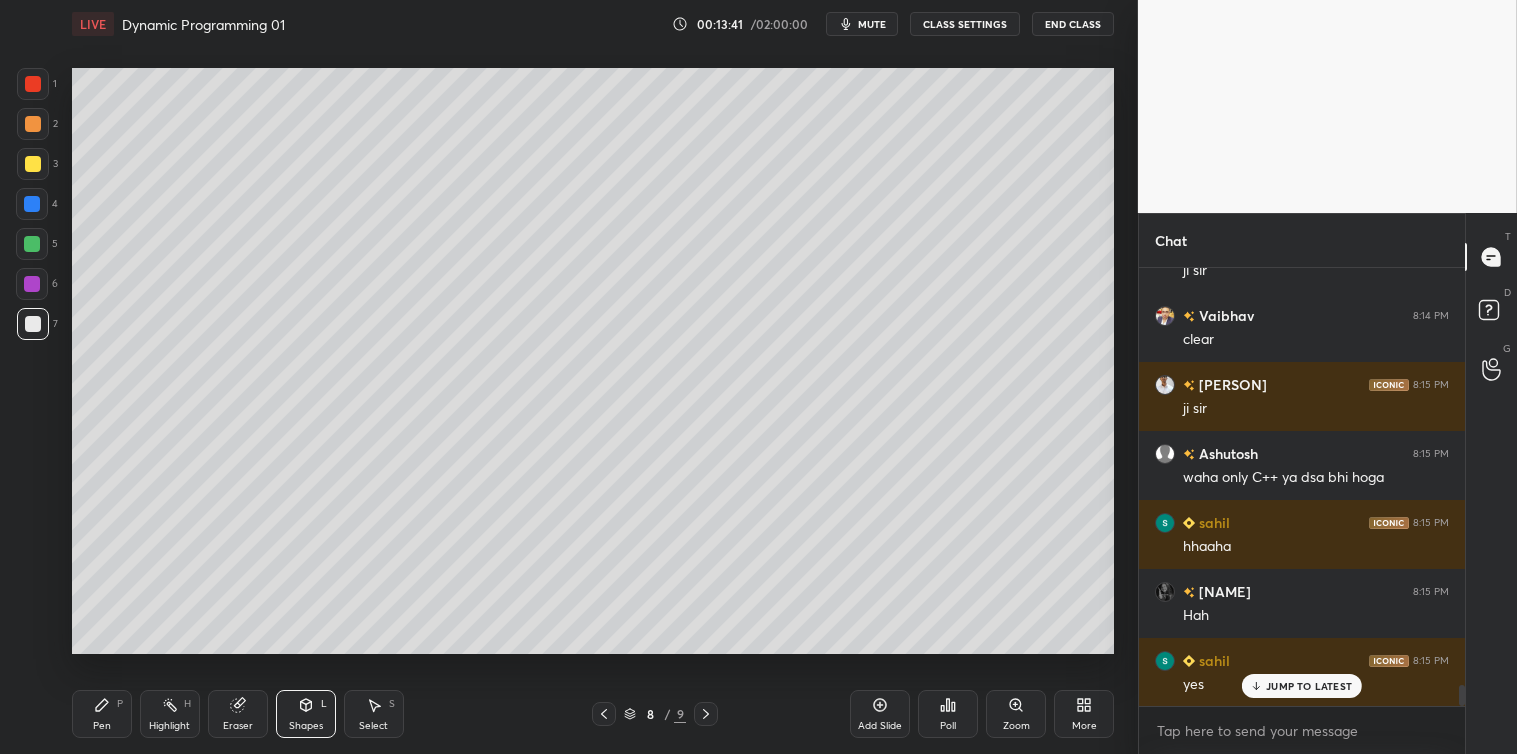 click 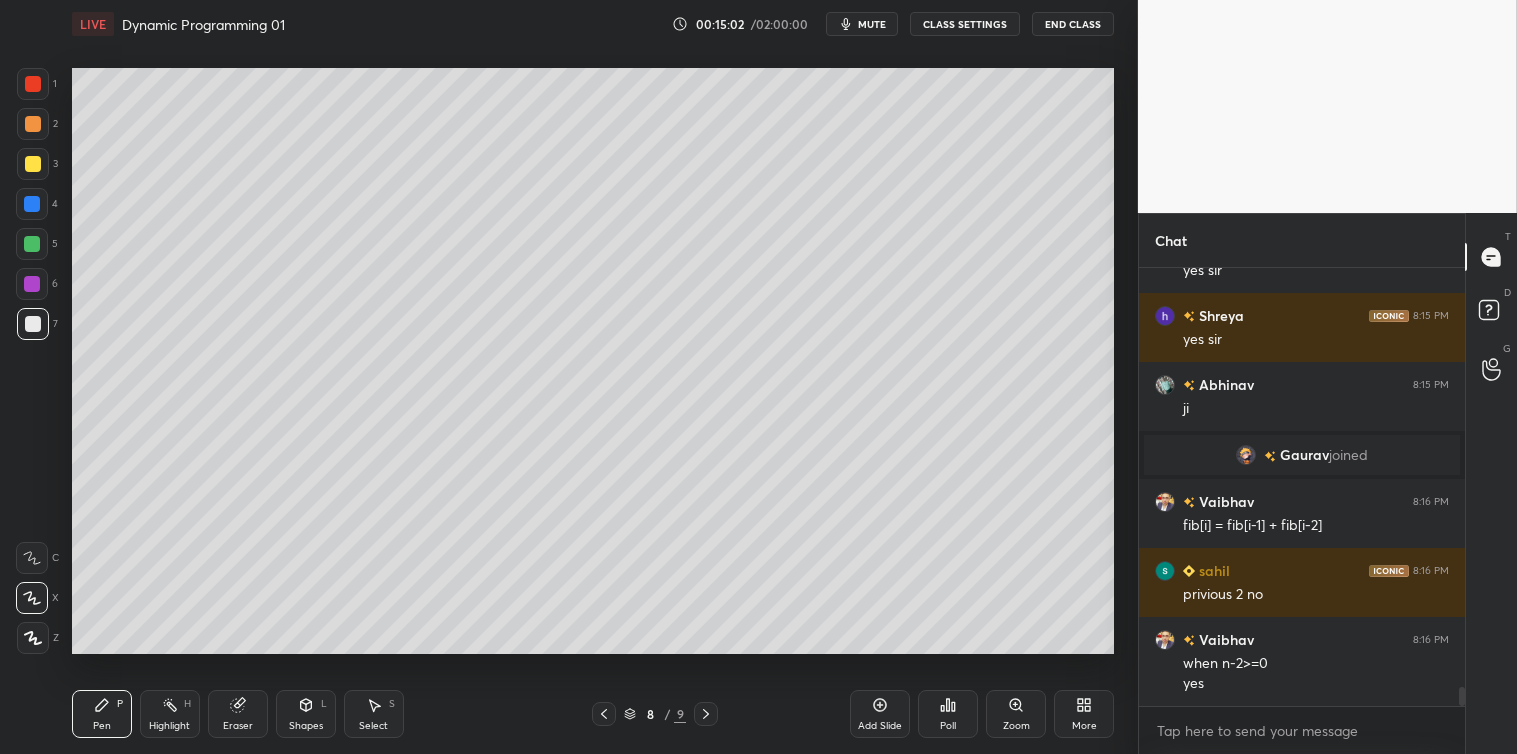 scroll, scrollTop: 9663, scrollLeft: 0, axis: vertical 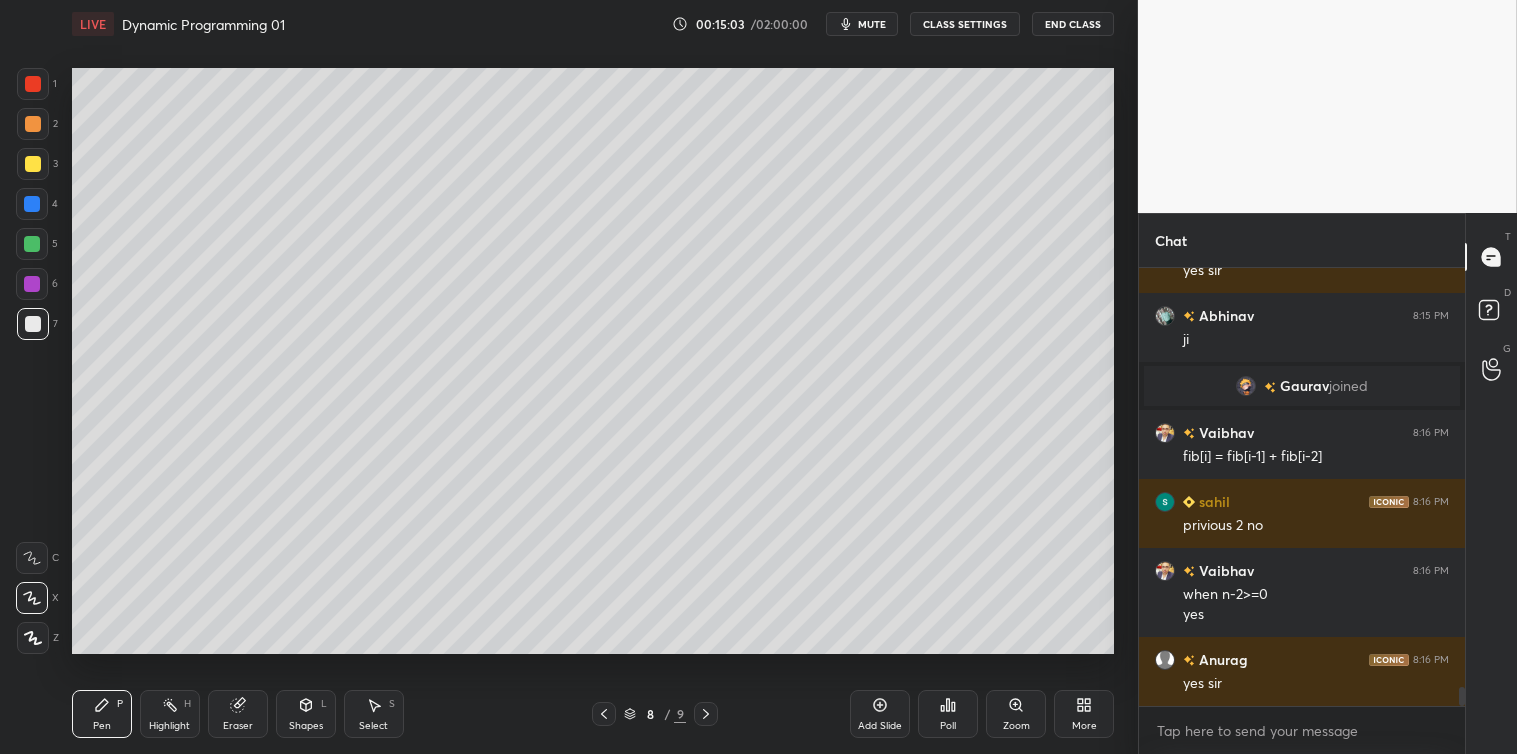 click on "Select S" at bounding box center [374, 714] 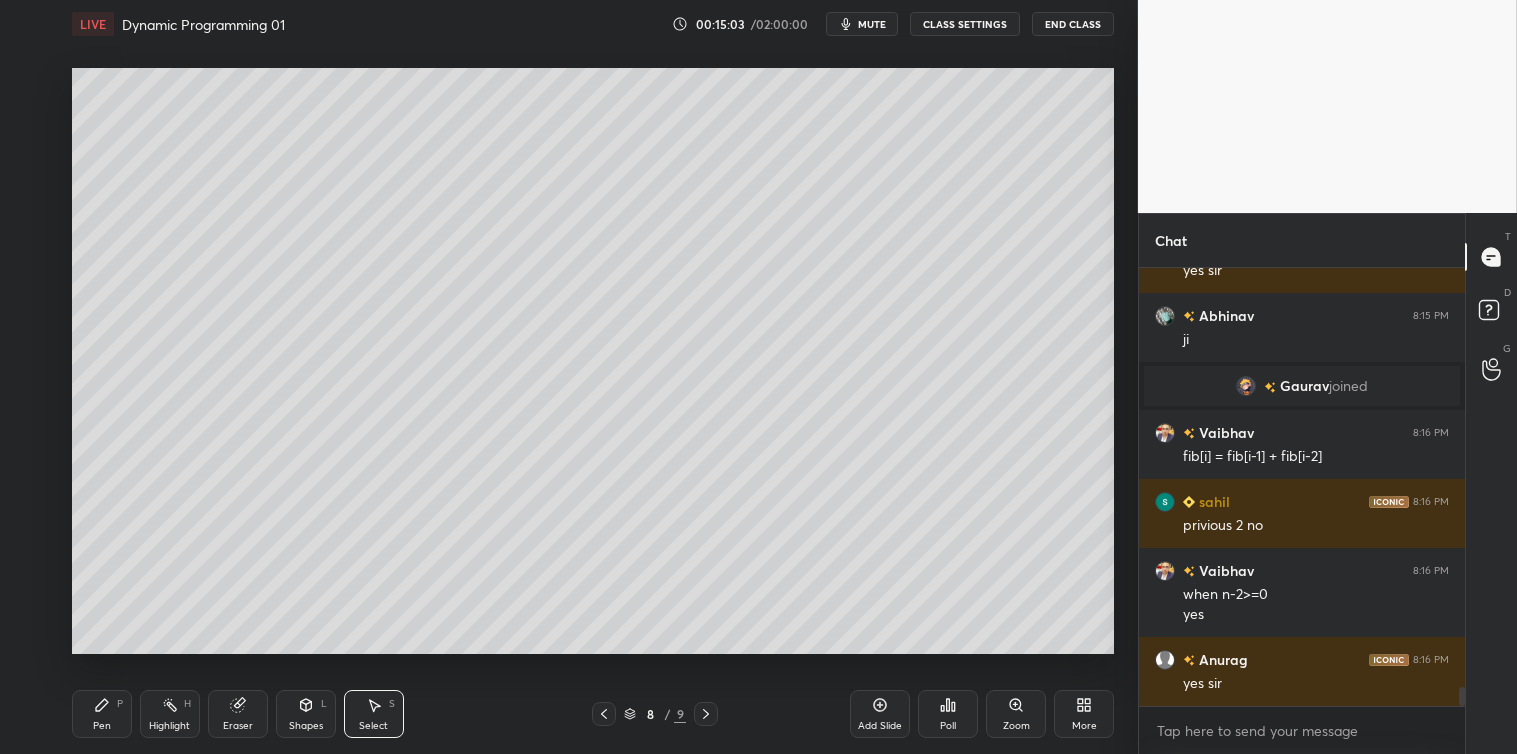 scroll, scrollTop: 9801, scrollLeft: 0, axis: vertical 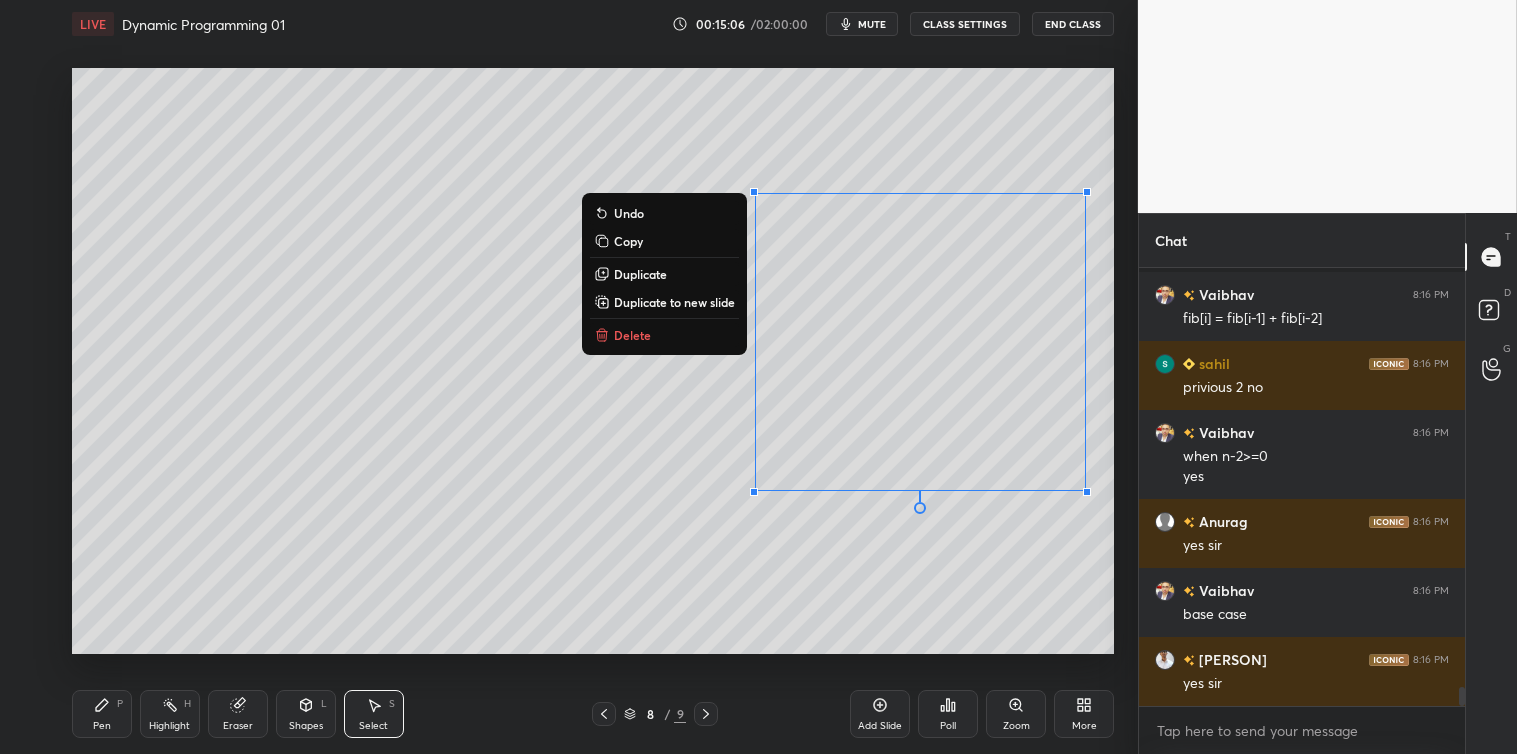 click on "Copy" at bounding box center [628, 241] 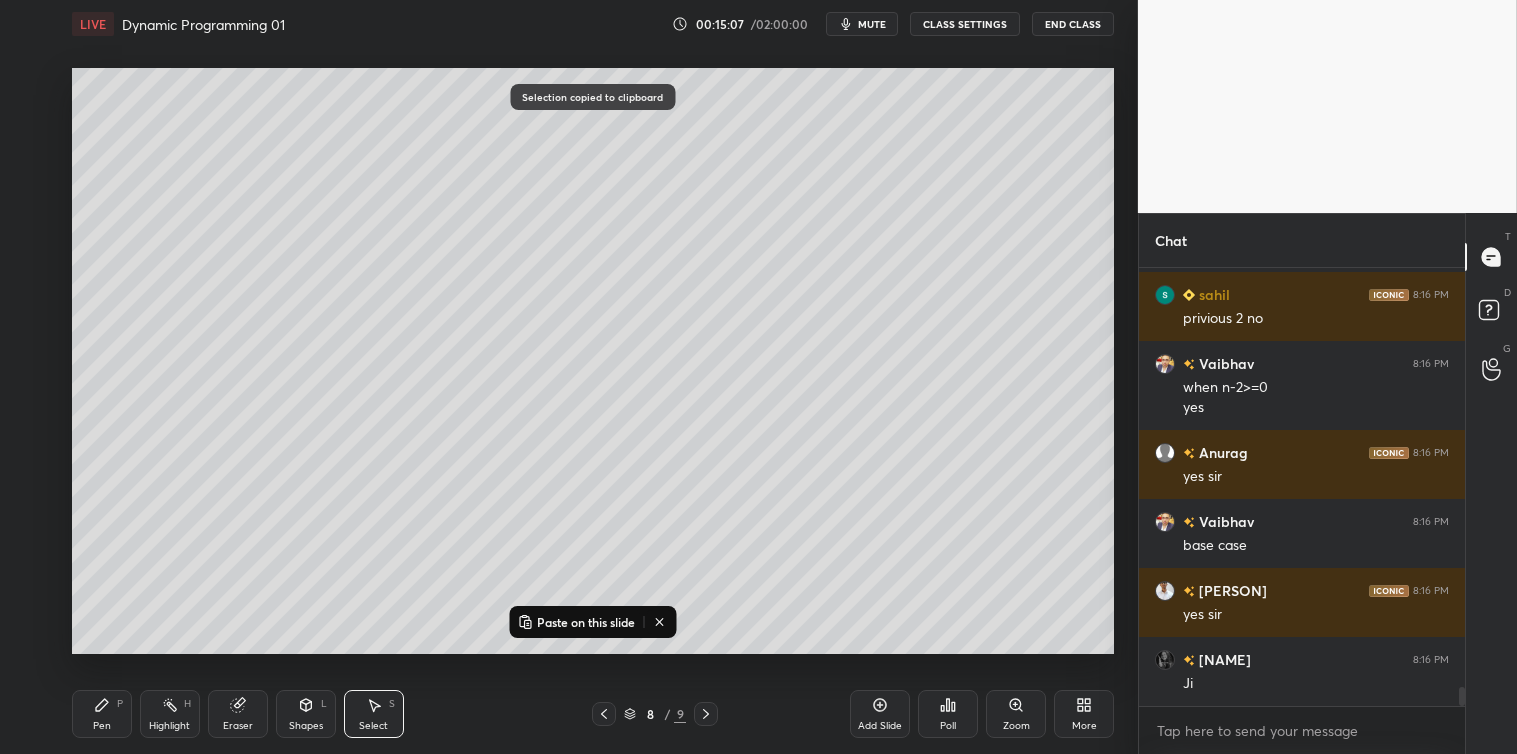 click 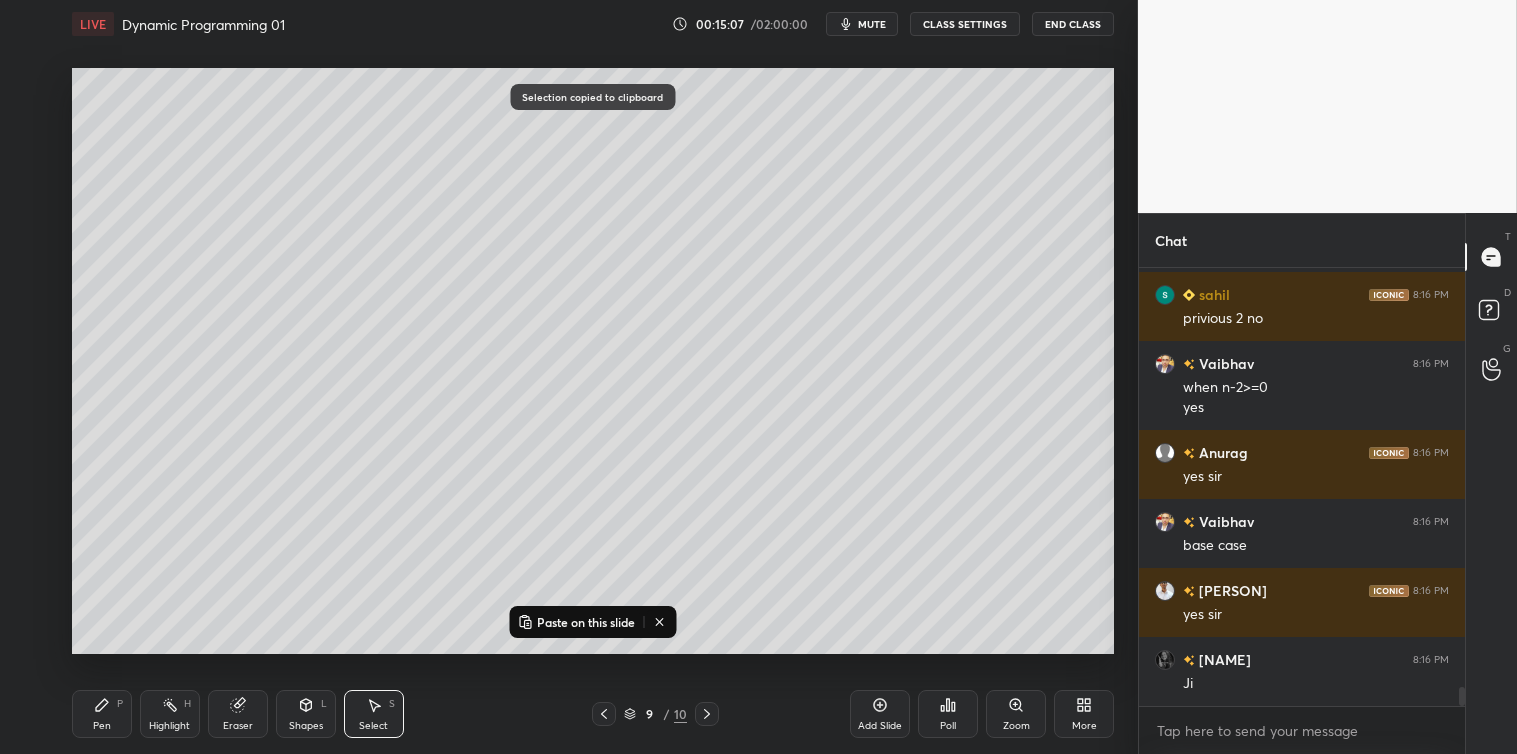 click on "Paste on this slide" at bounding box center (586, 622) 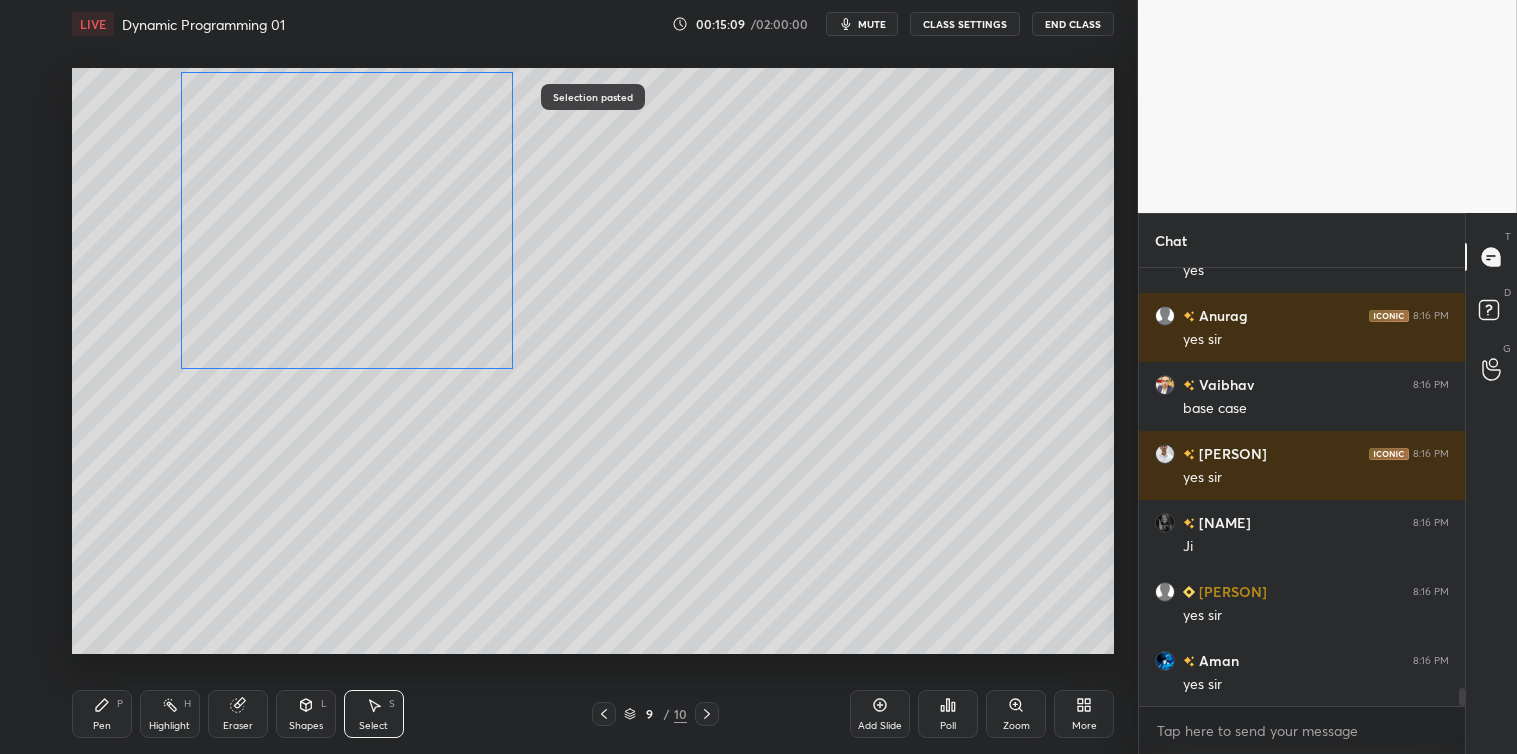 scroll, scrollTop: 10076, scrollLeft: 0, axis: vertical 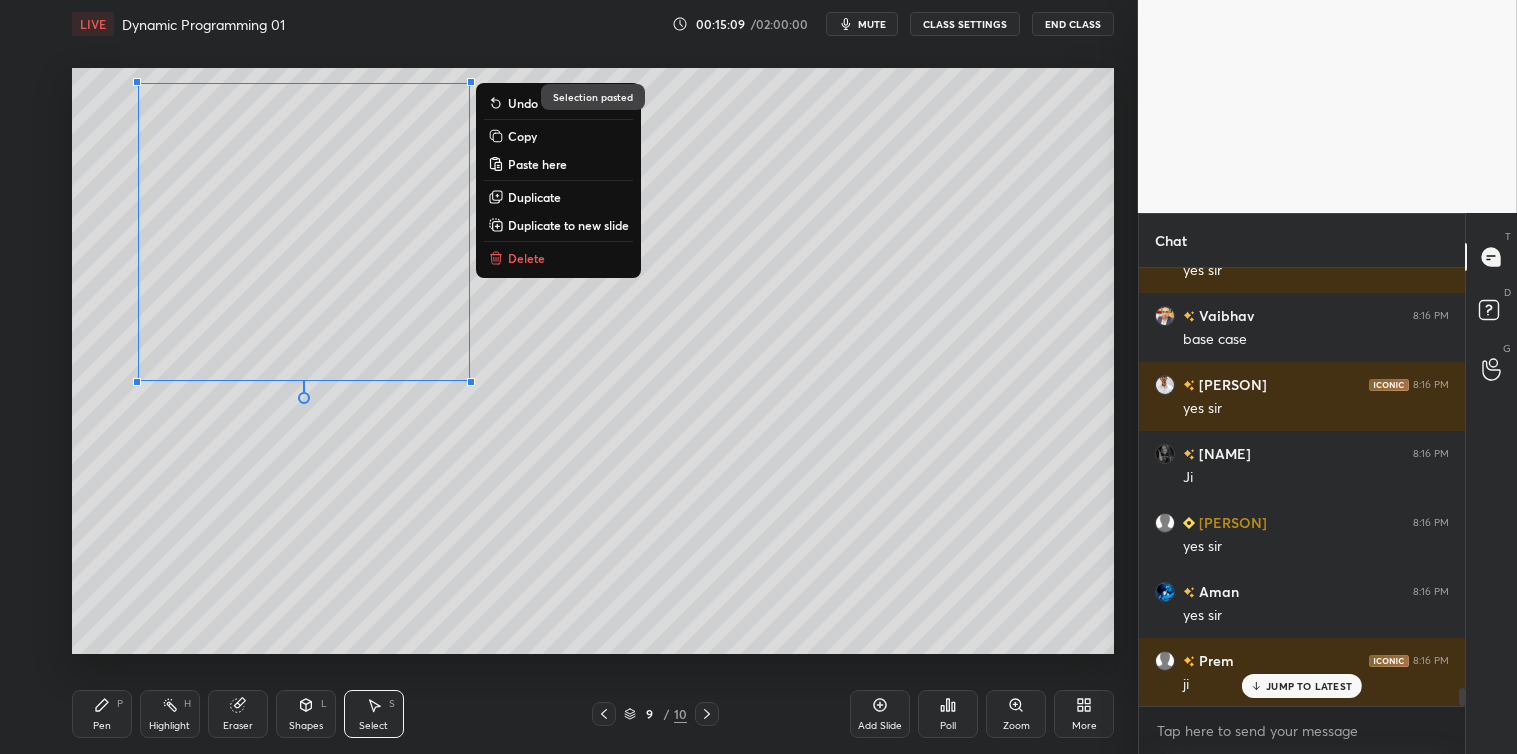 click on "0 ° Undo Copy Paste here Duplicate Duplicate to new slide Delete" at bounding box center (593, 361) 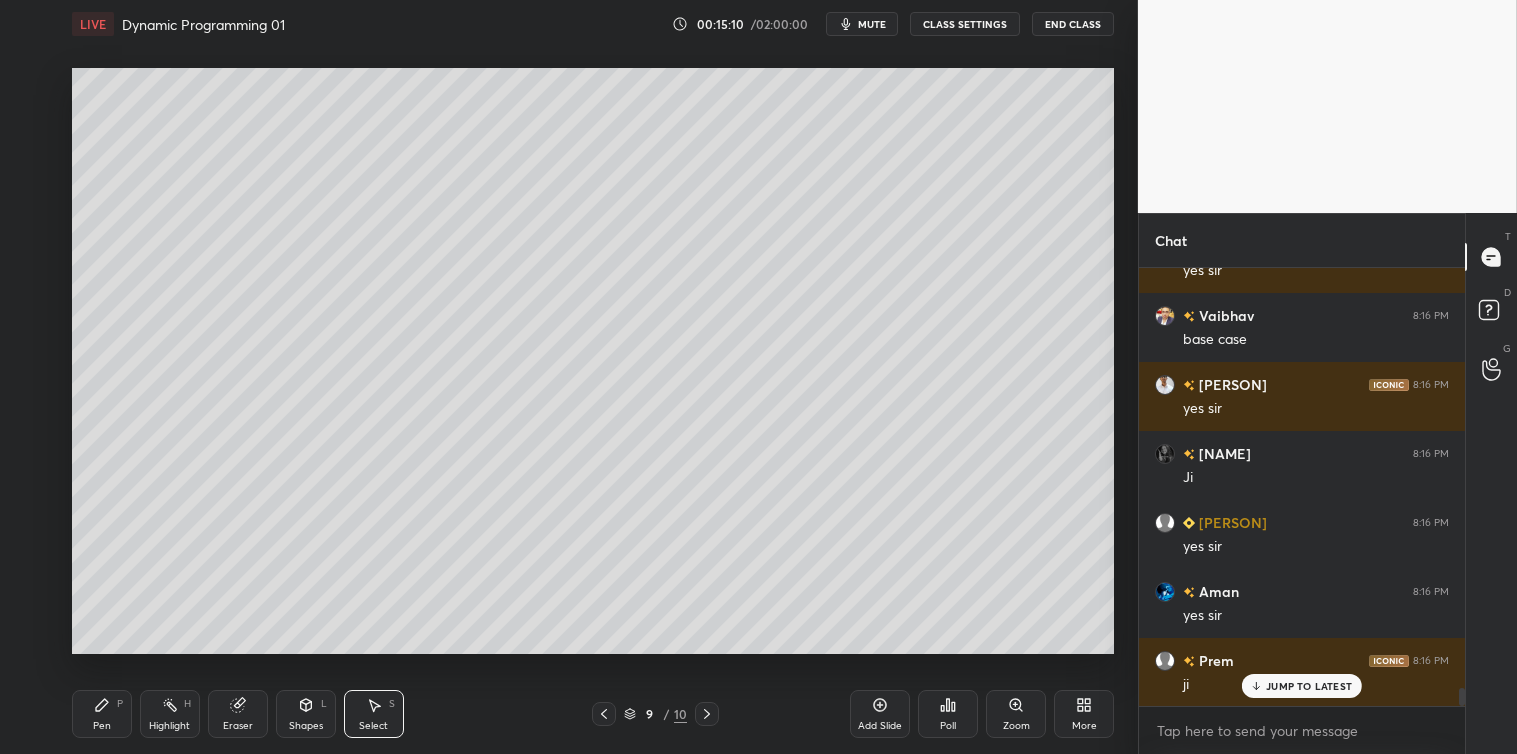 click on "Pen P" at bounding box center (102, 714) 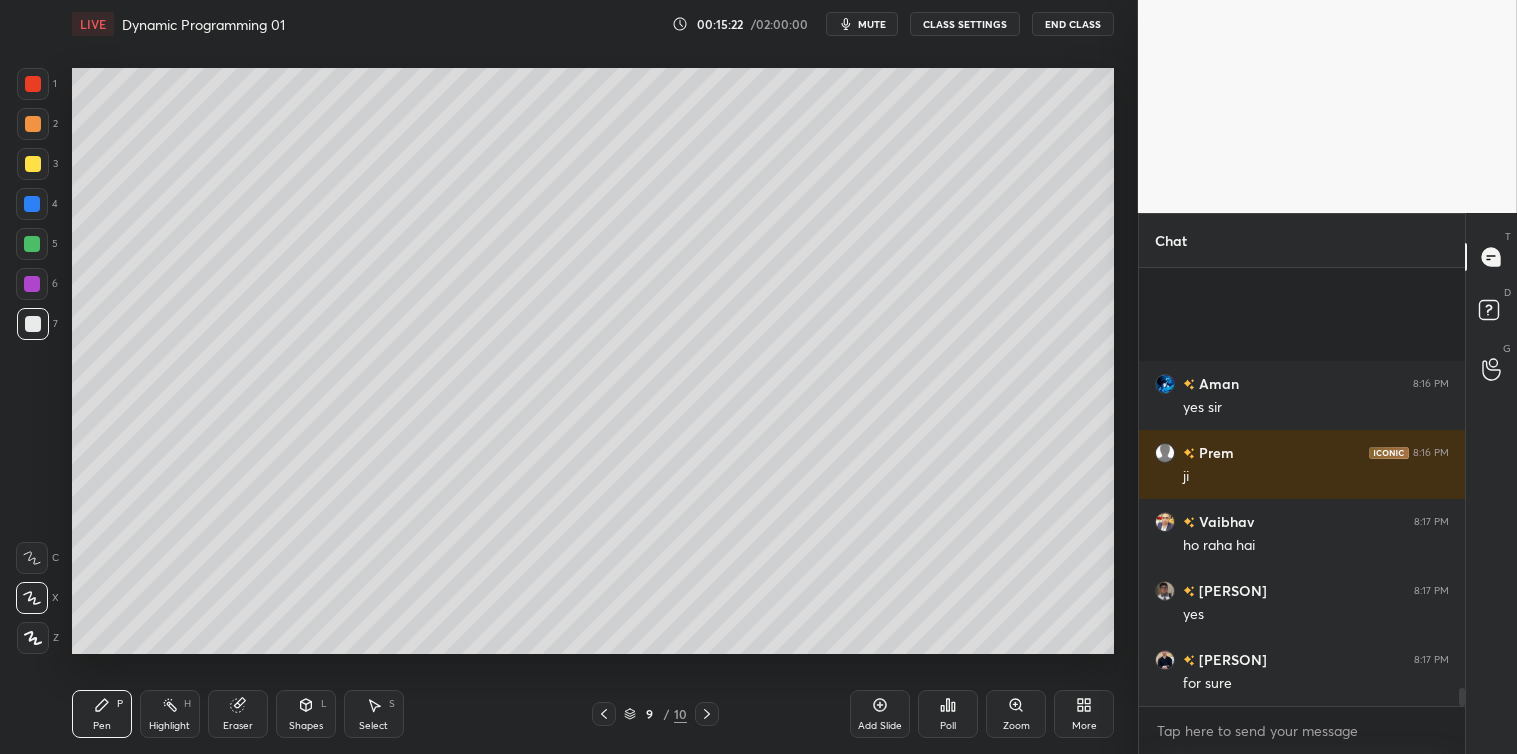 scroll, scrollTop: 10491, scrollLeft: 0, axis: vertical 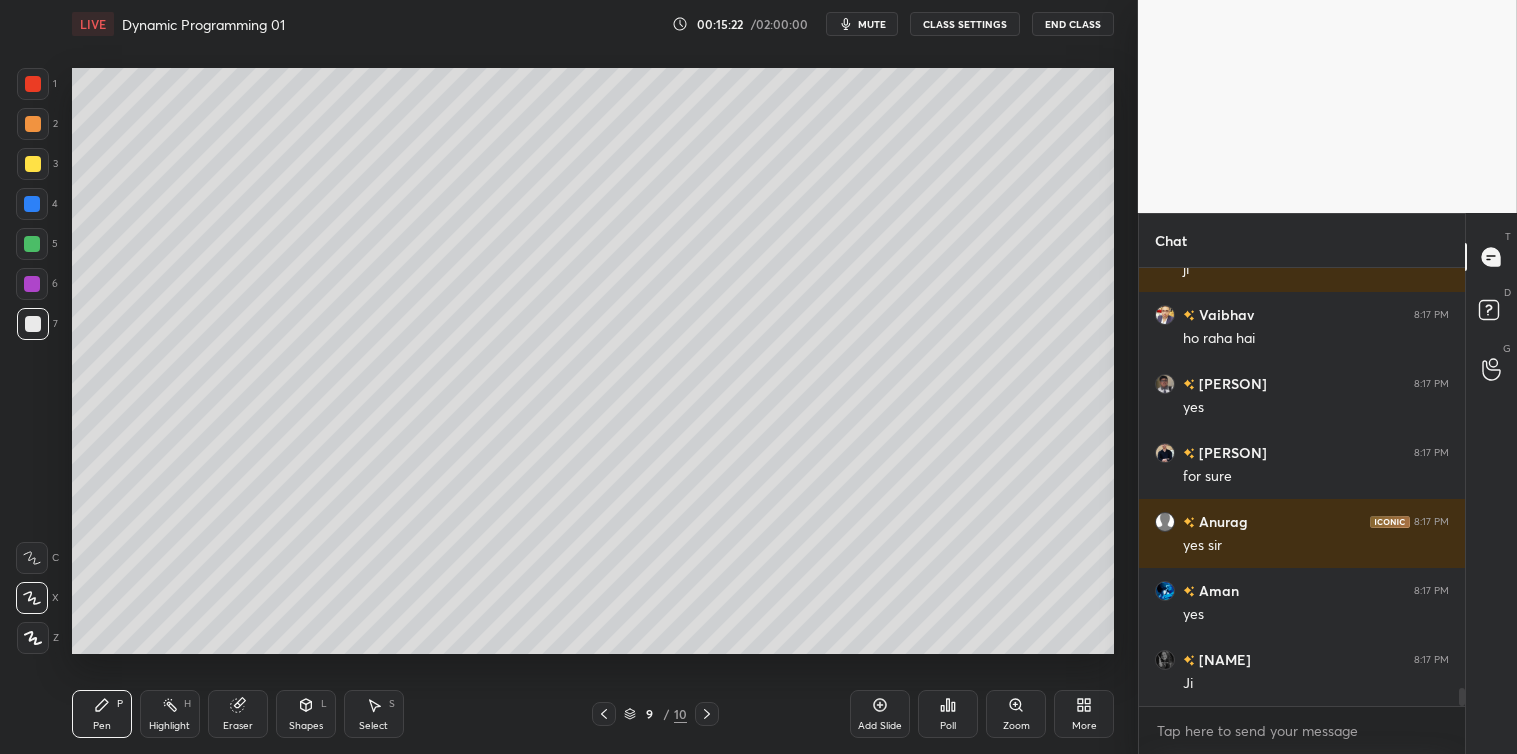 click at bounding box center [33, 164] 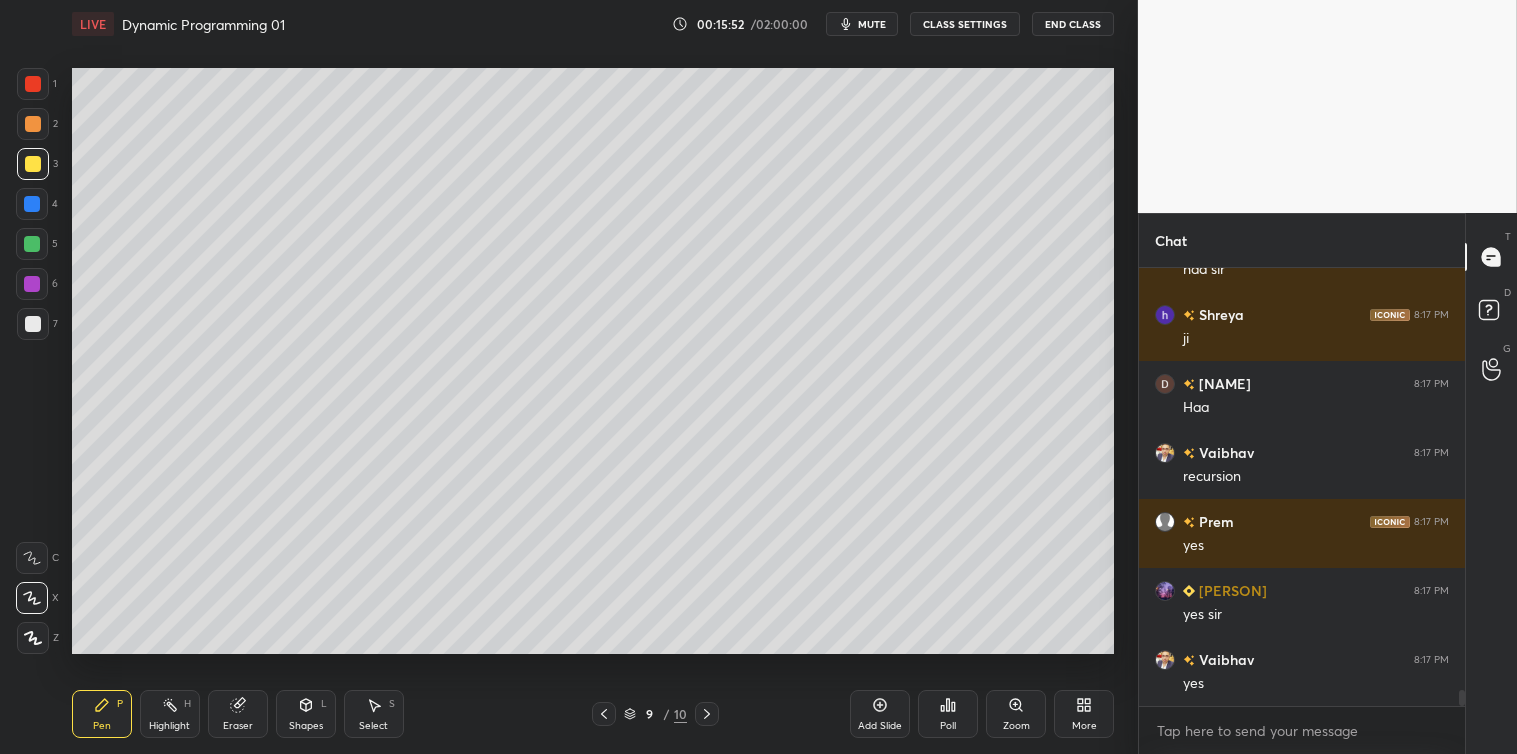 scroll, scrollTop: 11871, scrollLeft: 0, axis: vertical 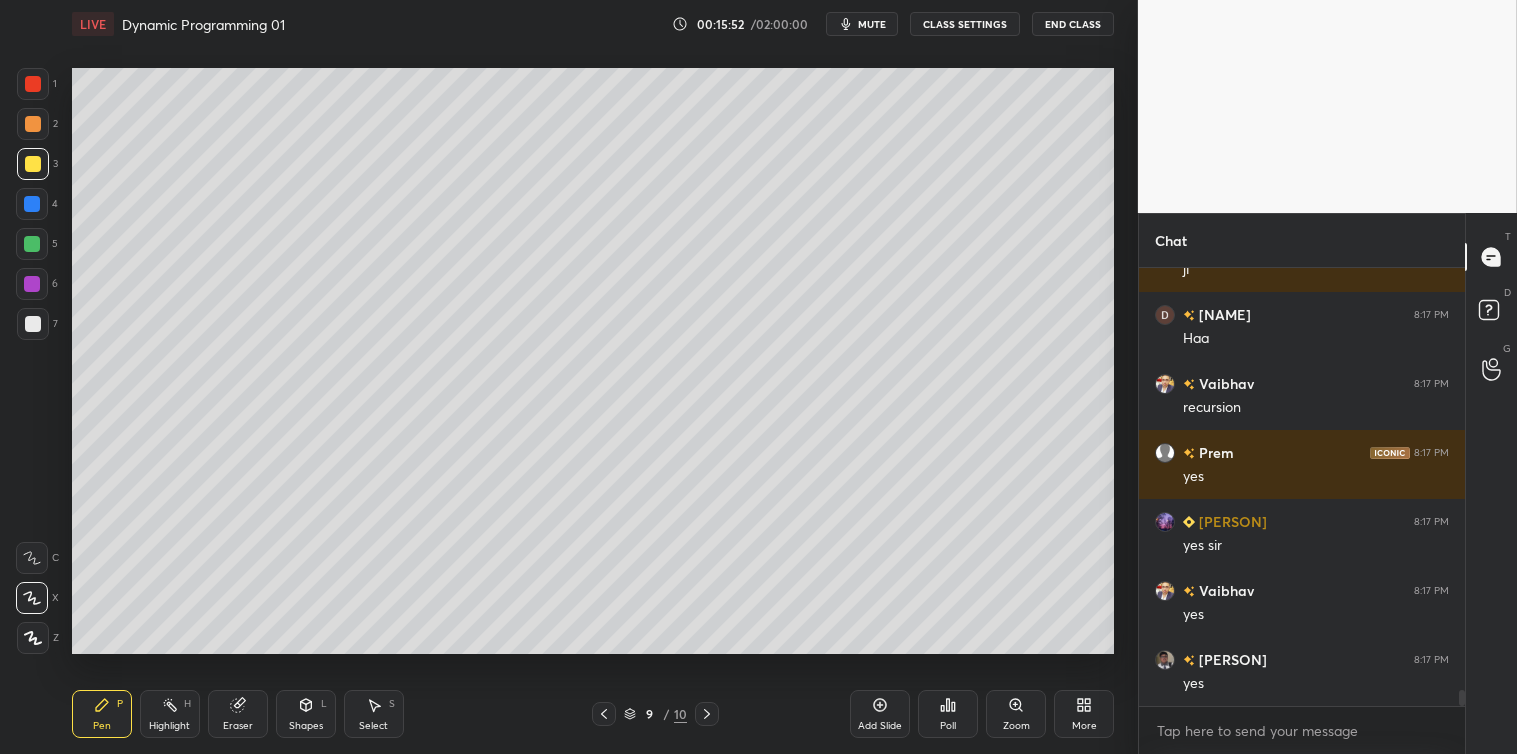 click on "Add Slide" at bounding box center [880, 714] 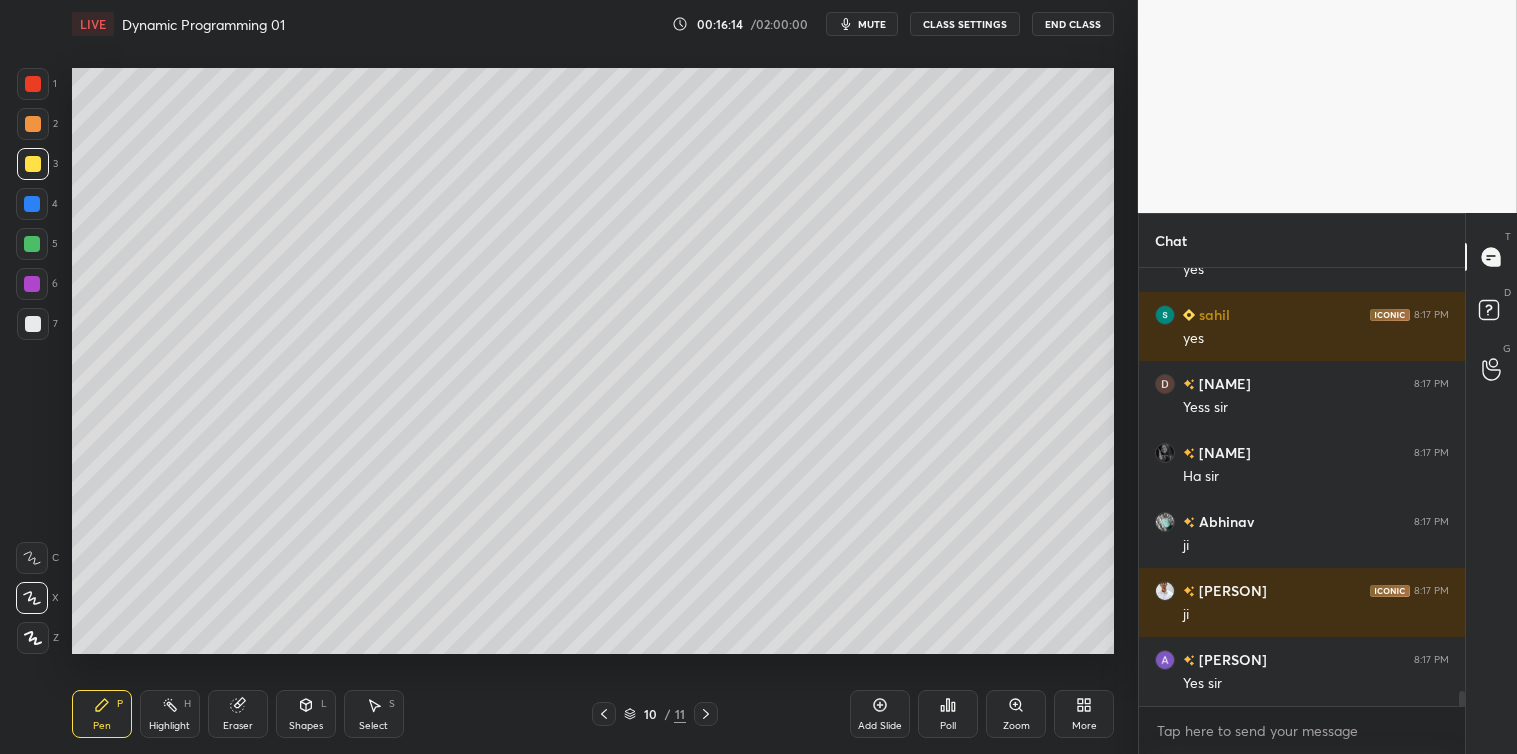 scroll, scrollTop: 12354, scrollLeft: 0, axis: vertical 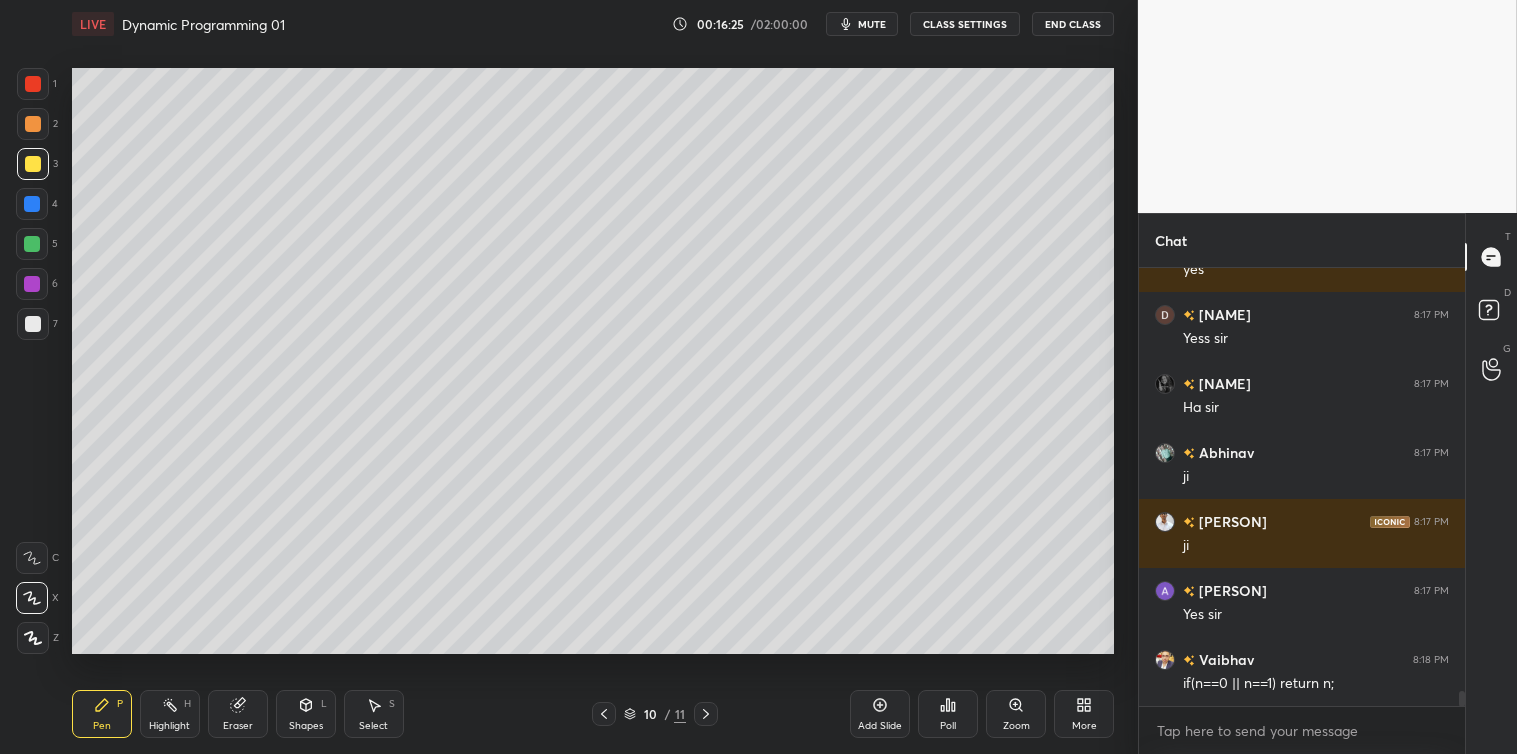 click 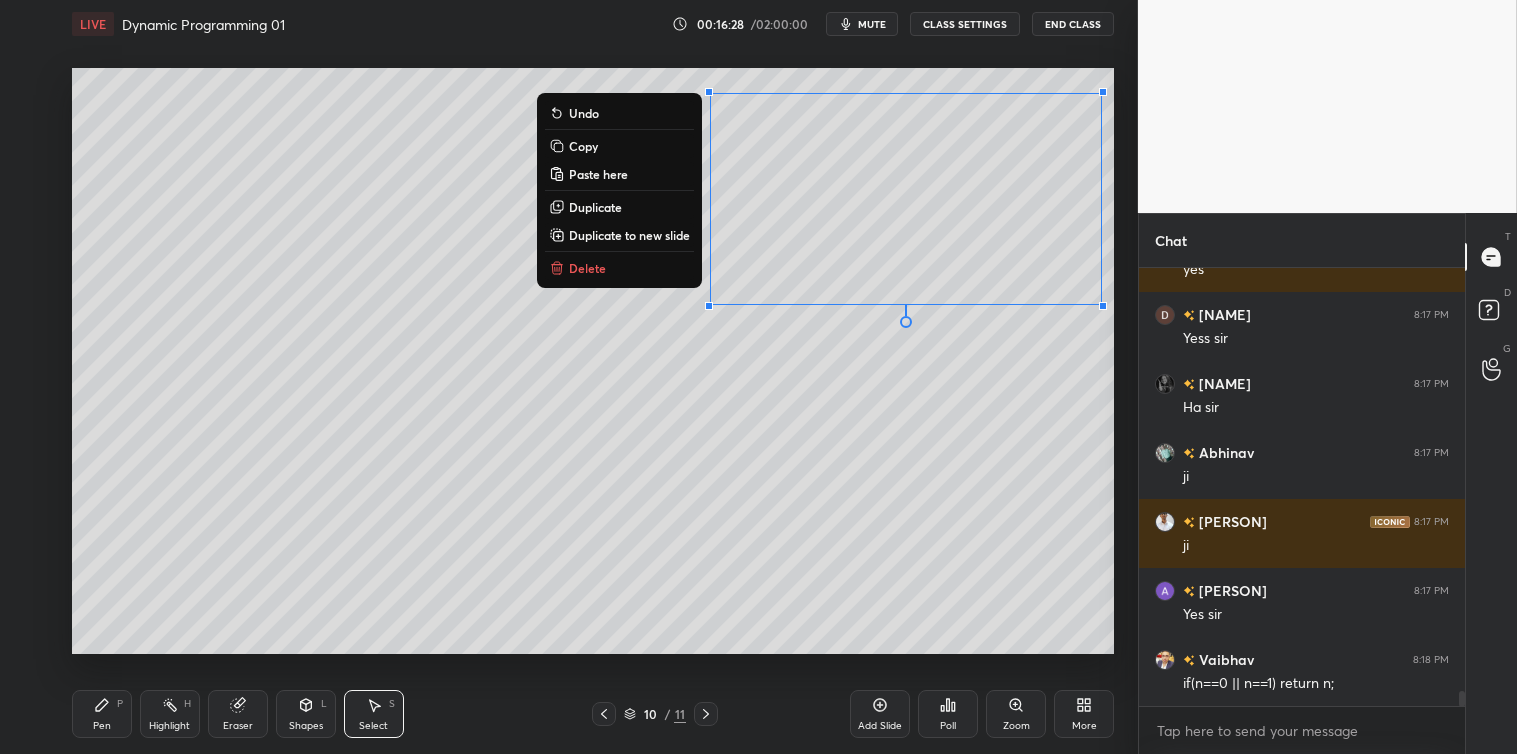 click on "0 ° Undo Copy Paste here Duplicate Duplicate to new slide Delete" at bounding box center [593, 361] 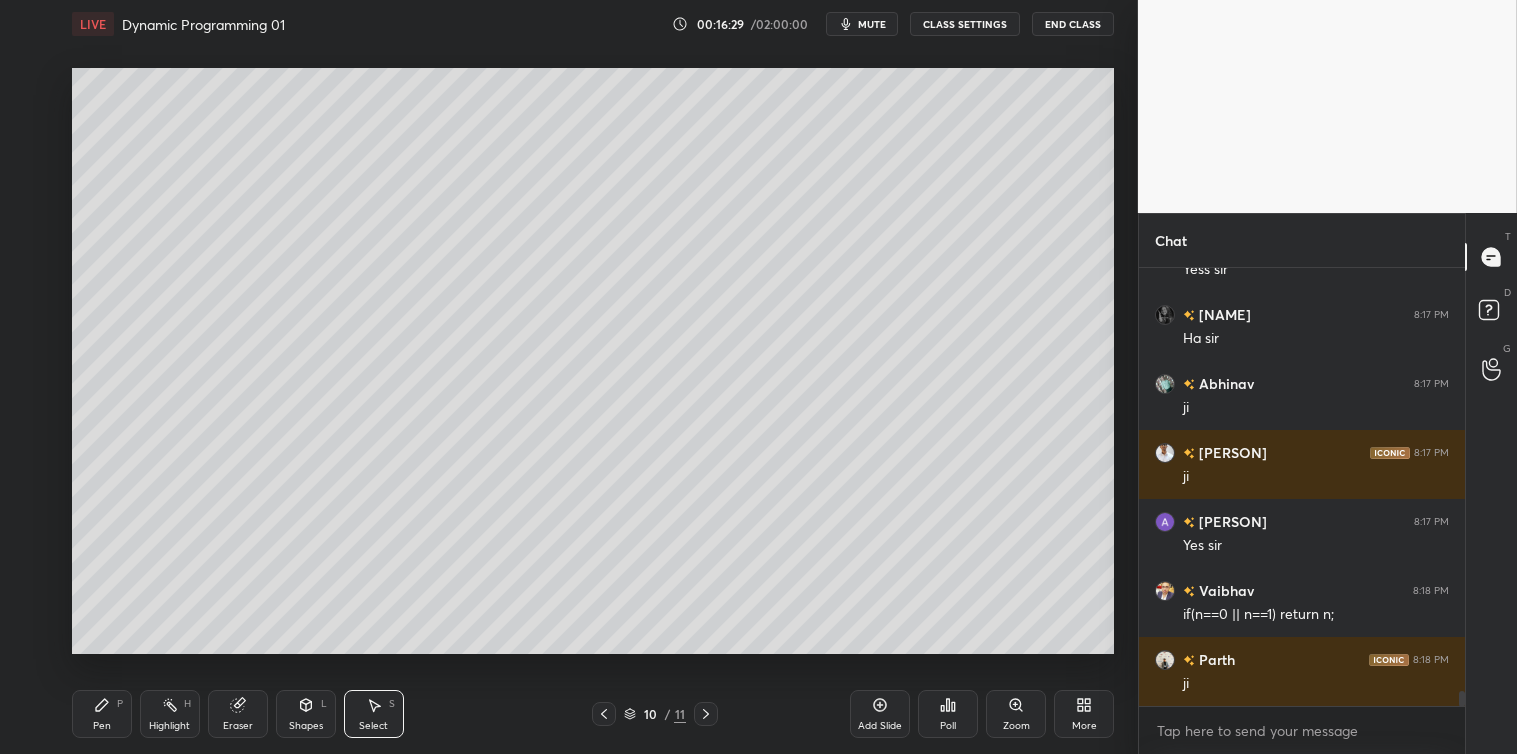 click on "Pen P" at bounding box center (102, 714) 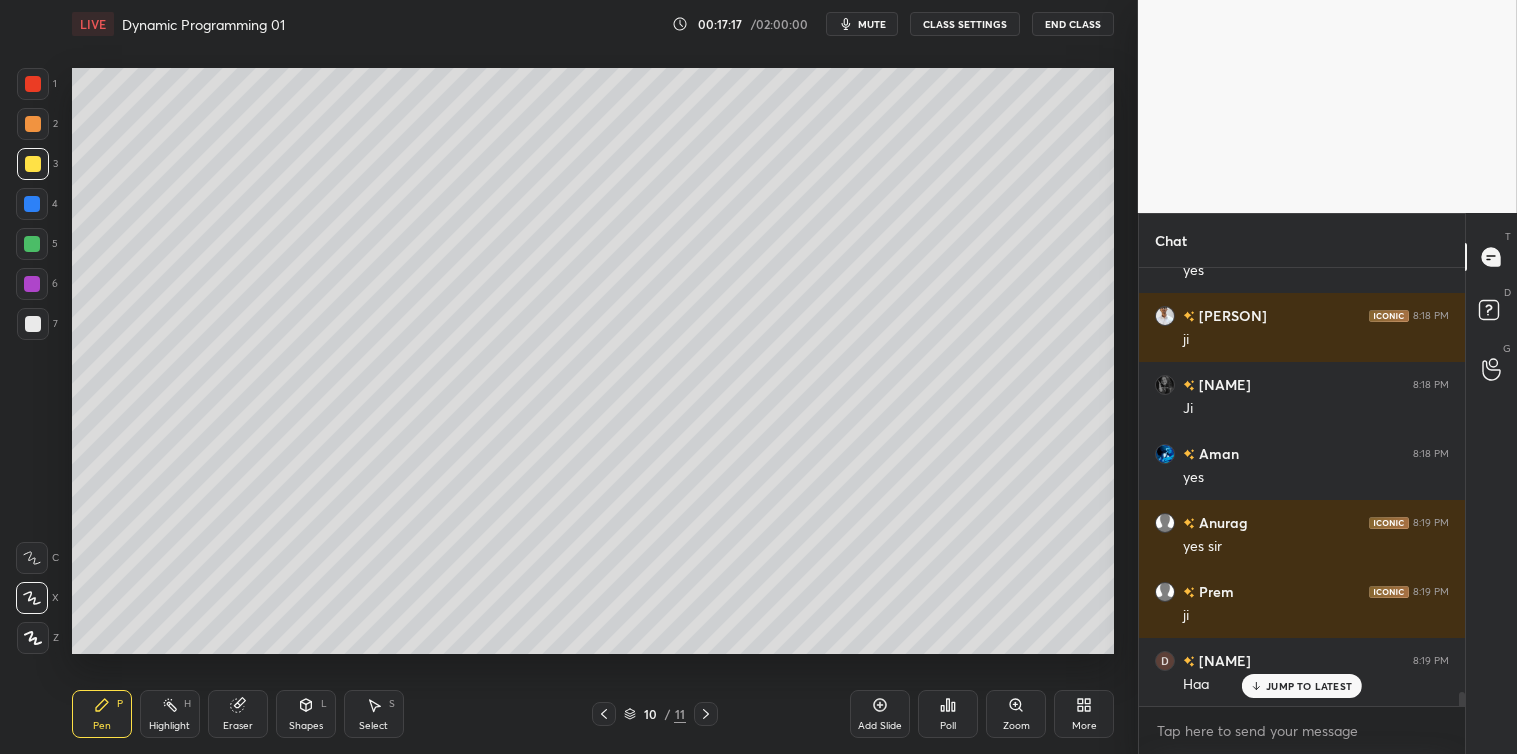 scroll, scrollTop: 13044, scrollLeft: 0, axis: vertical 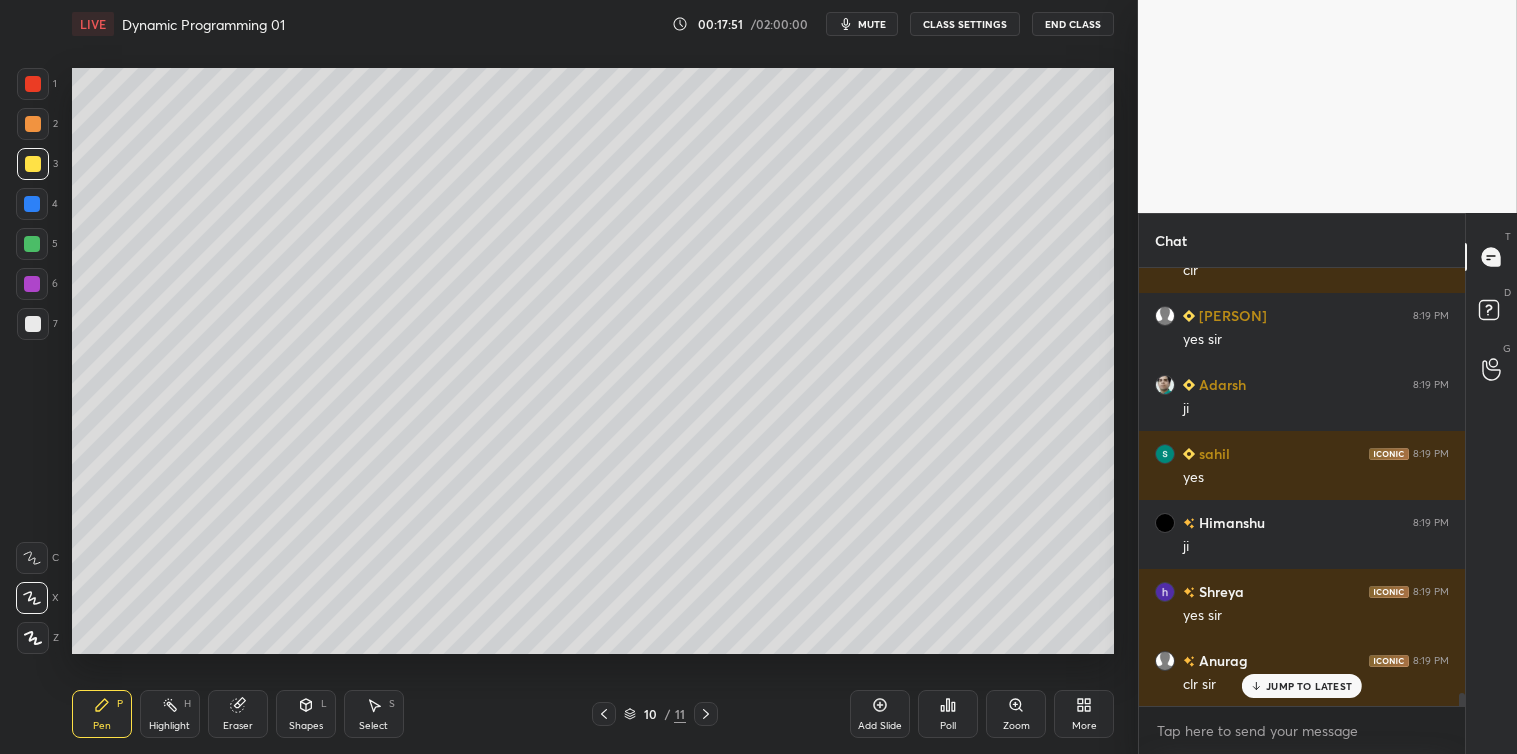 click 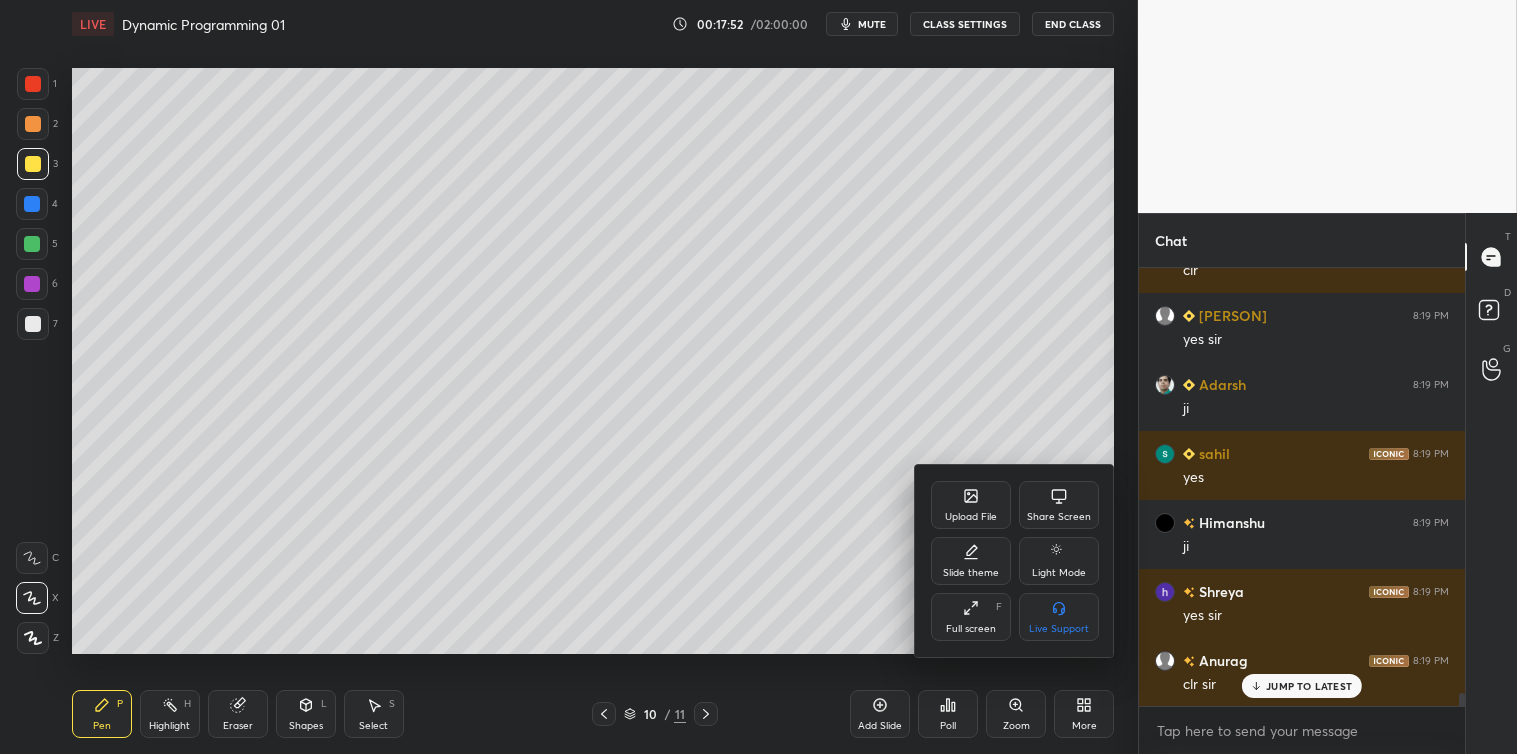 click on "Share Screen" at bounding box center [1059, 517] 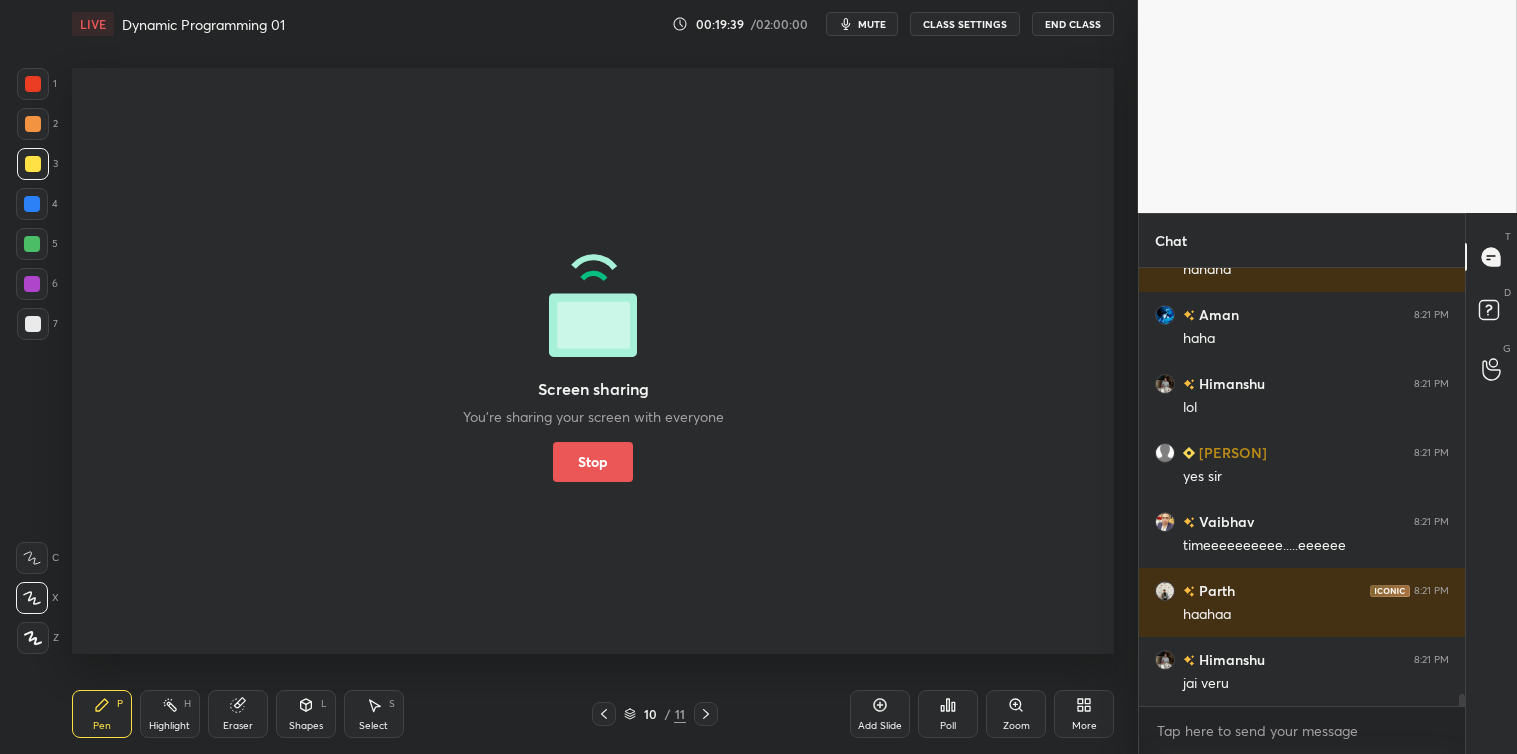 scroll, scrollTop: 15252, scrollLeft: 0, axis: vertical 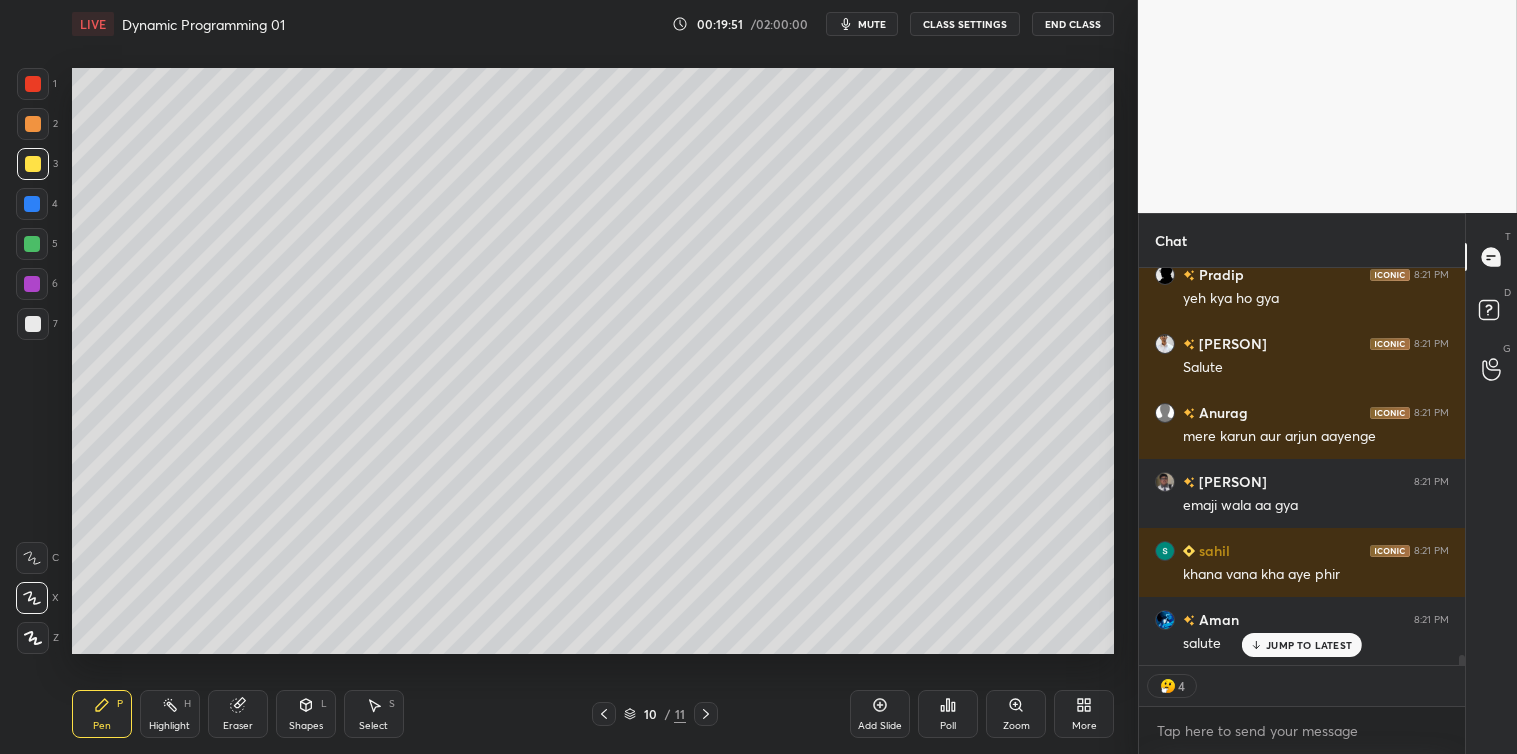 click at bounding box center [33, 324] 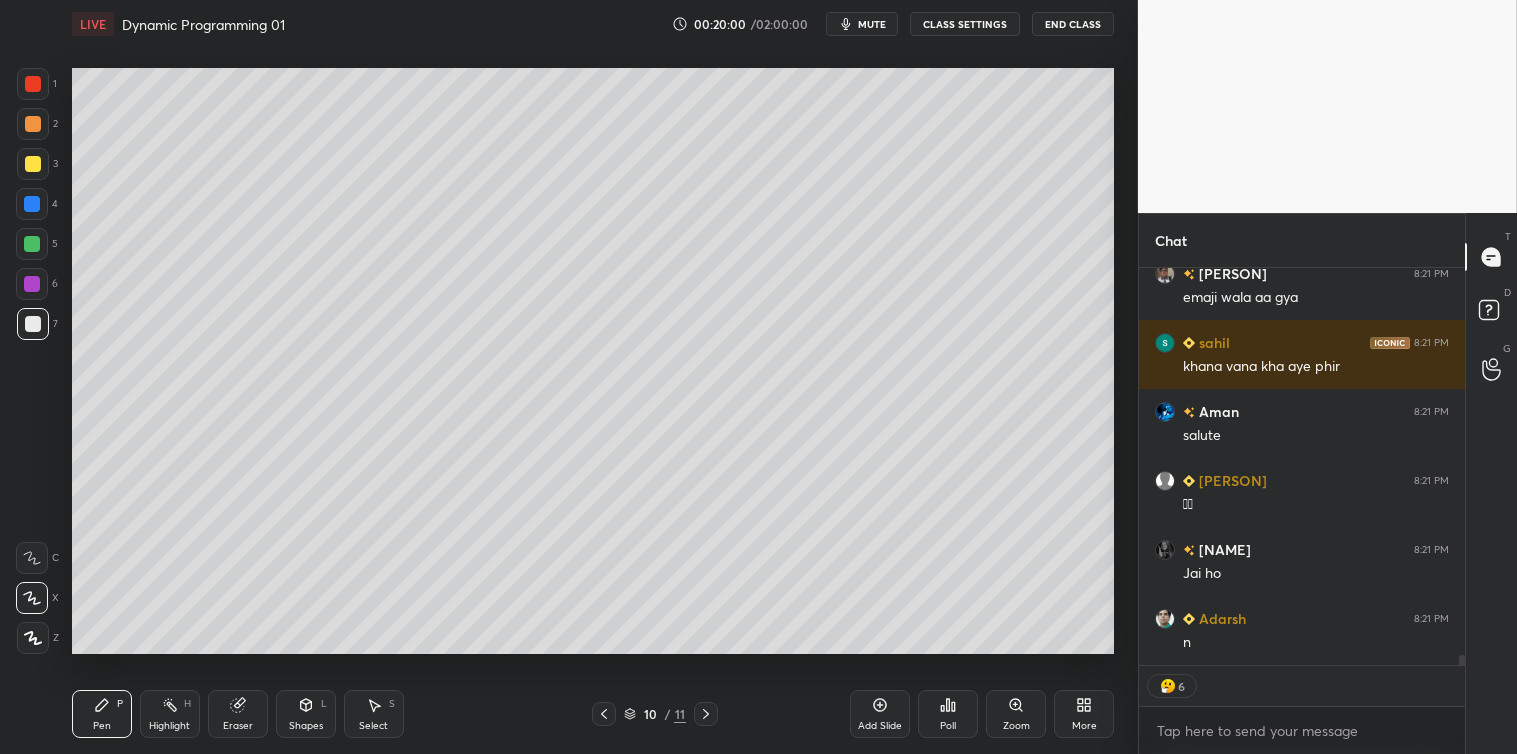 scroll, scrollTop: 15914, scrollLeft: 0, axis: vertical 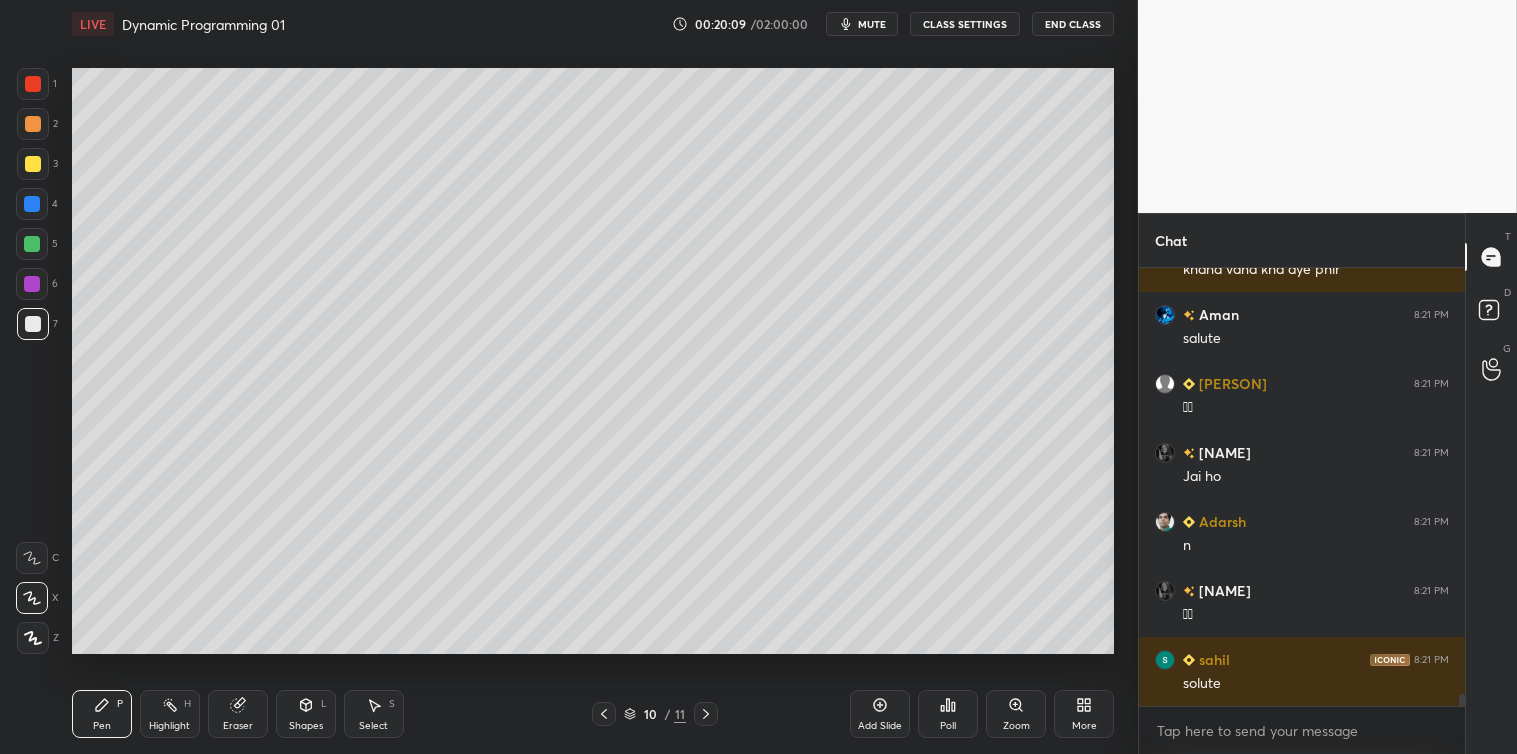 click 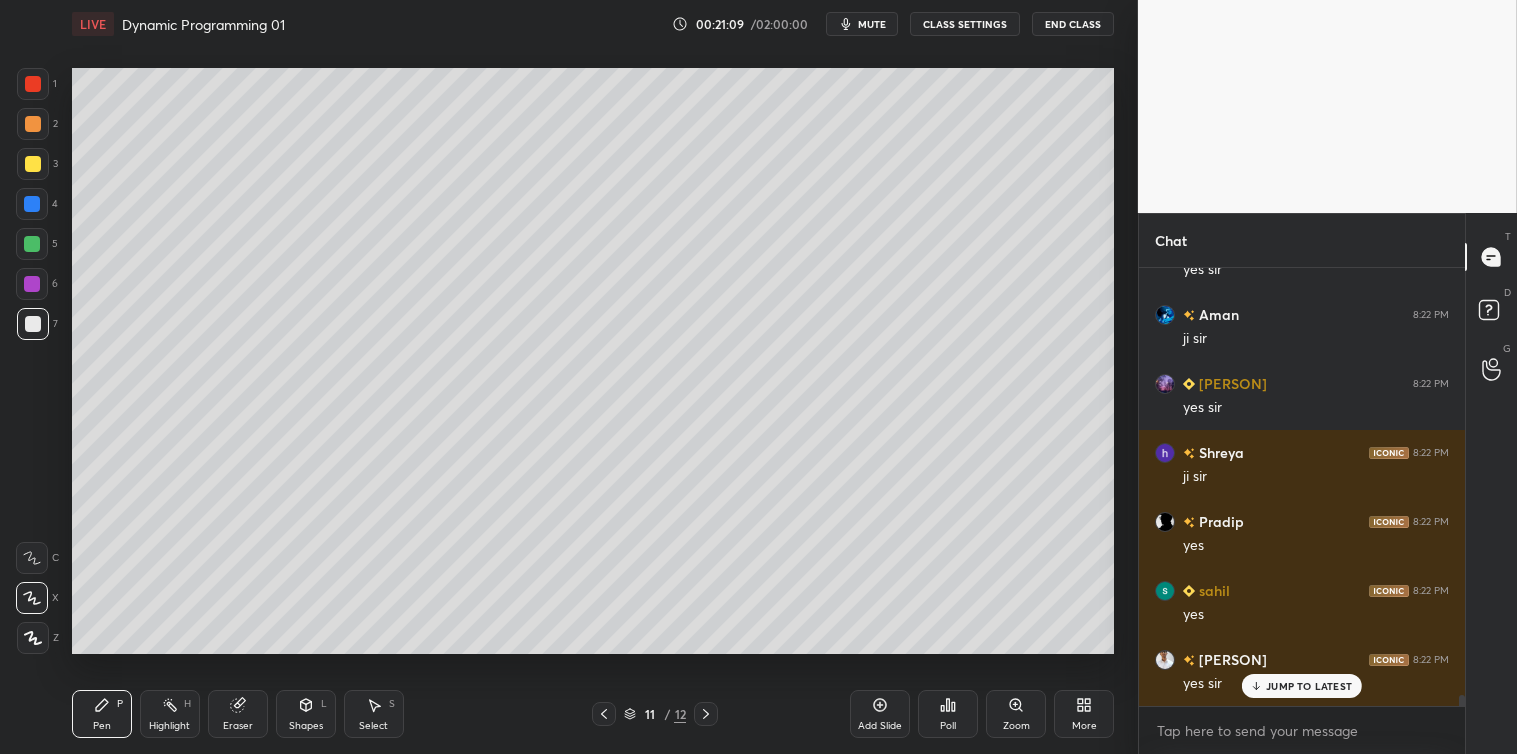 scroll, scrollTop: 16907, scrollLeft: 0, axis: vertical 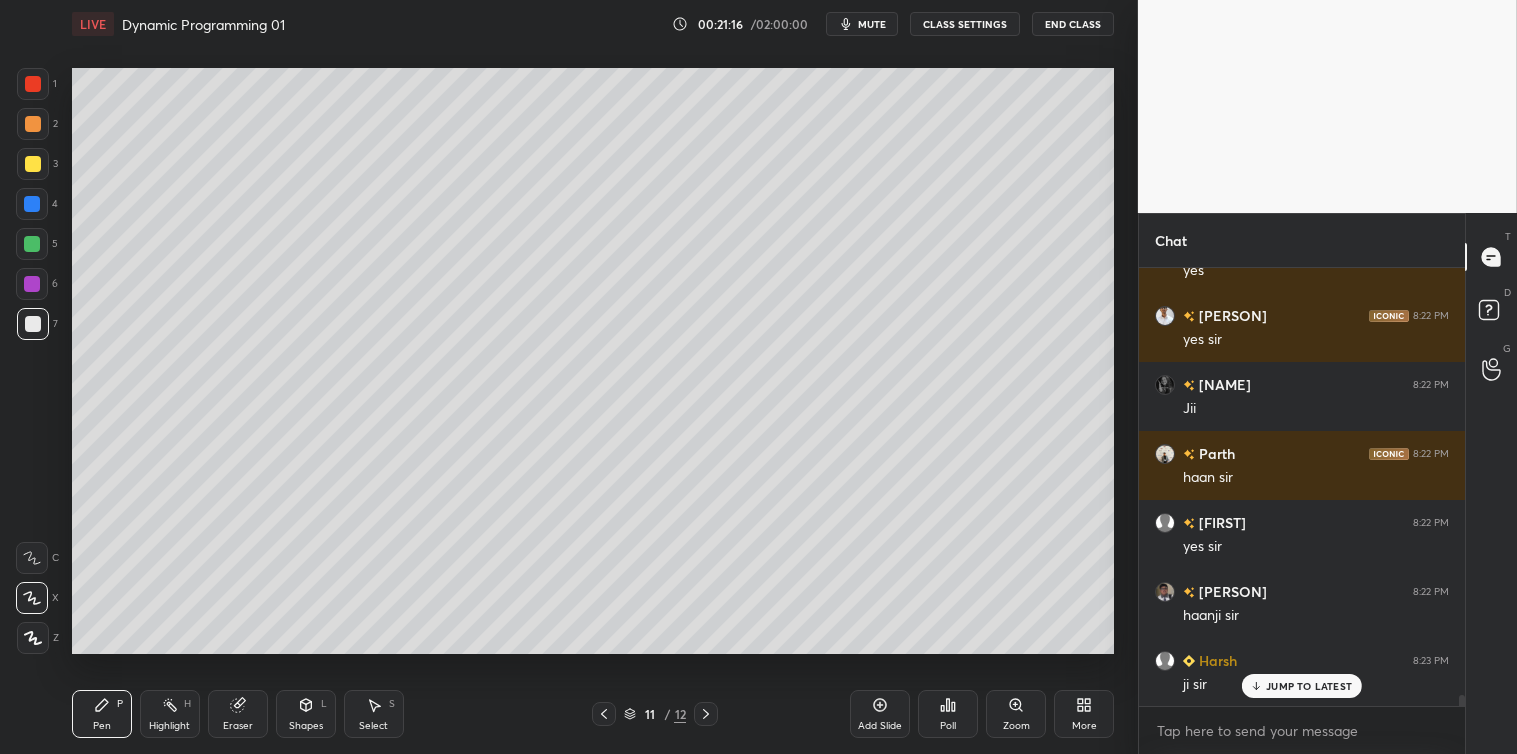 click on "More" at bounding box center [1084, 714] 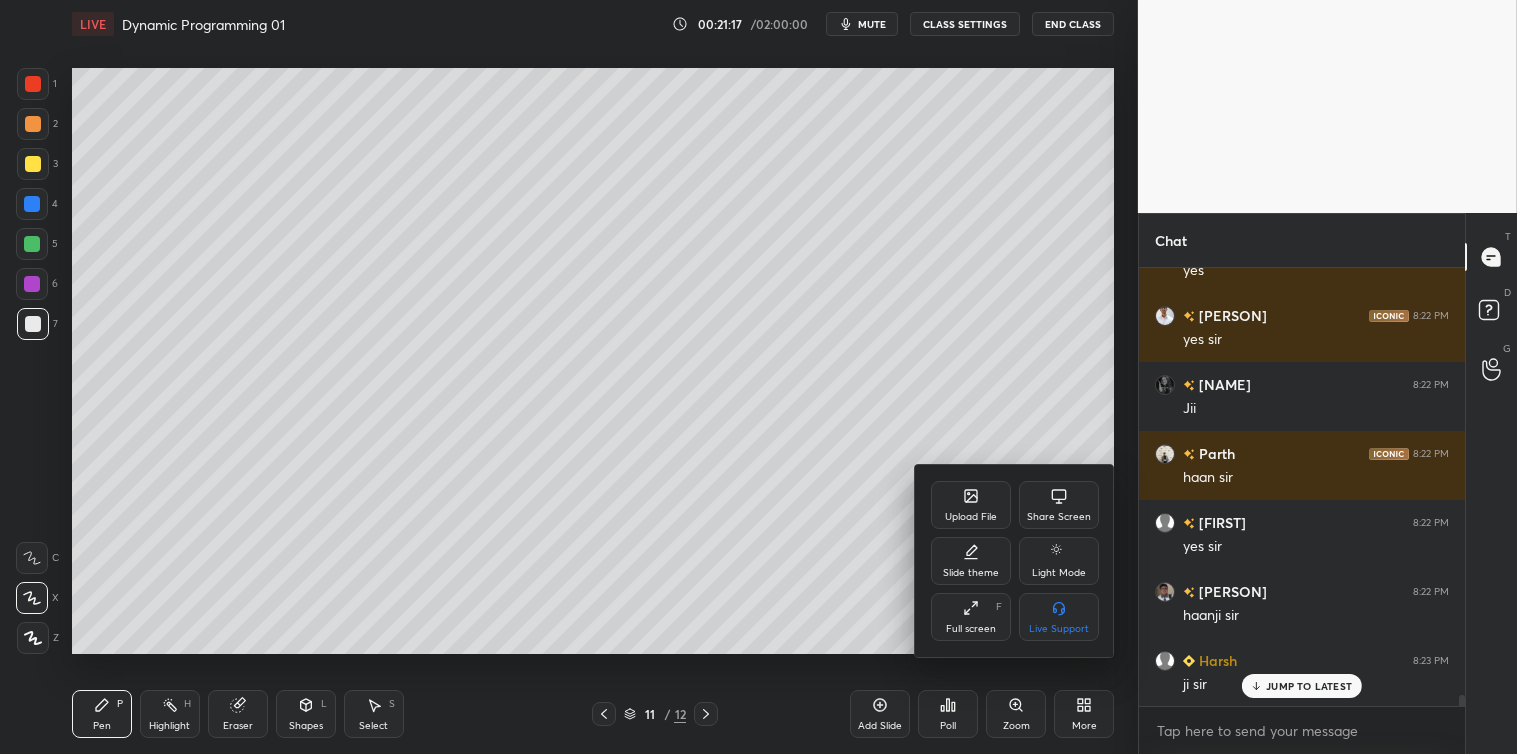 click 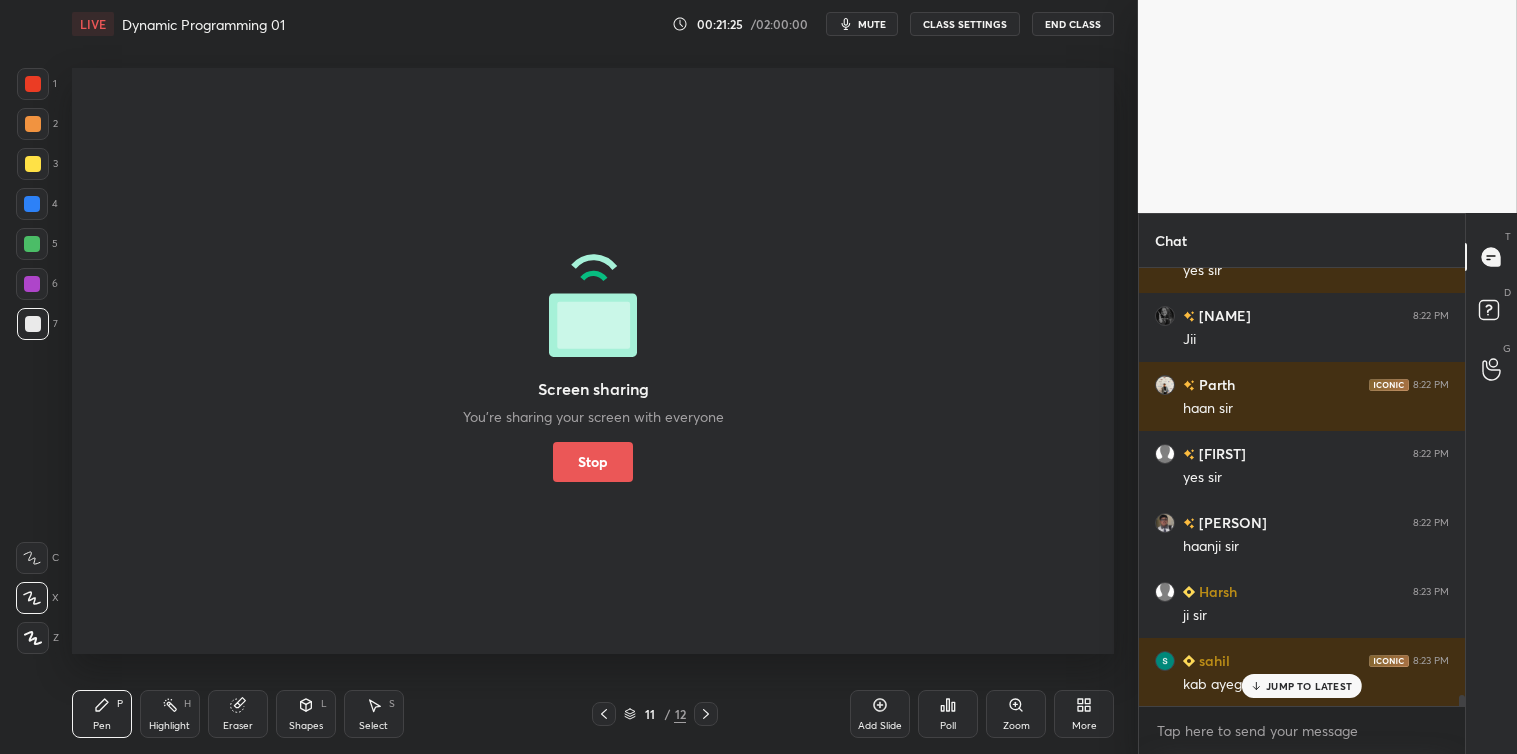 scroll, scrollTop: 17115, scrollLeft: 0, axis: vertical 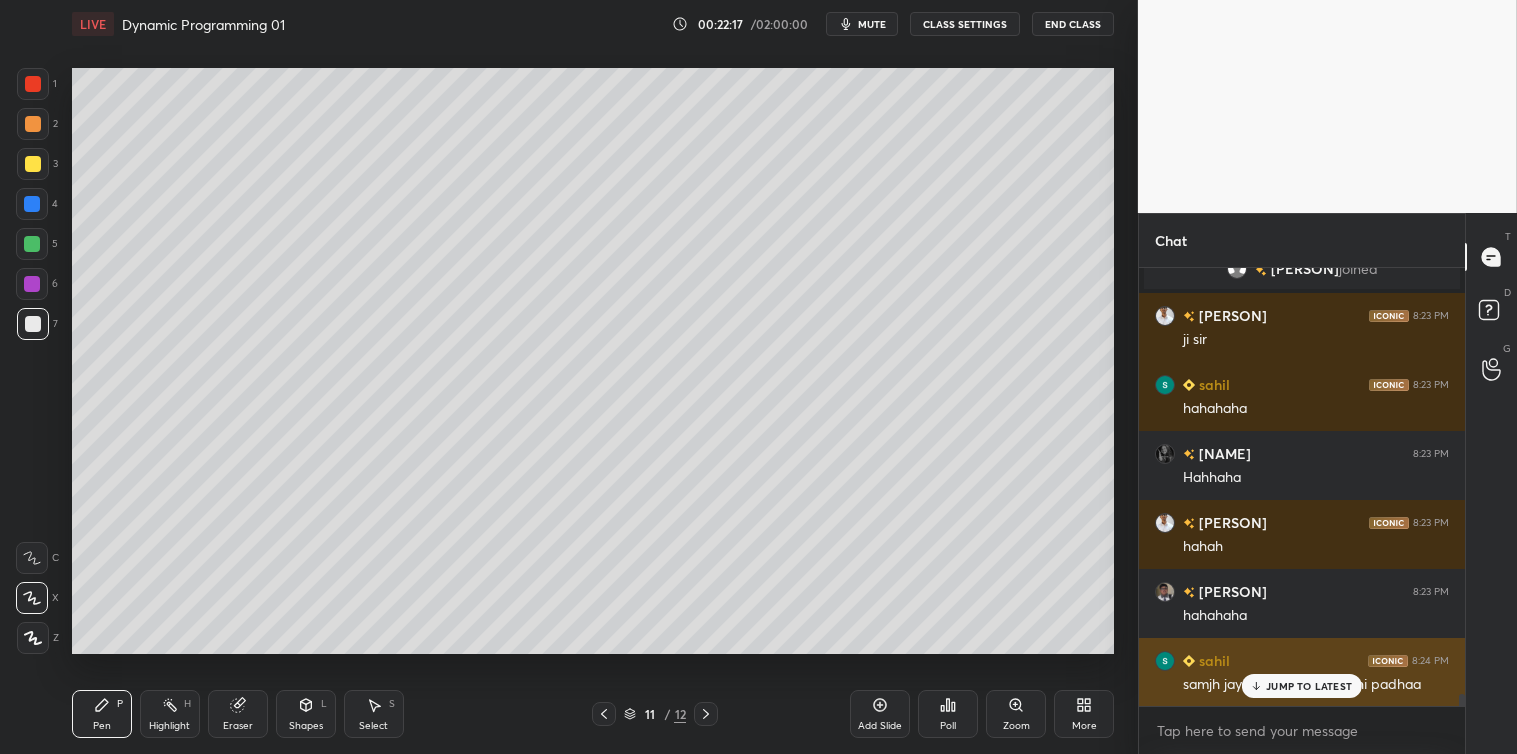 click on "JUMP TO LATEST" at bounding box center (1309, 686) 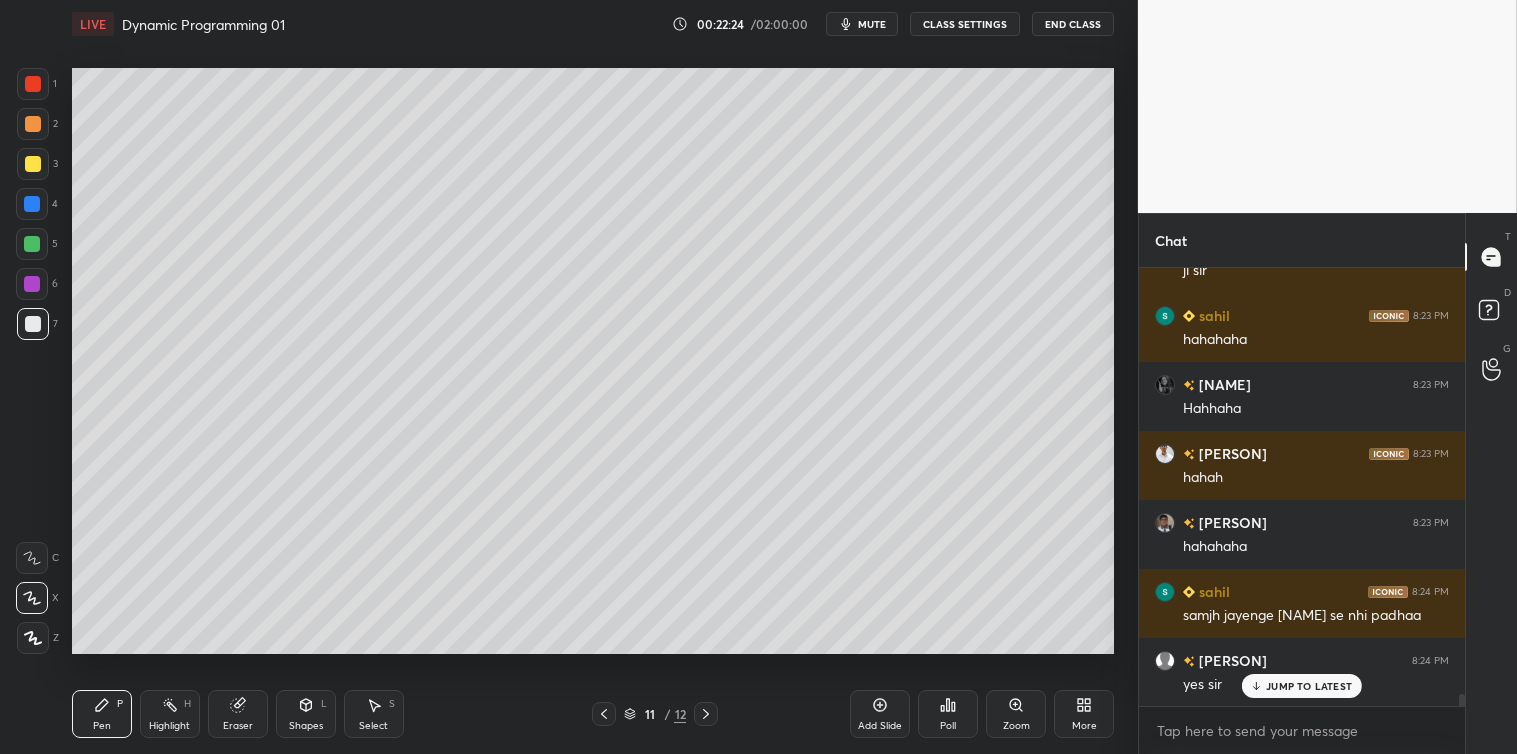 click on "Add Slide" at bounding box center [880, 714] 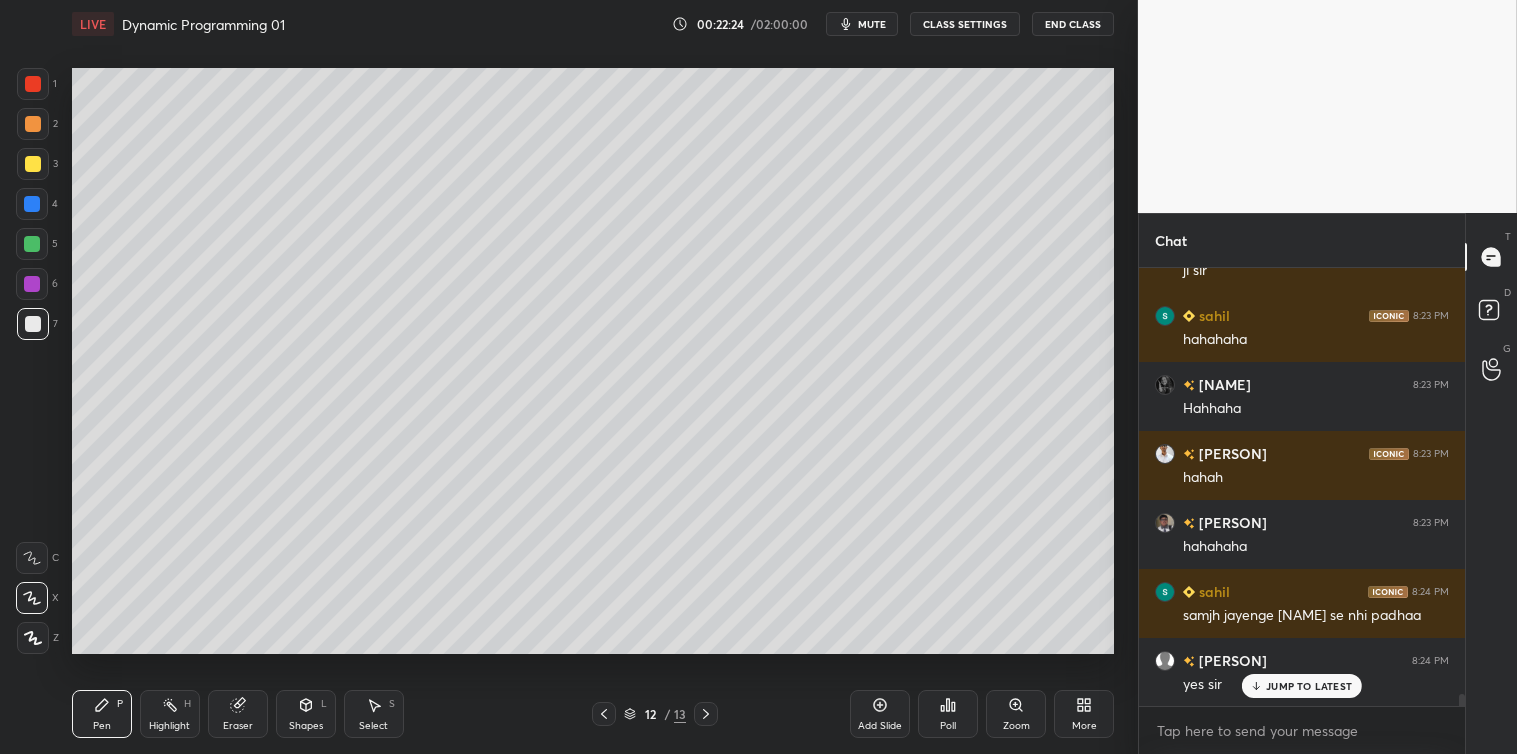 scroll, scrollTop: 15854, scrollLeft: 0, axis: vertical 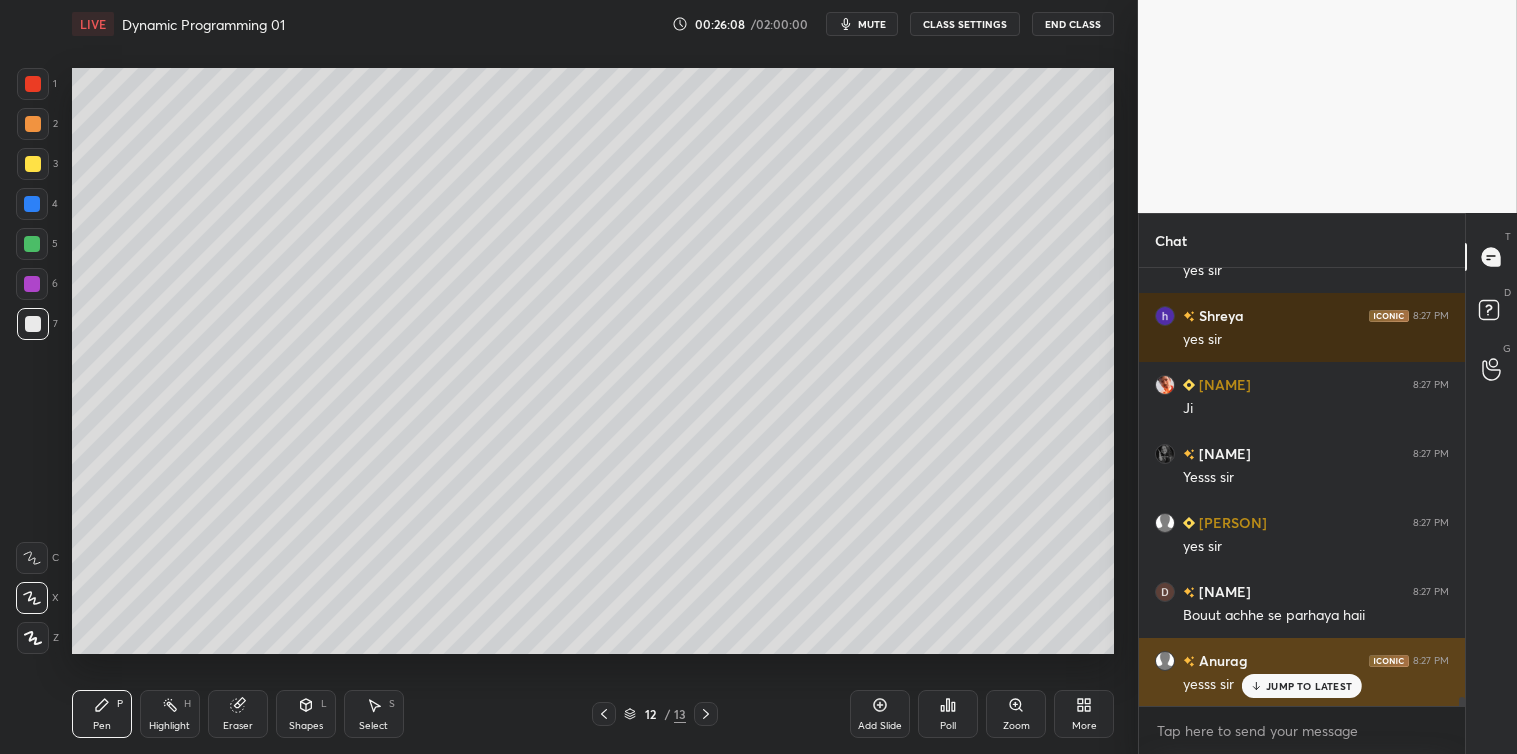 click on "JUMP TO LATEST" at bounding box center (1302, 686) 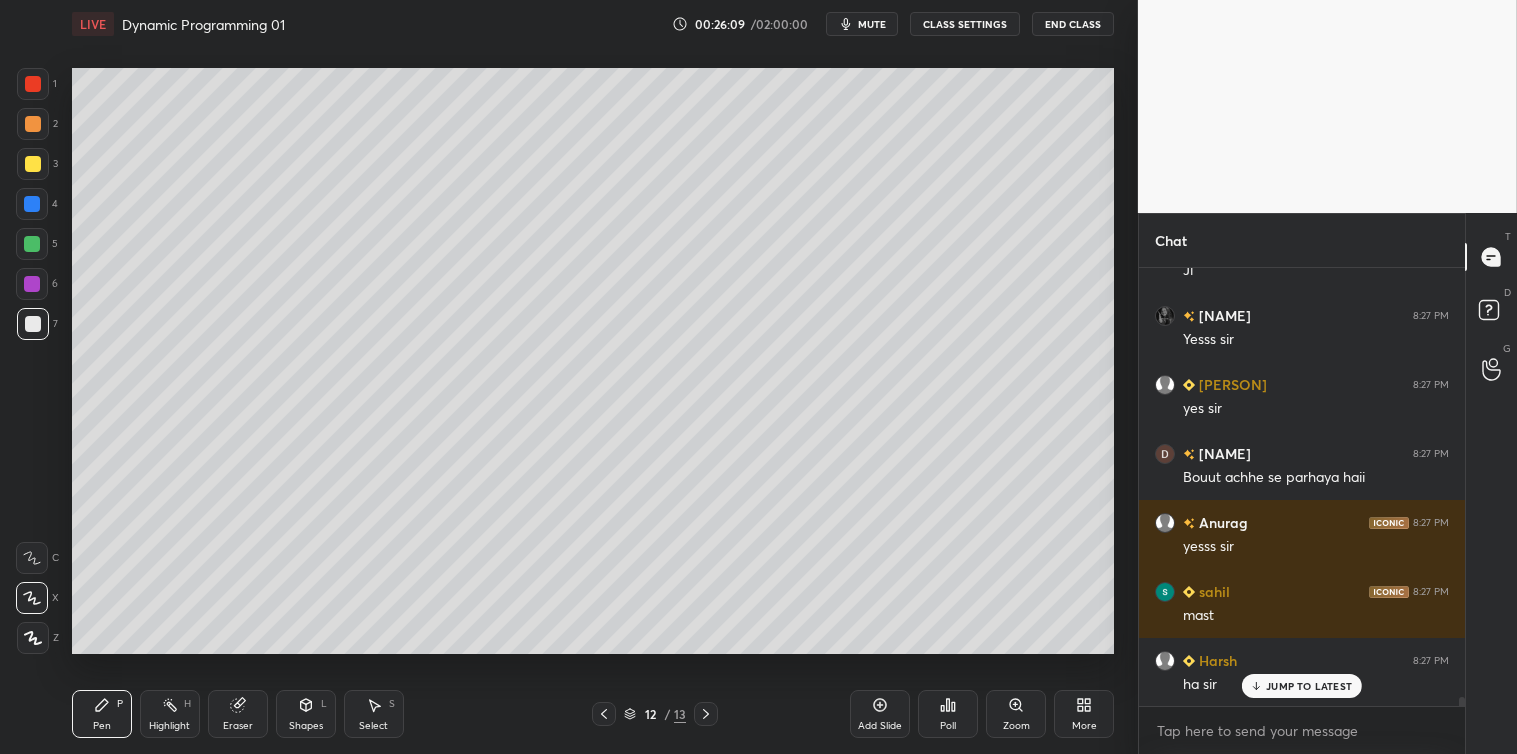 scroll, scrollTop: 21755, scrollLeft: 0, axis: vertical 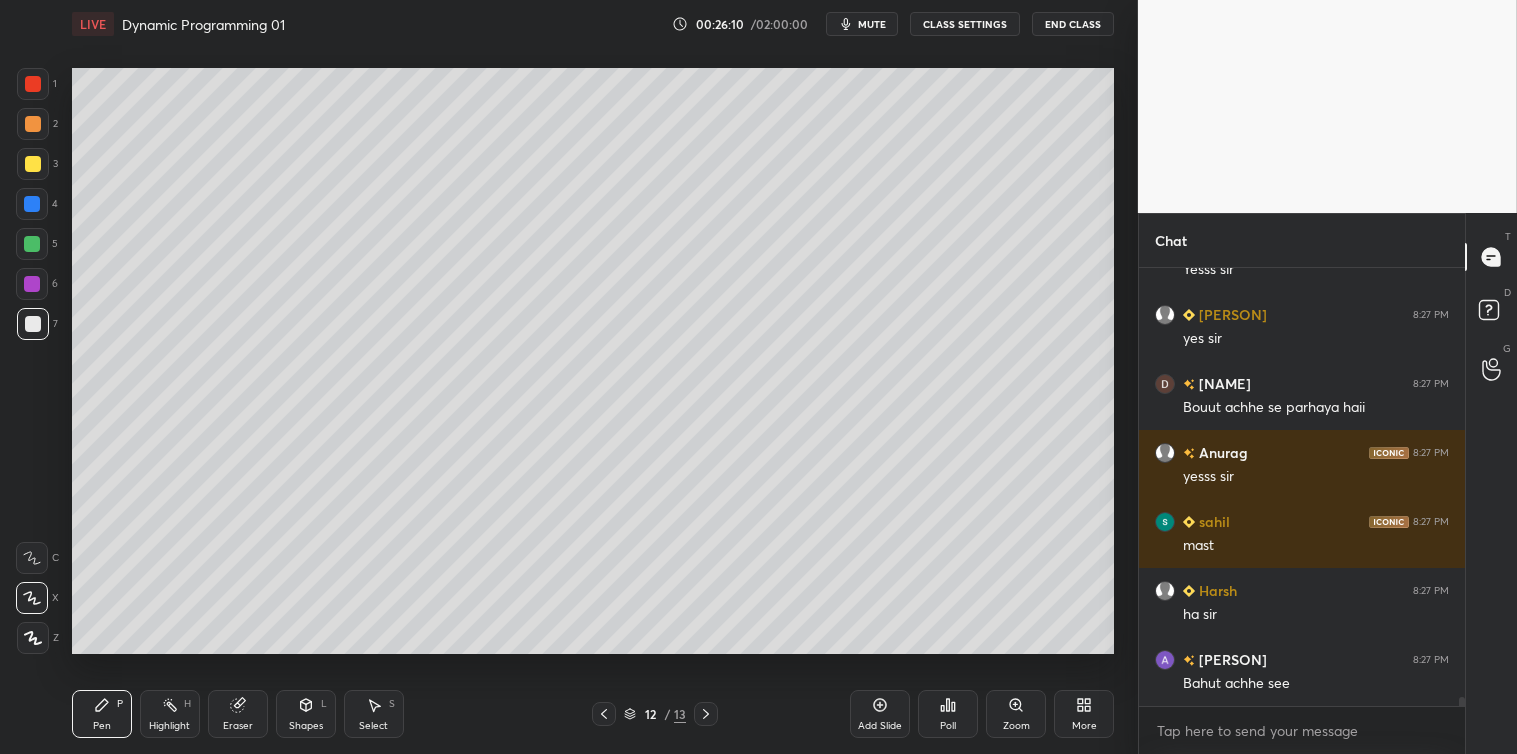 click 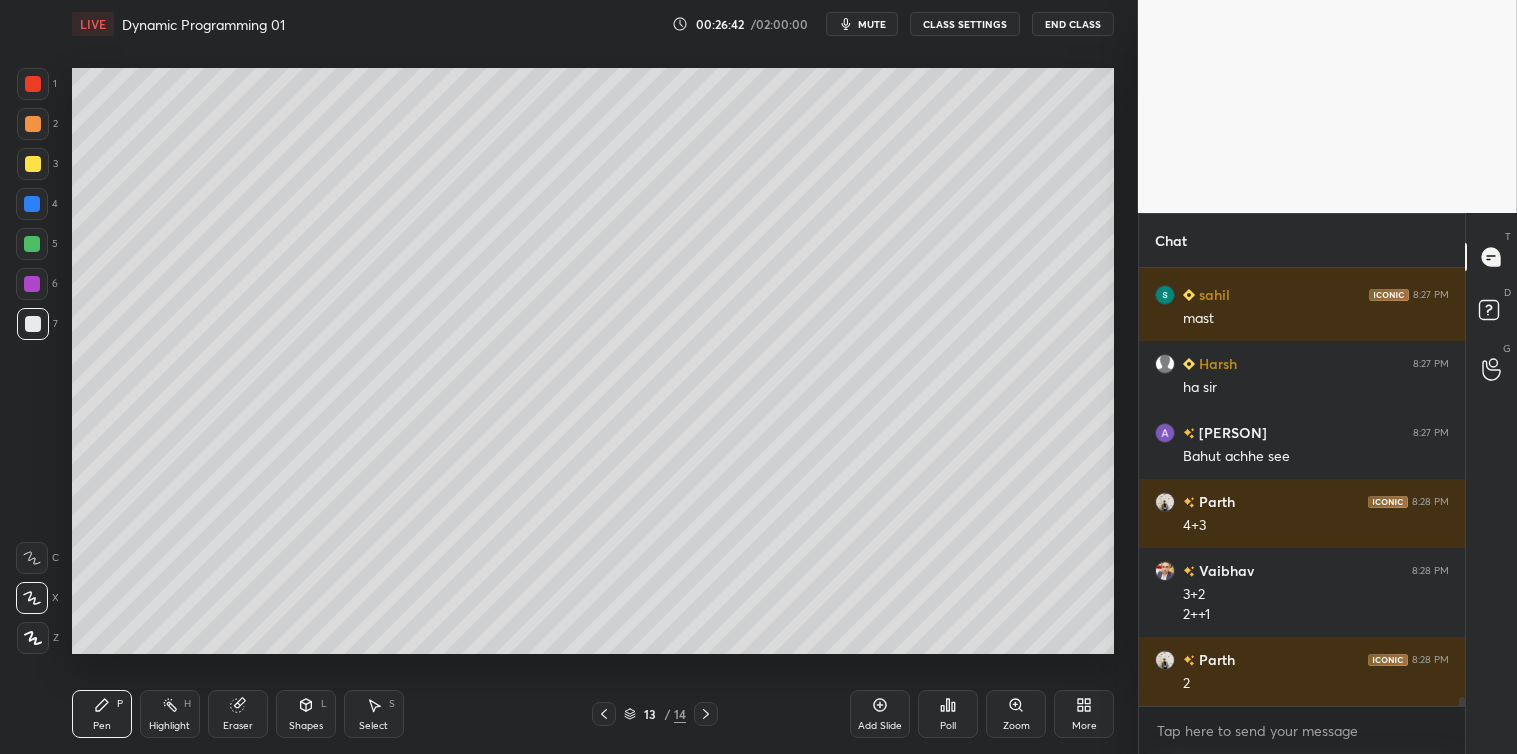 scroll, scrollTop: 22071, scrollLeft: 0, axis: vertical 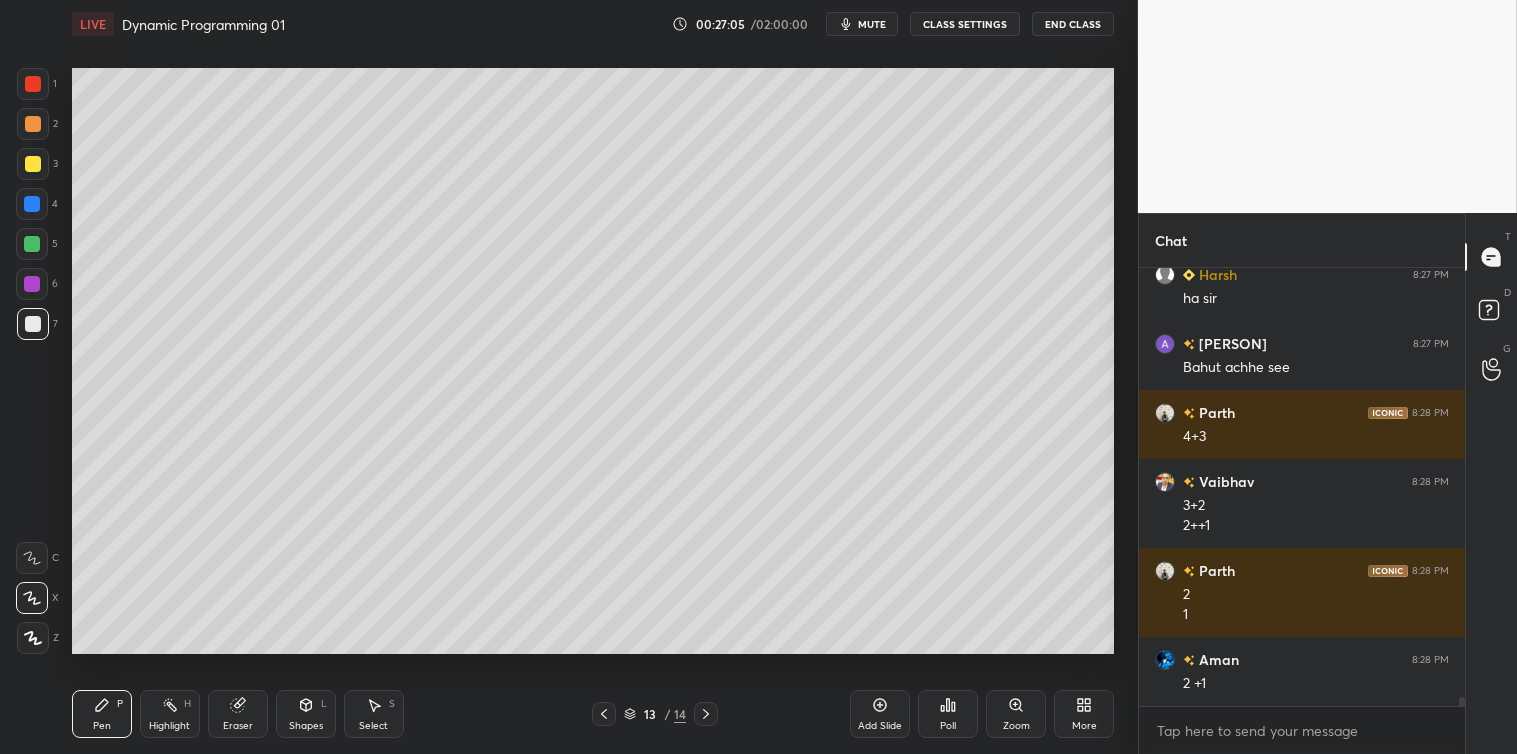 click at bounding box center (33, 164) 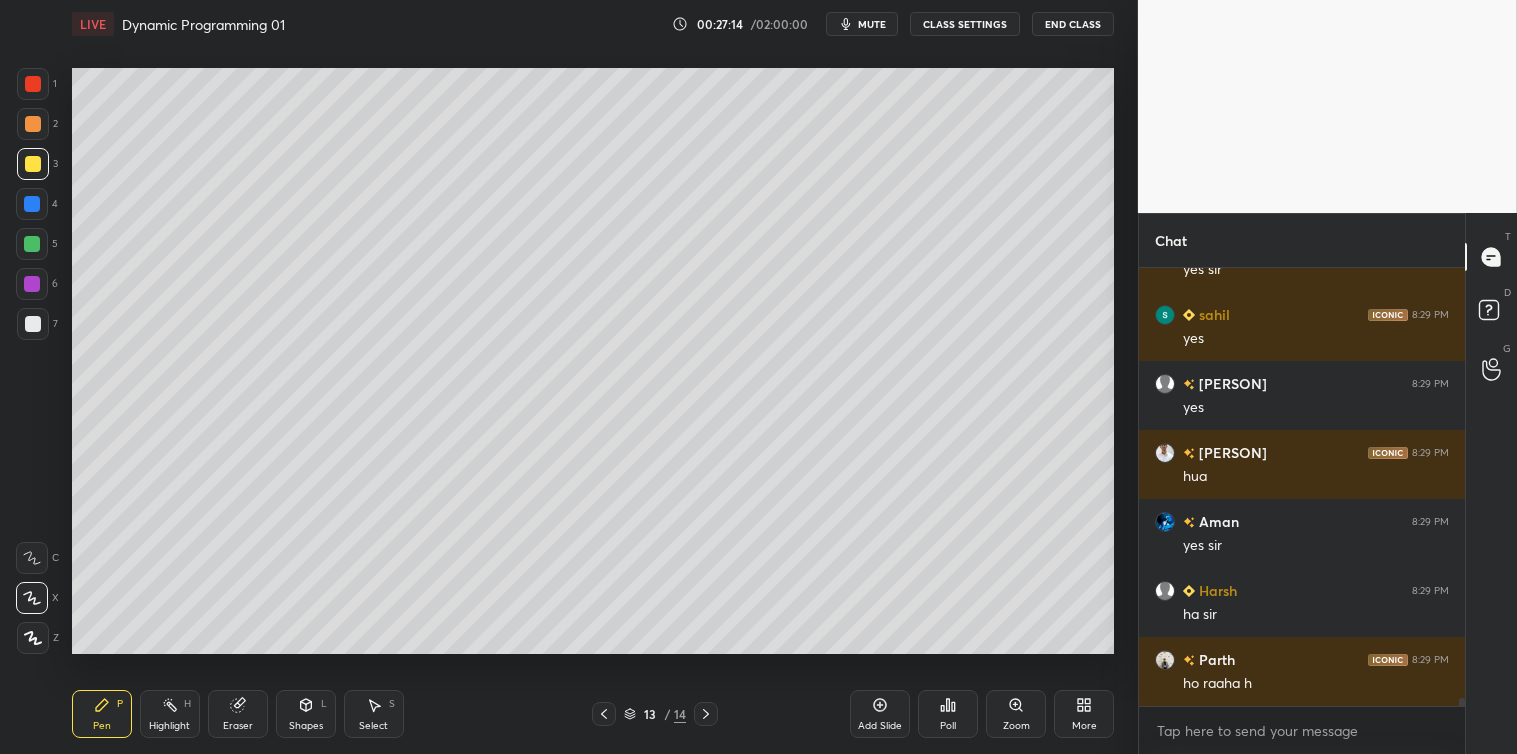 scroll, scrollTop: 22967, scrollLeft: 0, axis: vertical 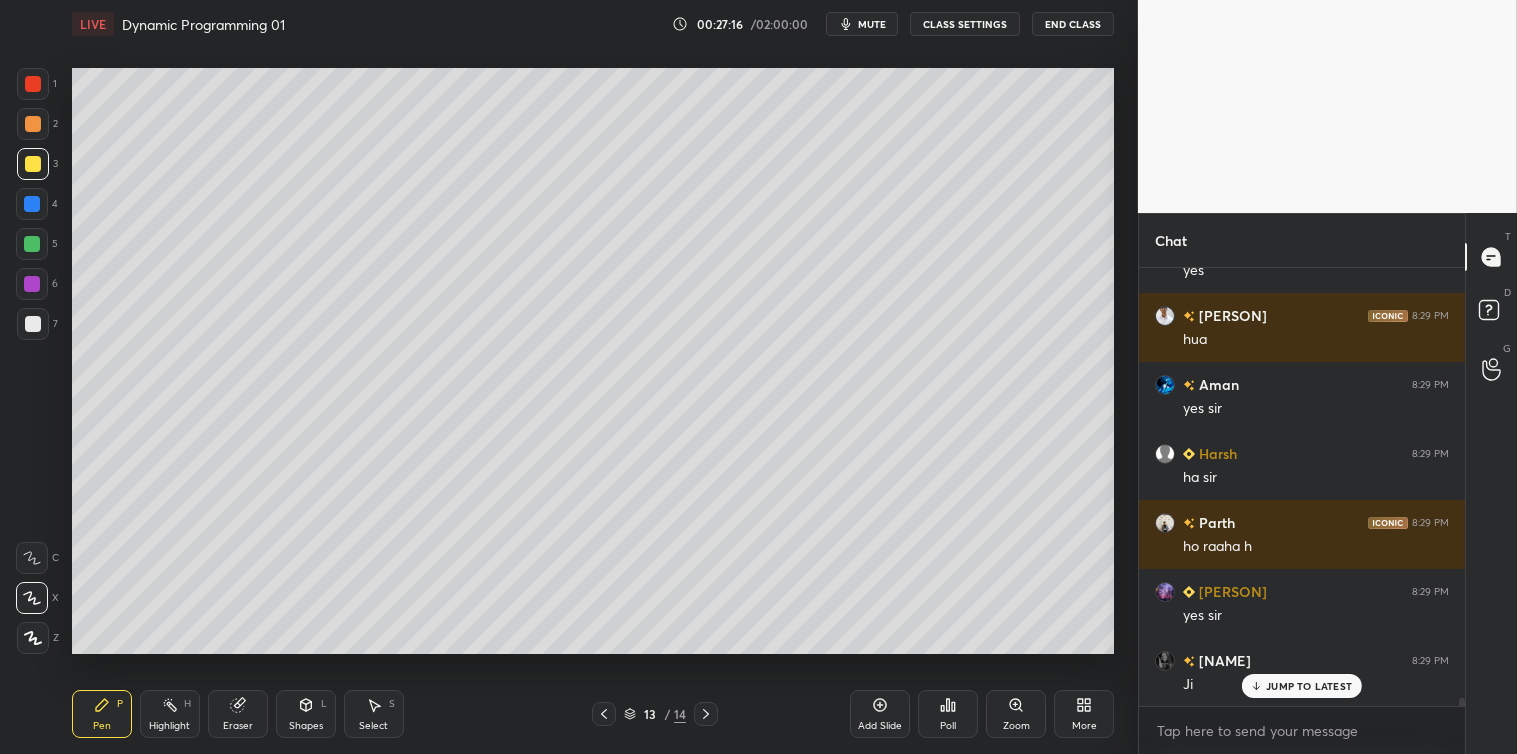 click at bounding box center [33, 324] 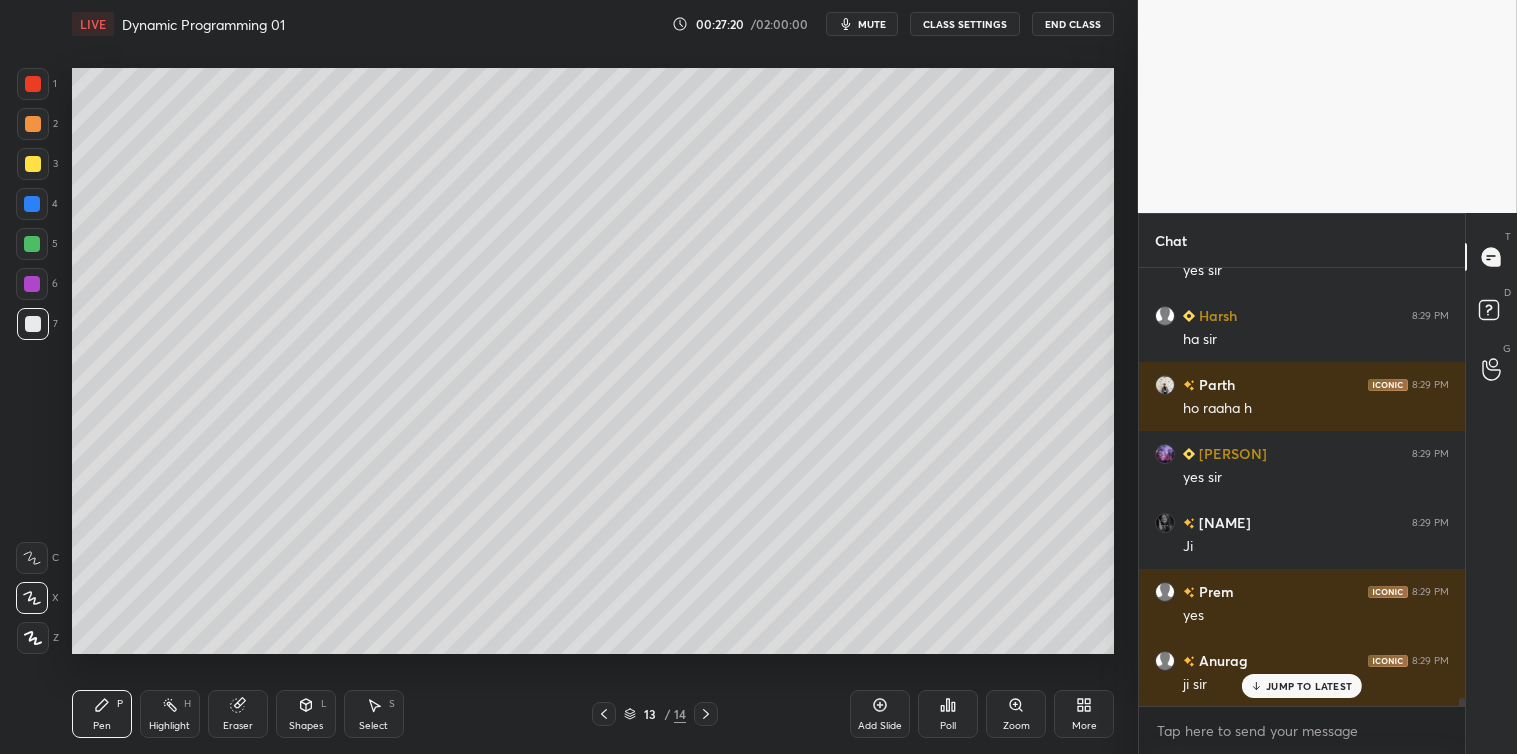 scroll, scrollTop: 23175, scrollLeft: 0, axis: vertical 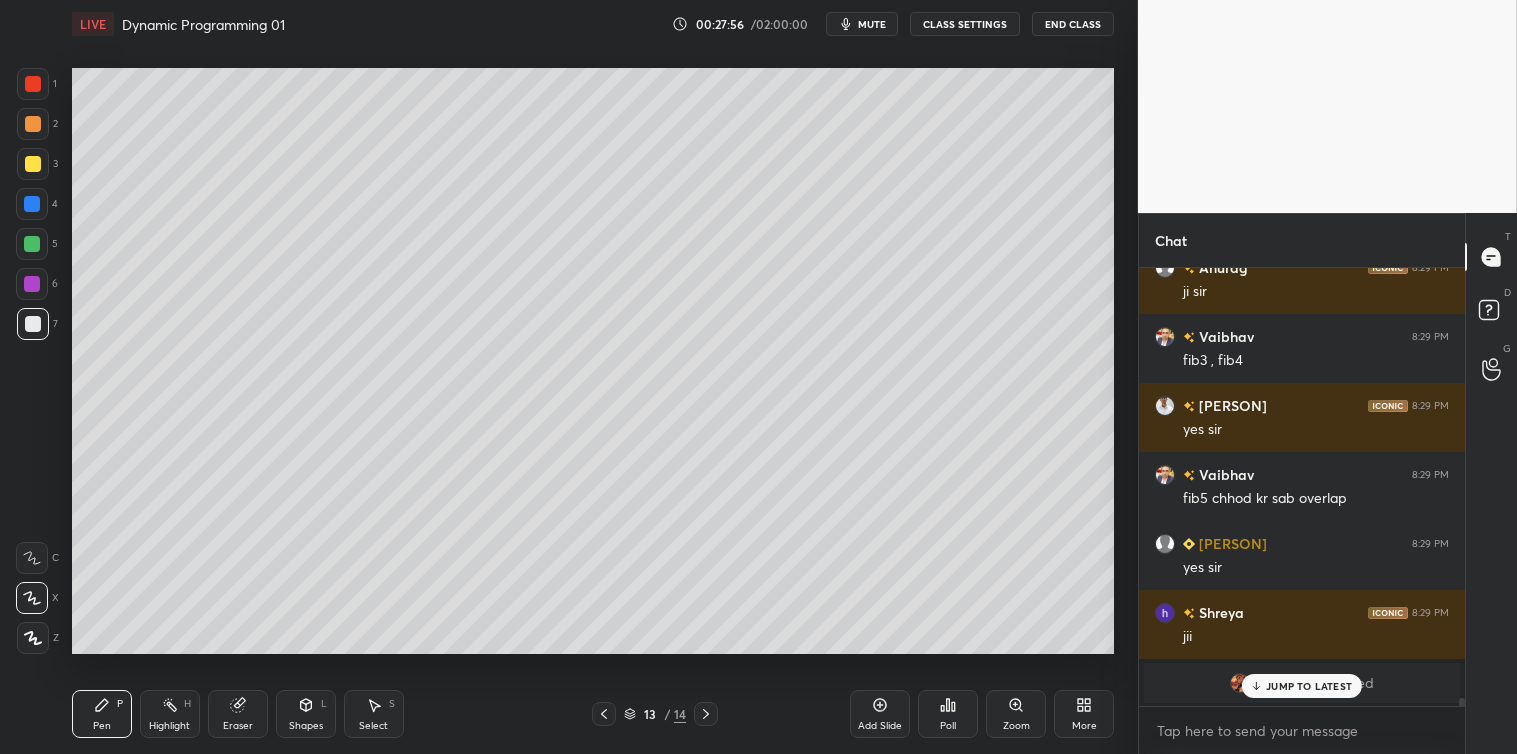 click on "JUMP TO LATEST" at bounding box center (1309, 686) 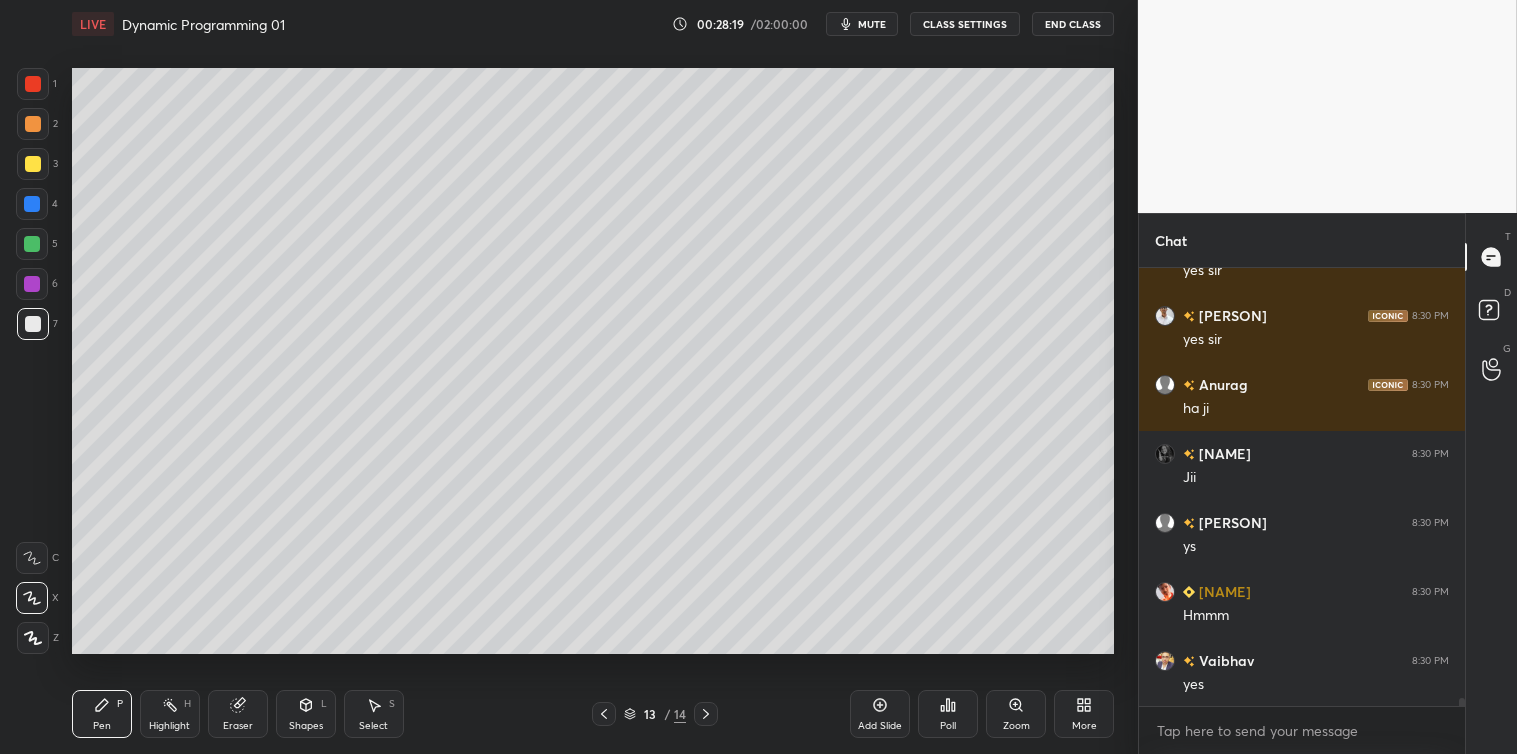 scroll, scrollTop: 22395, scrollLeft: 0, axis: vertical 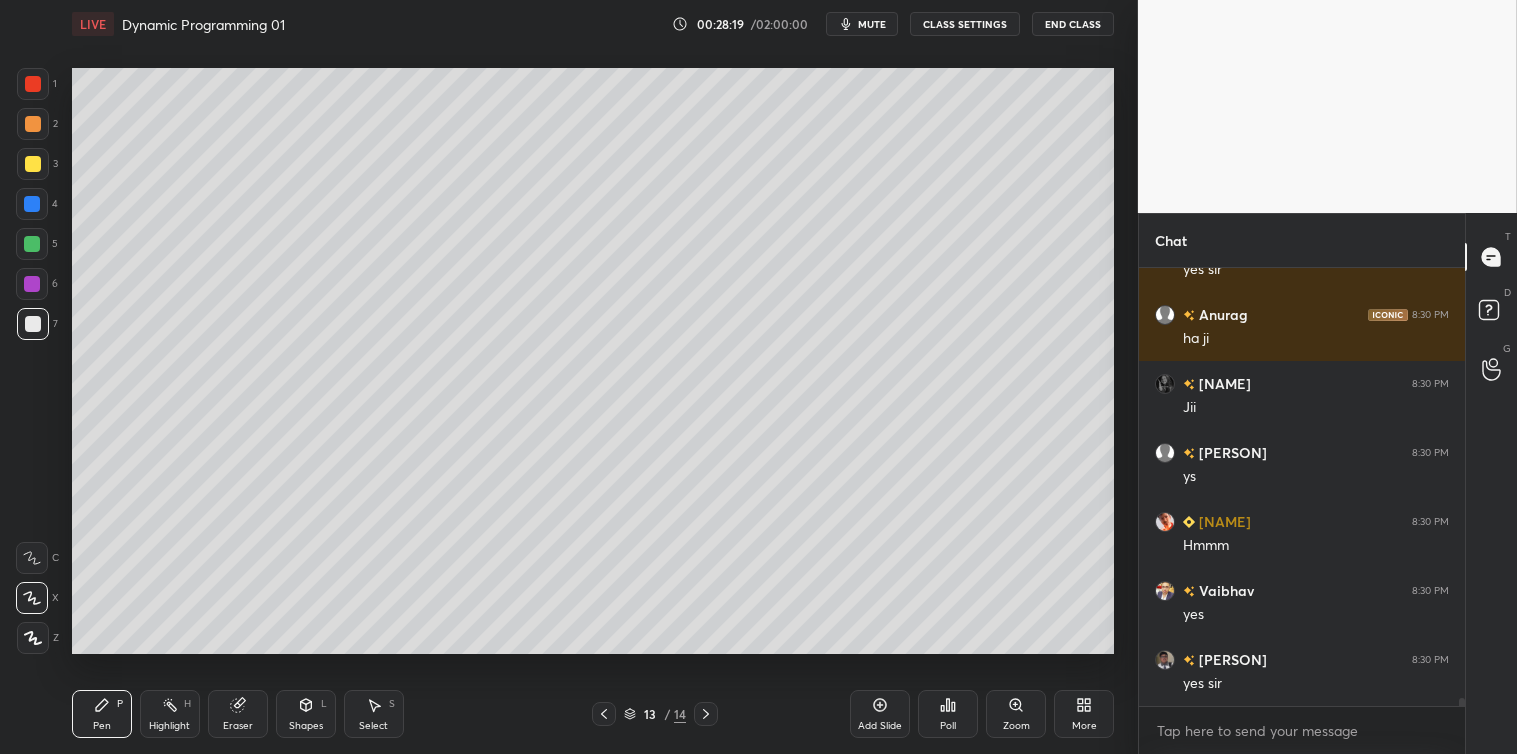 click at bounding box center (33, 164) 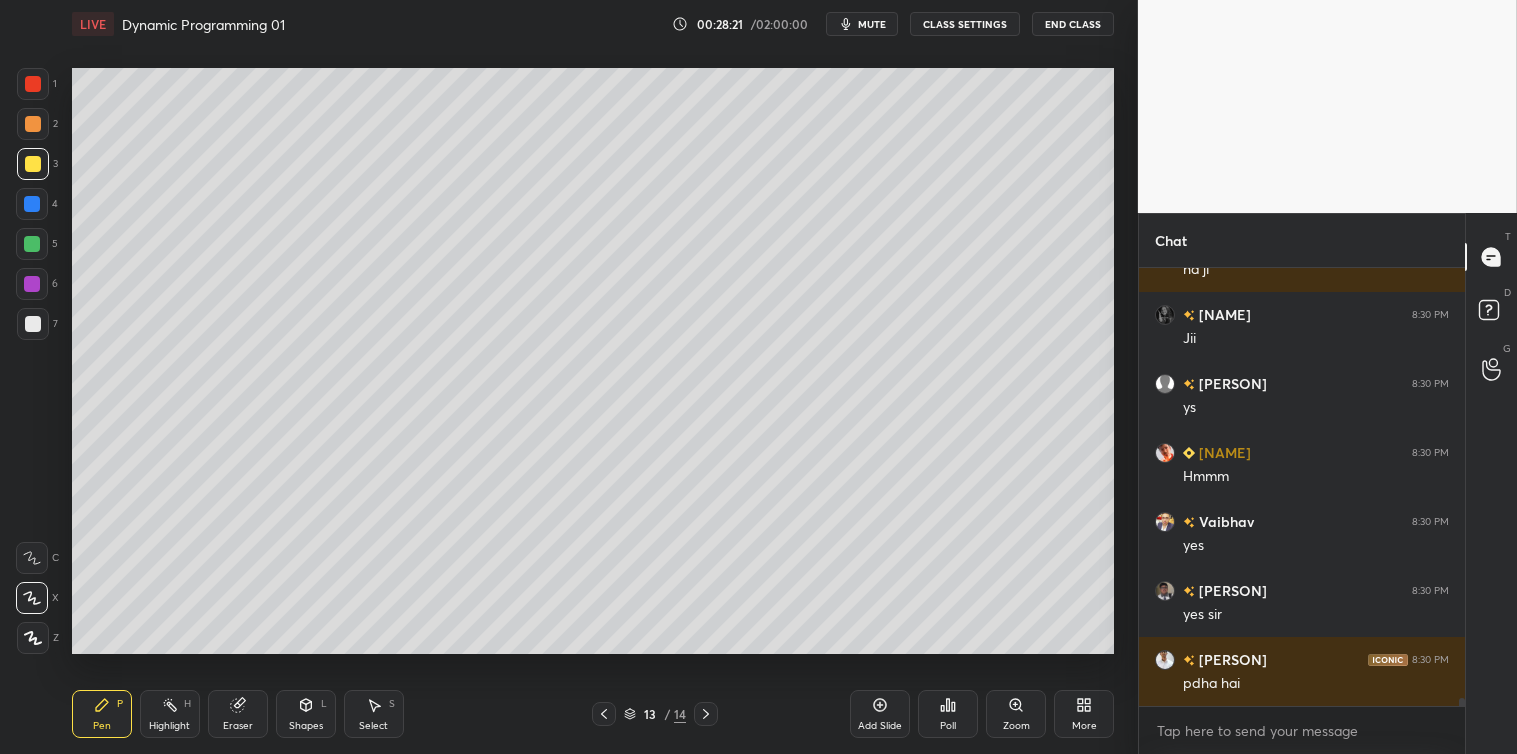 scroll, scrollTop: 22533, scrollLeft: 0, axis: vertical 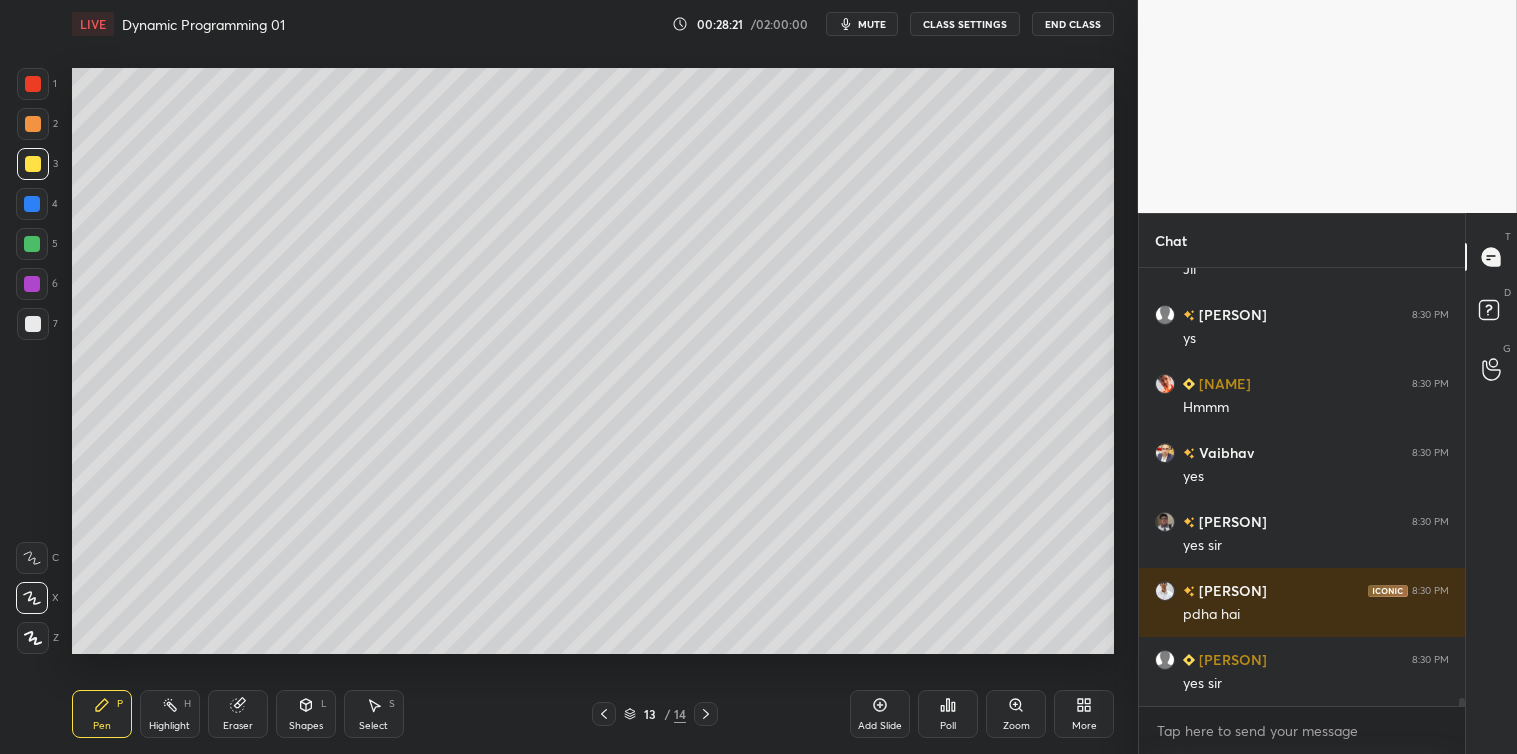 click at bounding box center [33, 324] 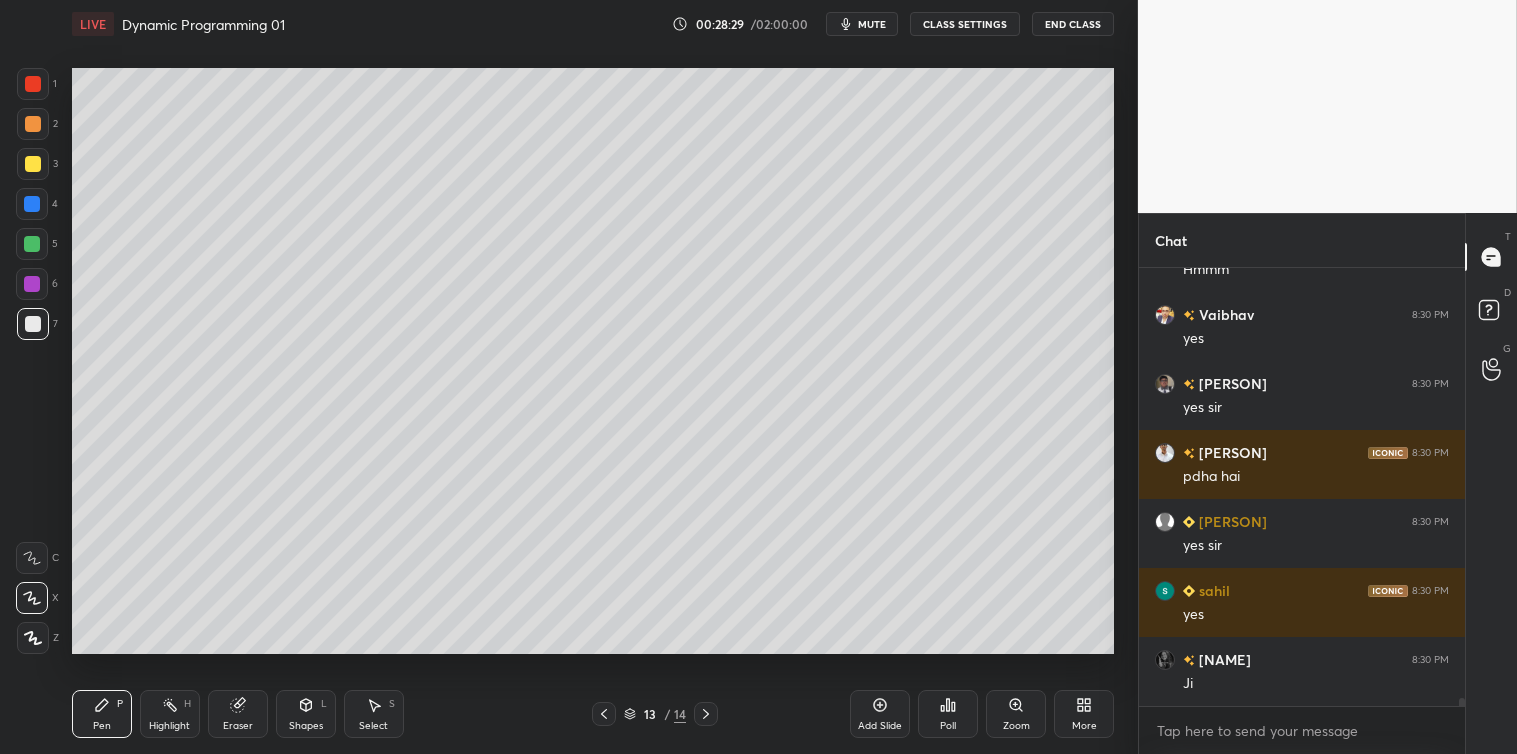 scroll, scrollTop: 22740, scrollLeft: 0, axis: vertical 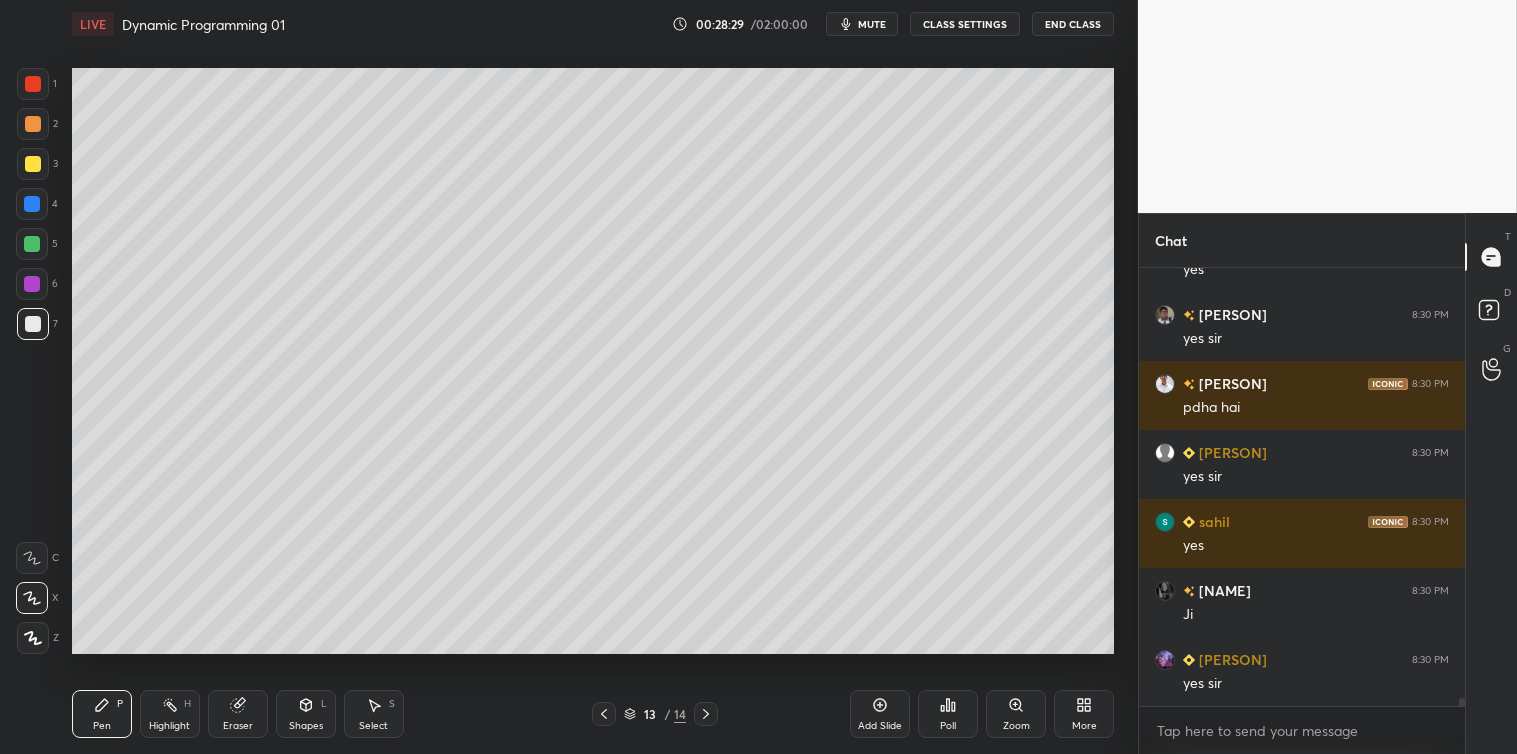 click at bounding box center (33, 164) 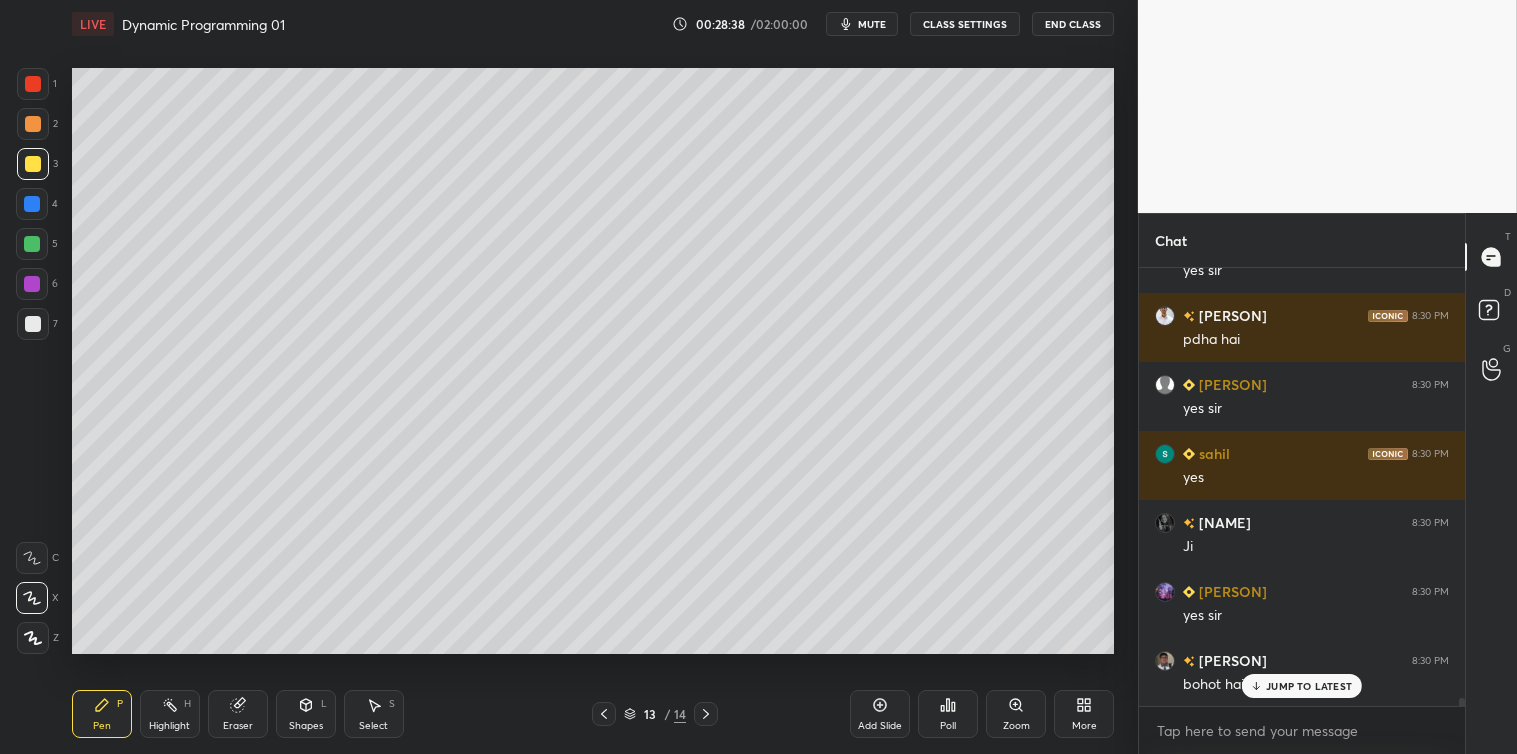 scroll, scrollTop: 22877, scrollLeft: 0, axis: vertical 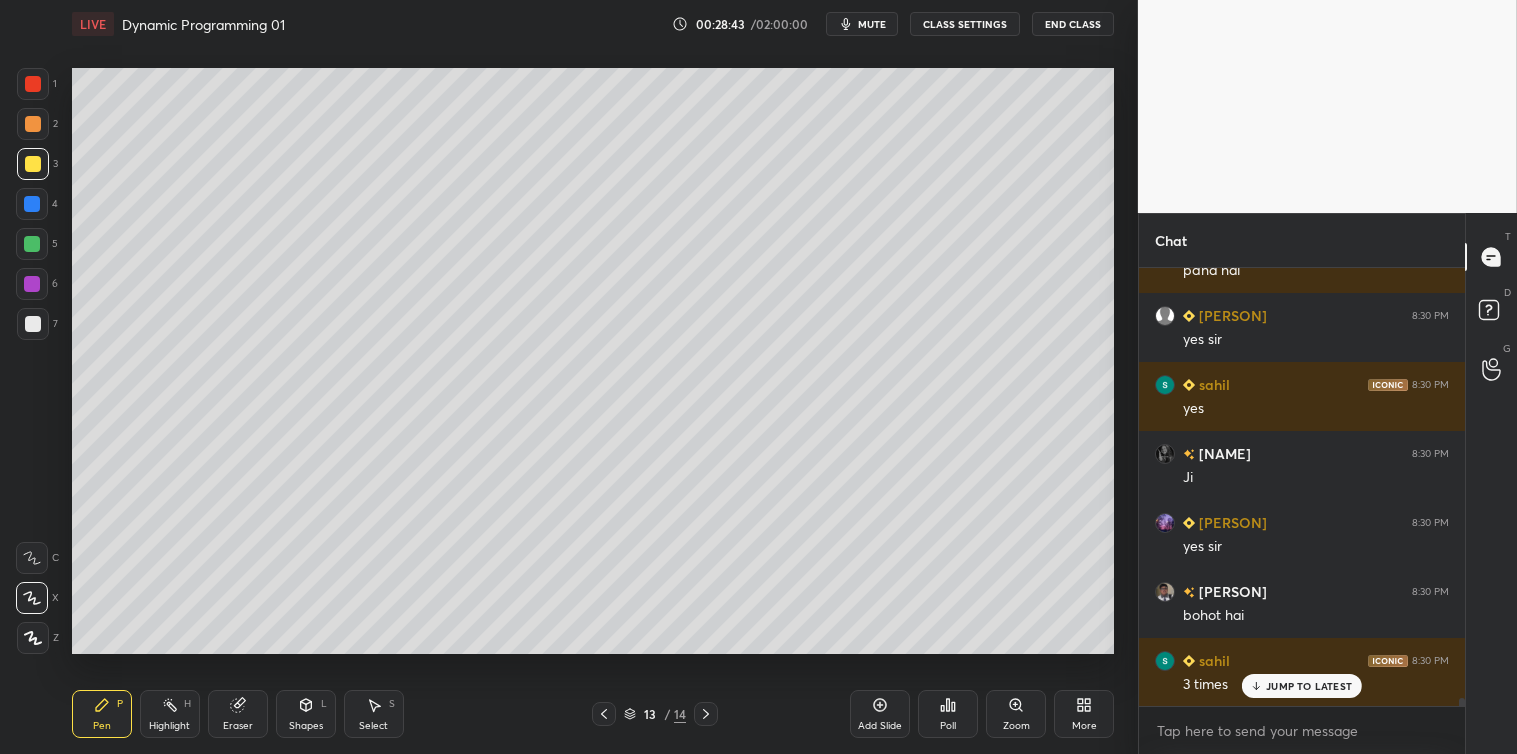click at bounding box center (32, 204) 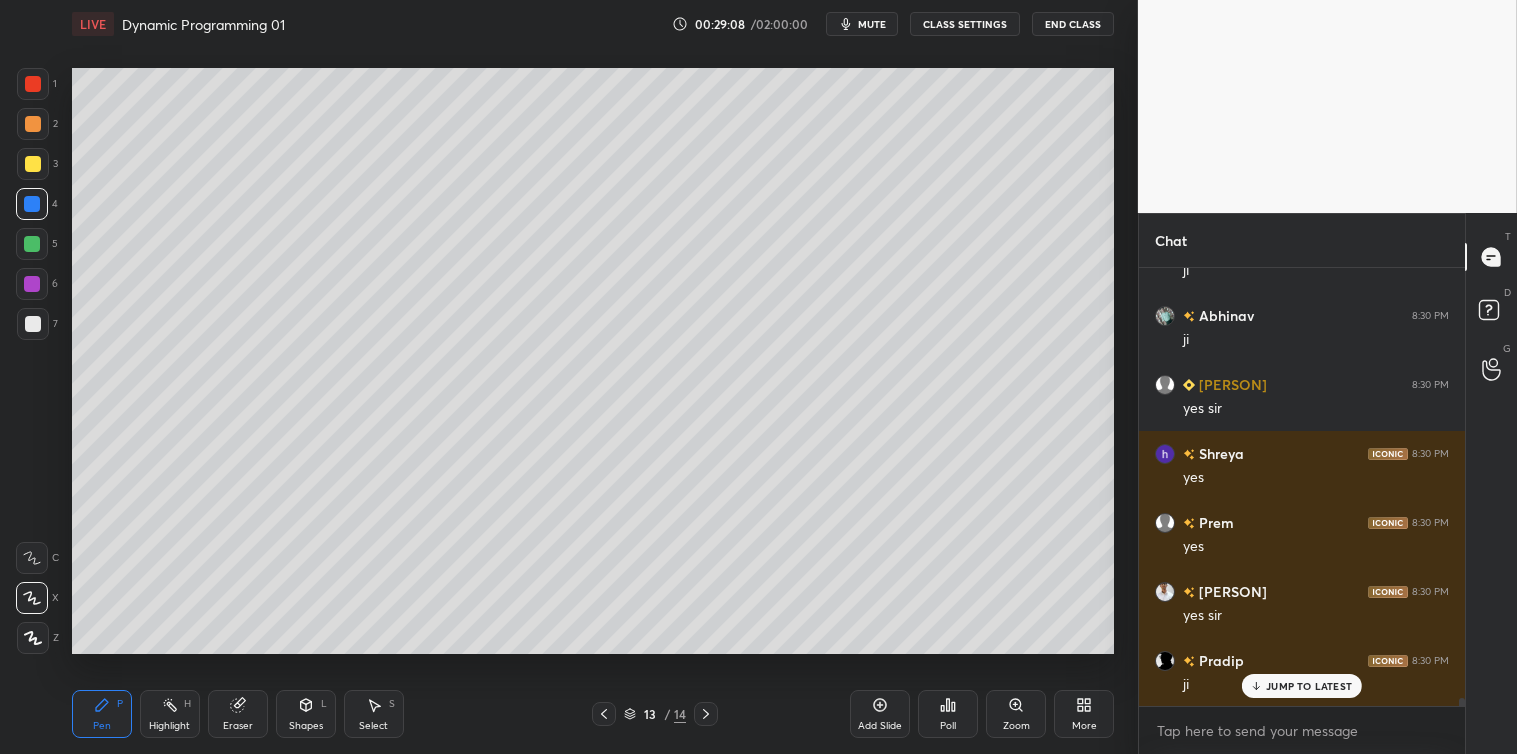 scroll, scrollTop: 23636, scrollLeft: 0, axis: vertical 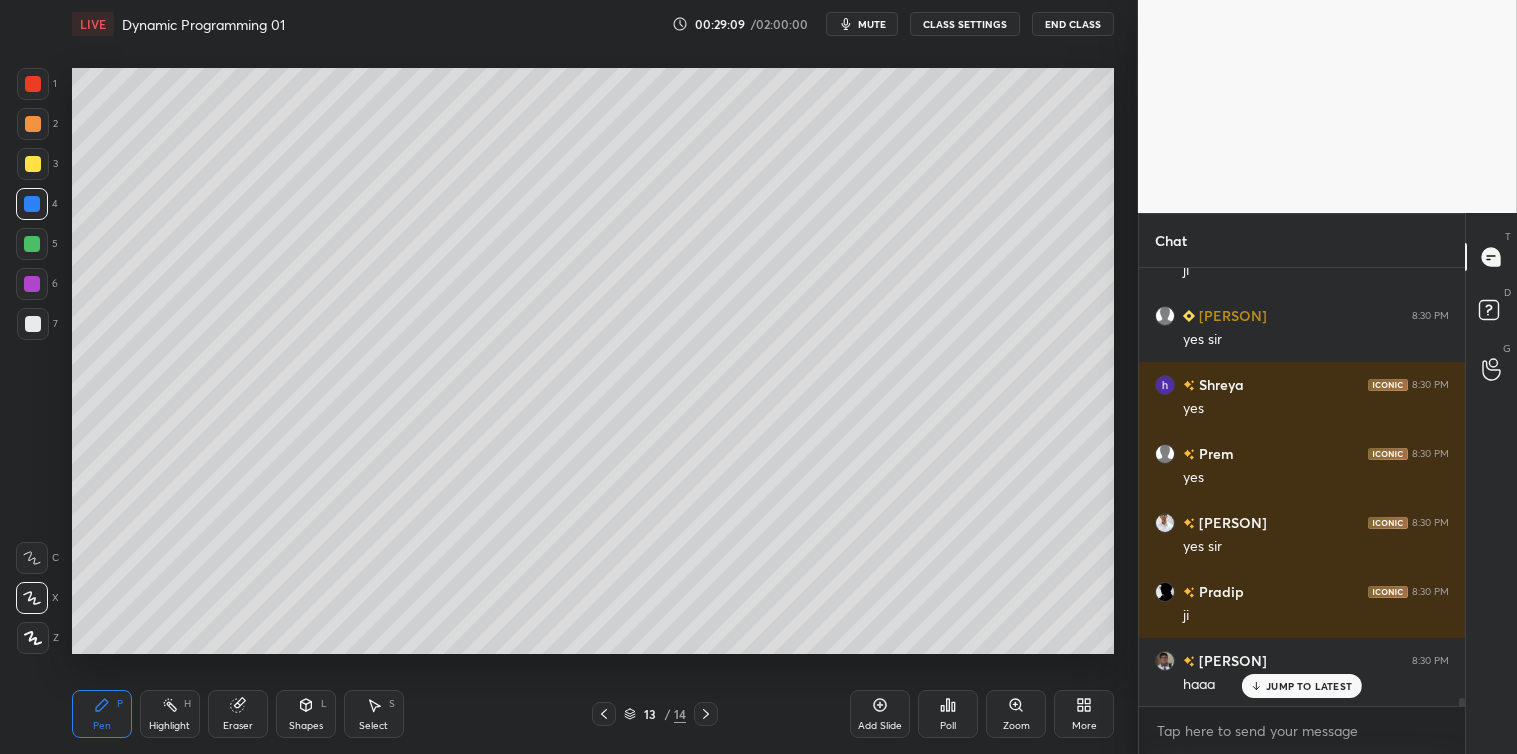 click 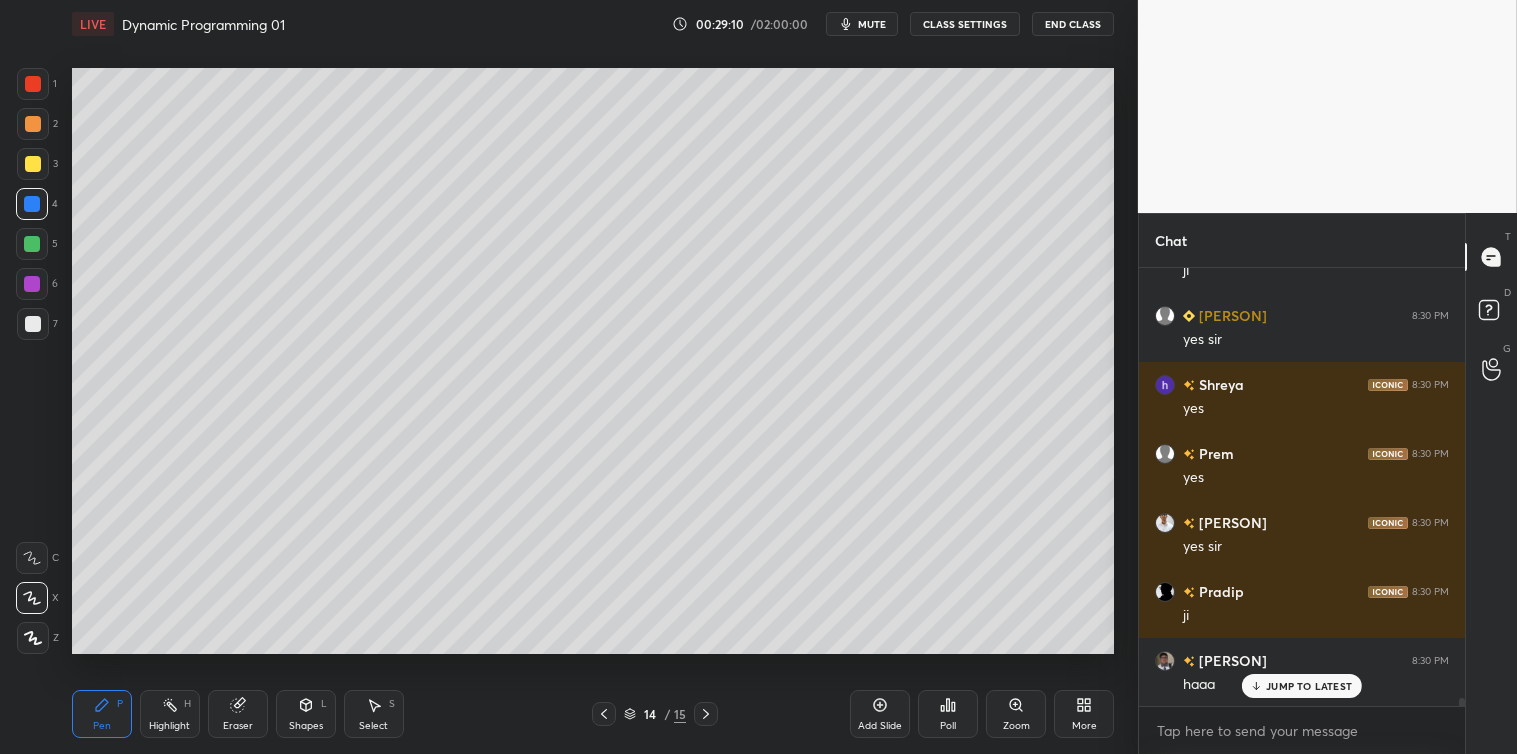click at bounding box center (33, 164) 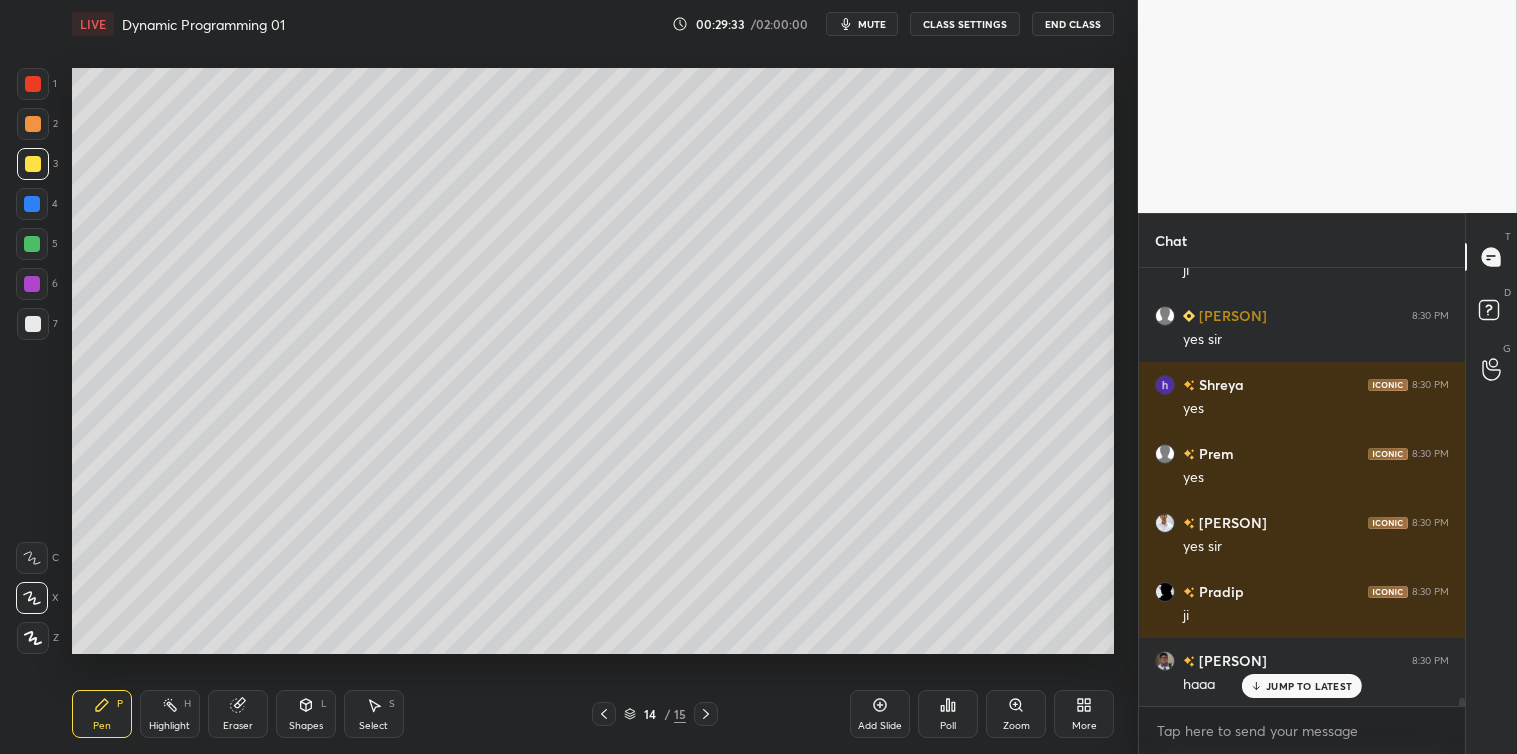 scroll, scrollTop: 23705, scrollLeft: 0, axis: vertical 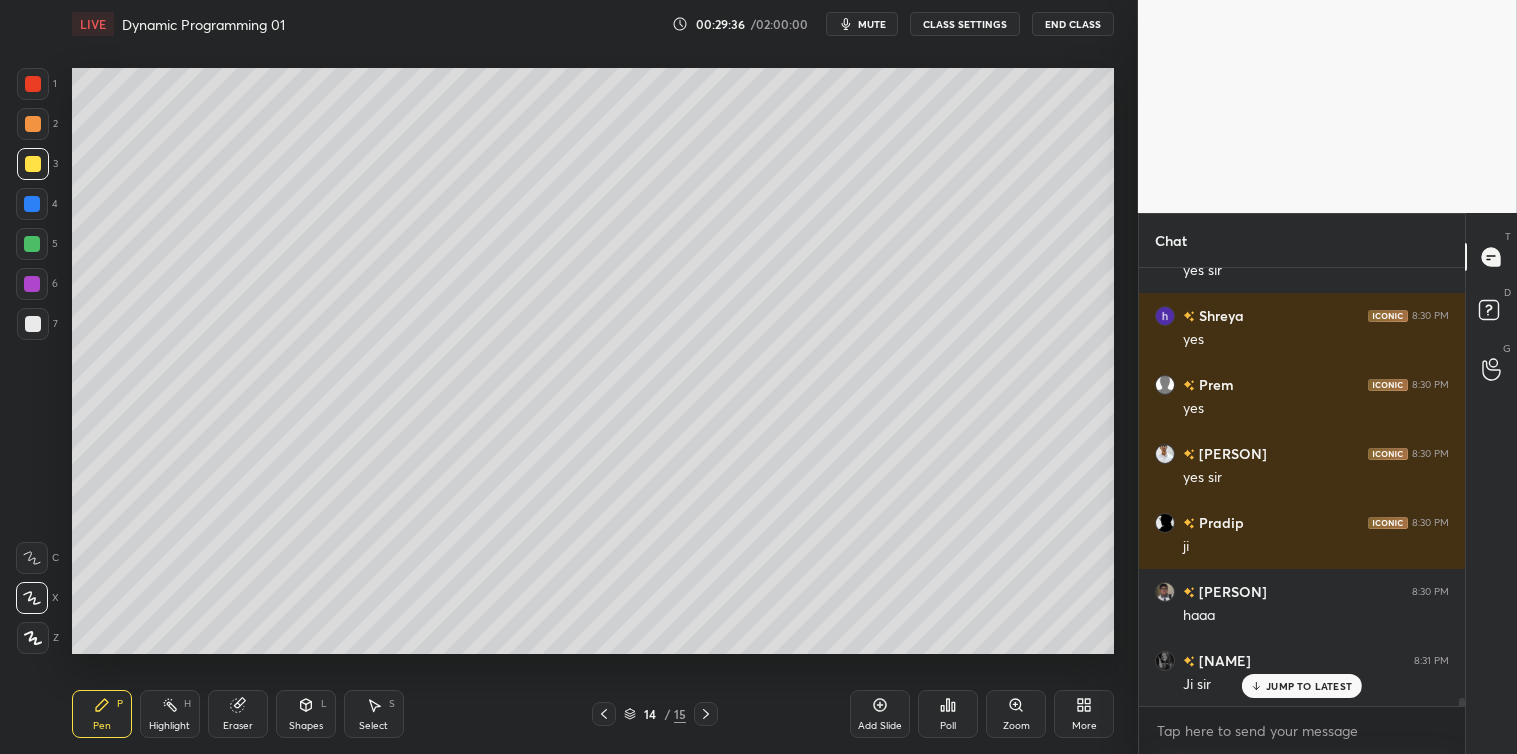 click at bounding box center (33, 324) 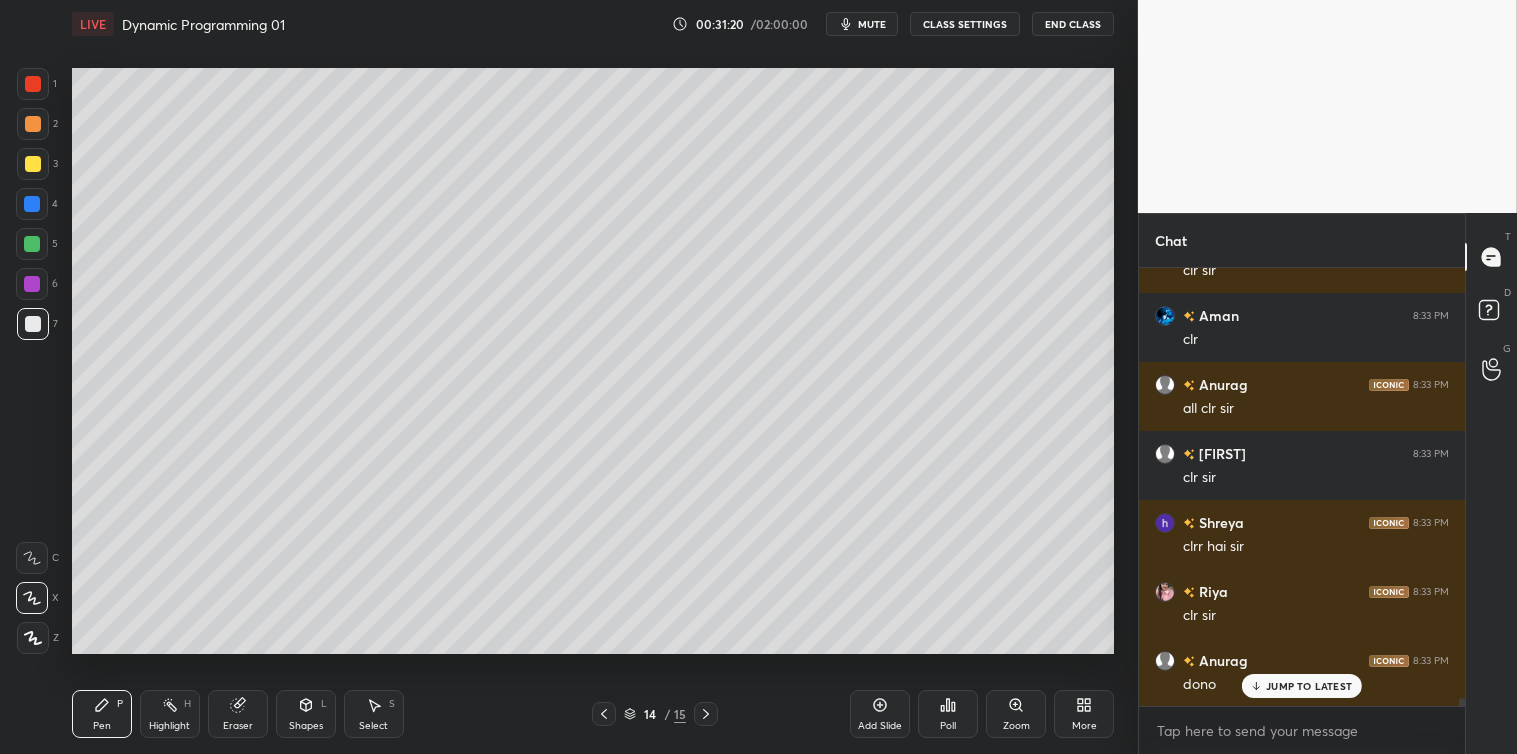scroll, scrollTop: 25016, scrollLeft: 0, axis: vertical 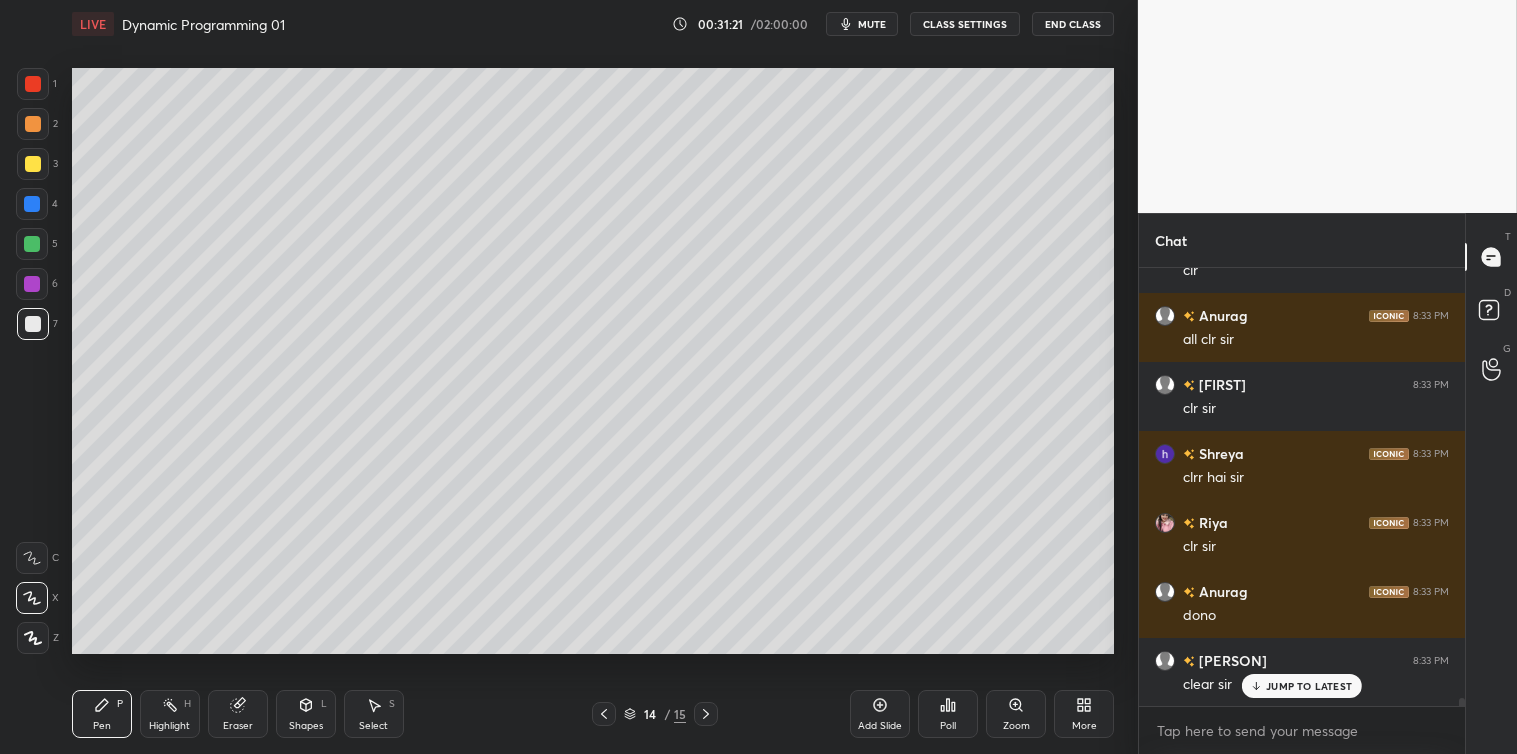 click 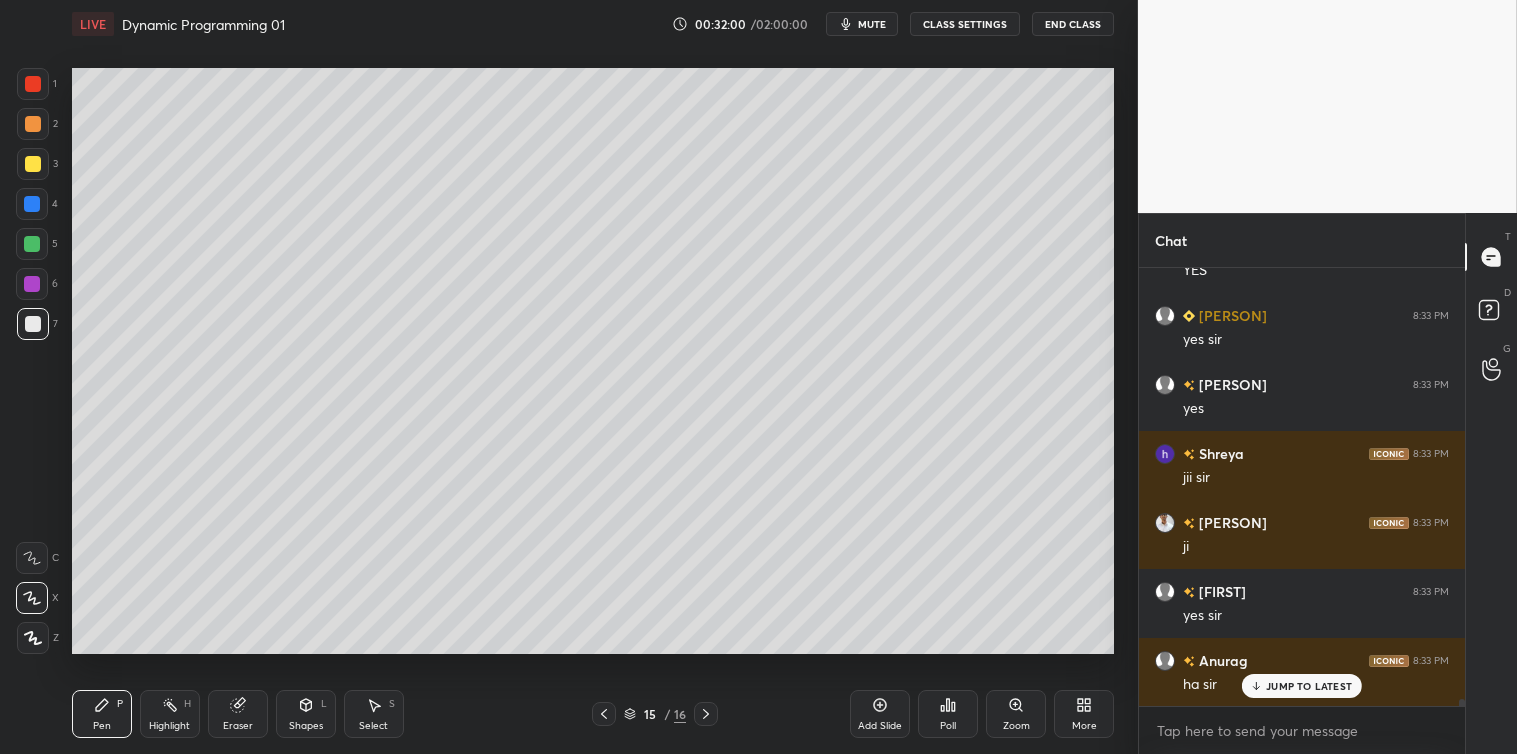 scroll, scrollTop: 27105, scrollLeft: 0, axis: vertical 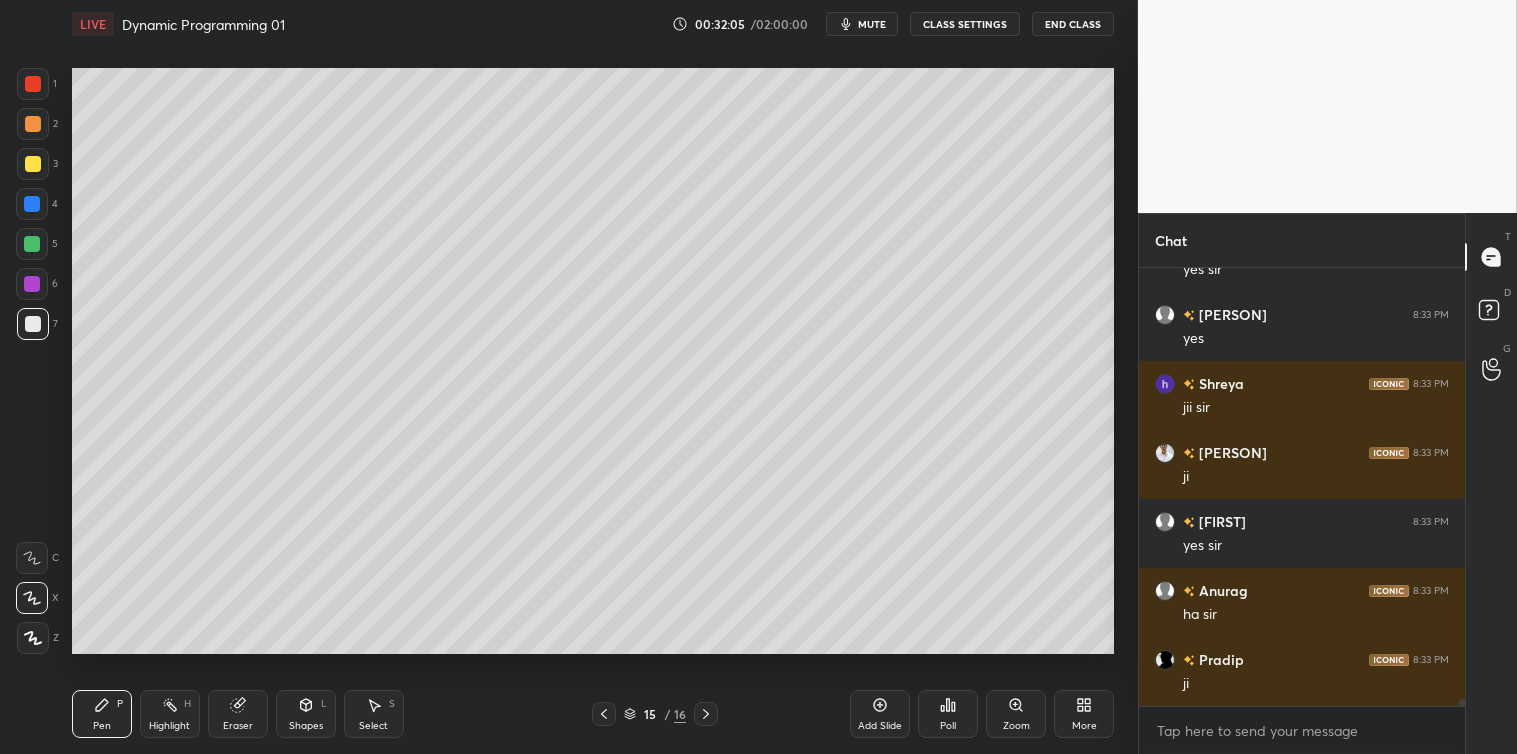 click on "Add Slide" at bounding box center [880, 714] 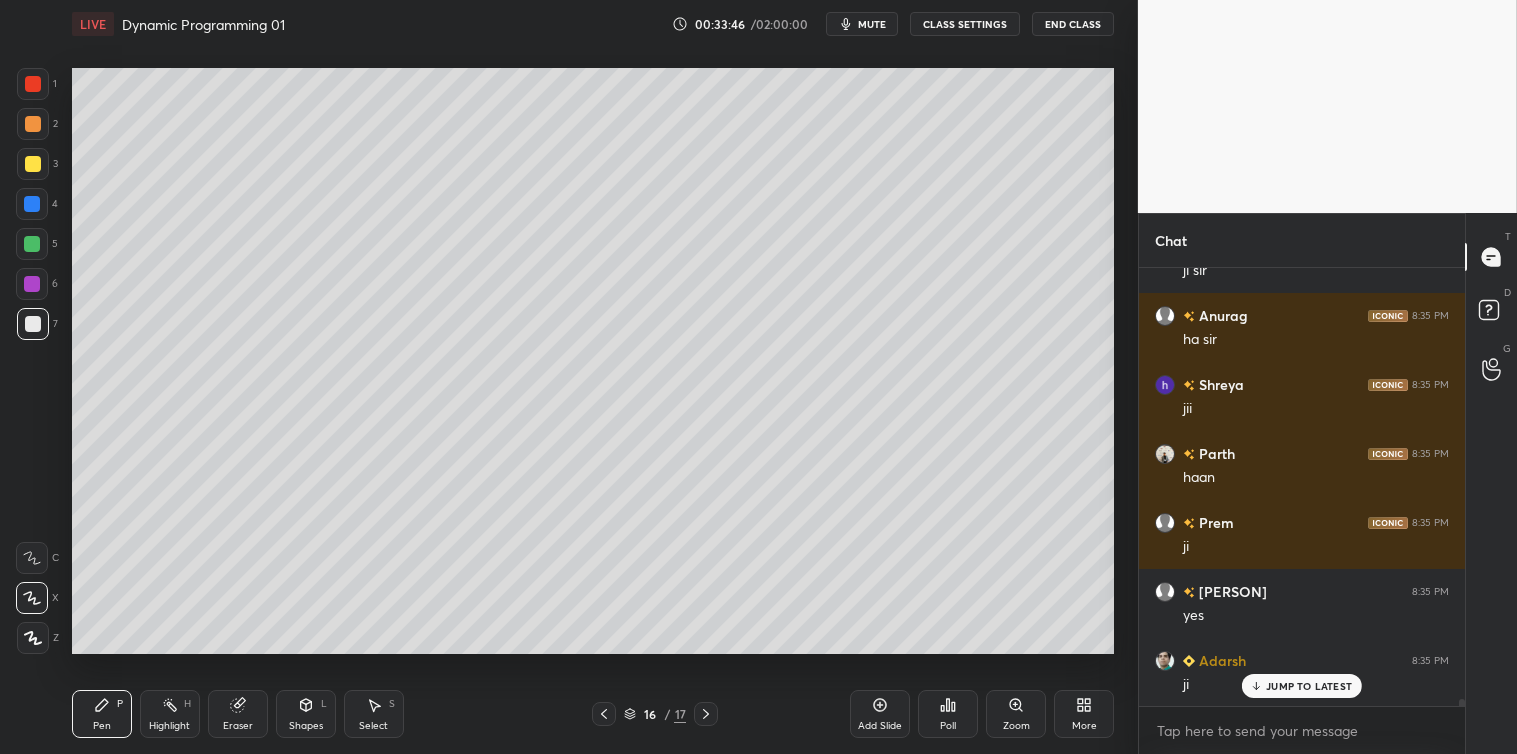 scroll, scrollTop: 28277, scrollLeft: 0, axis: vertical 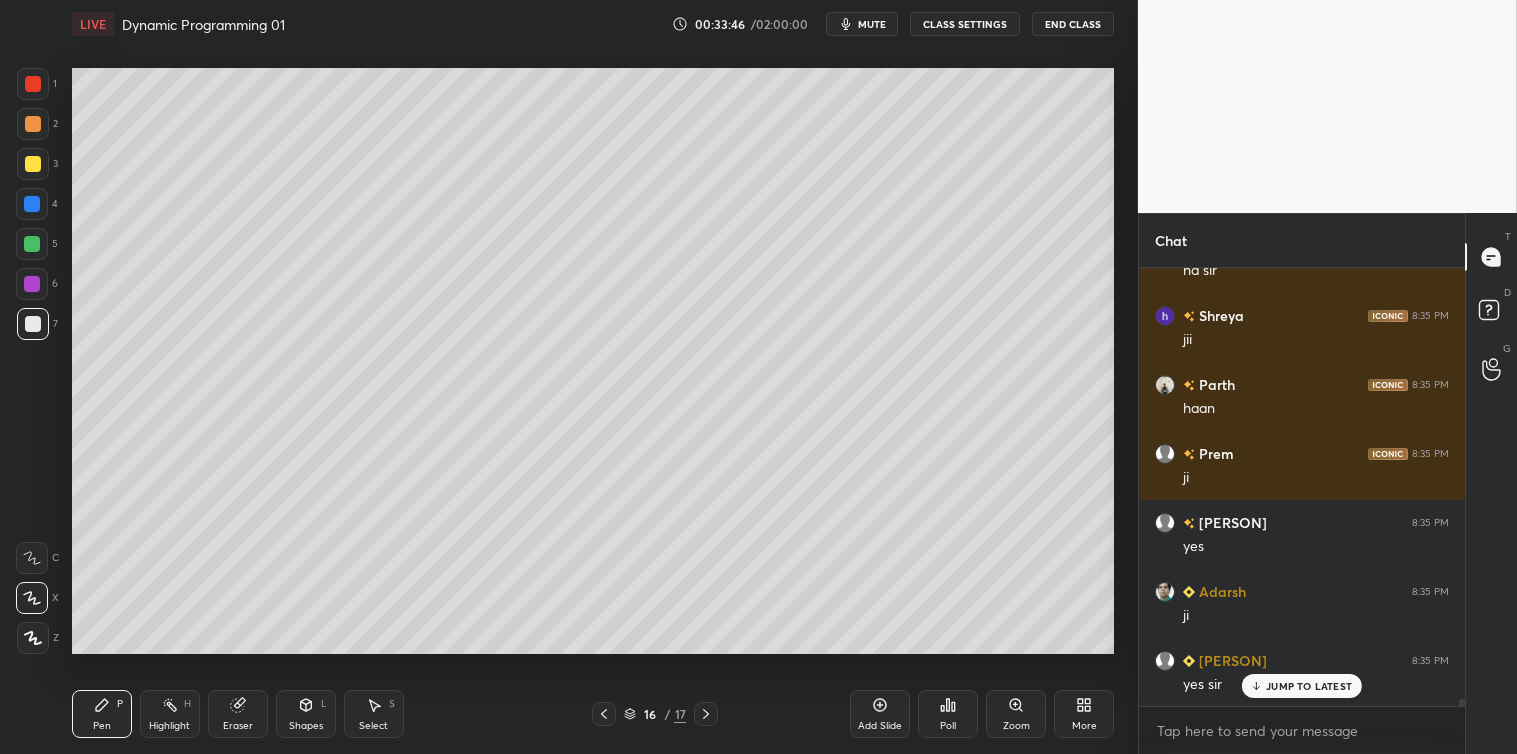 click on "Add Slide" at bounding box center [880, 714] 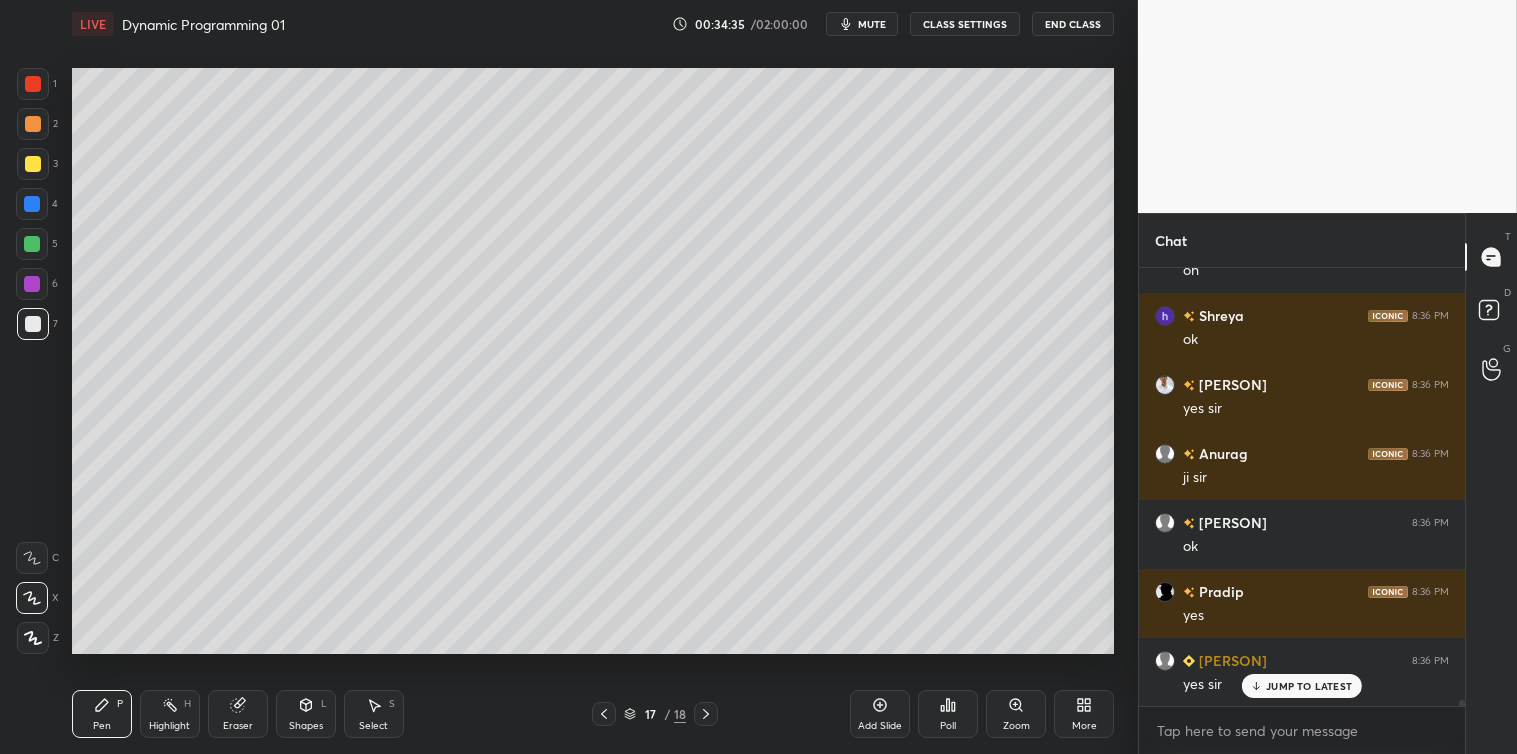 scroll, scrollTop: 29145, scrollLeft: 0, axis: vertical 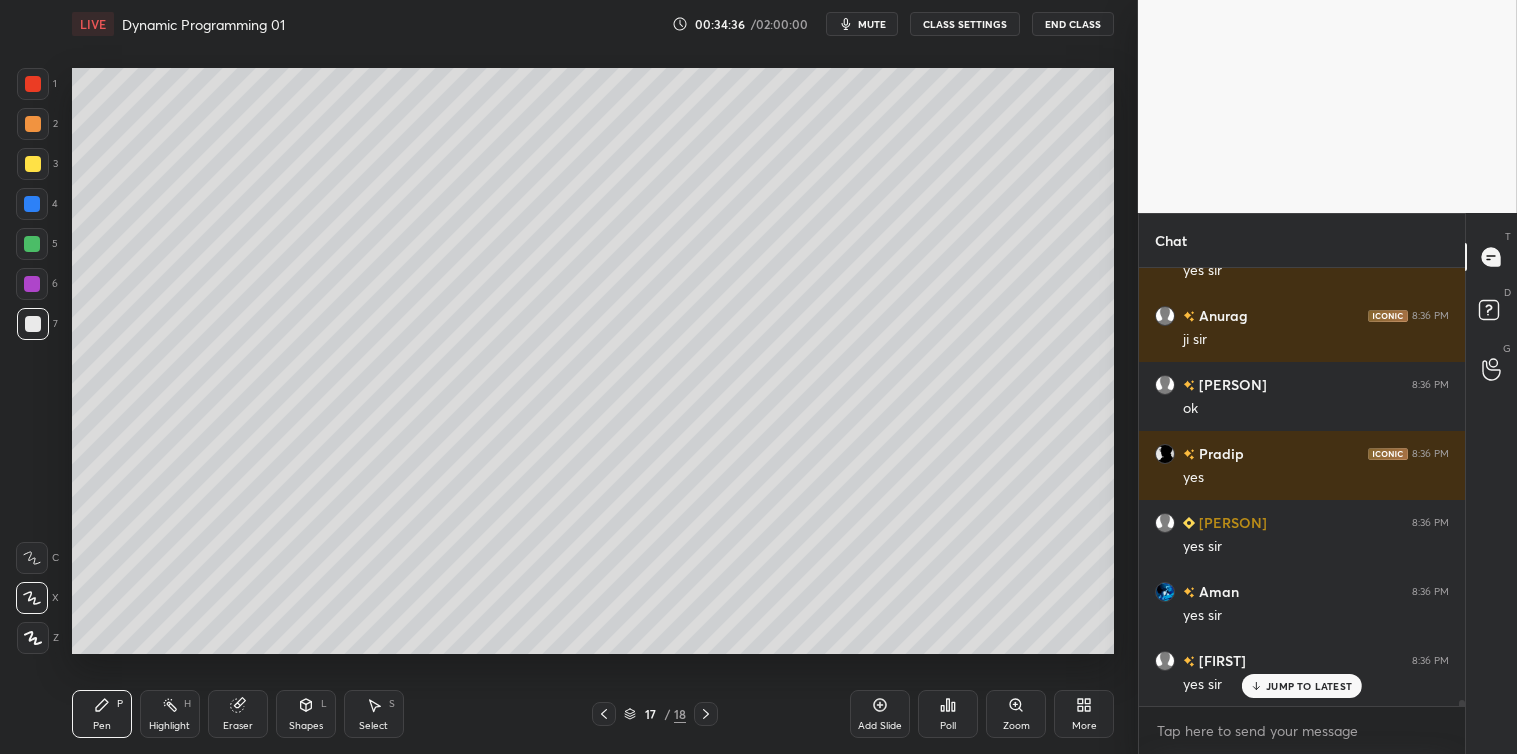 click at bounding box center (604, 714) 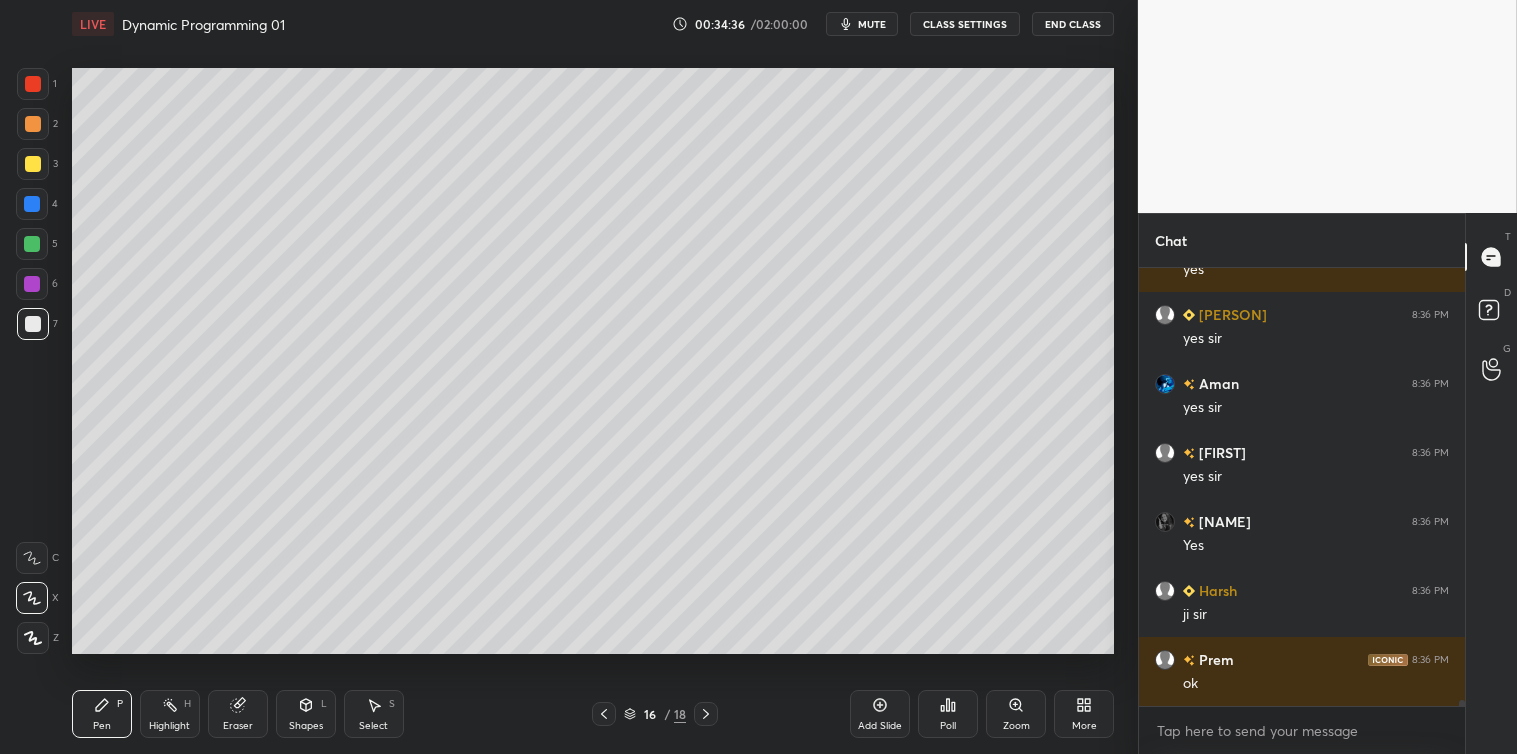 scroll, scrollTop: 29422, scrollLeft: 0, axis: vertical 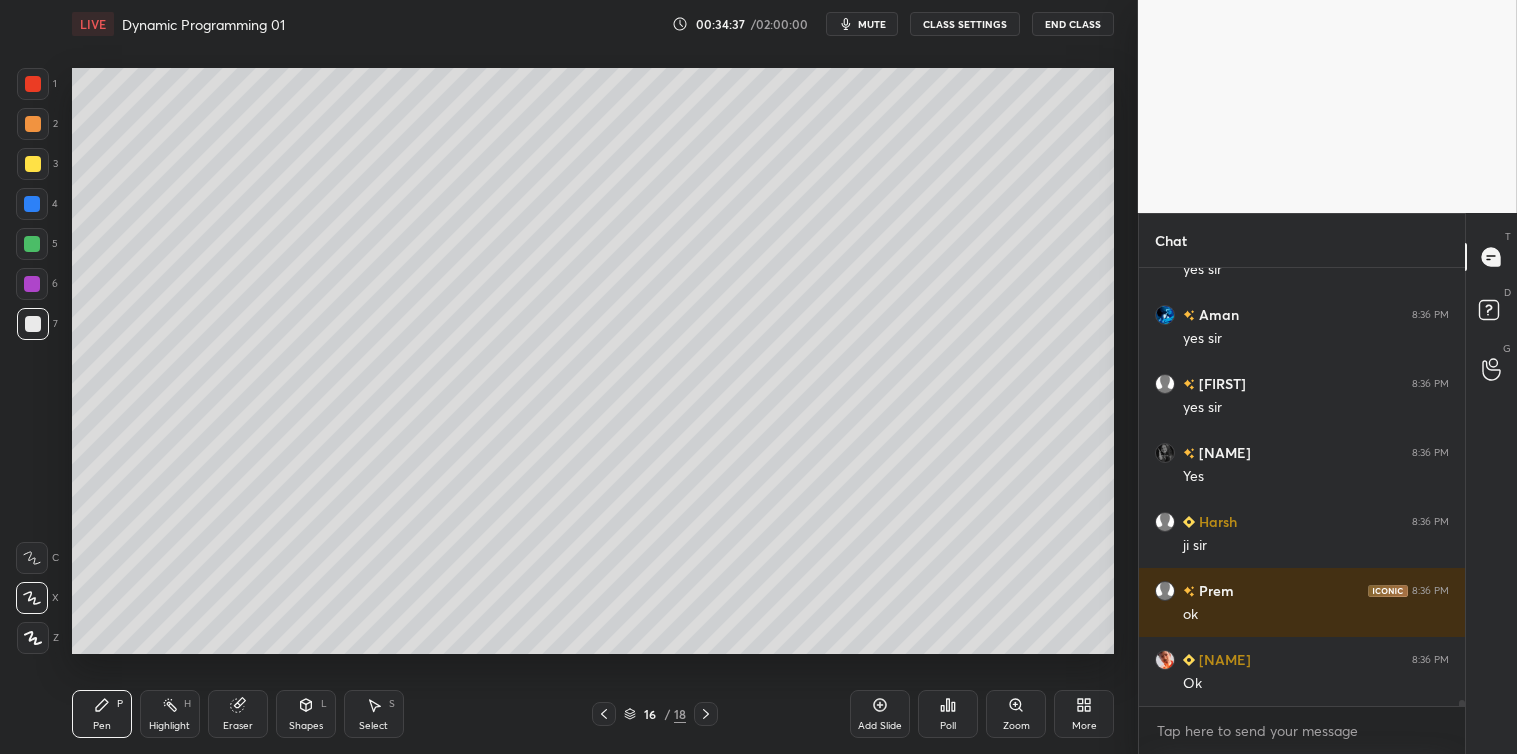 click on "Select S" at bounding box center [374, 714] 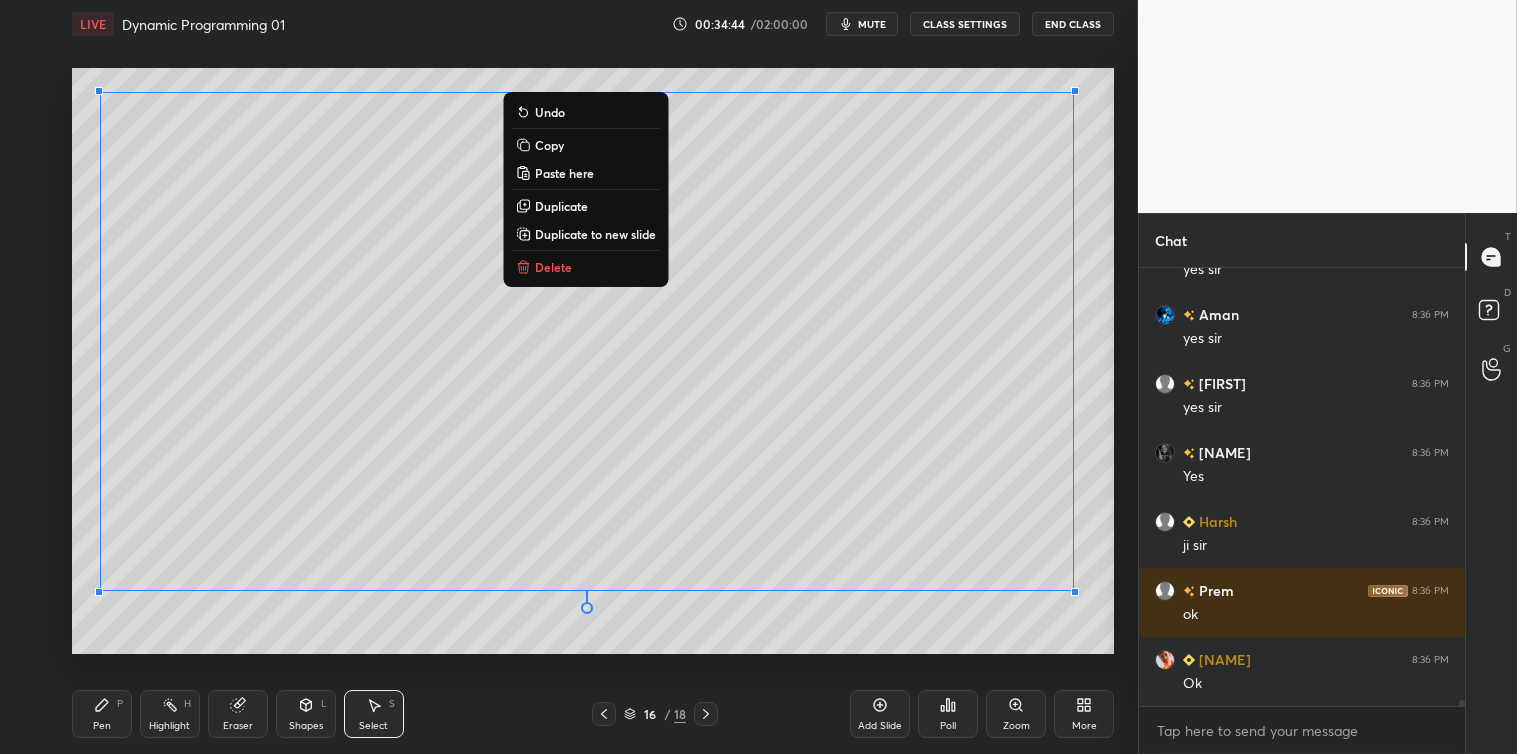 click on "Copy" at bounding box center (549, 145) 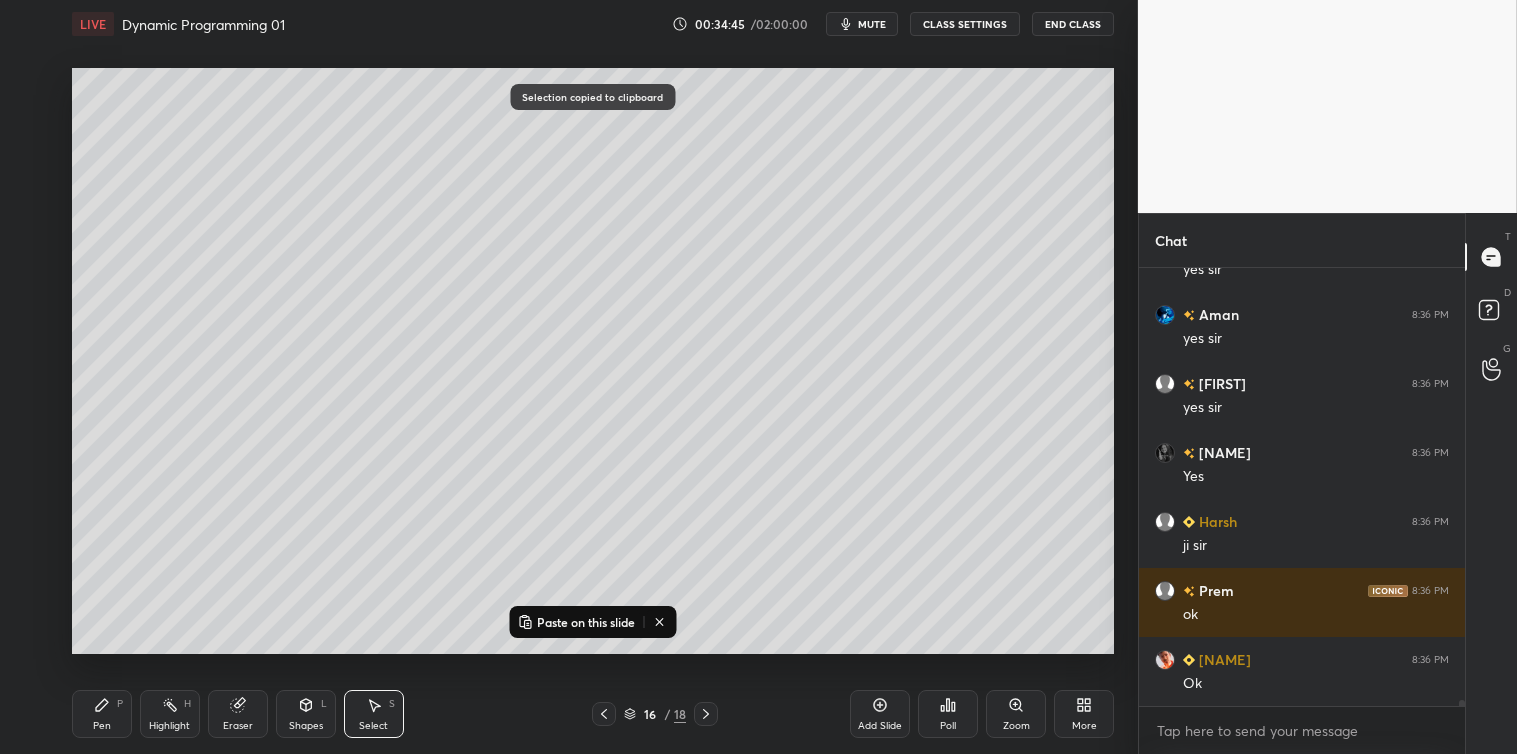 click on "Add Slide" at bounding box center (880, 714) 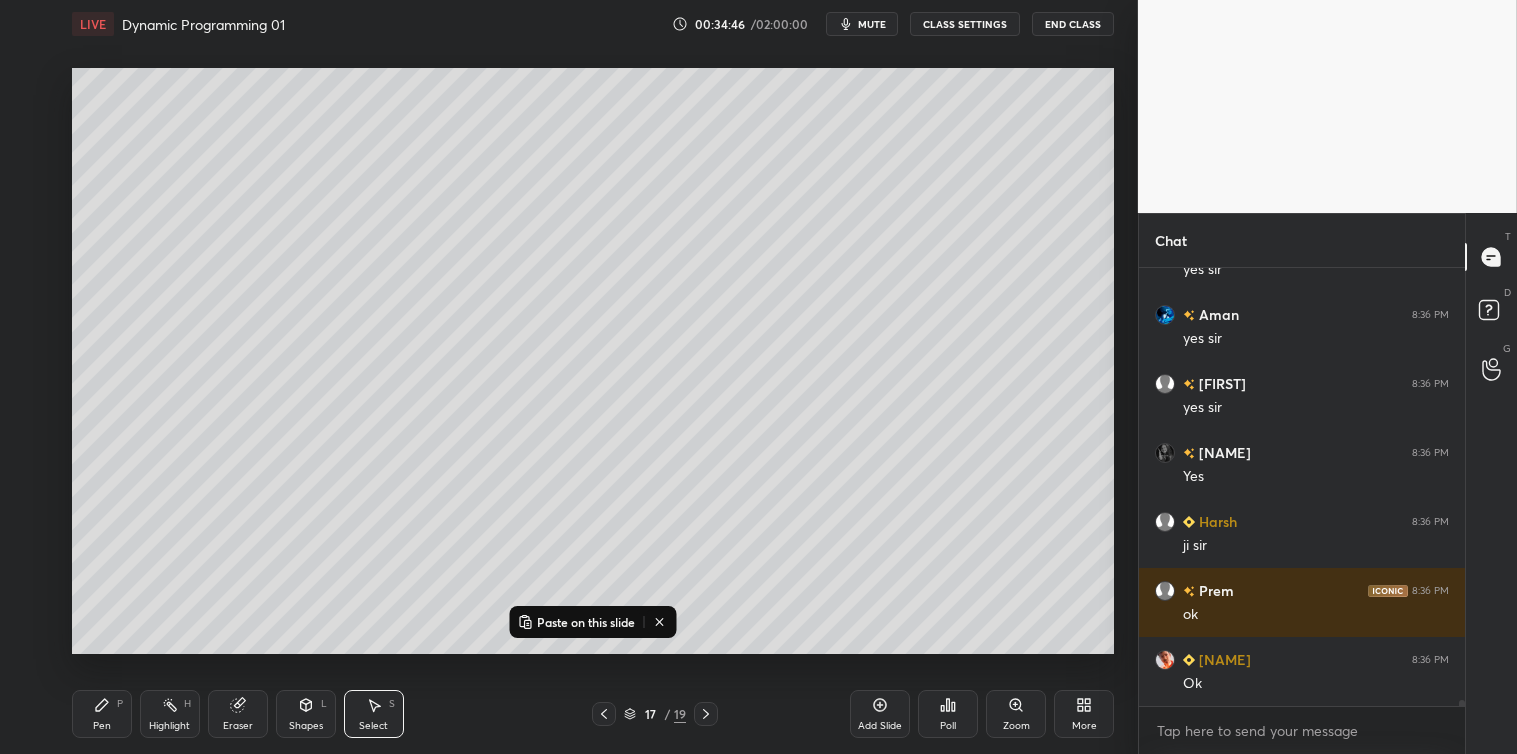 click on "Paste on this slide" at bounding box center (586, 622) 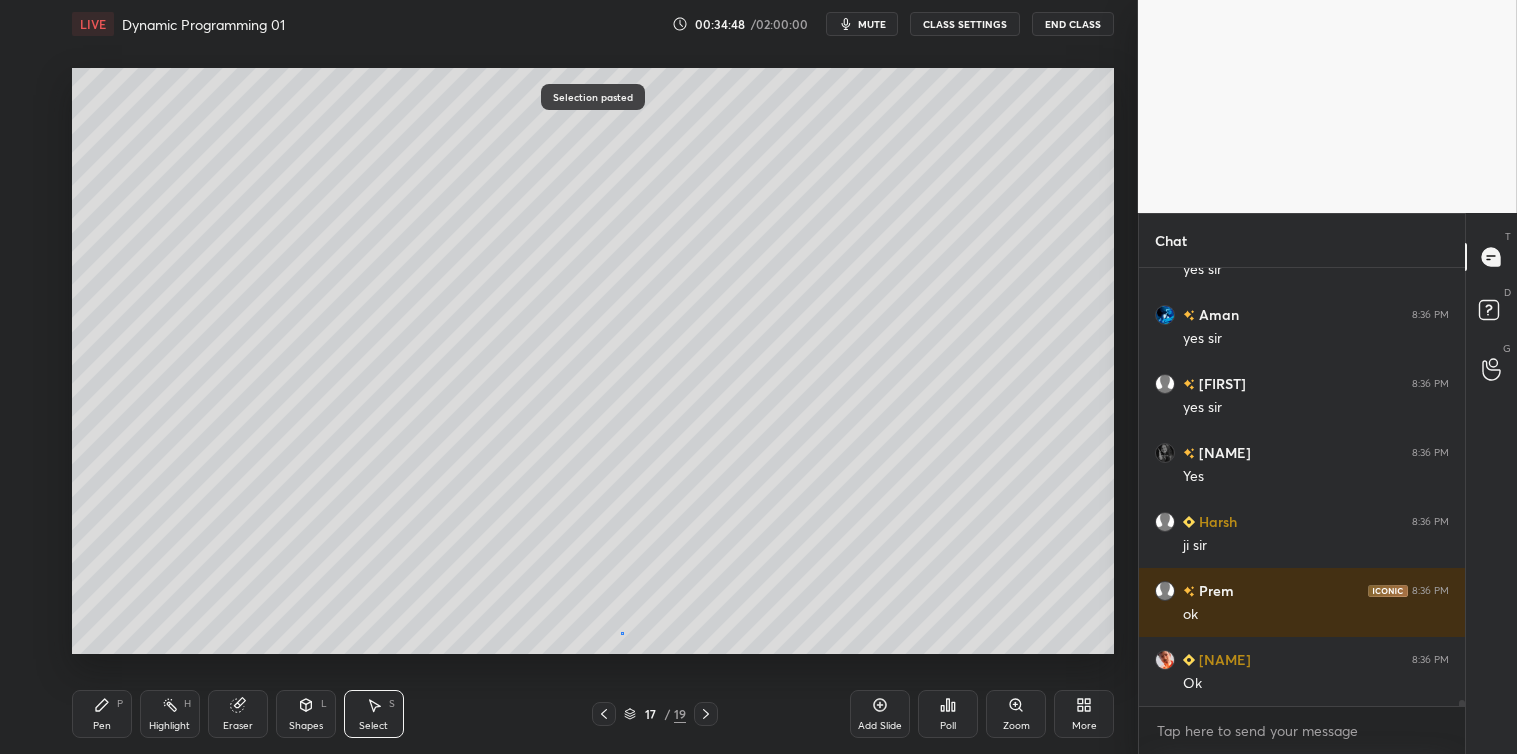 click on "0 ° Undo Copy Paste here Duplicate Duplicate to new slide Delete" at bounding box center [593, 361] 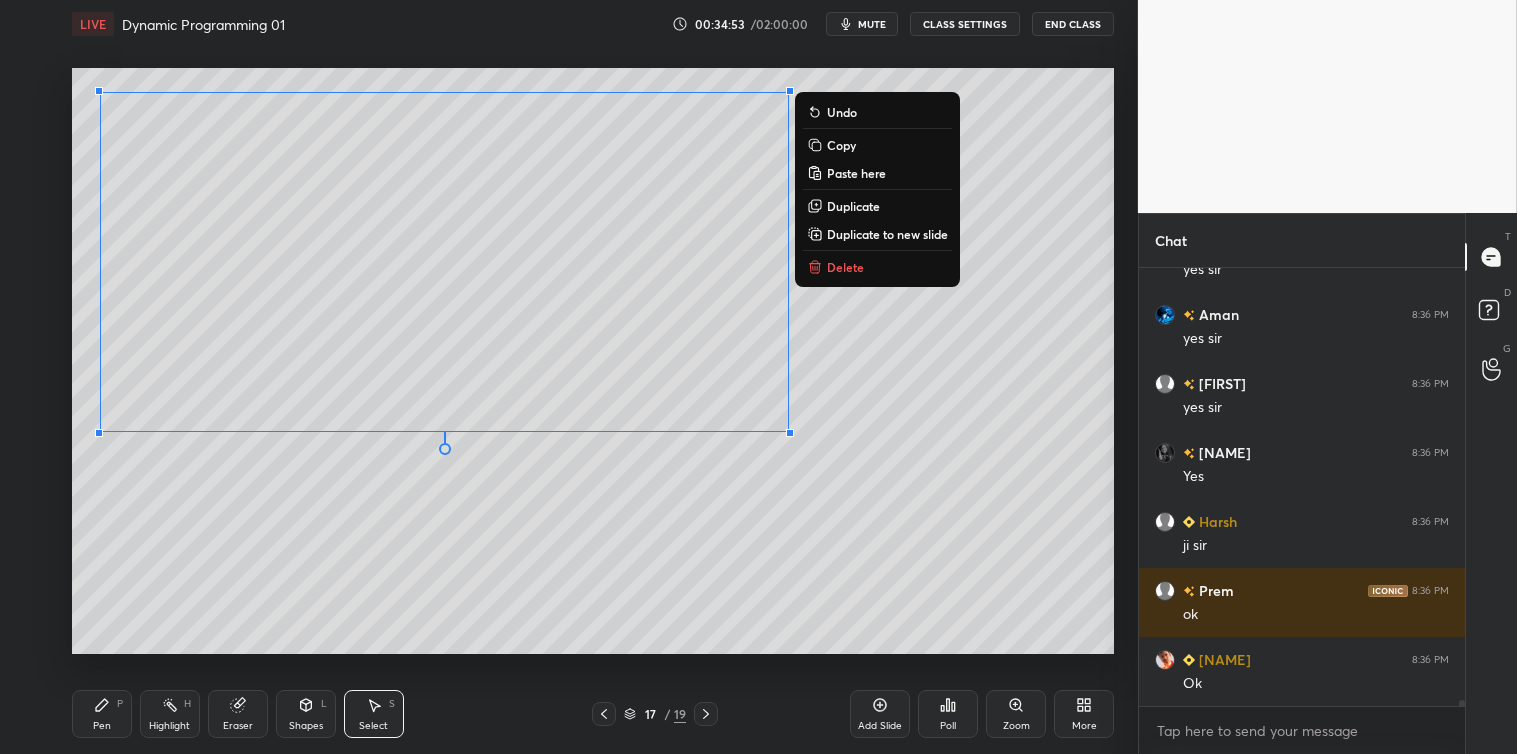 click on "0 ° Undo Copy Paste here Duplicate Duplicate to new slide Delete" at bounding box center [593, 361] 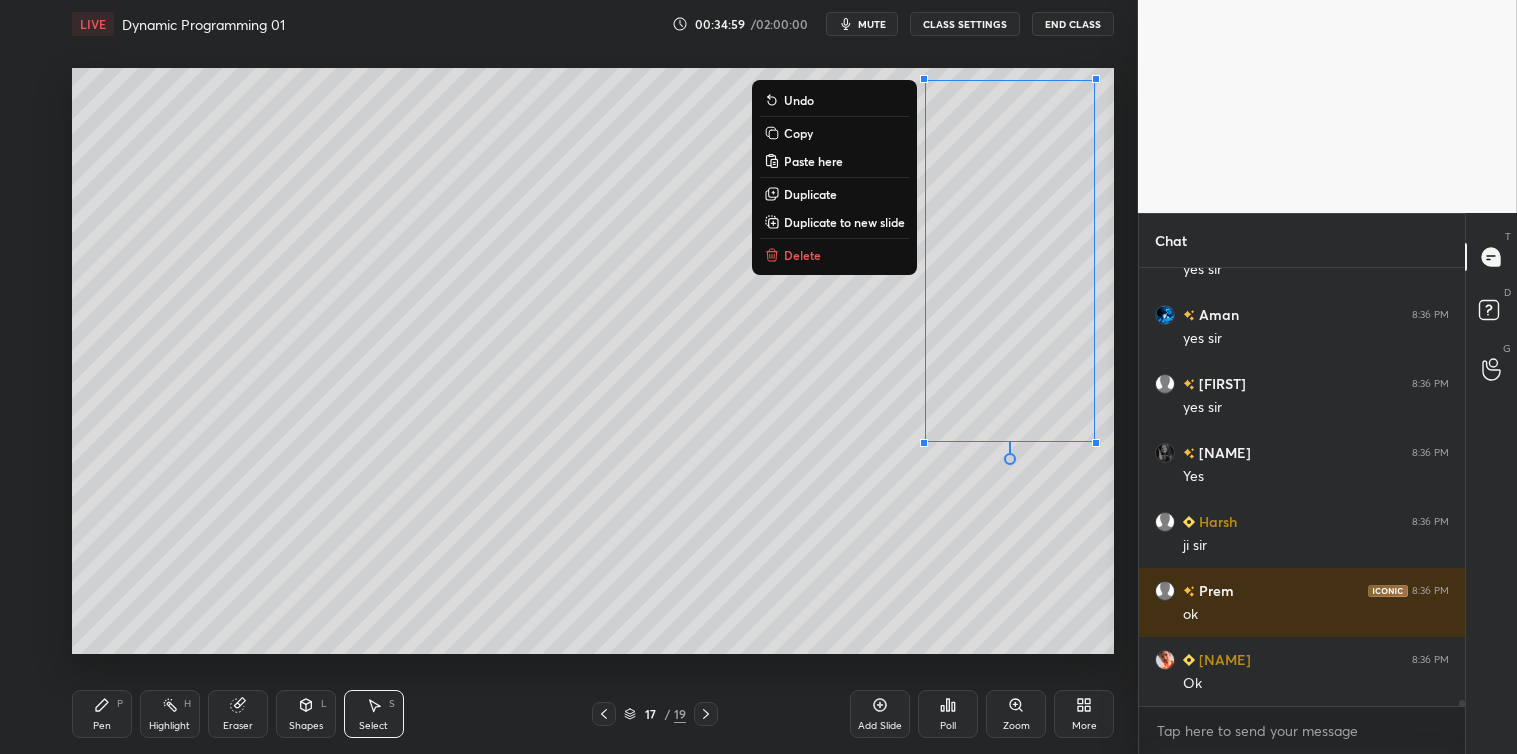 click on "0 ° Undo Copy Paste here Duplicate Duplicate to new slide Delete" at bounding box center [593, 361] 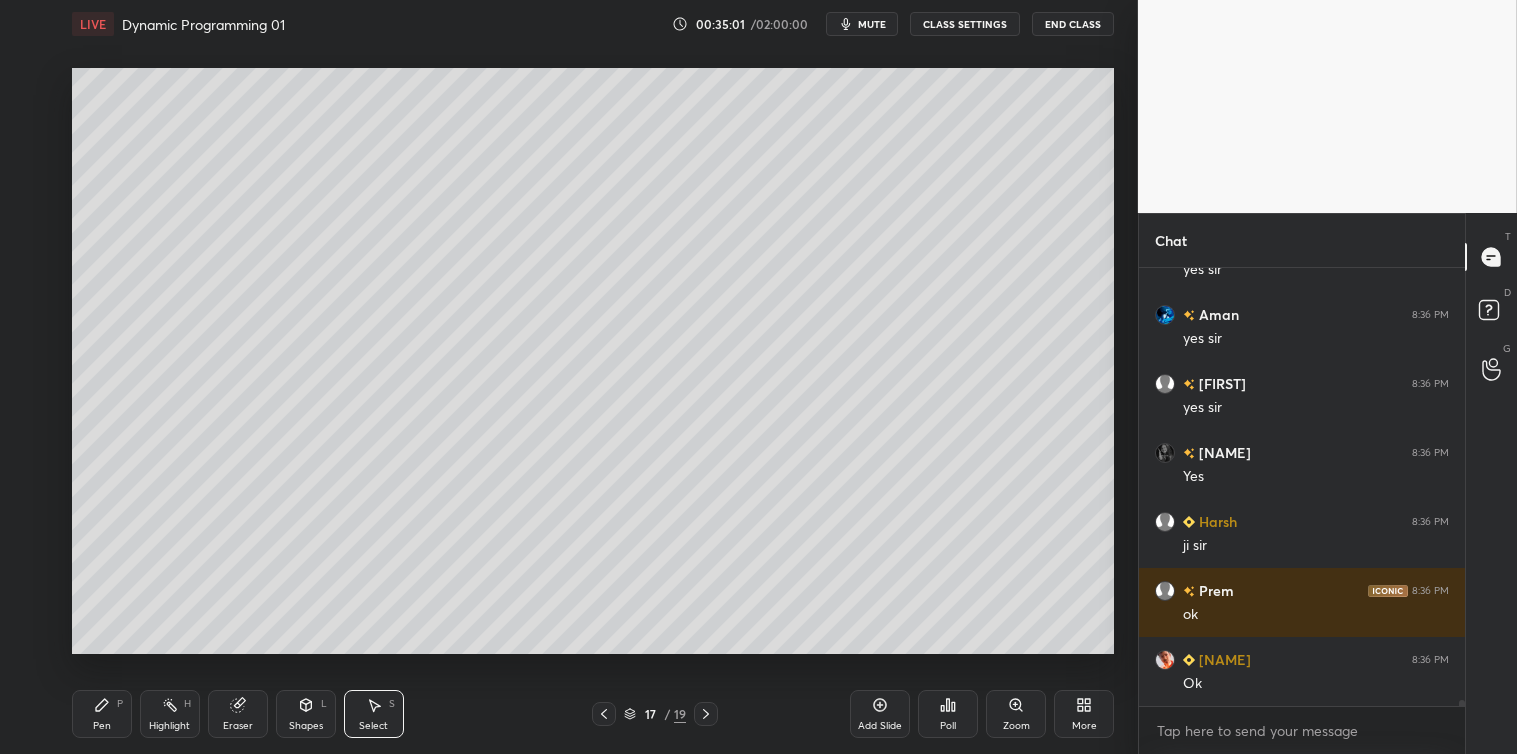 click on "Pen P" at bounding box center (102, 714) 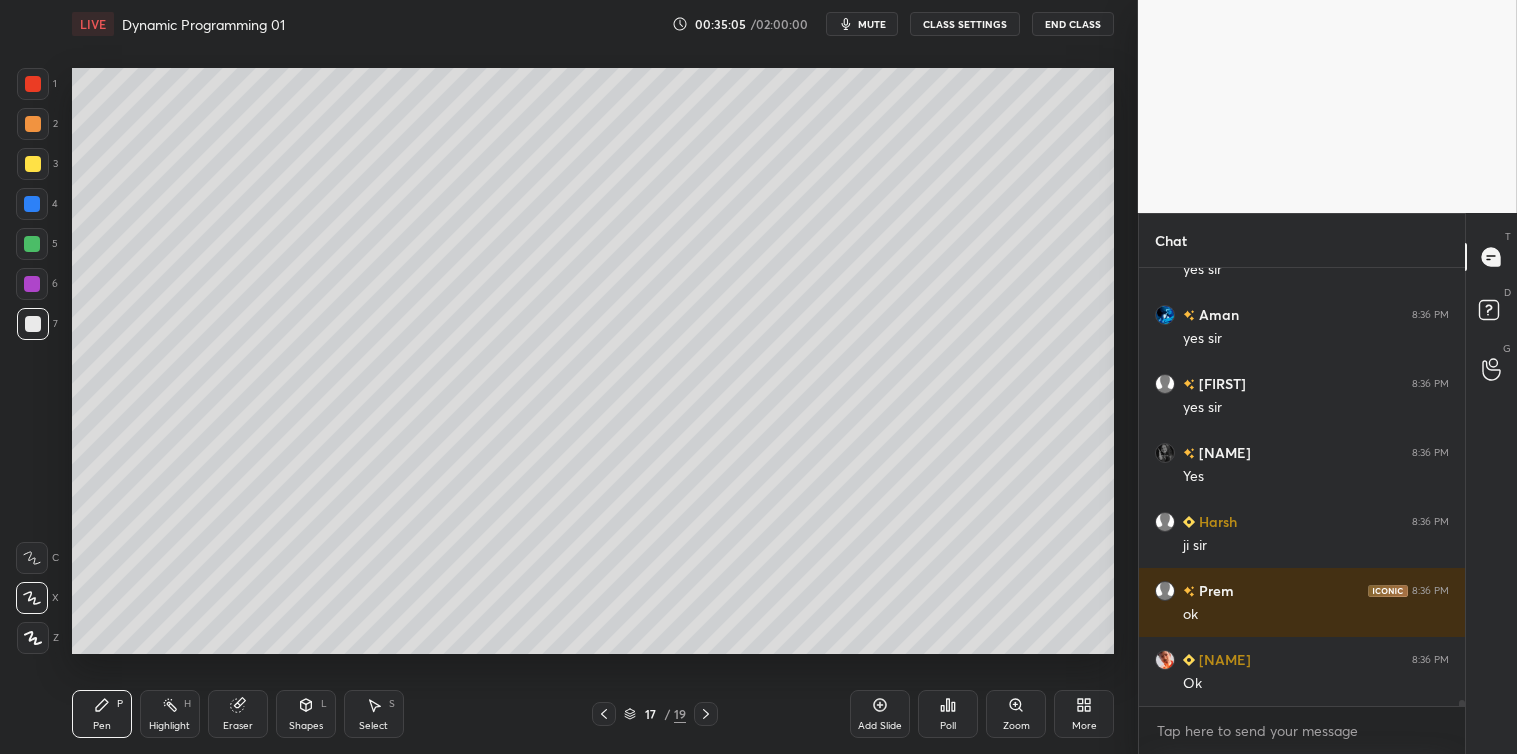 click on "Shapes L" at bounding box center (306, 714) 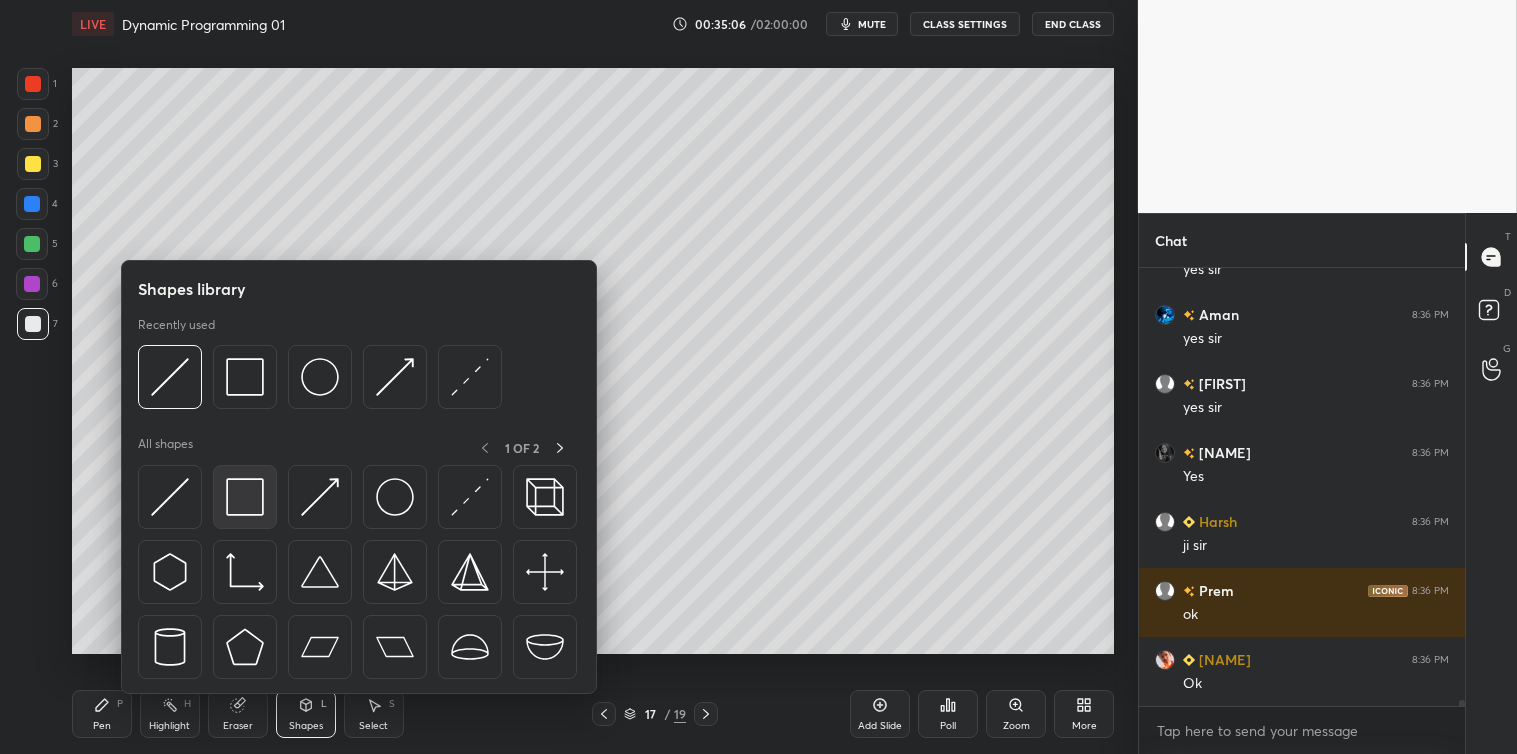 click at bounding box center [245, 497] 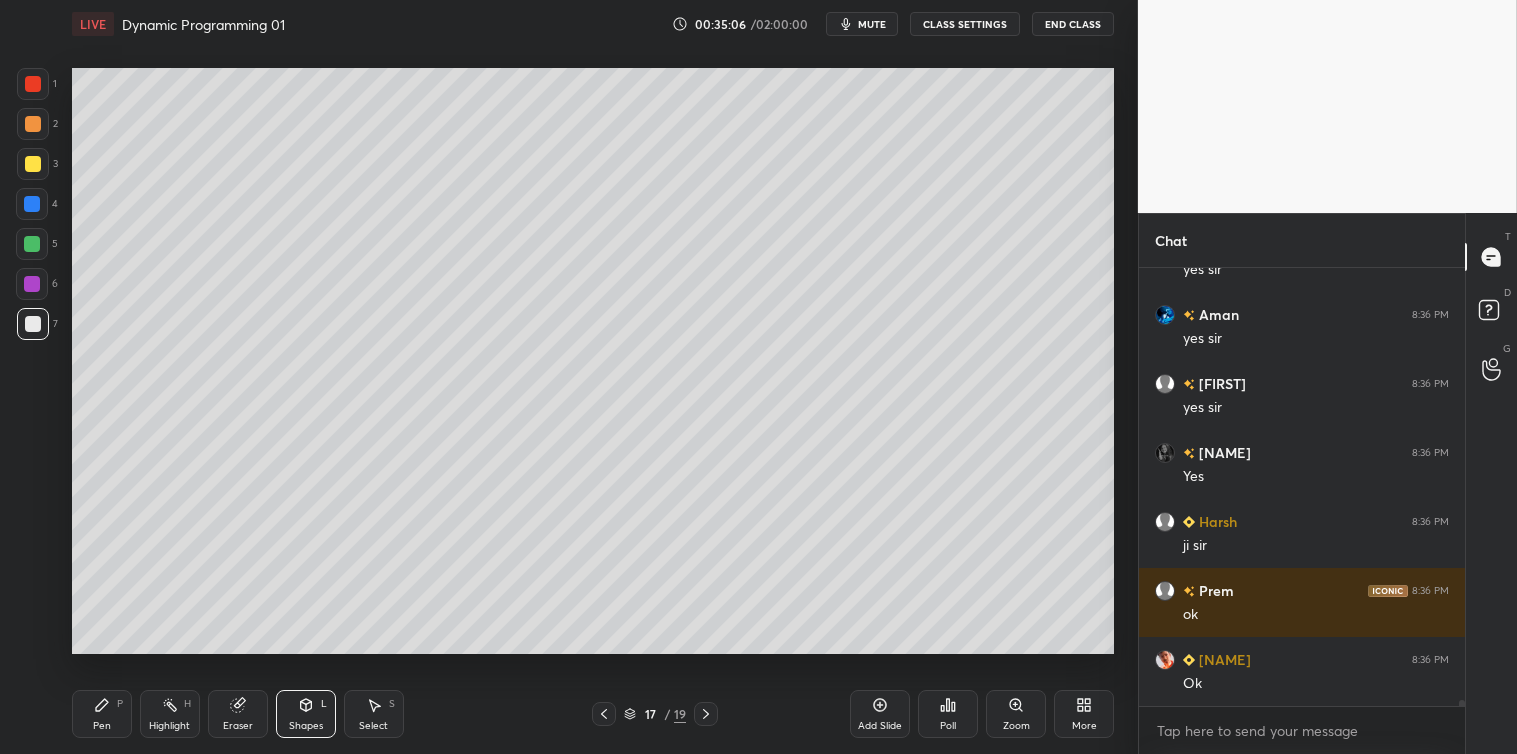 click at bounding box center (33, 164) 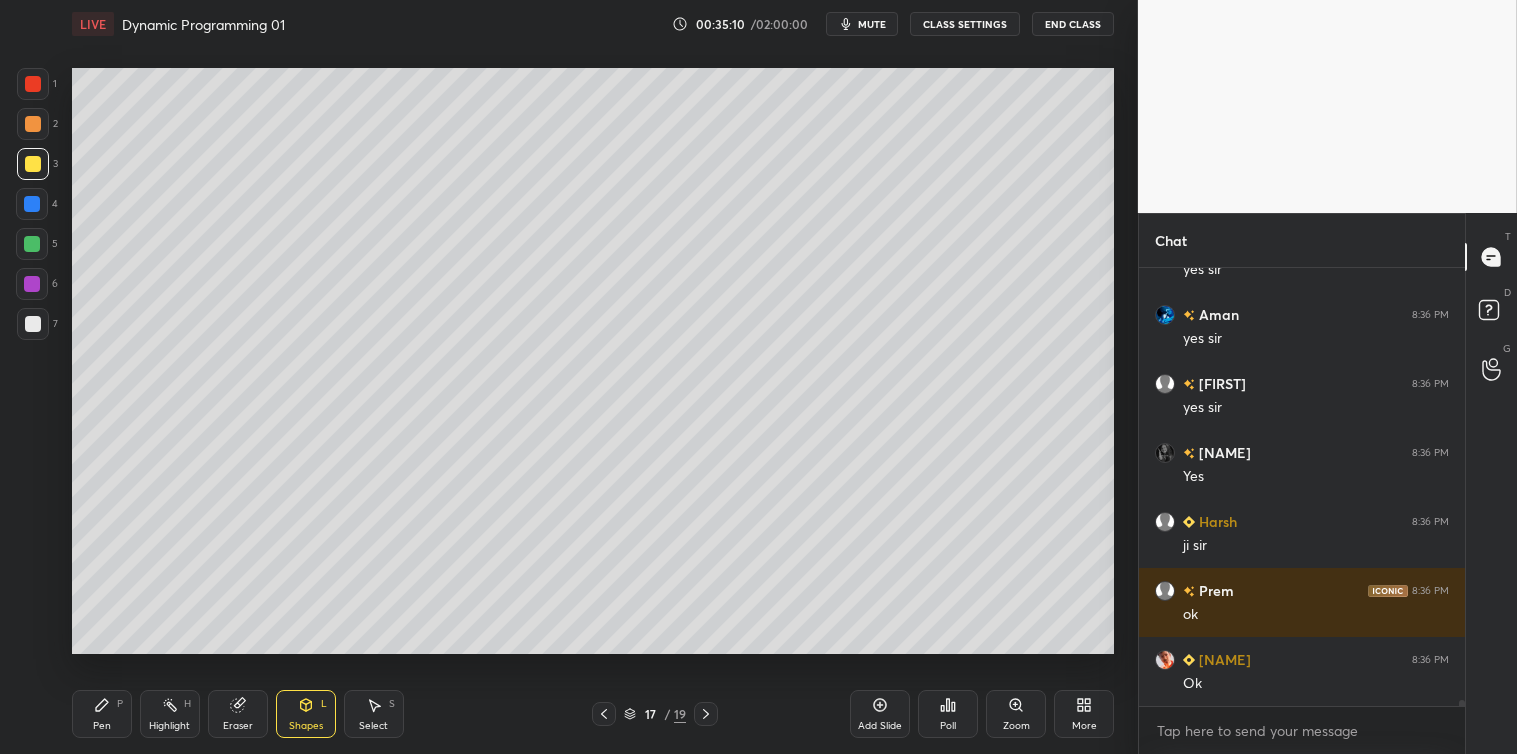 click on "Pen P" at bounding box center (102, 714) 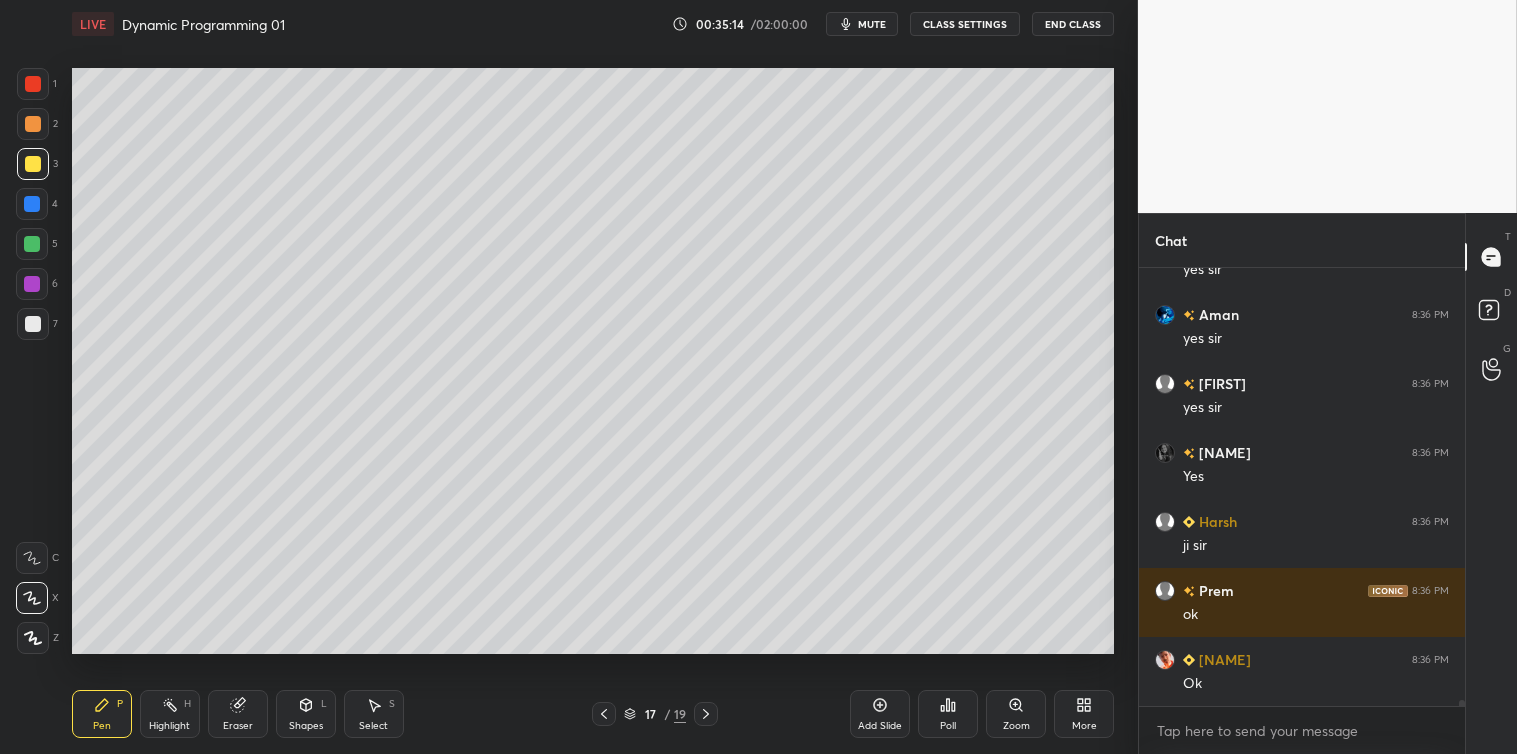 click 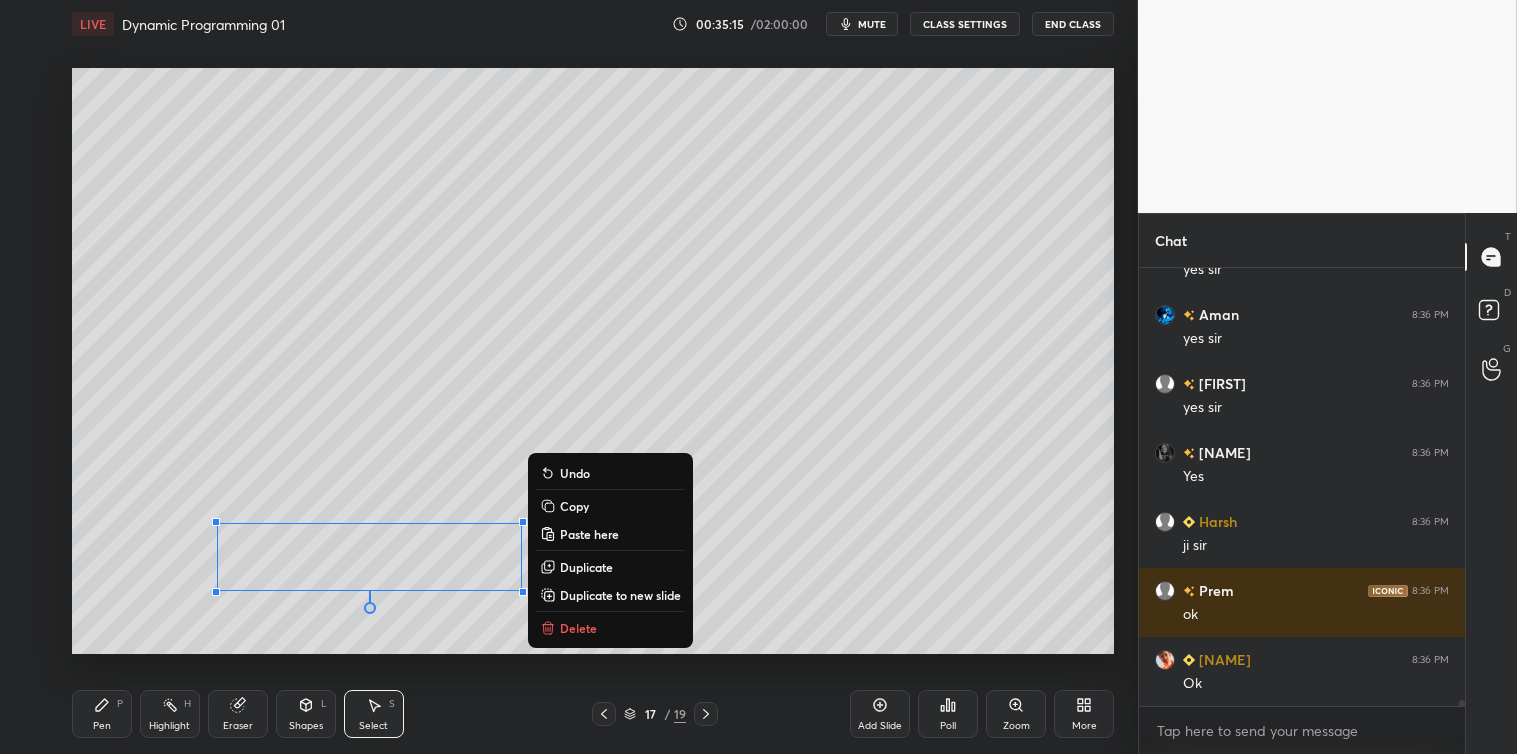 click on "Delete" at bounding box center [578, 628] 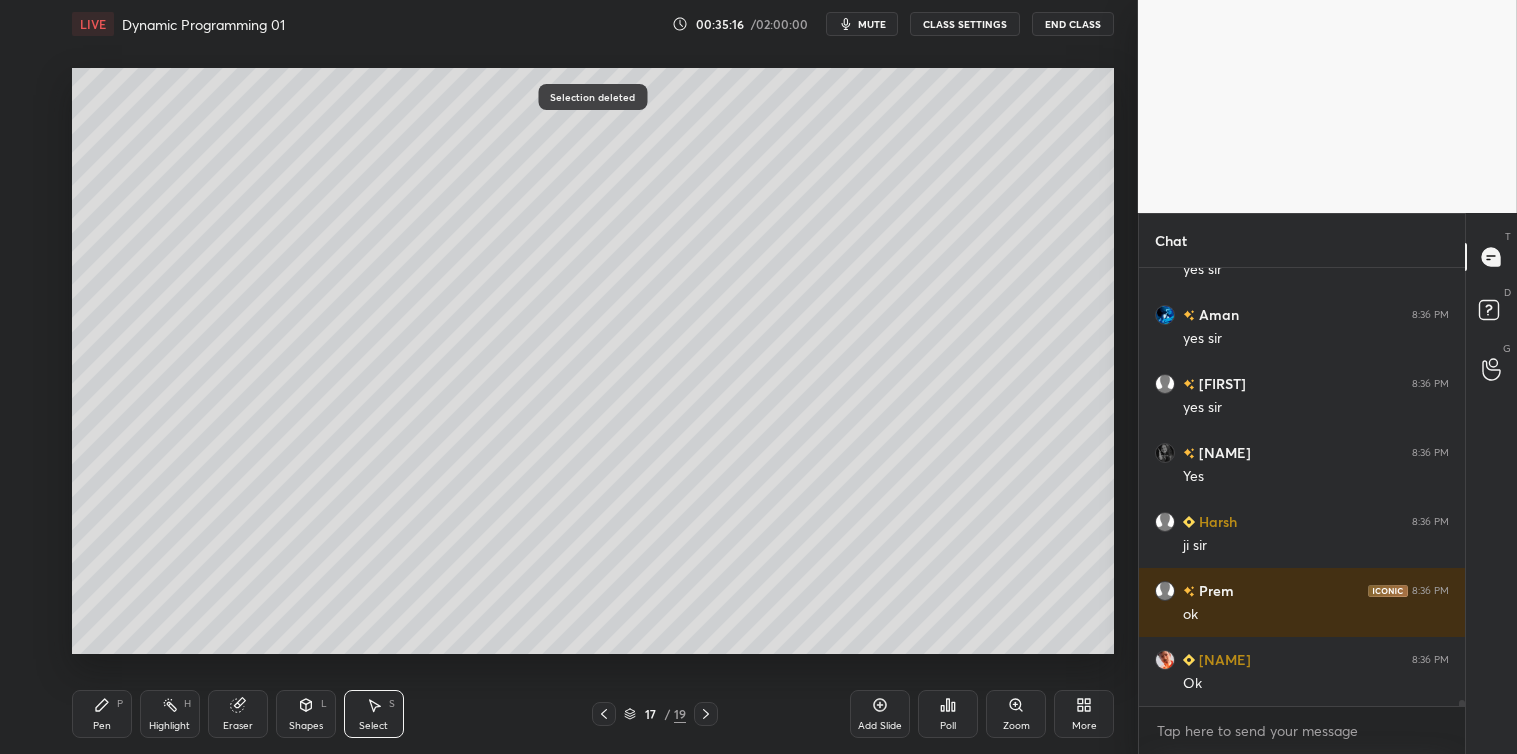 click 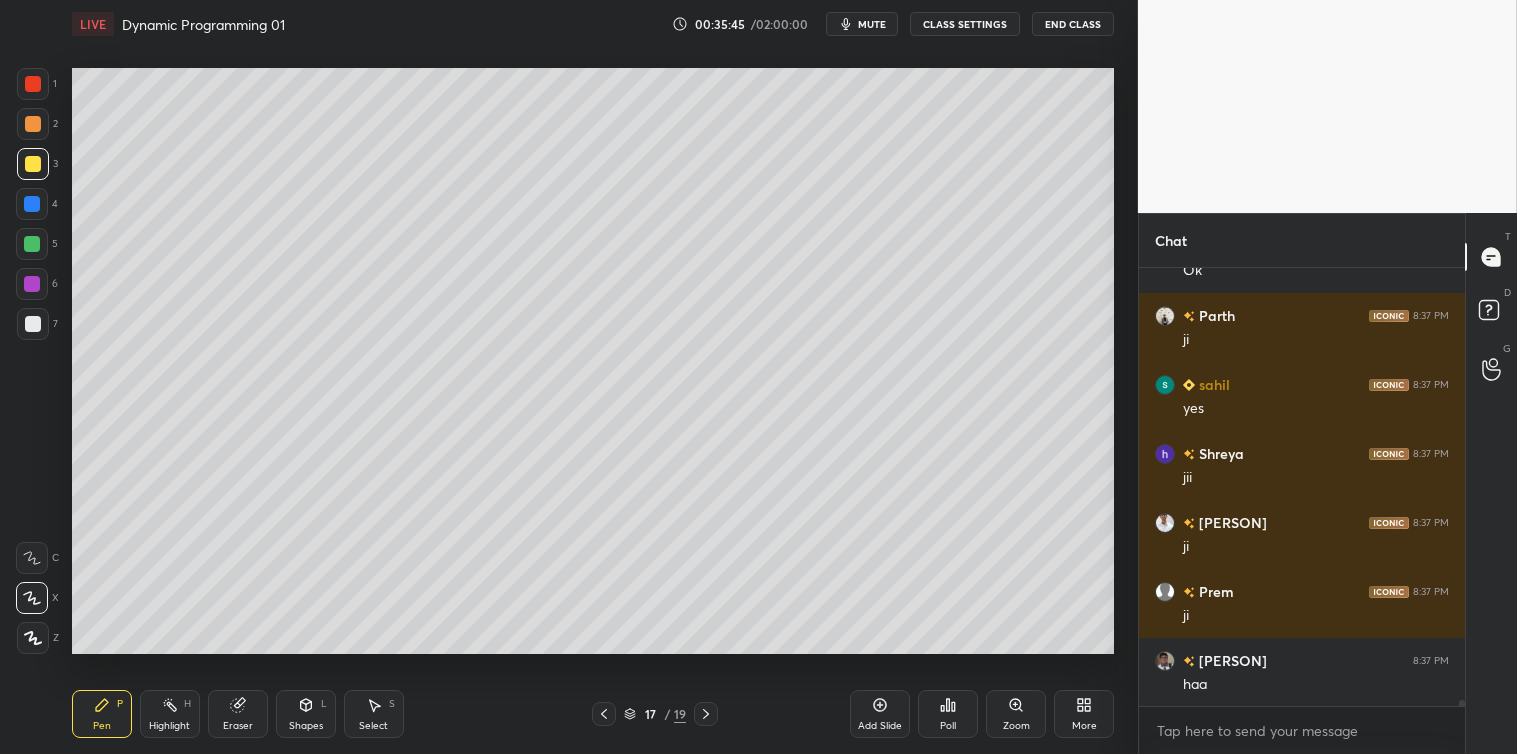 scroll, scrollTop: 29905, scrollLeft: 0, axis: vertical 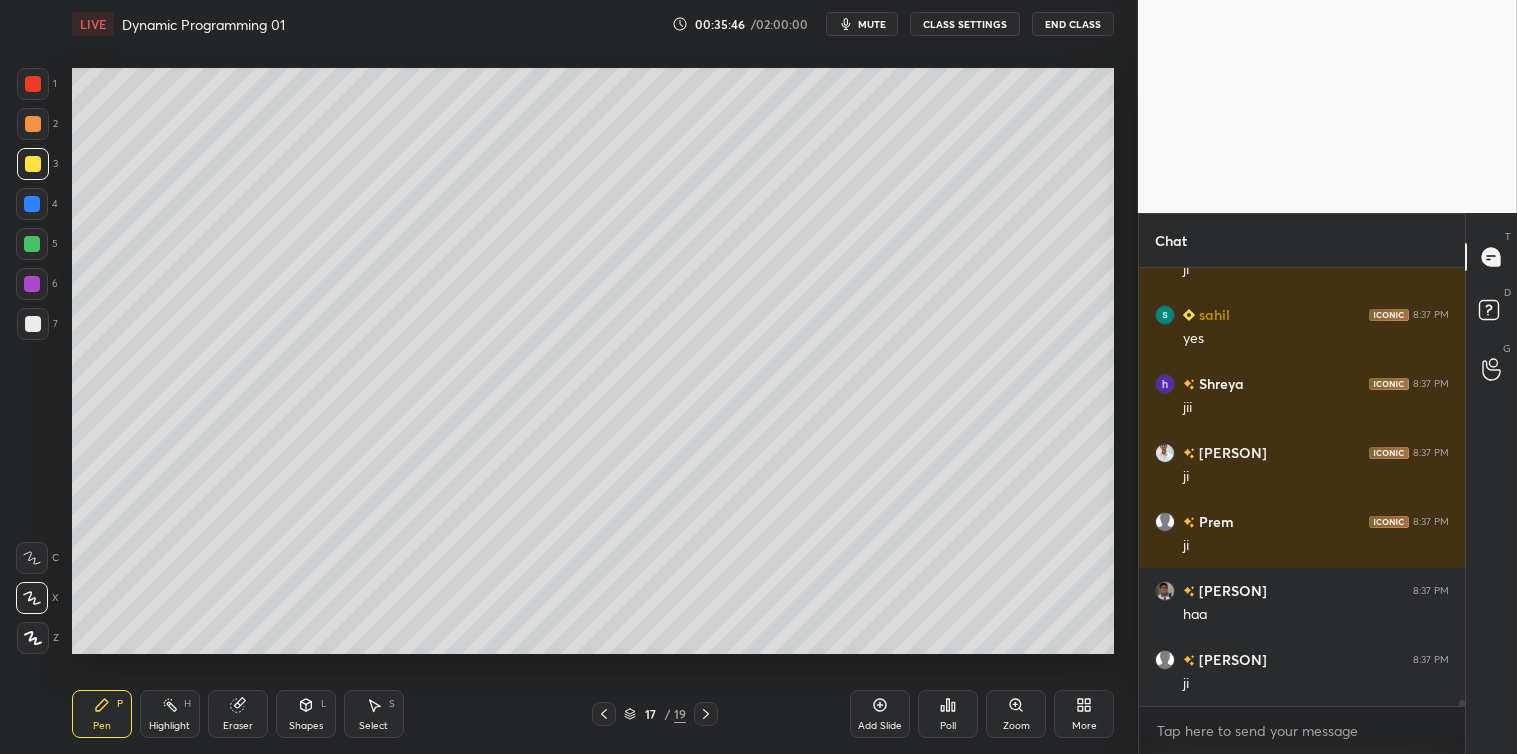 click at bounding box center [32, 244] 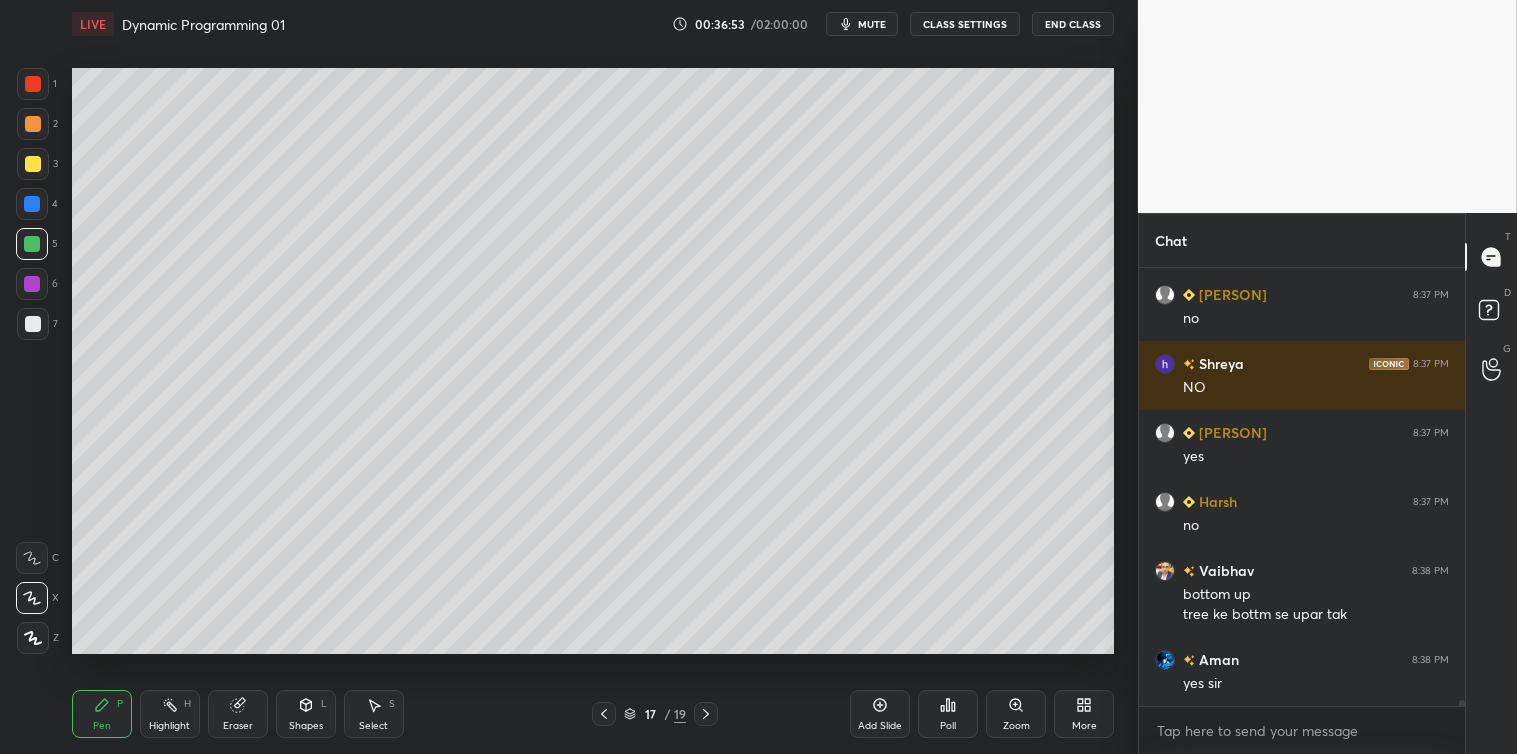 scroll, scrollTop: 31512, scrollLeft: 0, axis: vertical 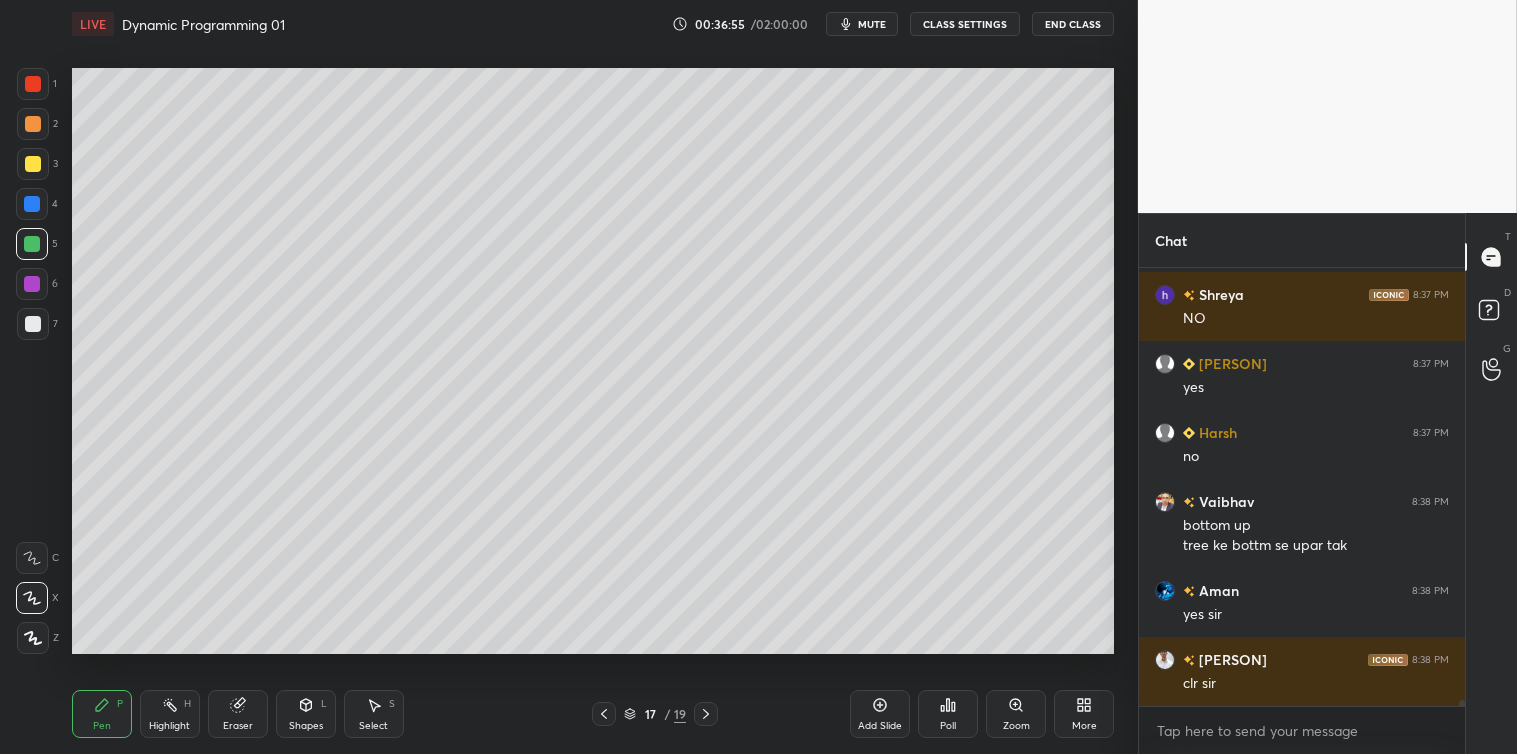 click on "Select S" at bounding box center [374, 714] 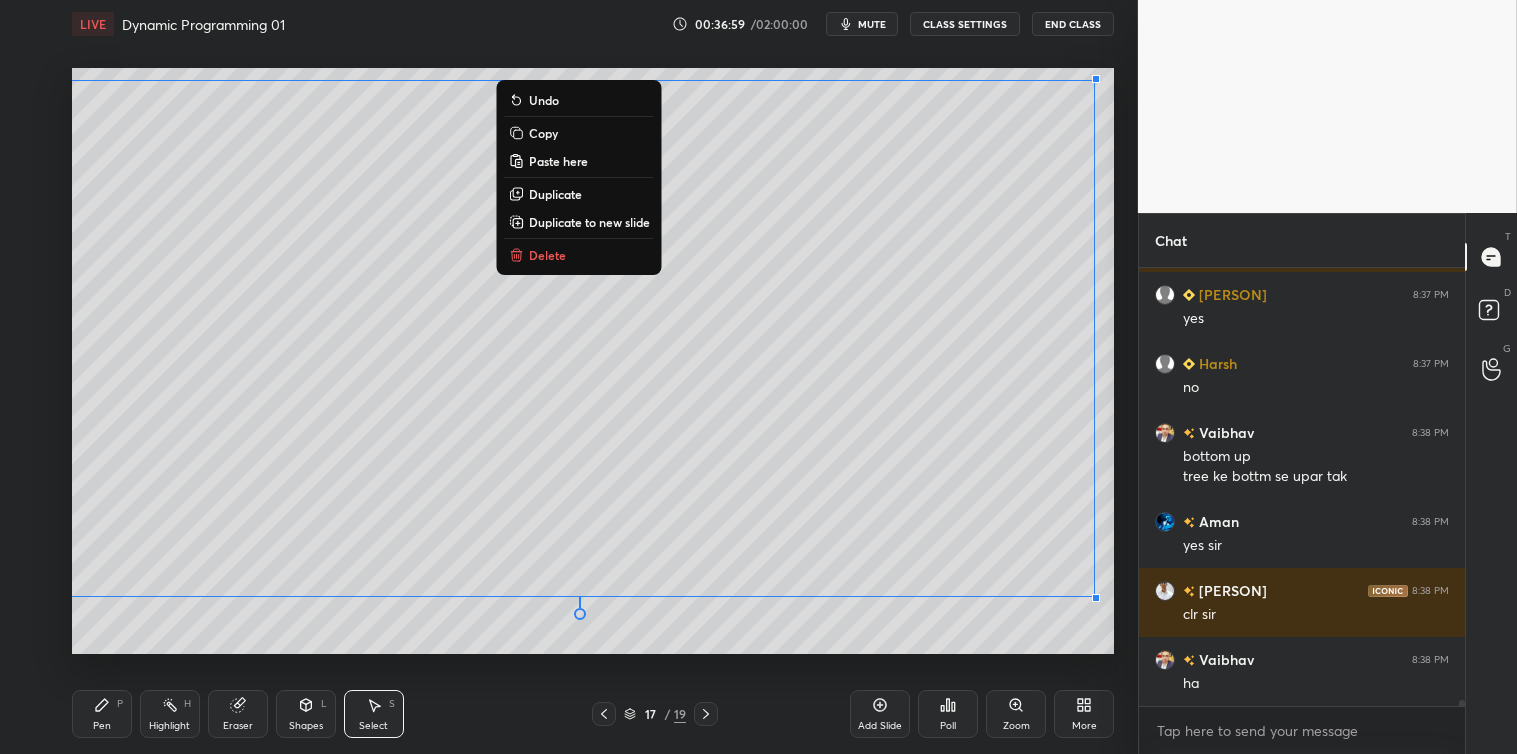 scroll, scrollTop: 31650, scrollLeft: 0, axis: vertical 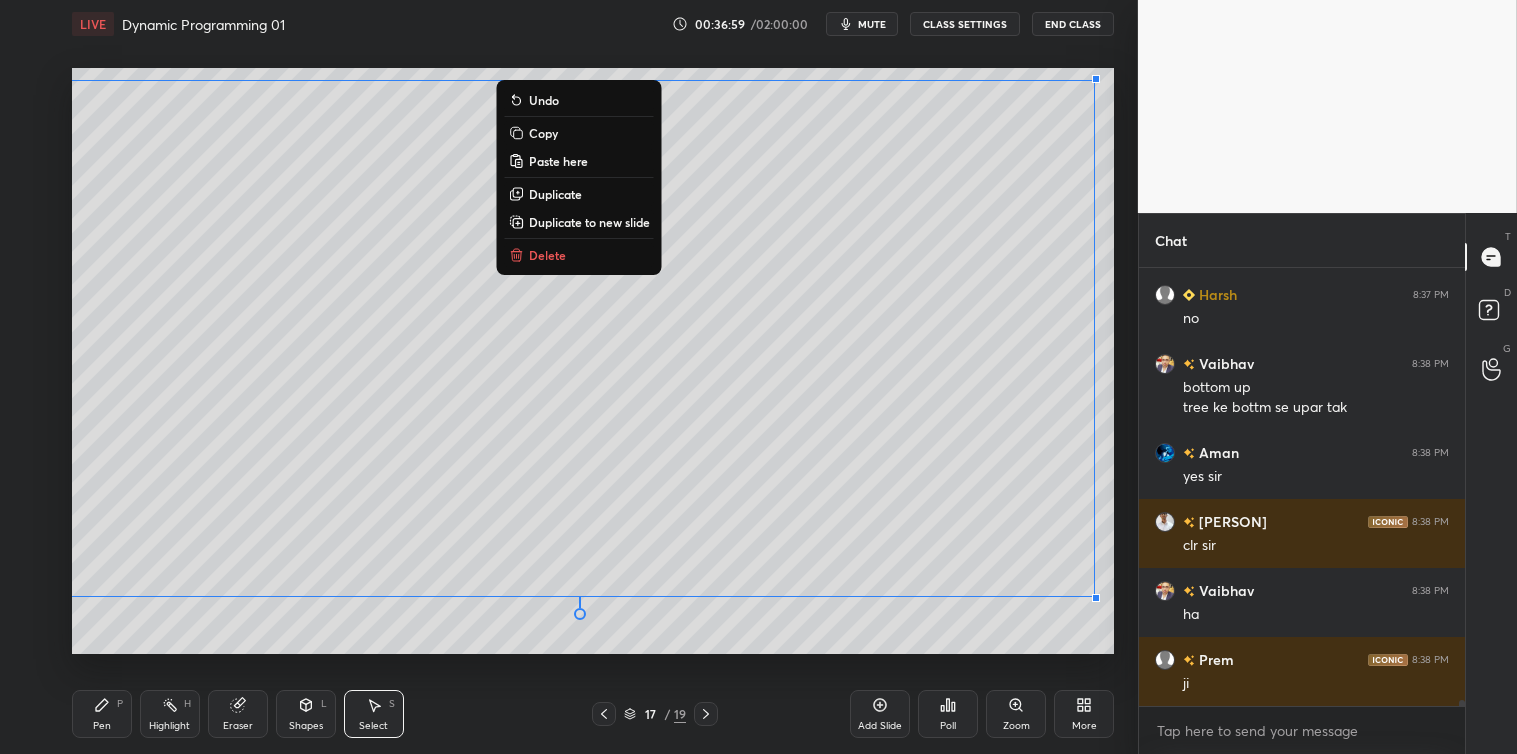 click on "Copy" at bounding box center [543, 133] 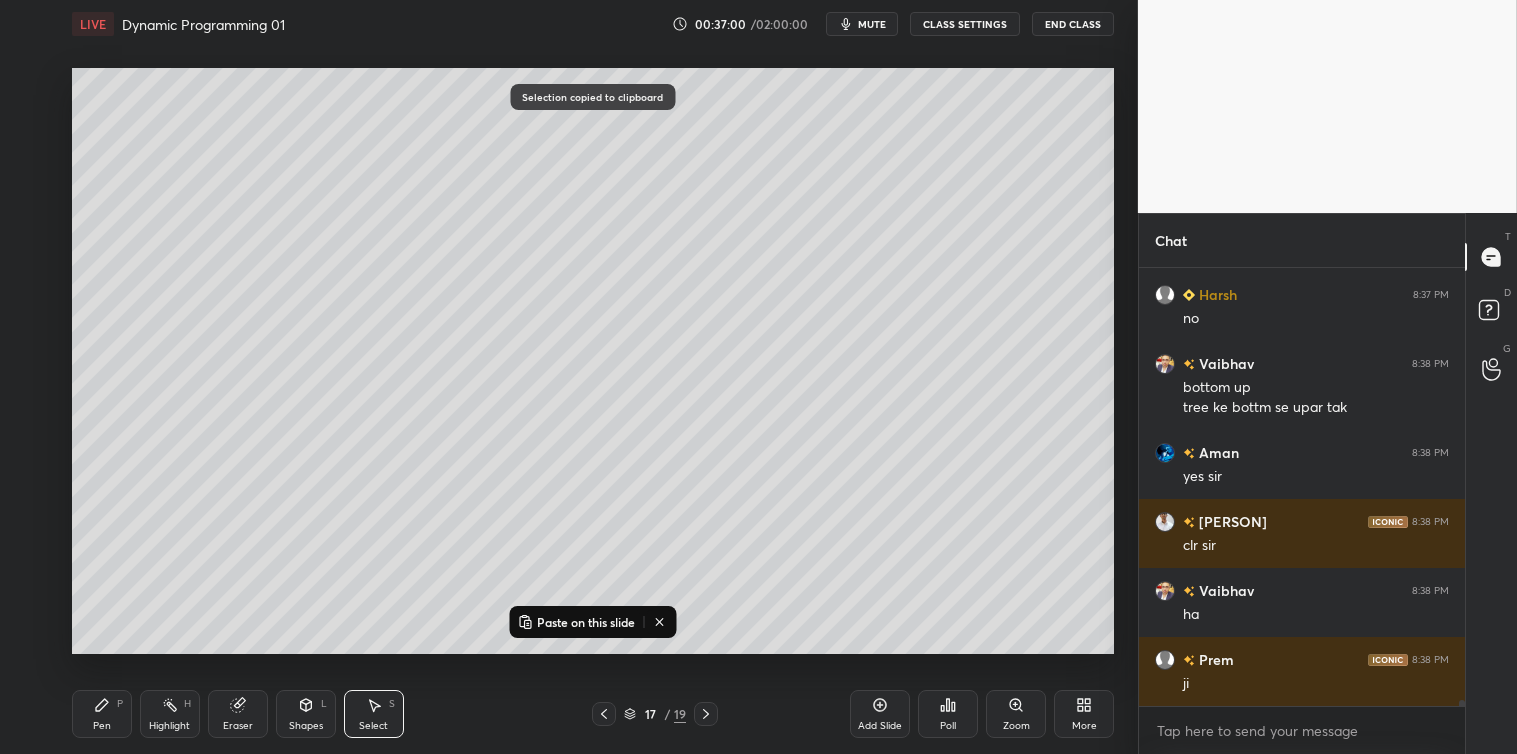 click on "Add Slide" at bounding box center (880, 714) 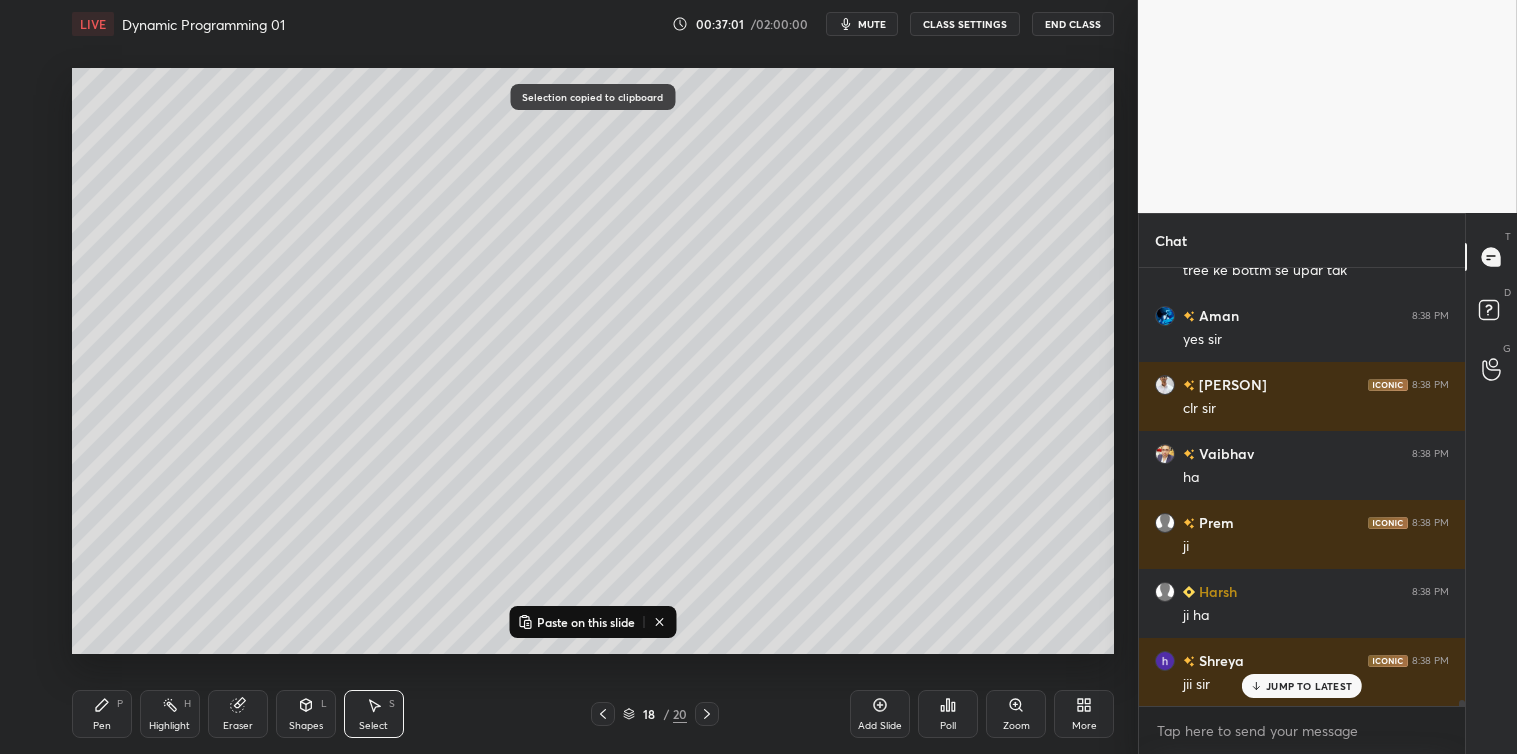 click on "Paste on this slide" at bounding box center [586, 622] 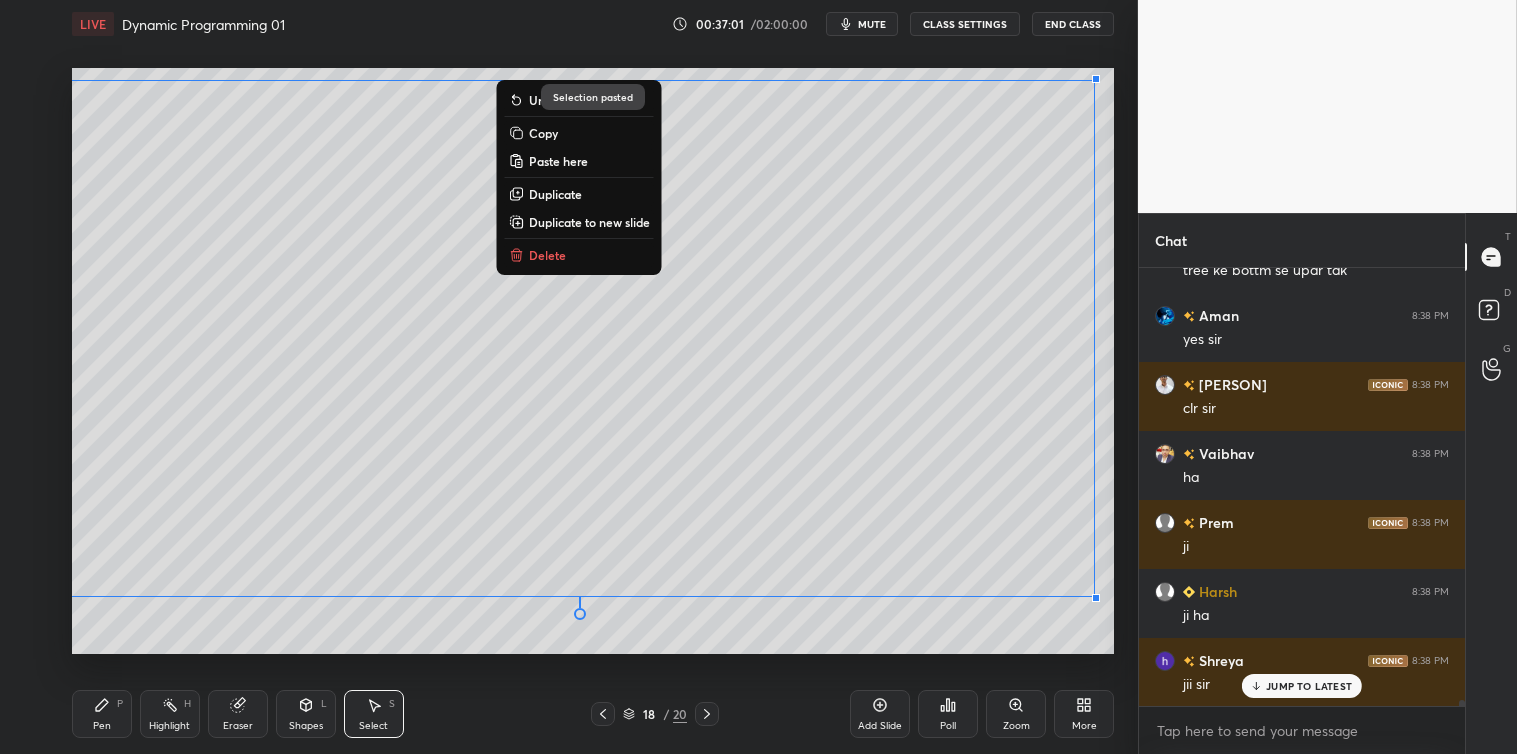 scroll, scrollTop: 31925, scrollLeft: 0, axis: vertical 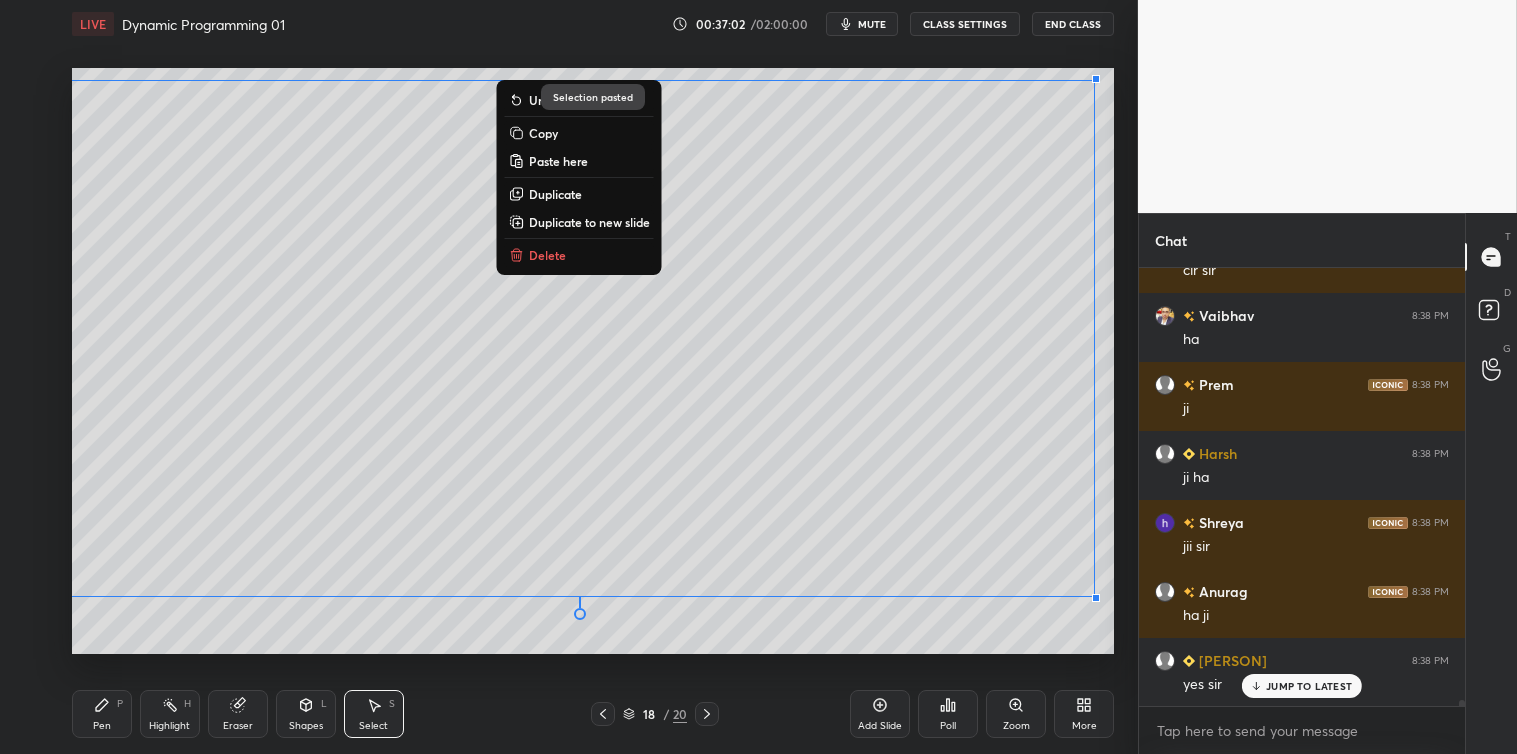 click on "0 ° Undo Copy Paste here Duplicate Duplicate to new slide Delete Selection pasted Setting up your live class Poll for   secs No correct answer Start poll" at bounding box center [593, 361] 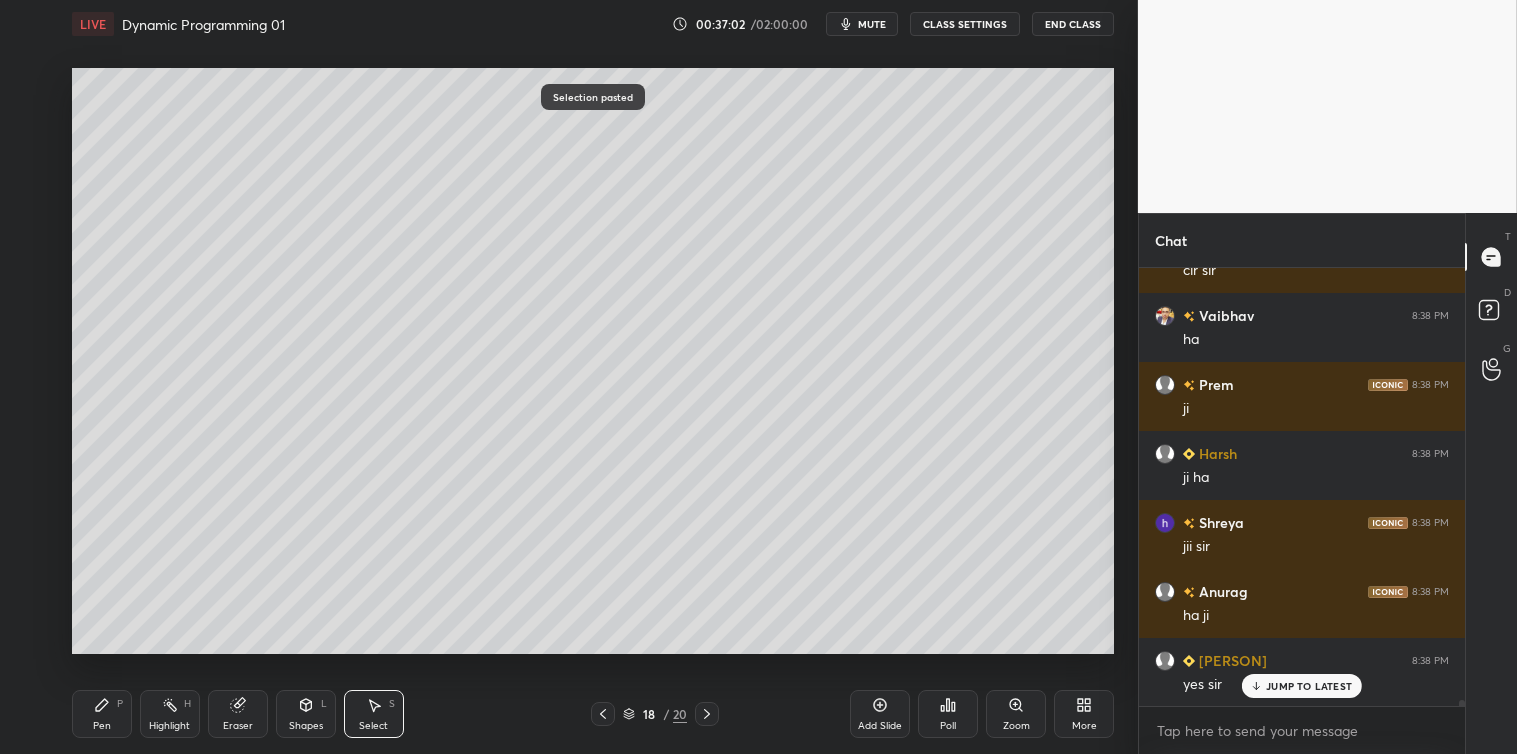 scroll, scrollTop: 32064, scrollLeft: 0, axis: vertical 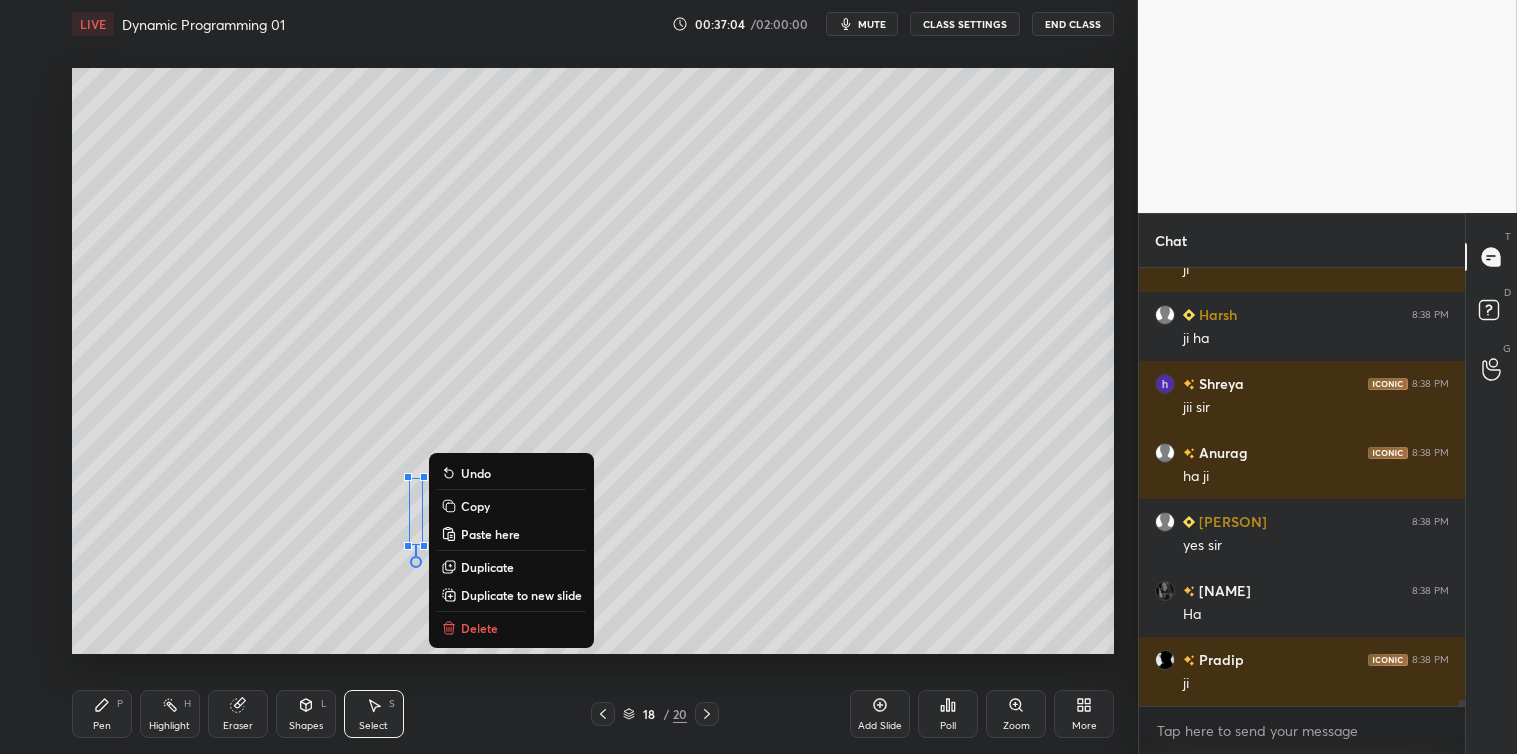 click on "Delete" at bounding box center [479, 628] 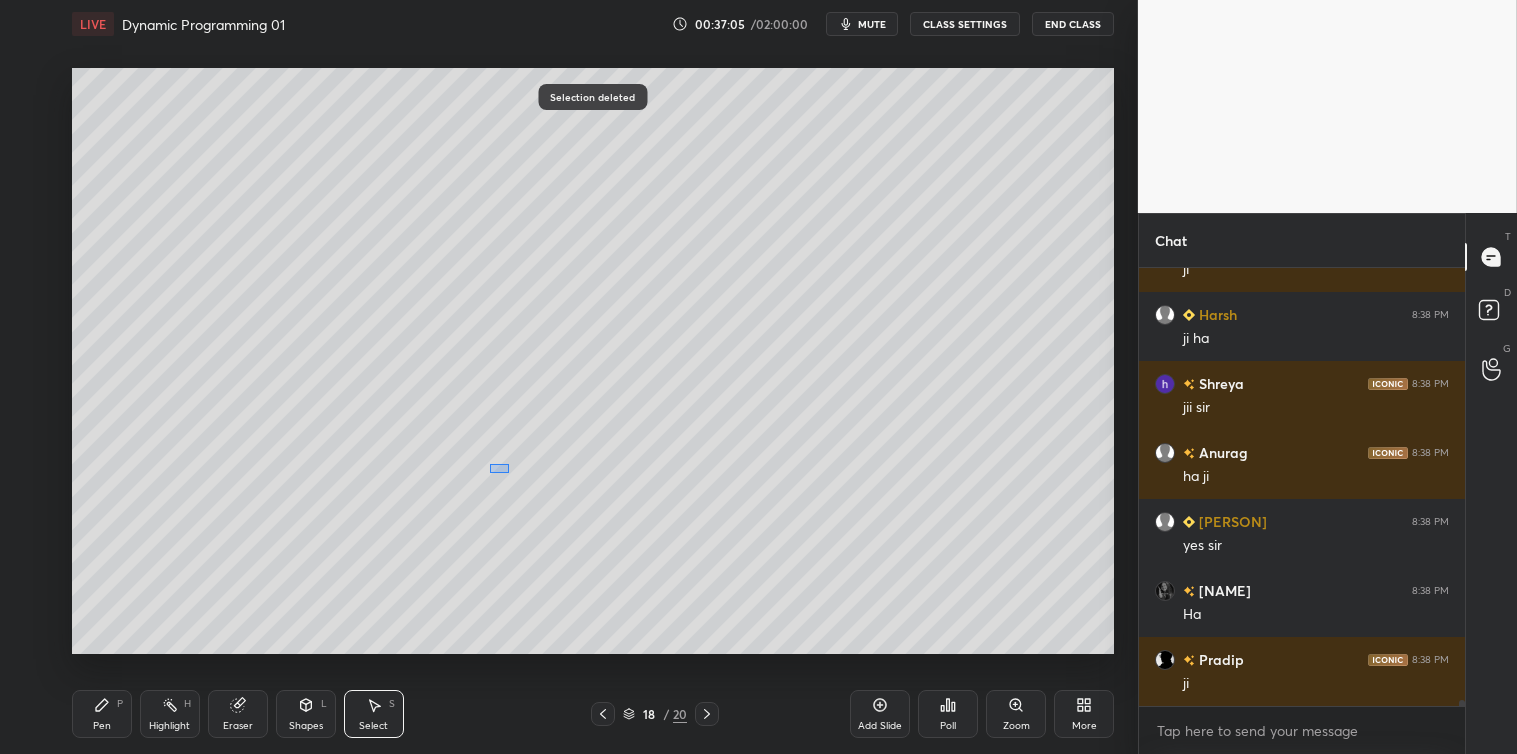 click on "0 ° Undo Copy Paste here Duplicate Duplicate to new slide Delete" at bounding box center (593, 361) 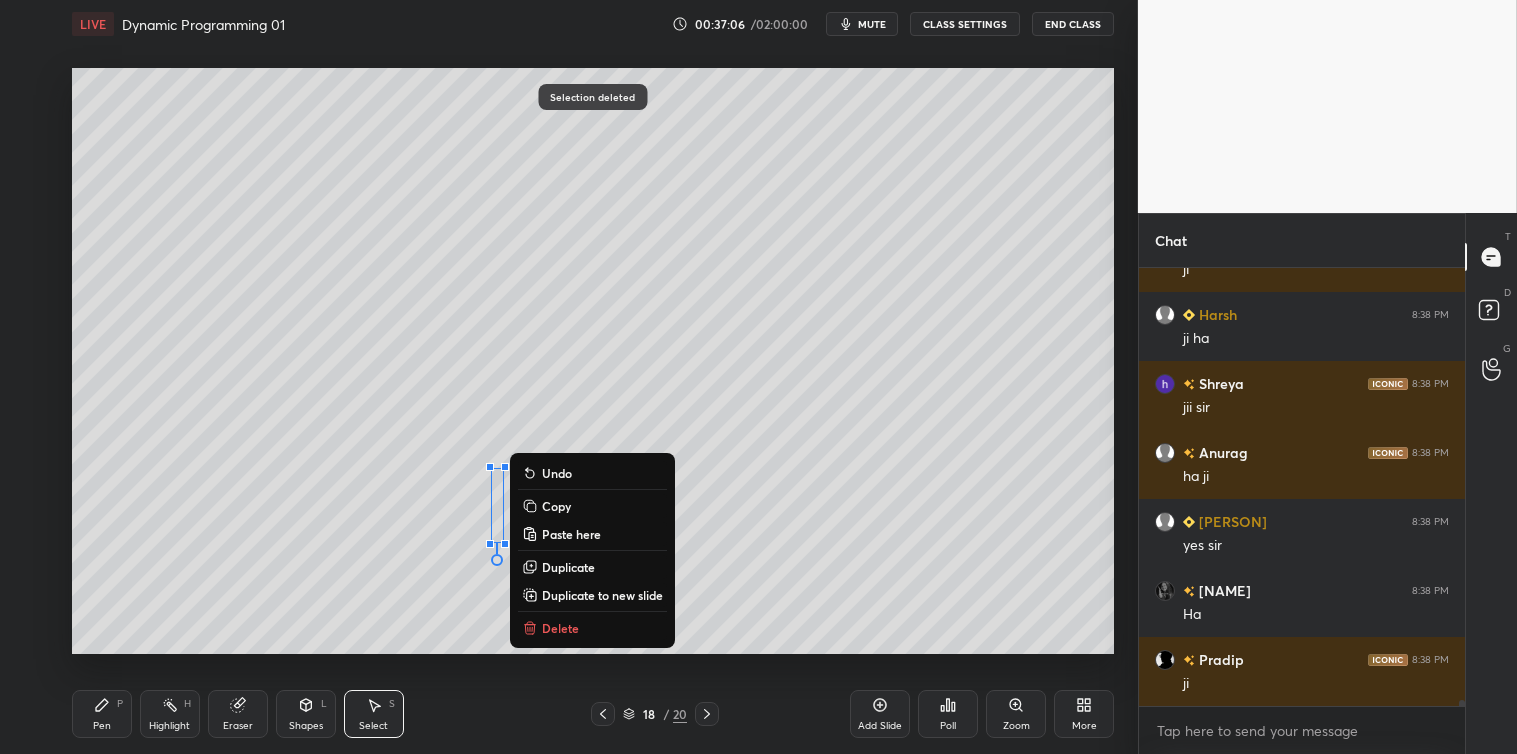 click on "Delete" at bounding box center (560, 628) 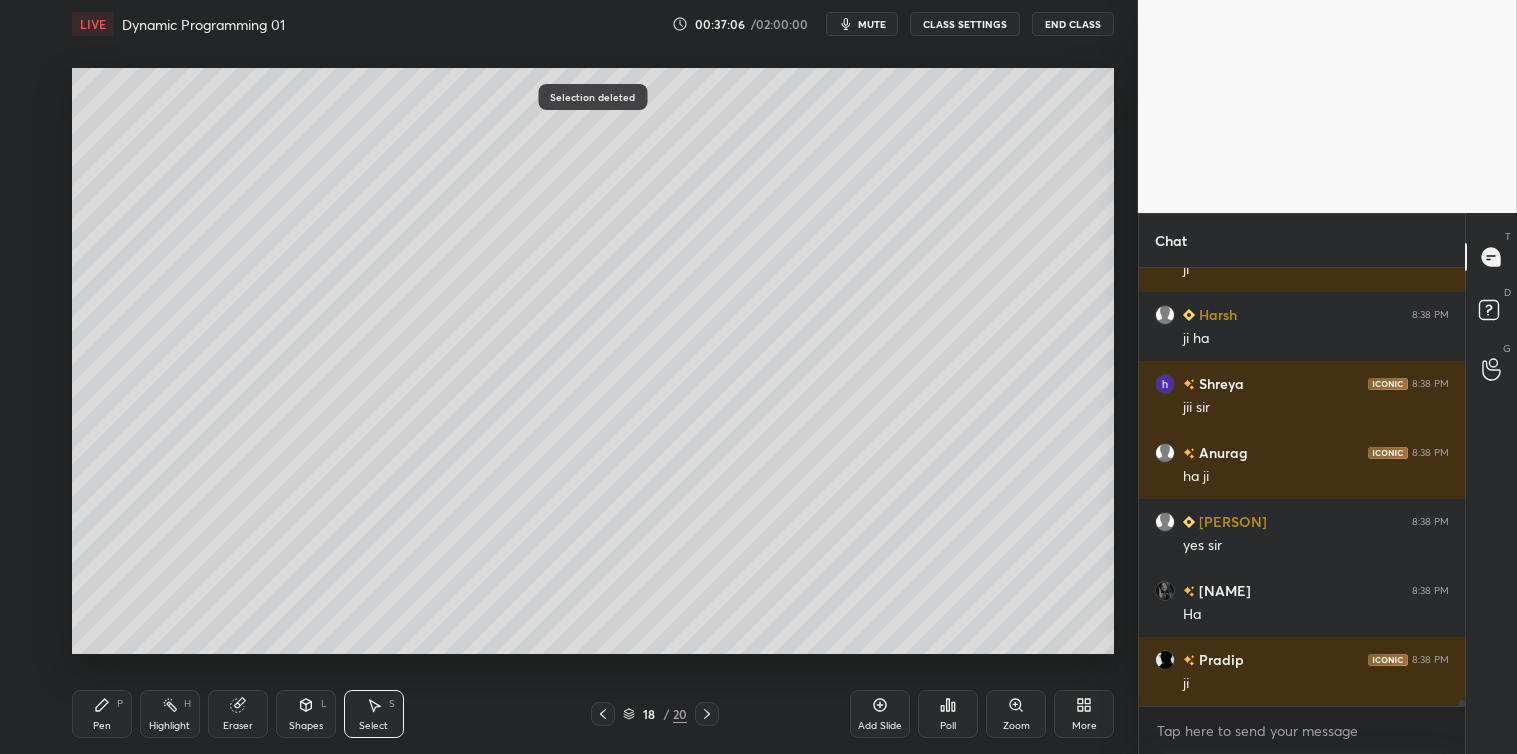scroll, scrollTop: 32133, scrollLeft: 0, axis: vertical 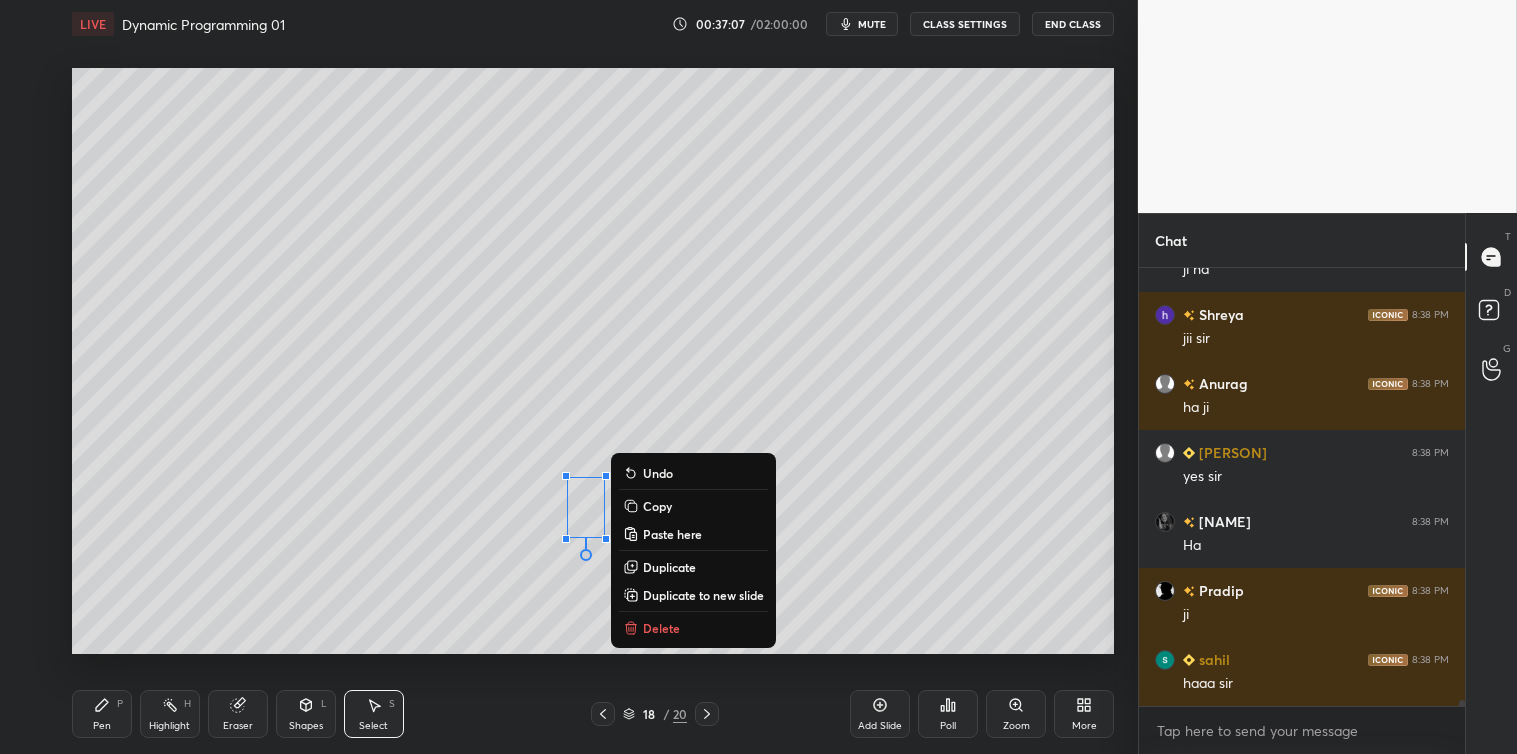 click on "Delete" at bounding box center (693, 628) 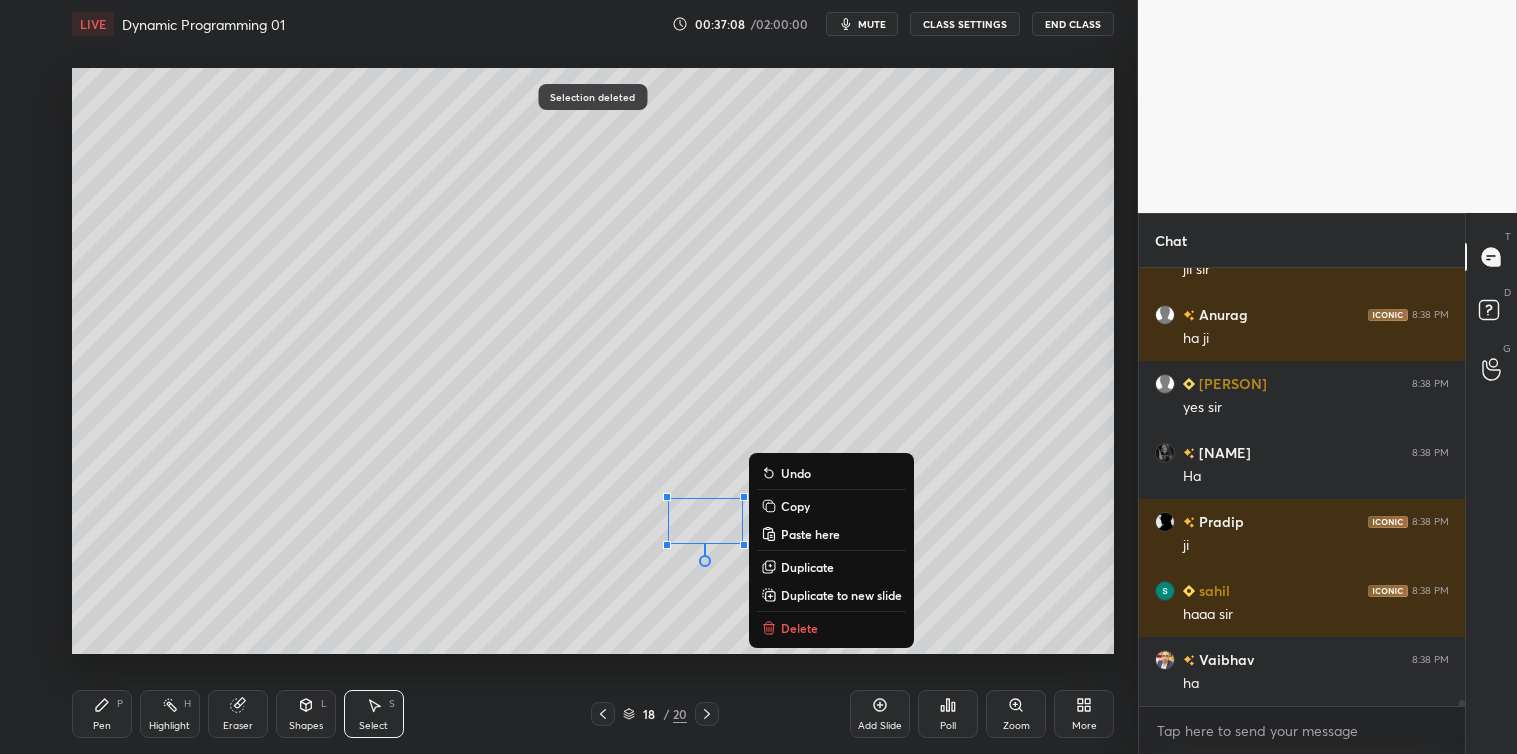 scroll, scrollTop: 32271, scrollLeft: 0, axis: vertical 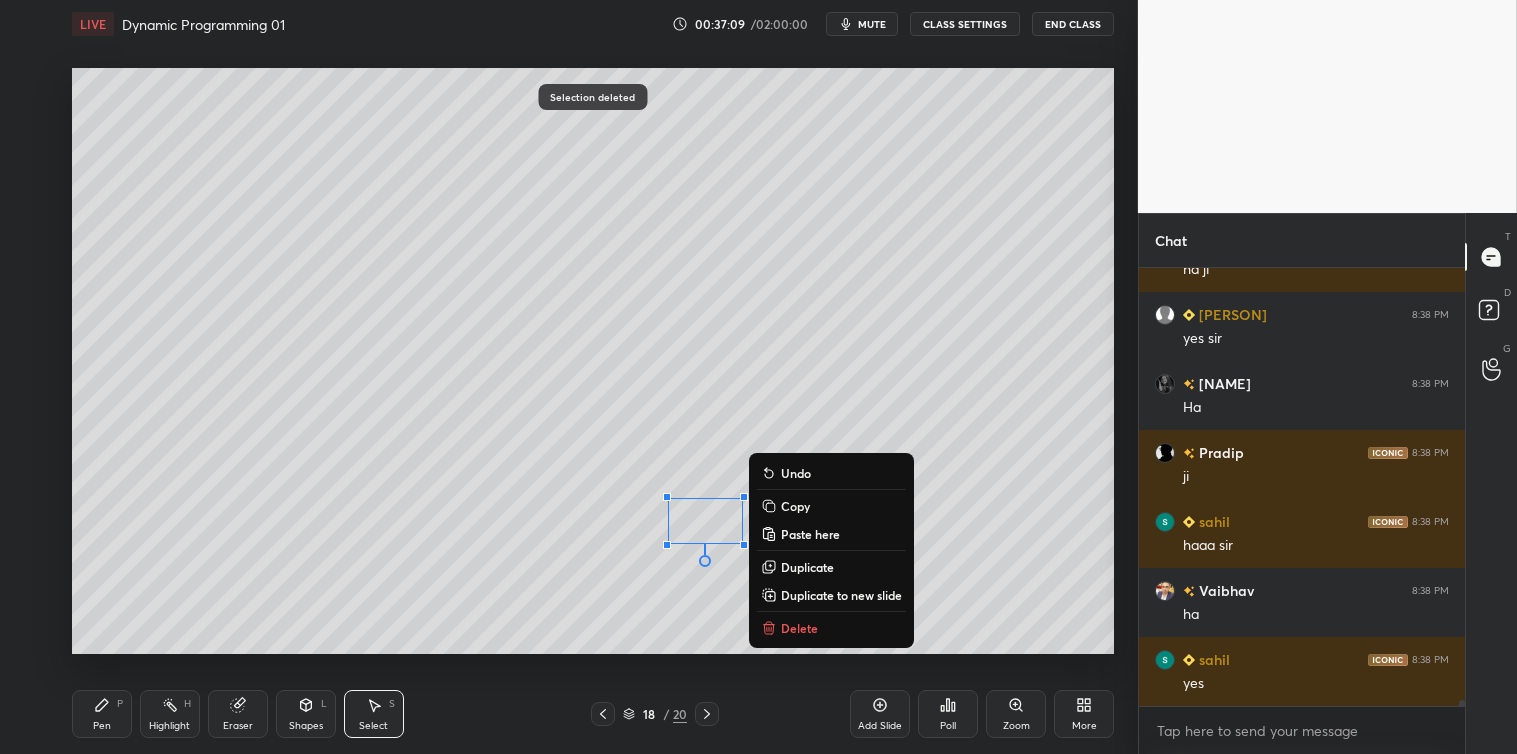 click on "Delete" at bounding box center (799, 628) 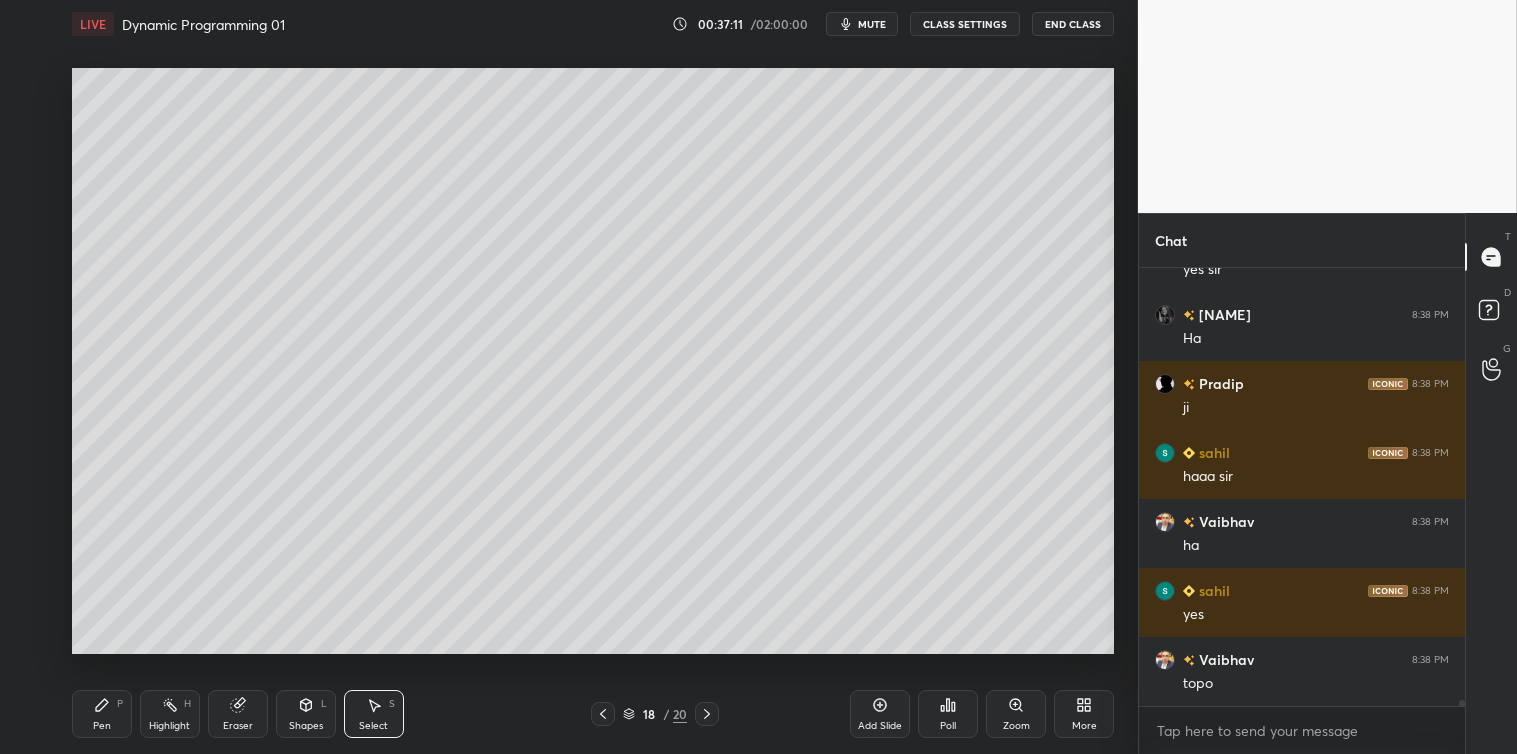 click 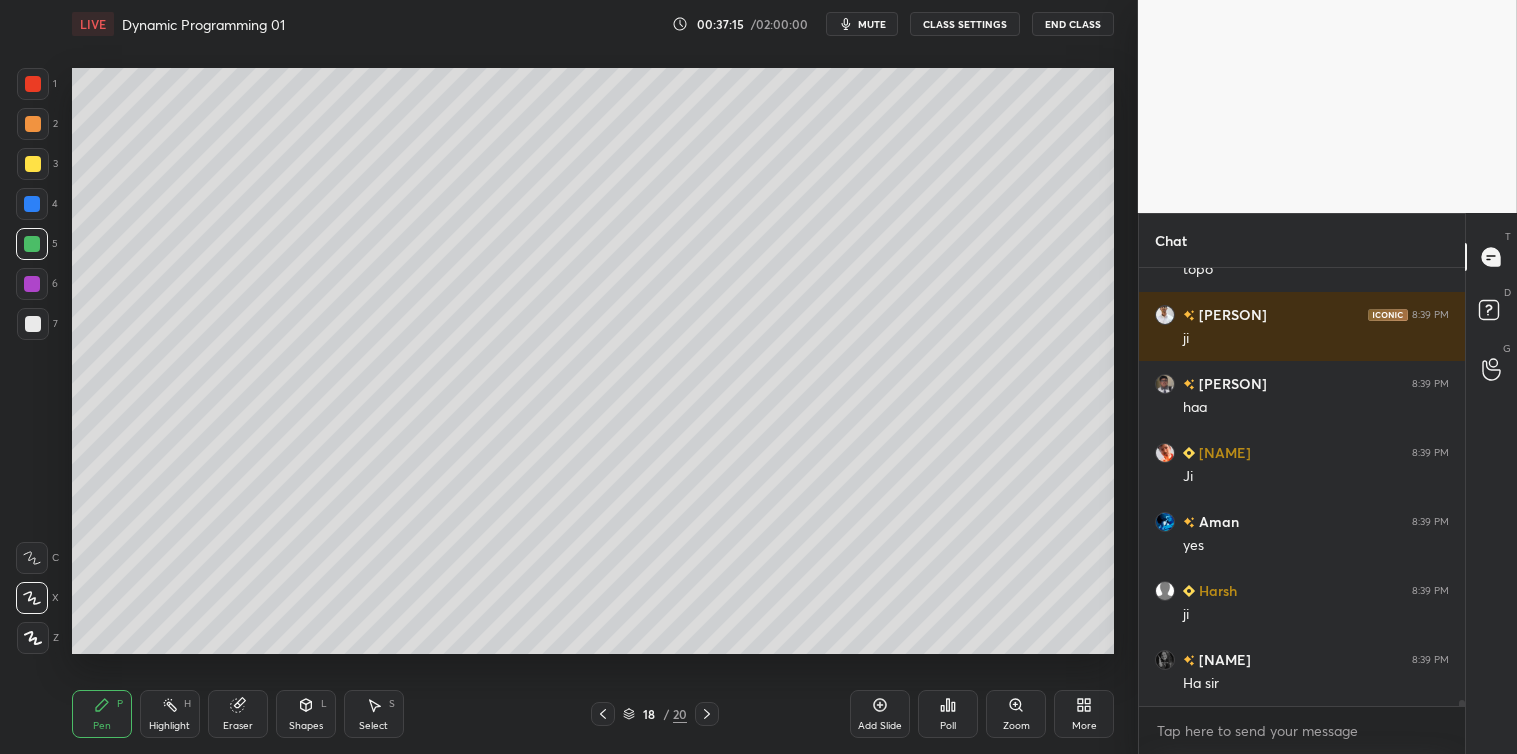 scroll, scrollTop: 32823, scrollLeft: 0, axis: vertical 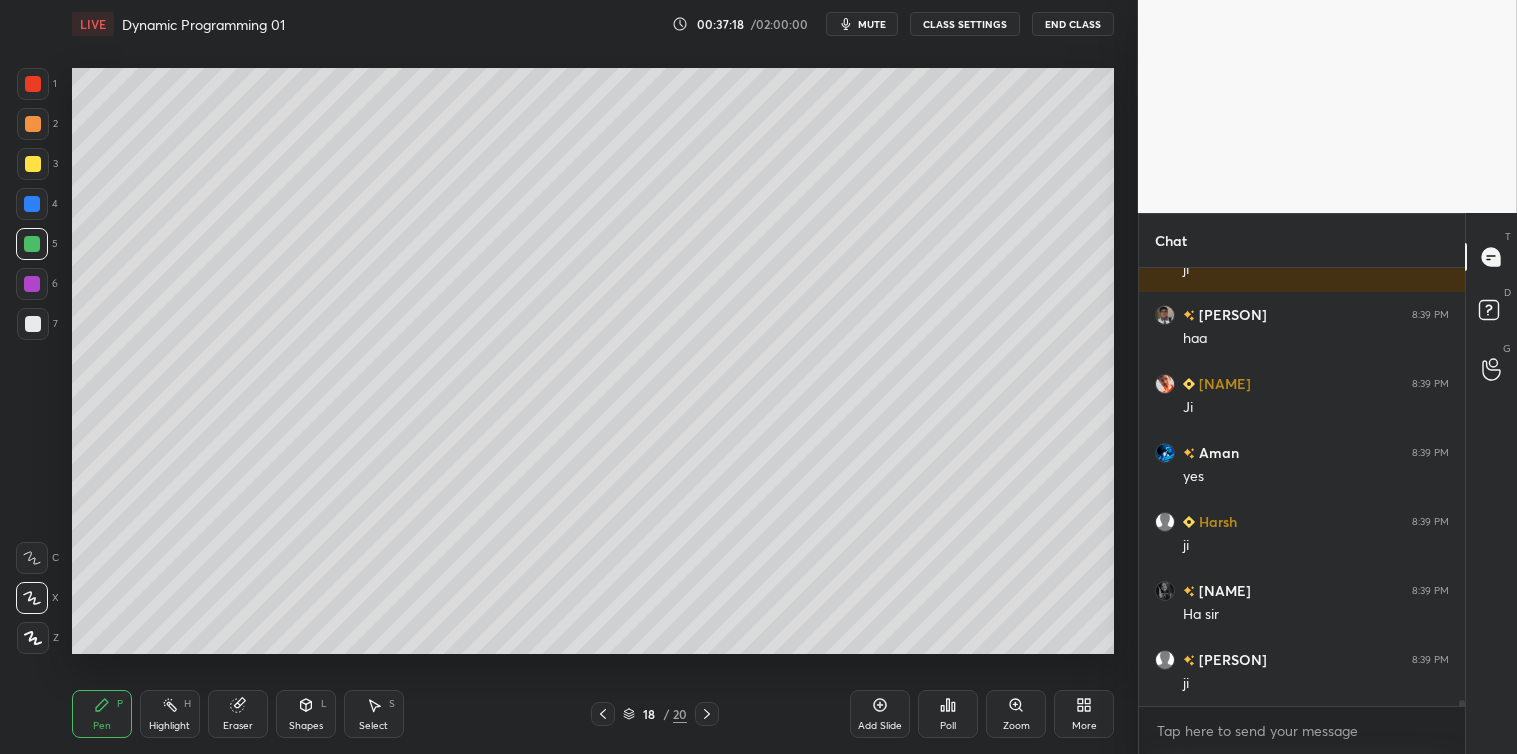 click at bounding box center (32, 284) 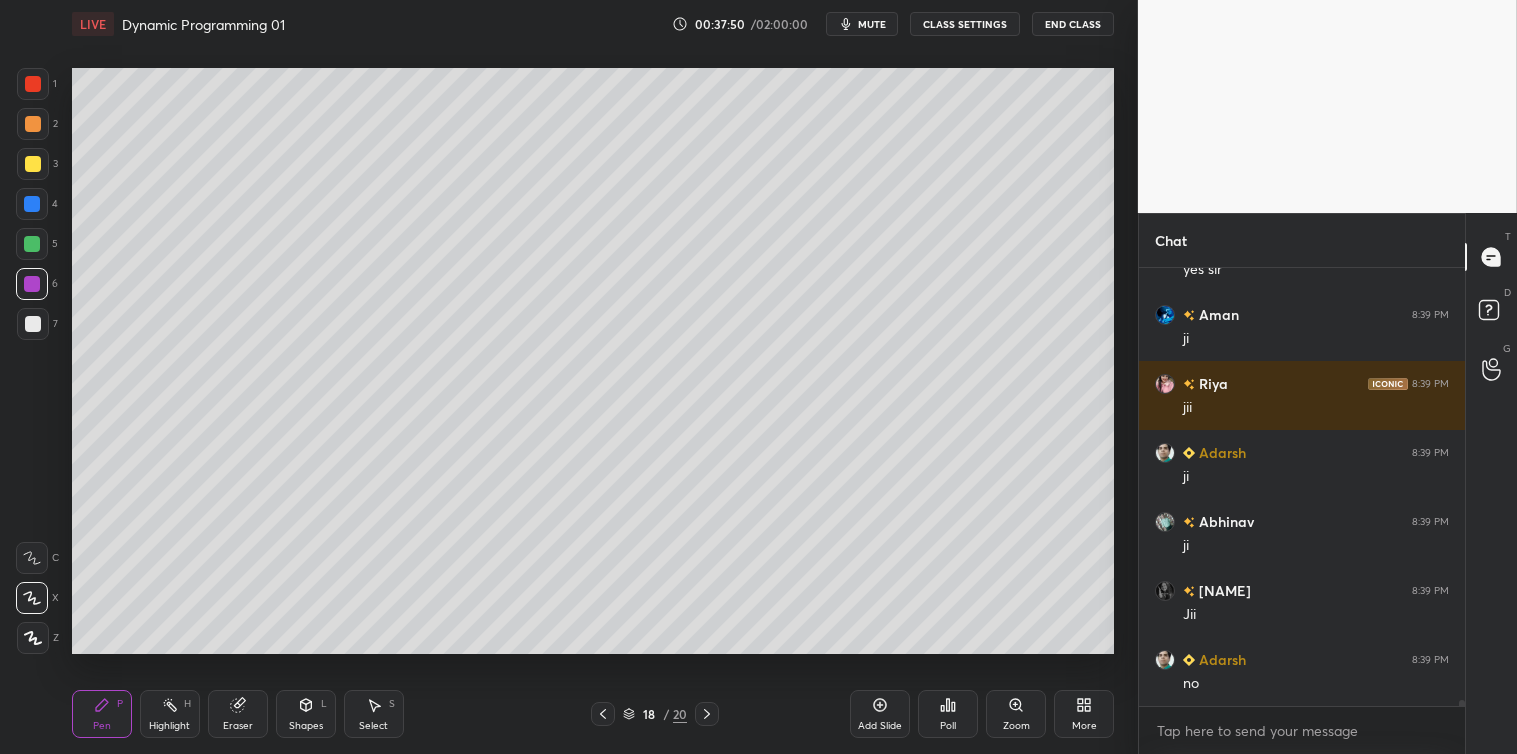 scroll, scrollTop: 33698, scrollLeft: 0, axis: vertical 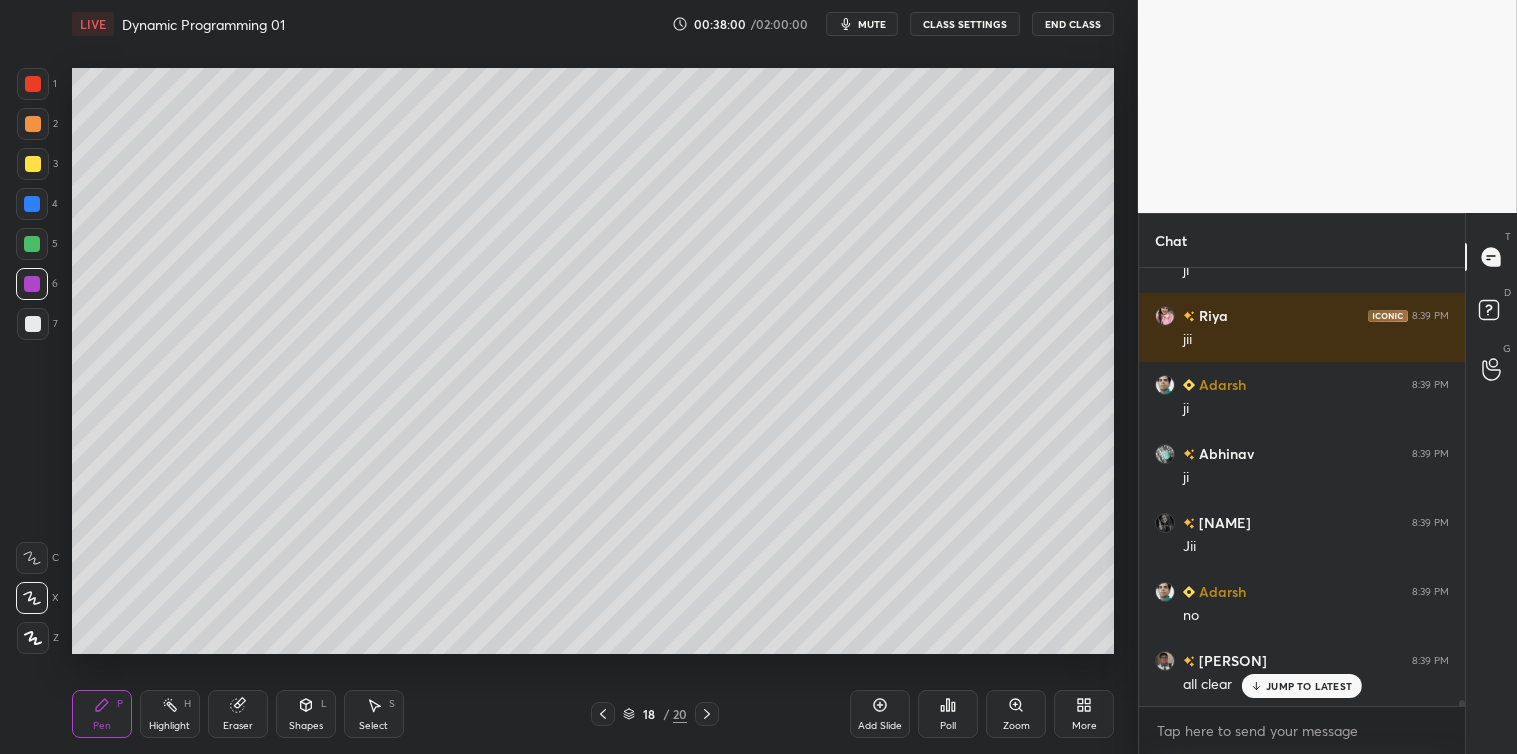 click on "Select S" at bounding box center [374, 714] 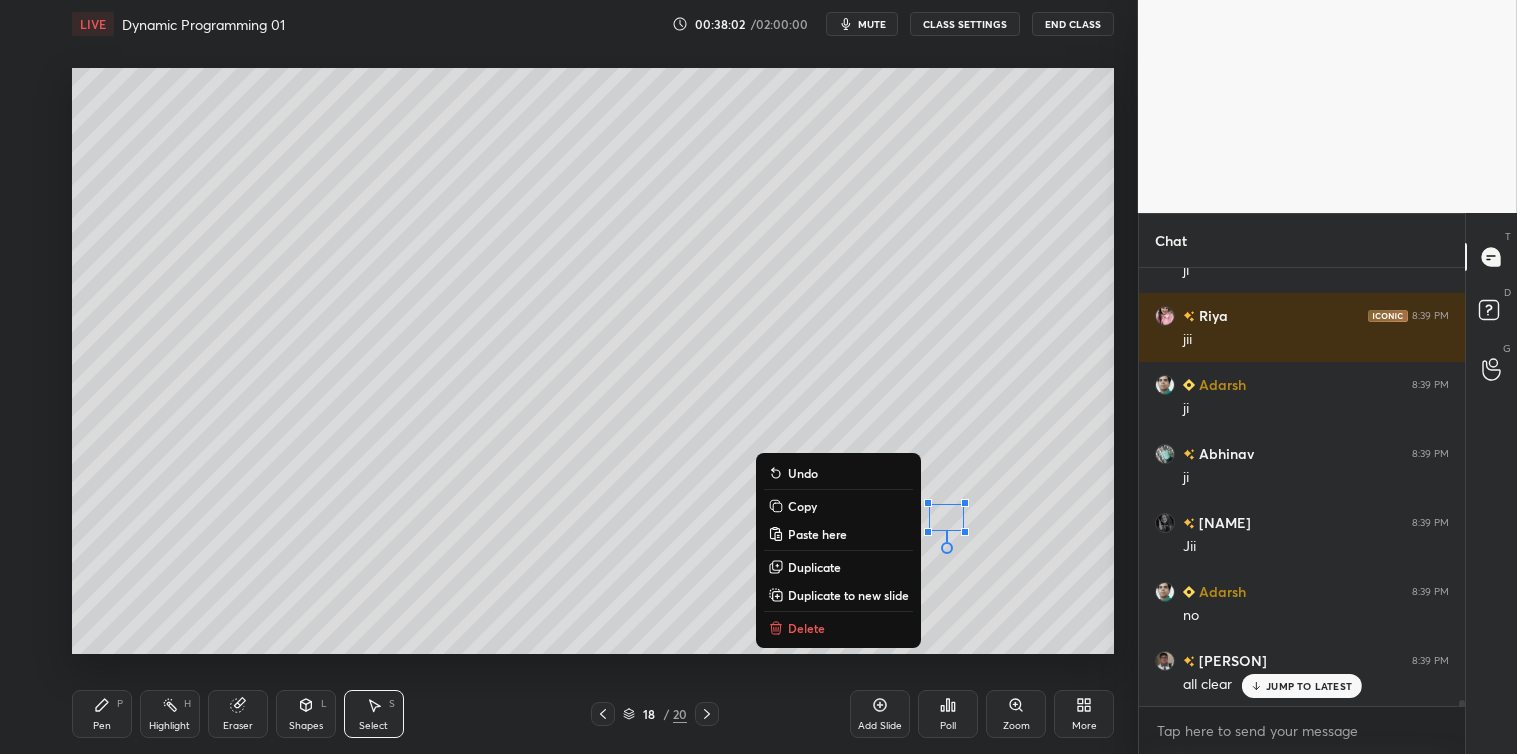 click on "Delete" at bounding box center [838, 628] 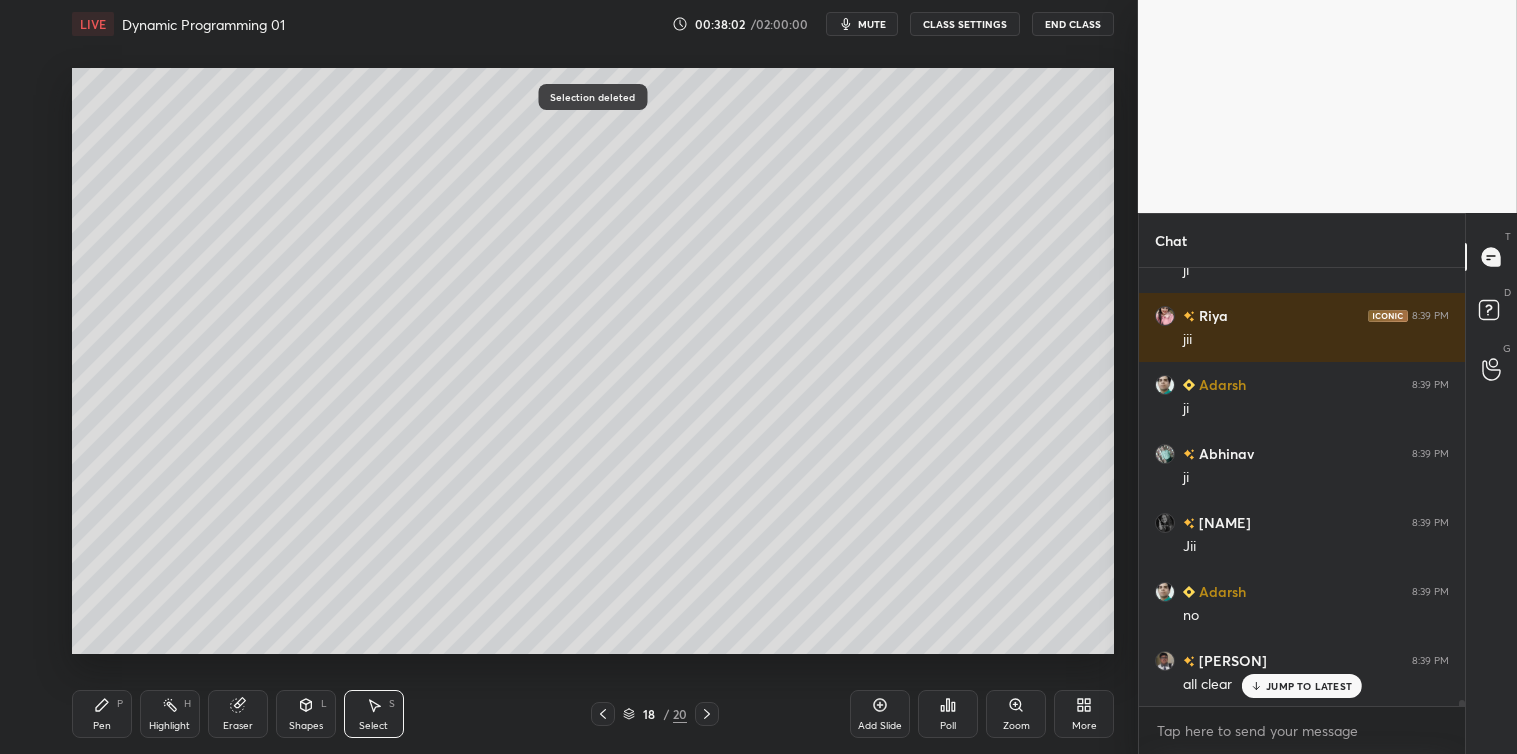 click on "Pen" at bounding box center (102, 726) 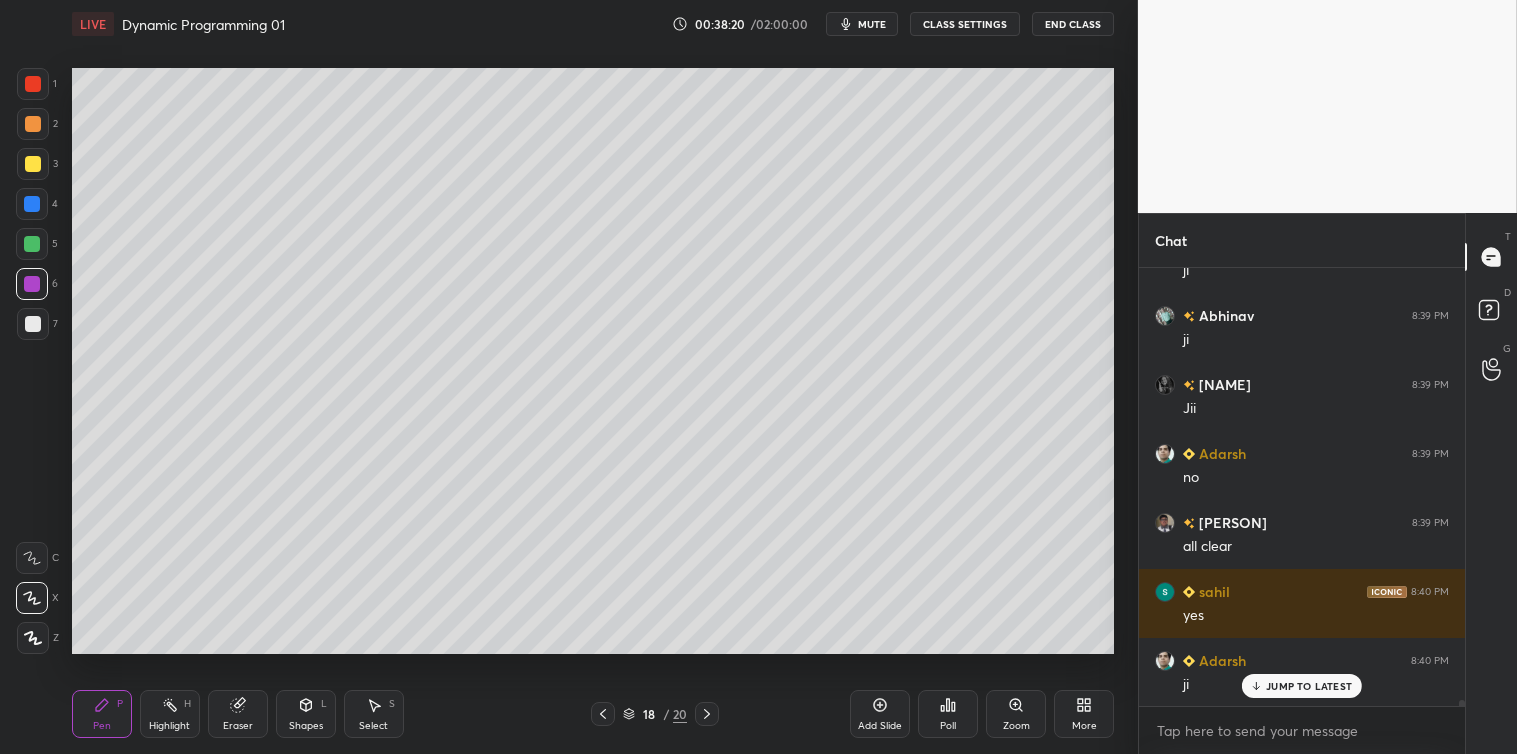 scroll, scrollTop: 33905, scrollLeft: 0, axis: vertical 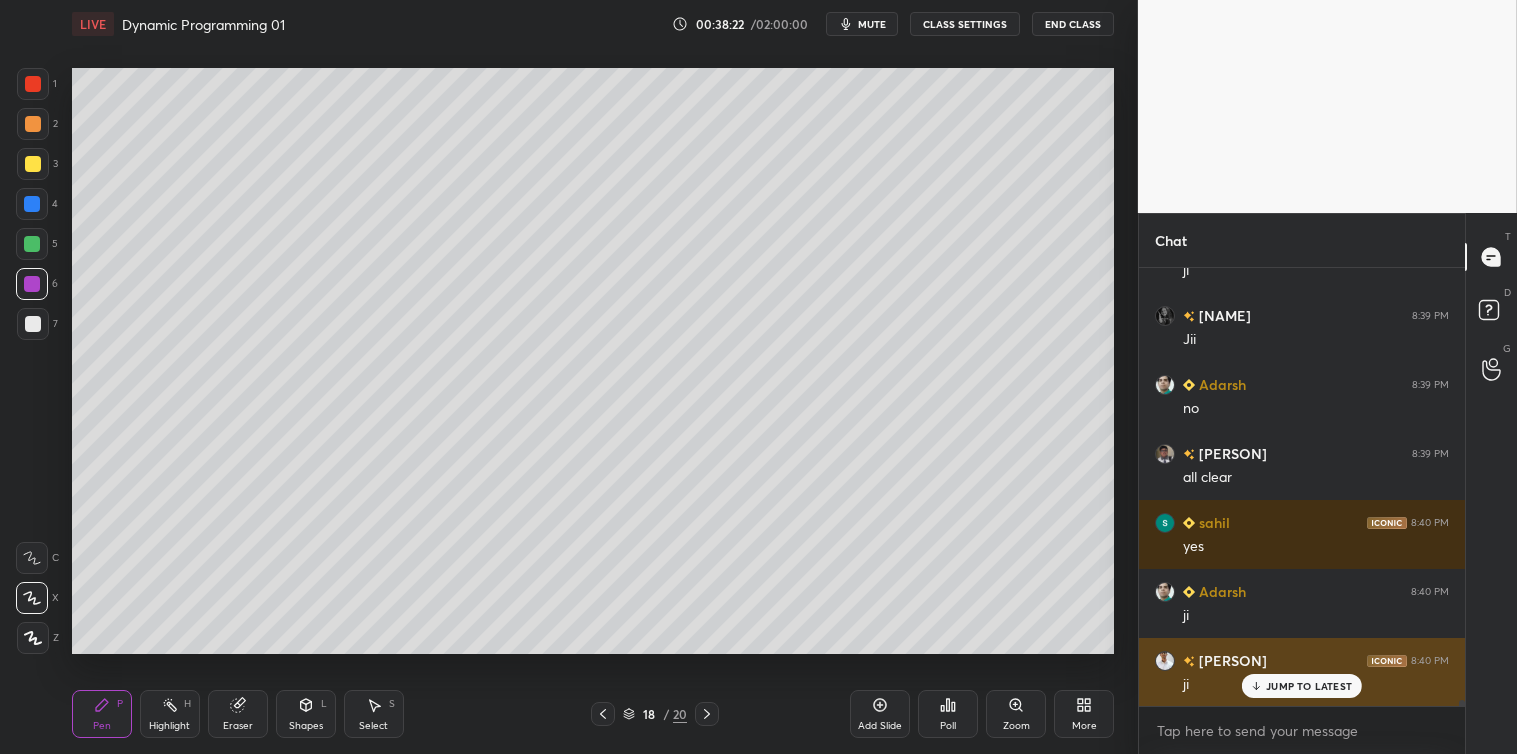 click on "JUMP TO LATEST" at bounding box center [1309, 686] 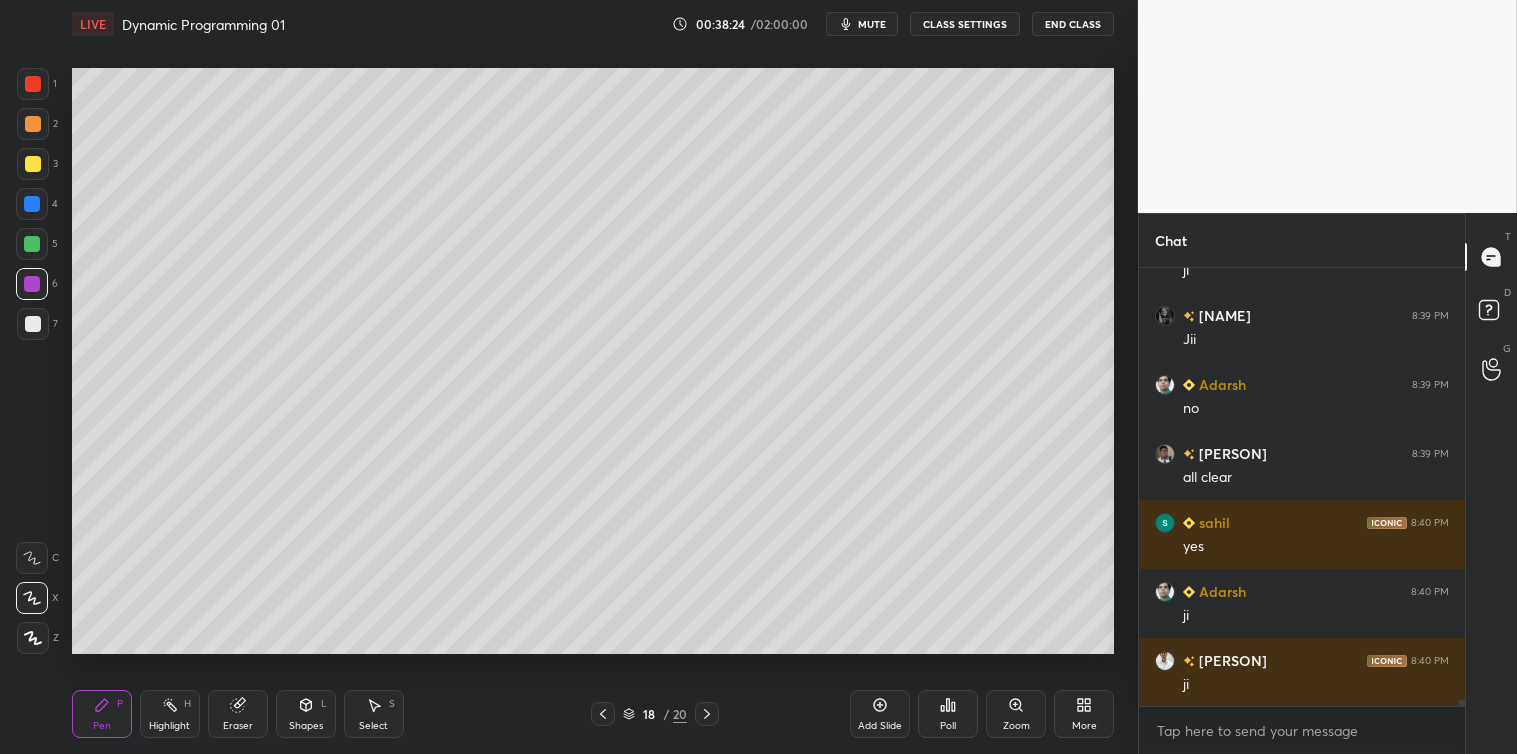 scroll, scrollTop: 33975, scrollLeft: 0, axis: vertical 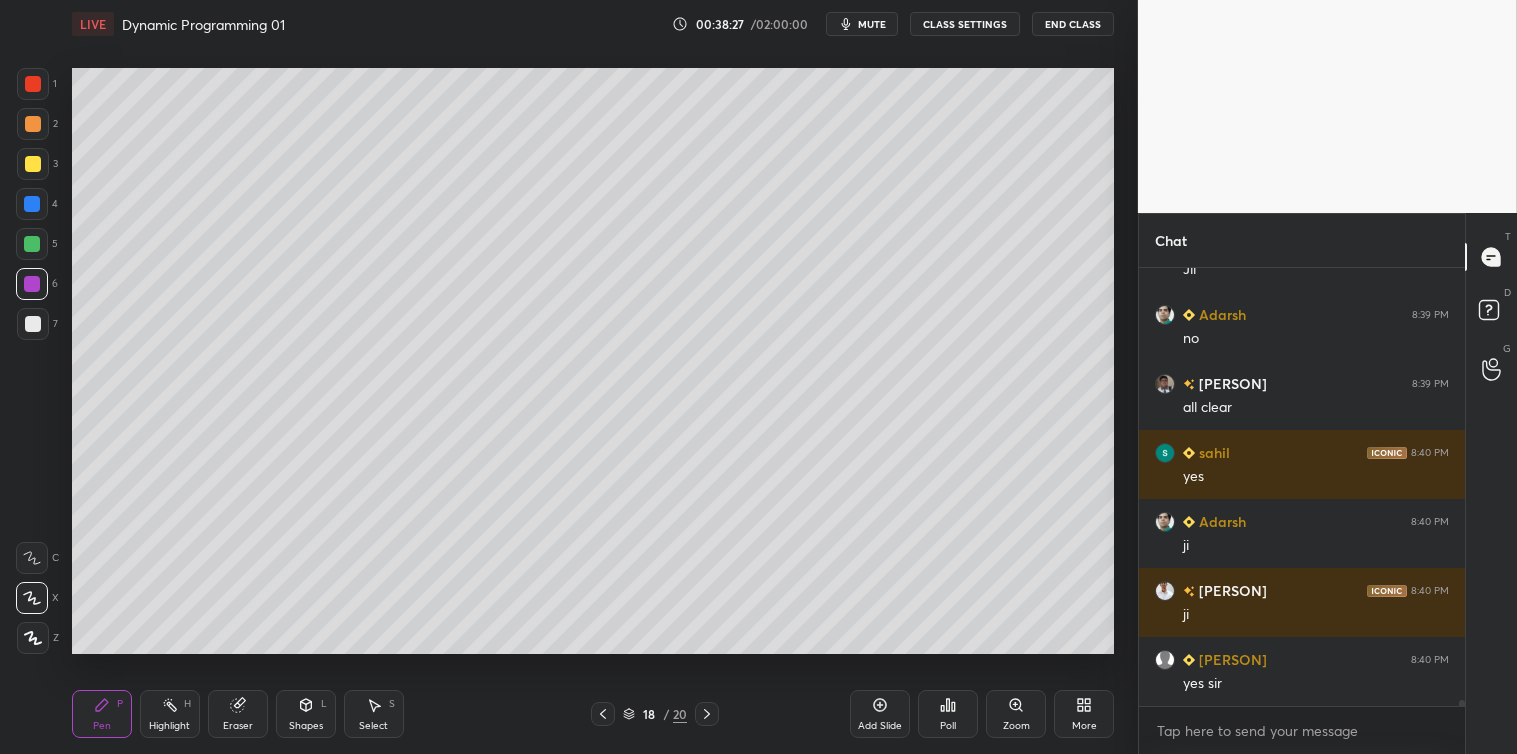 click on "Add Slide" at bounding box center [880, 726] 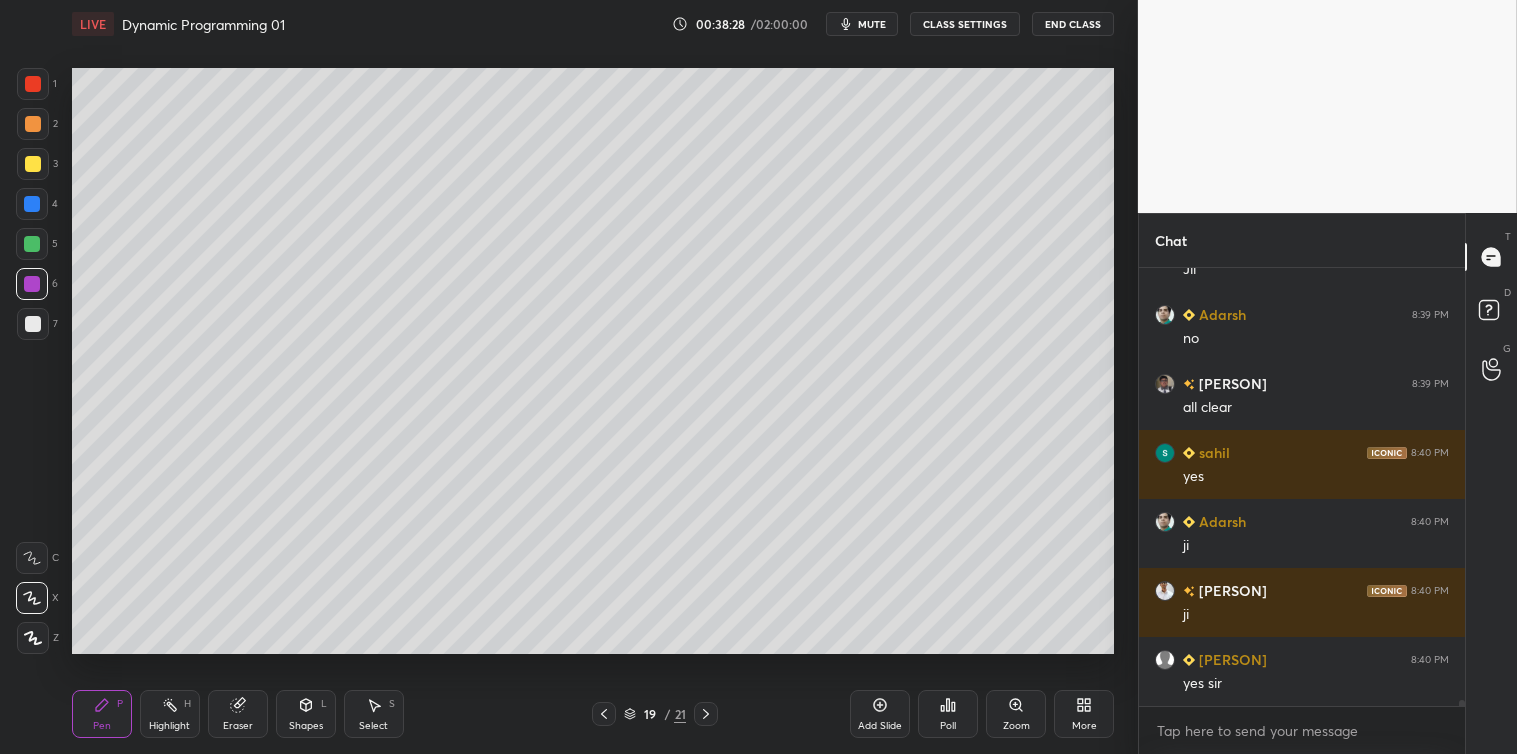 click 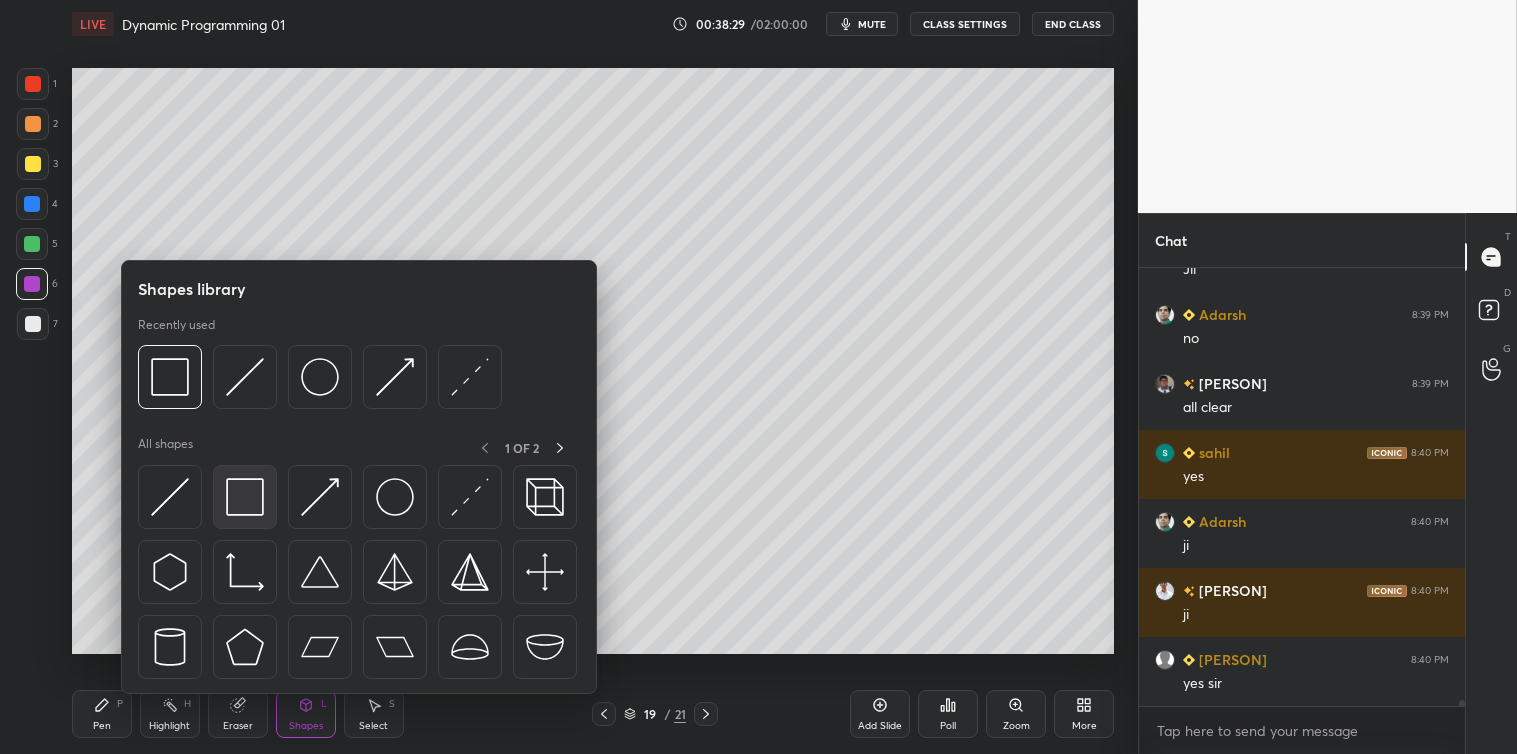 click at bounding box center (245, 497) 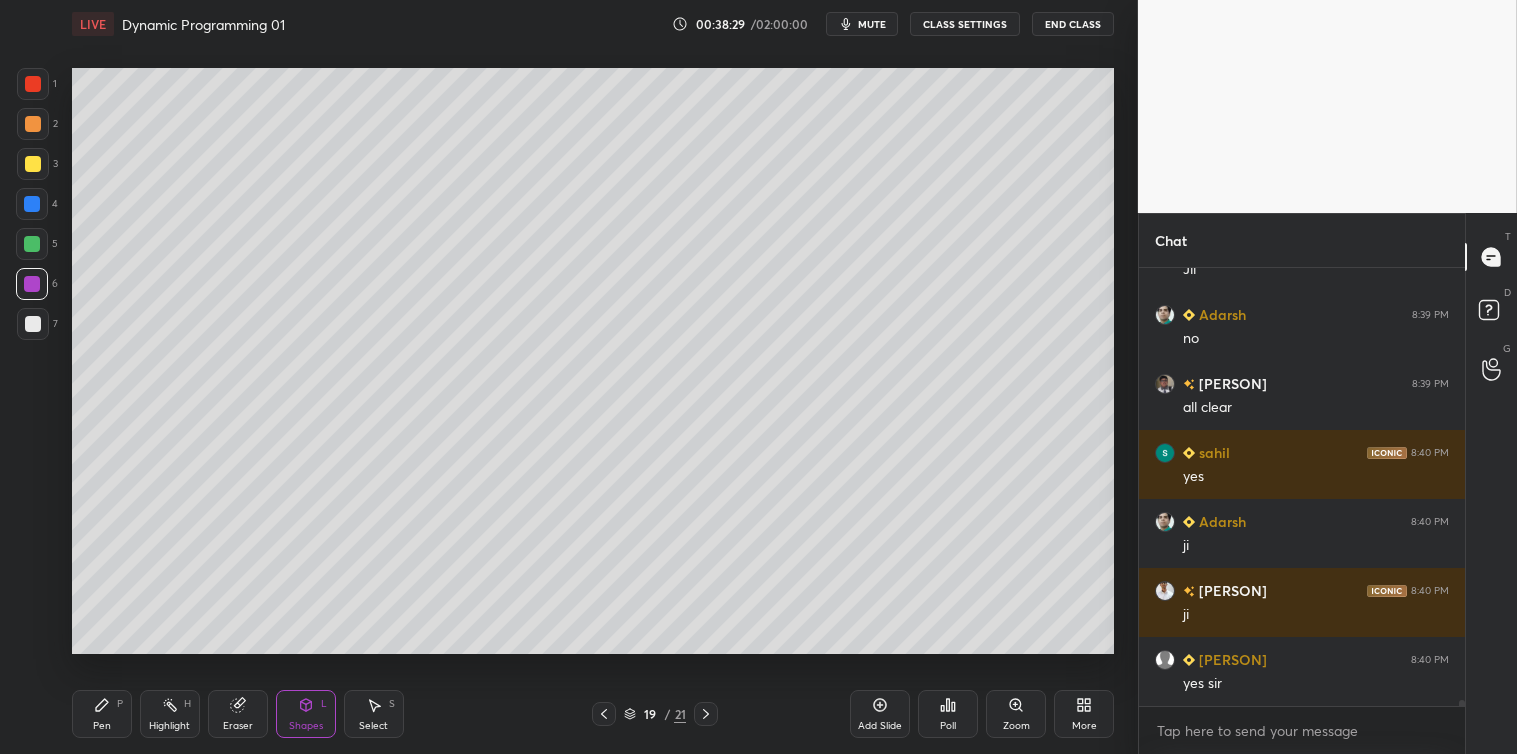 click at bounding box center (33, 164) 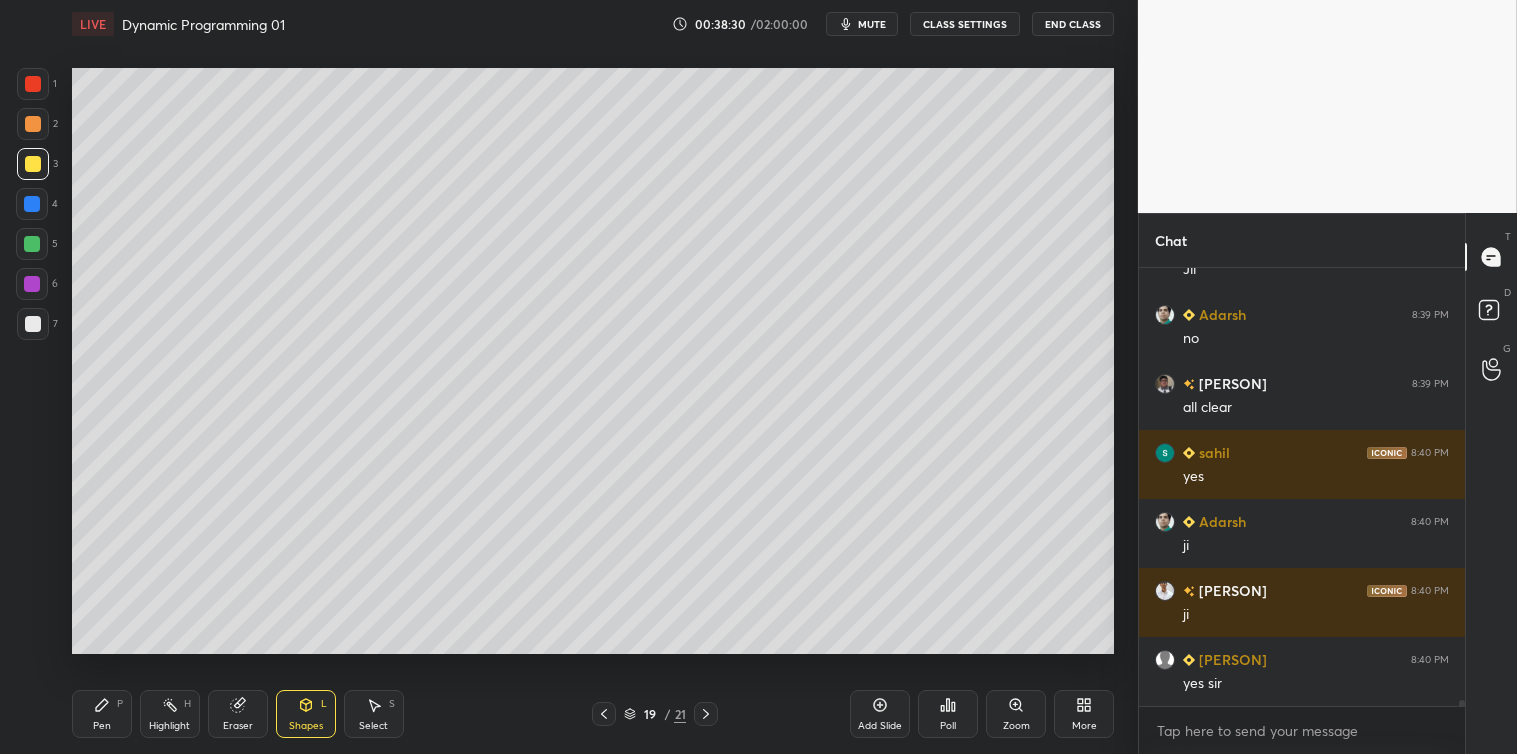 scroll, scrollTop: 34044, scrollLeft: 0, axis: vertical 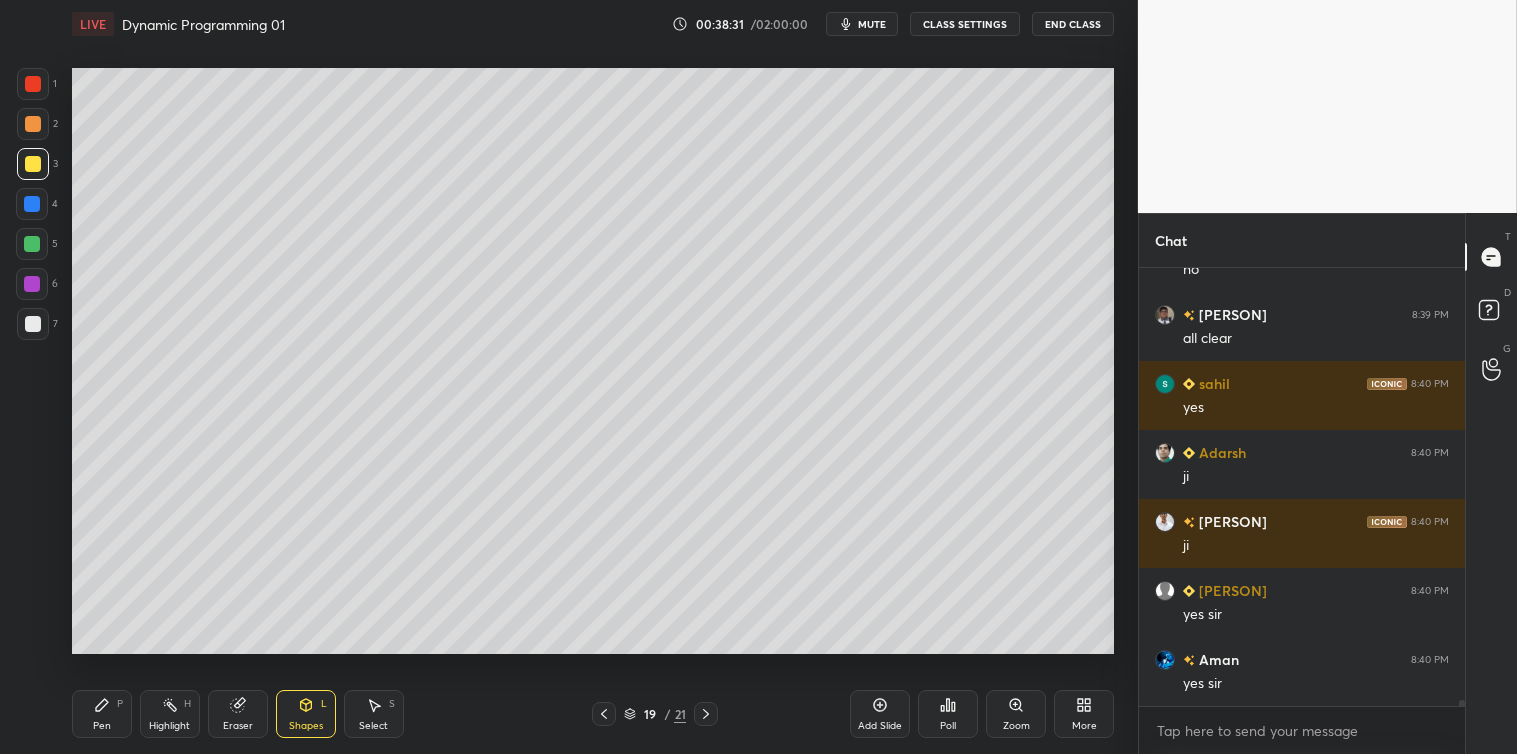 click on "Pen P" at bounding box center (102, 714) 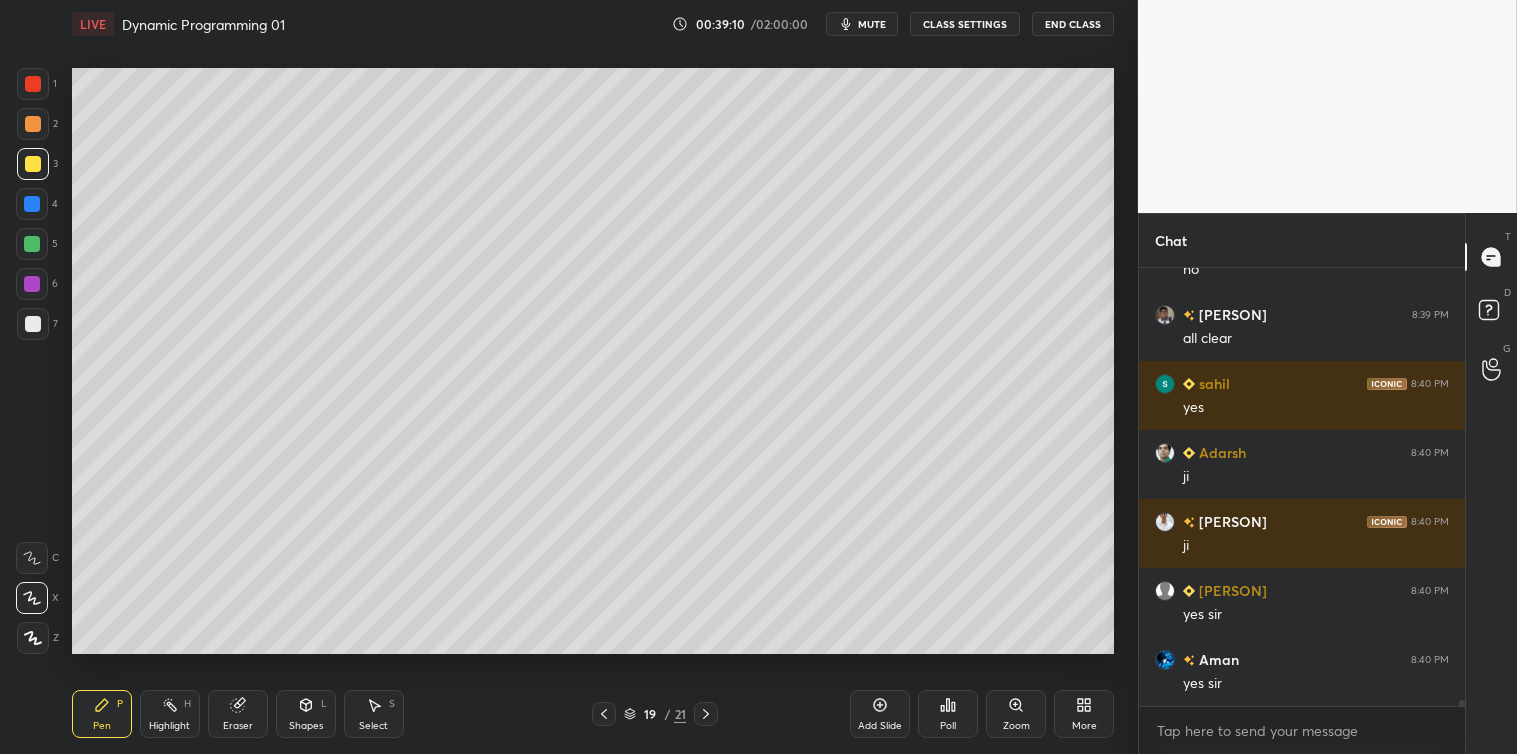 click at bounding box center (33, 324) 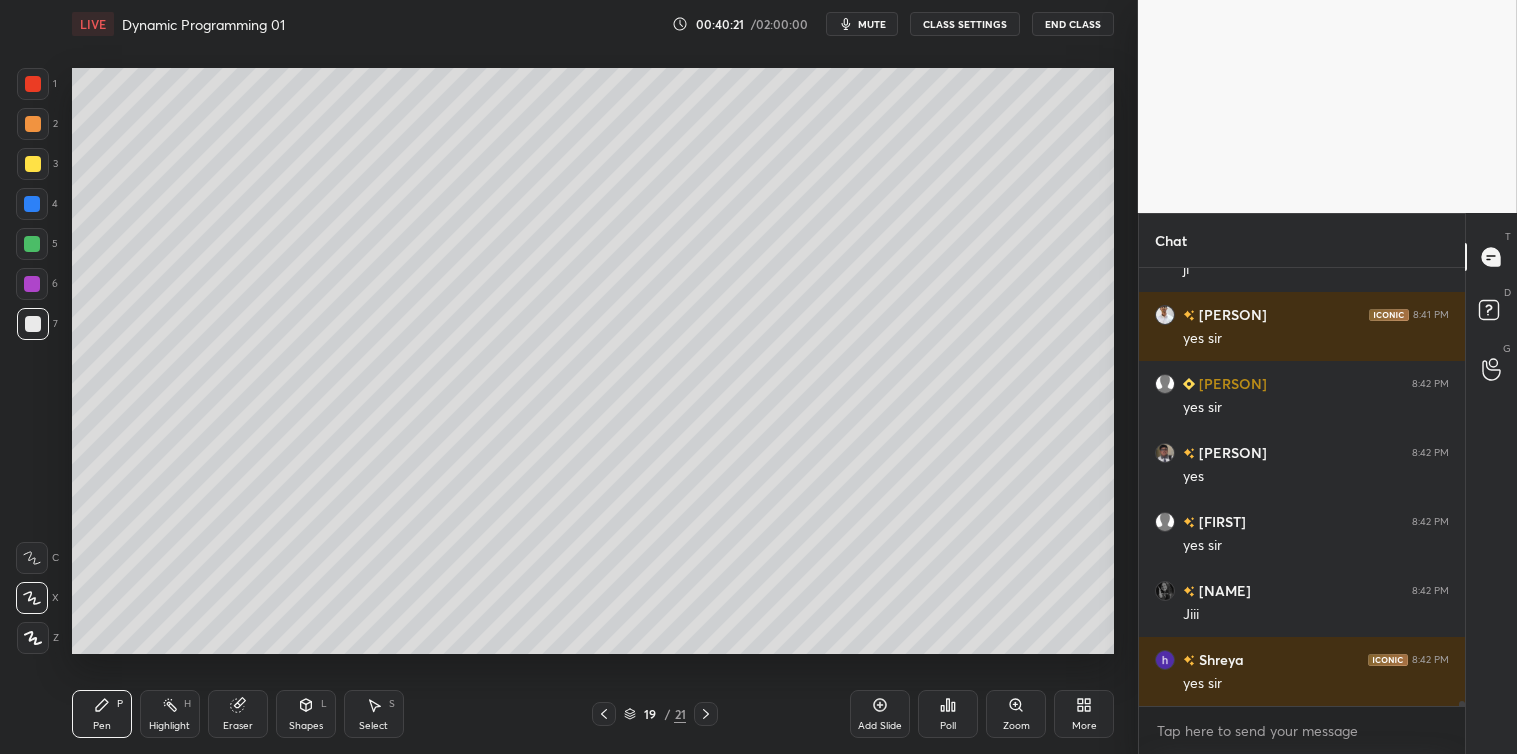 scroll, scrollTop: 34754, scrollLeft: 0, axis: vertical 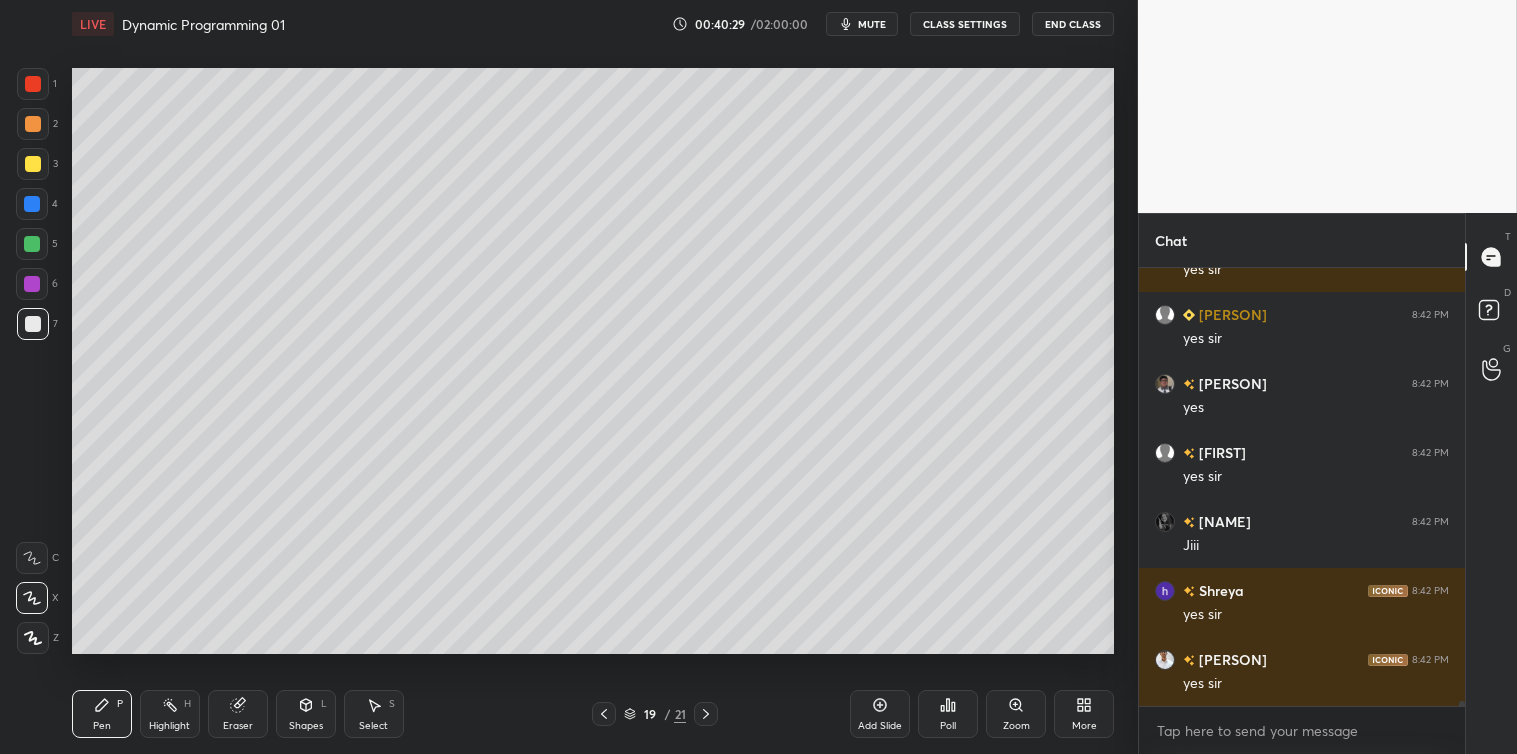 click 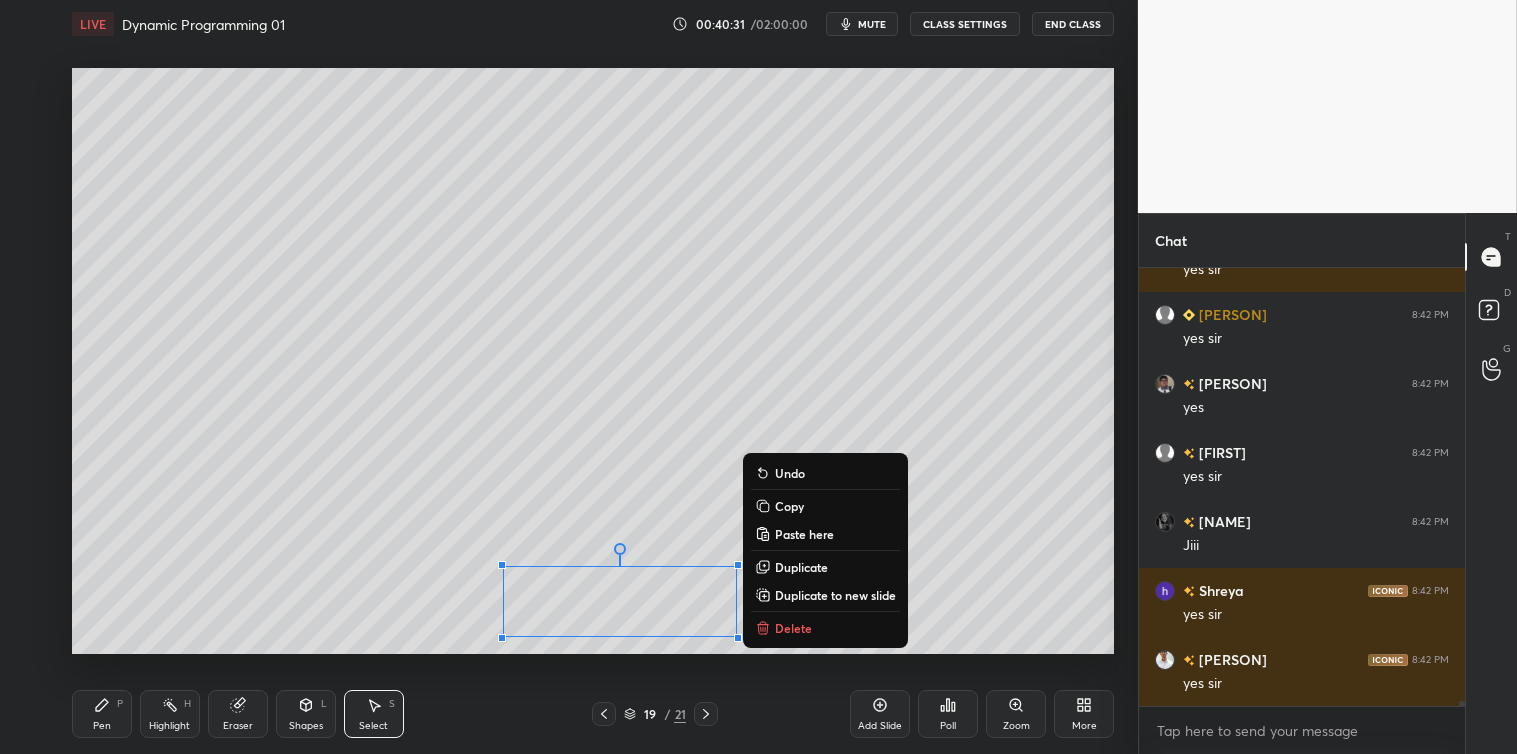click on "Delete" at bounding box center [793, 628] 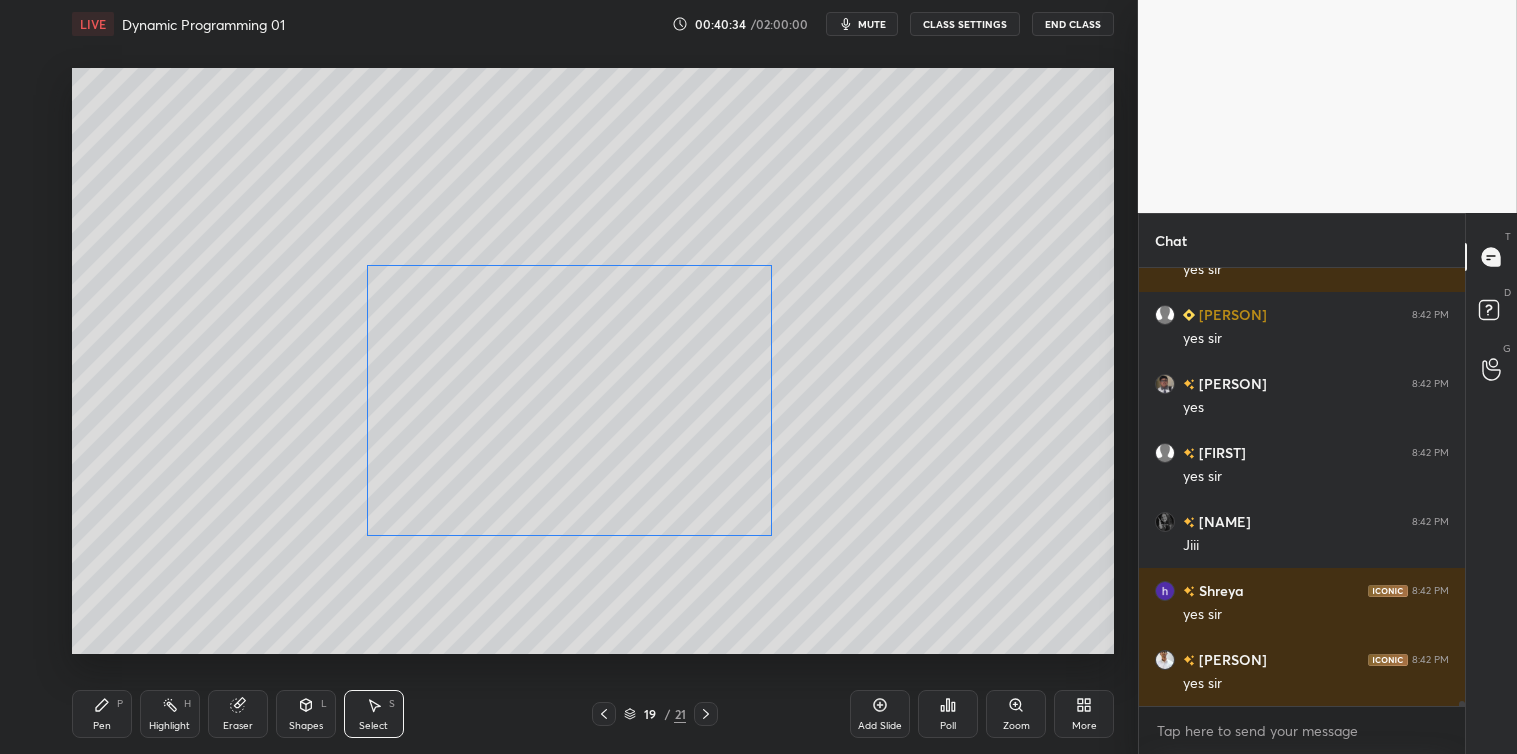 scroll, scrollTop: 34823, scrollLeft: 0, axis: vertical 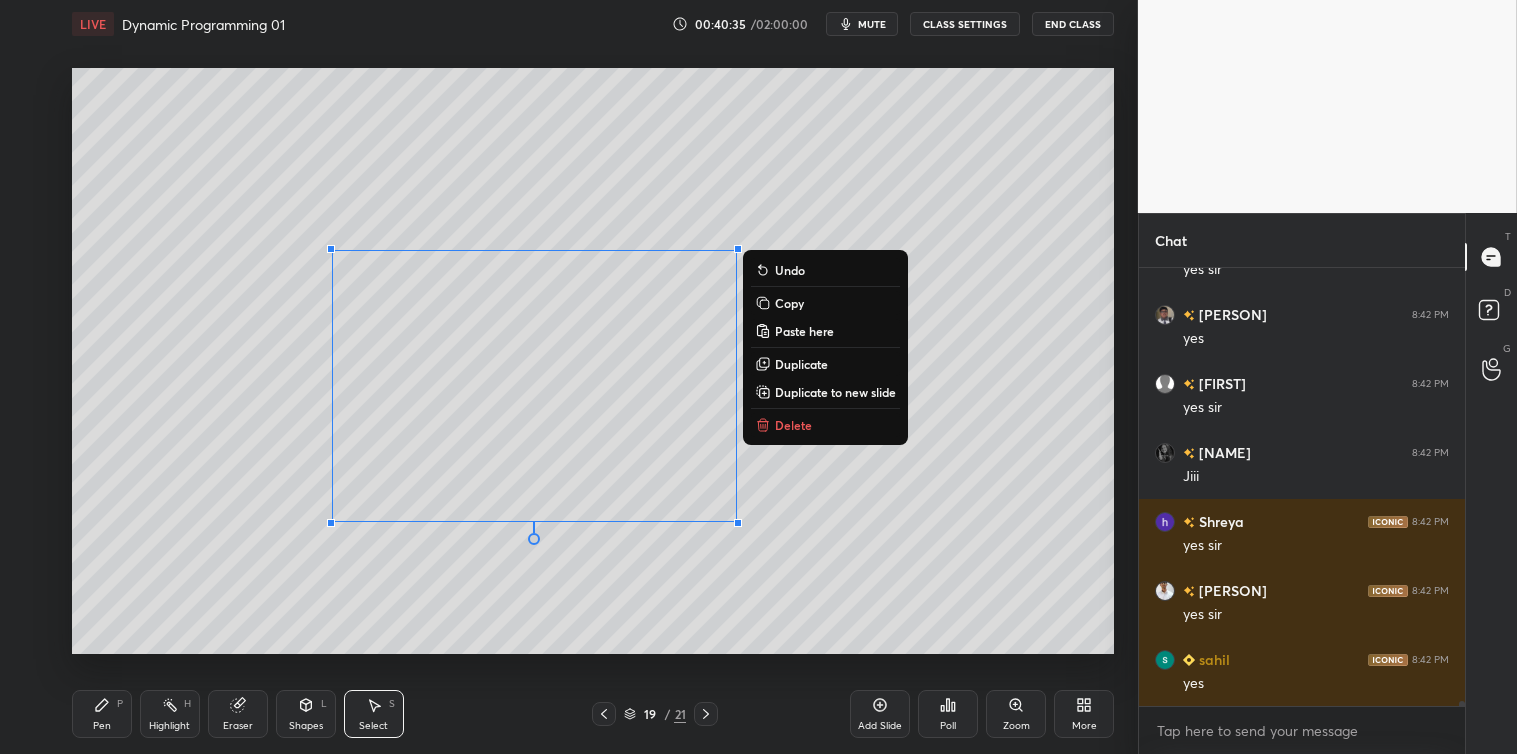 click on "0 ° Undo Copy Paste here Duplicate Duplicate to new slide Delete" at bounding box center (593, 361) 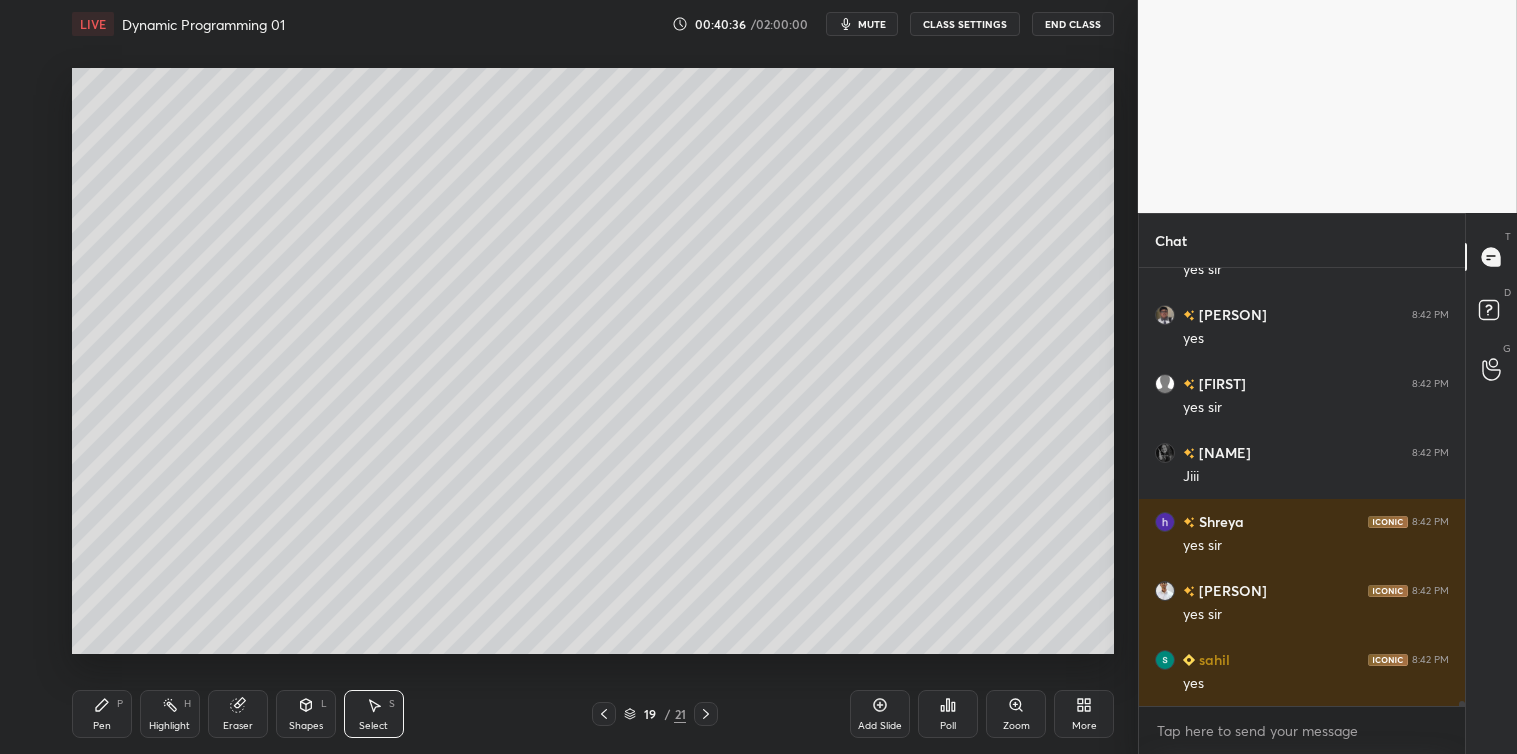 scroll, scrollTop: 34892, scrollLeft: 0, axis: vertical 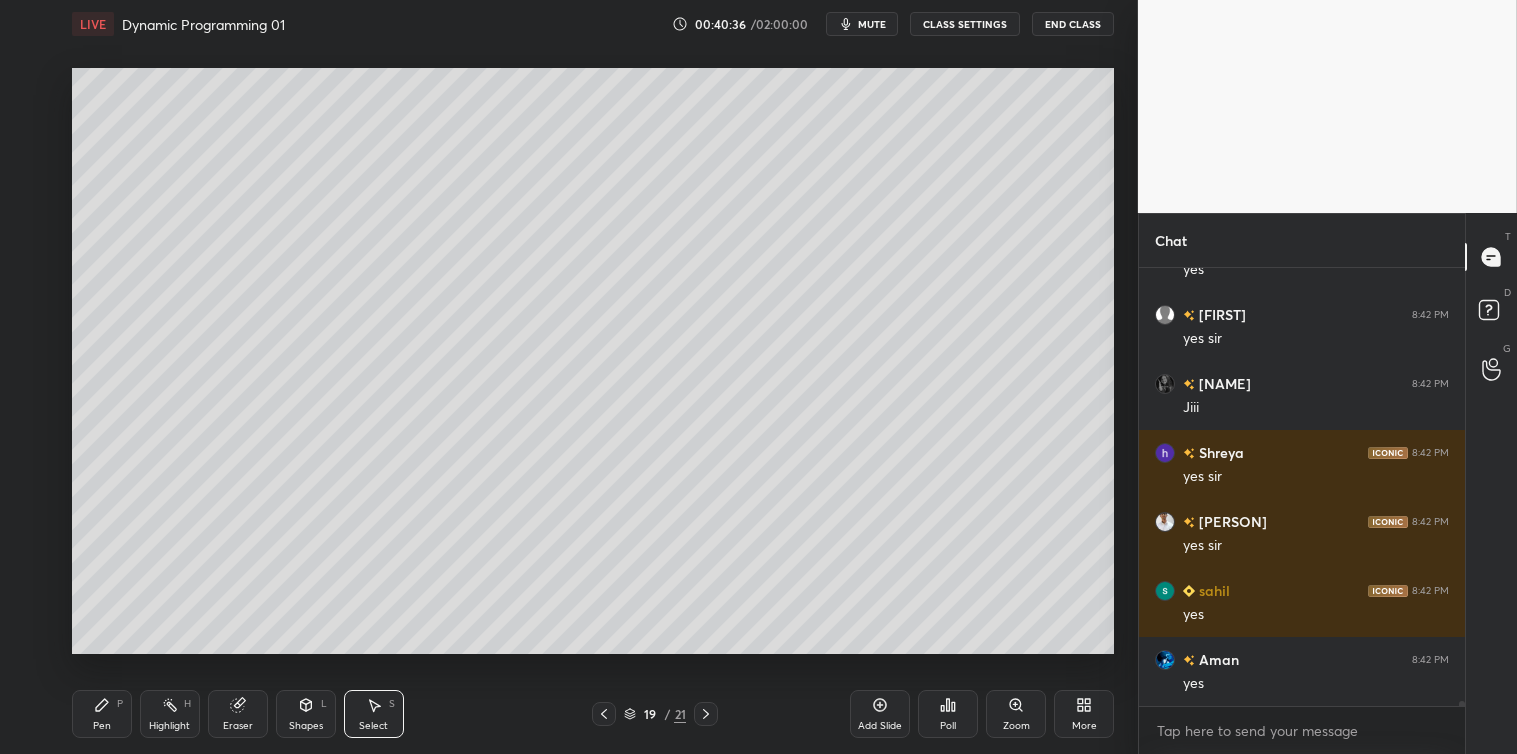 click 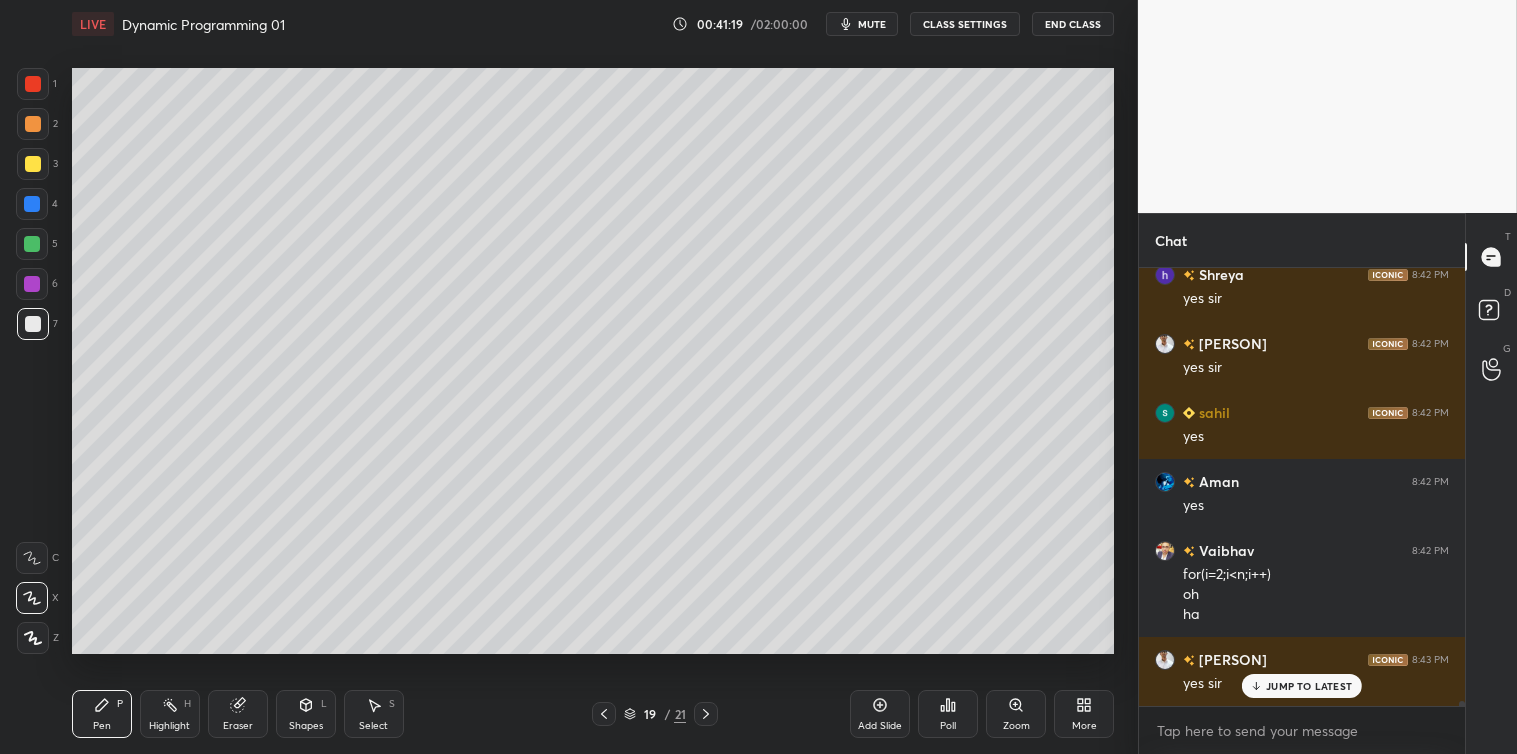 scroll, scrollTop: 35207, scrollLeft: 0, axis: vertical 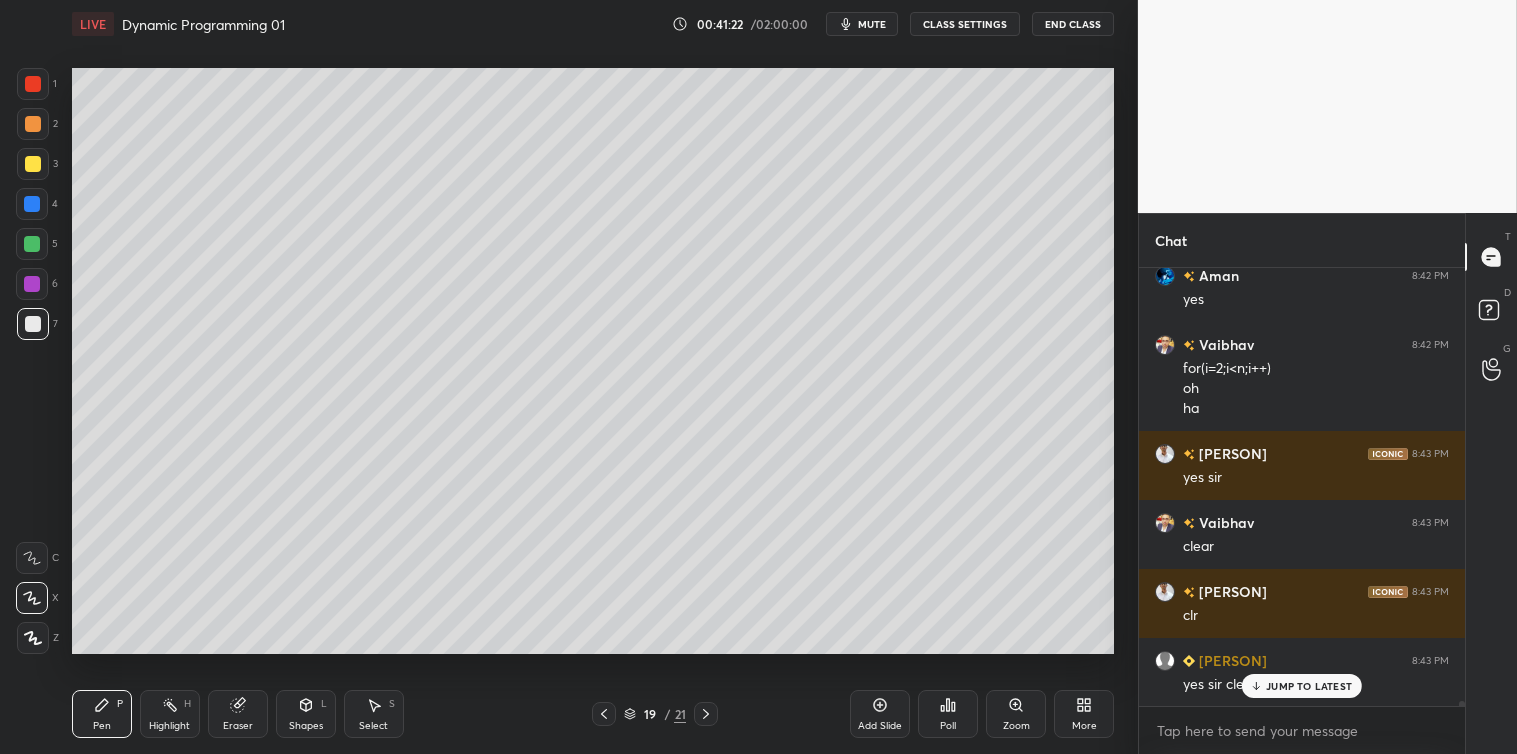 click 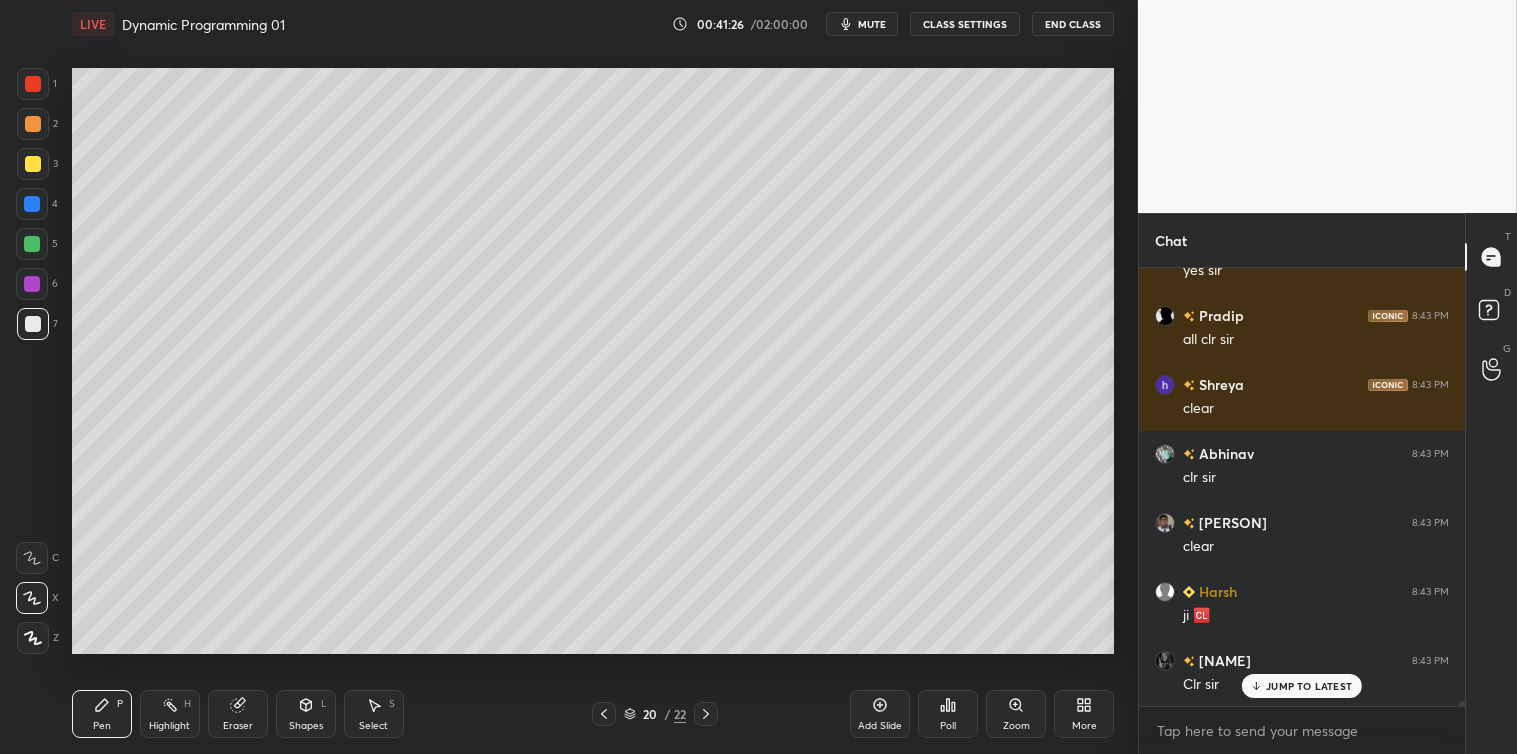 scroll, scrollTop: 35828, scrollLeft: 0, axis: vertical 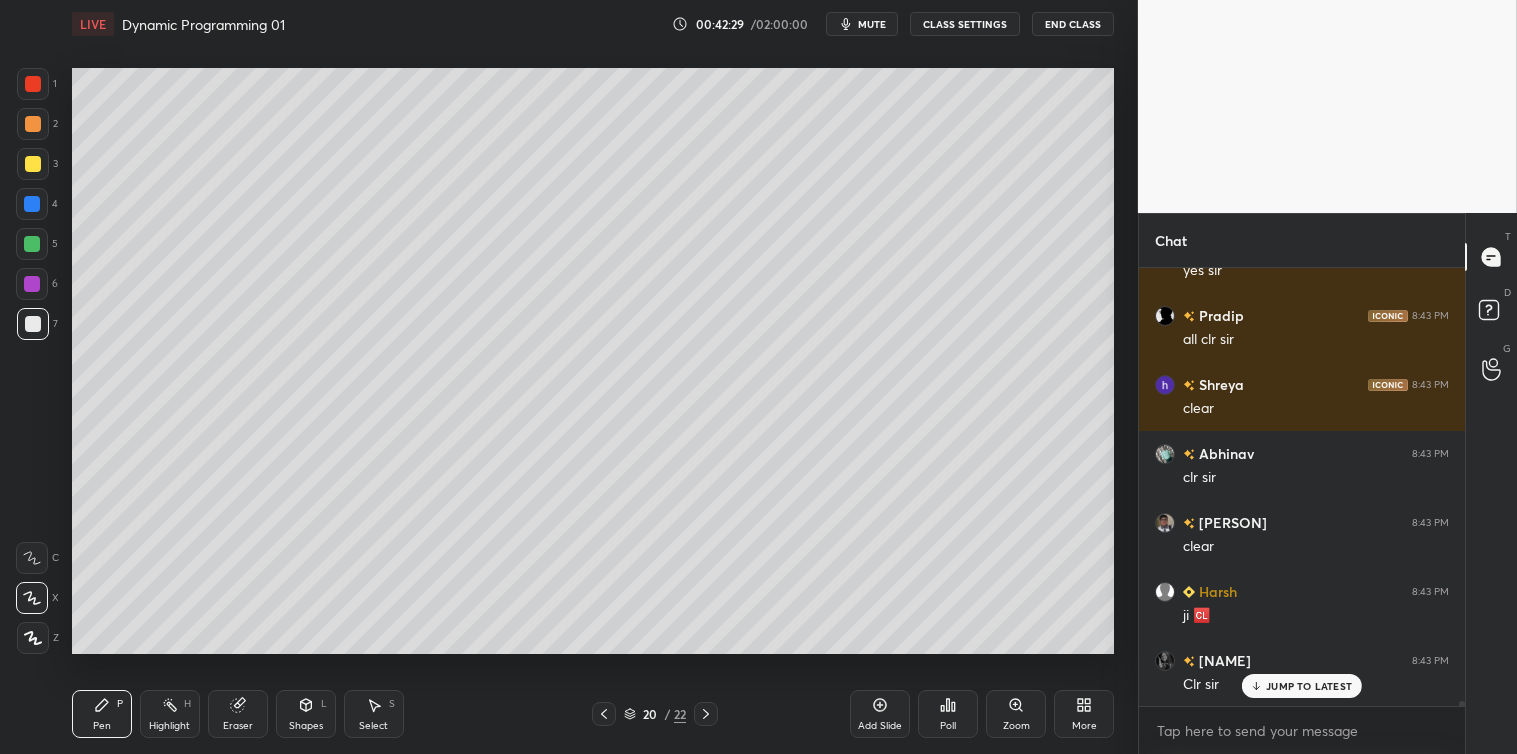 click at bounding box center [33, 164] 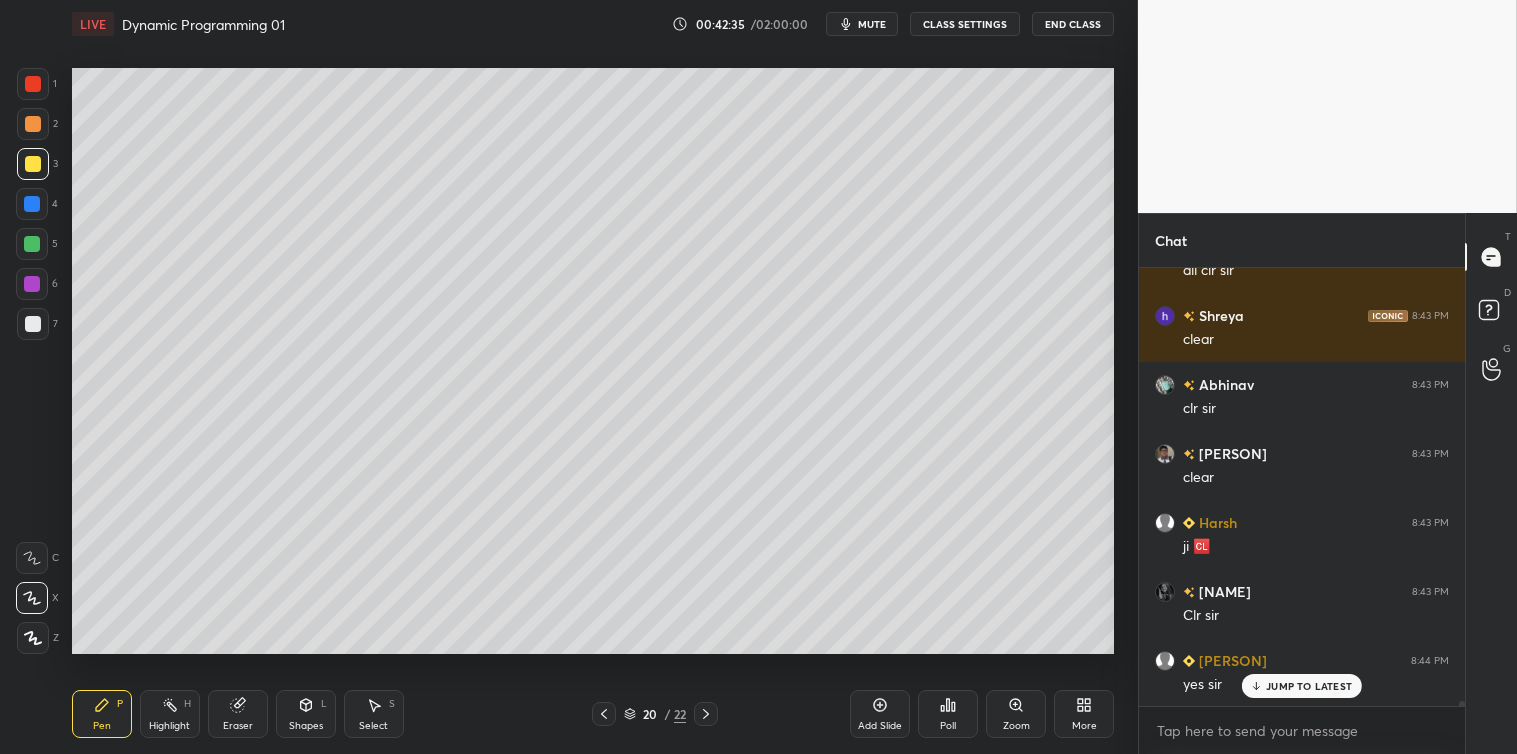 scroll, scrollTop: 36105, scrollLeft: 0, axis: vertical 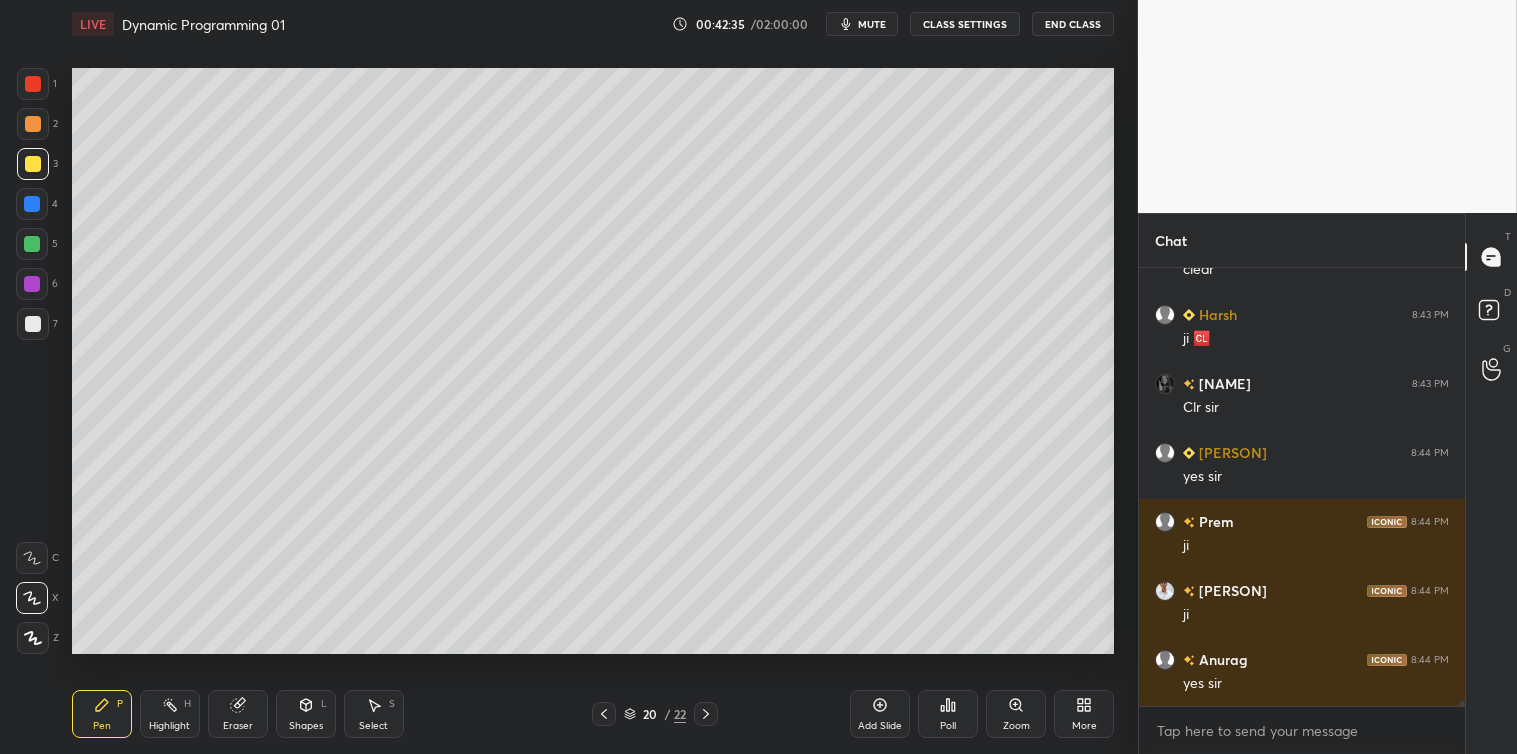 click at bounding box center [33, 324] 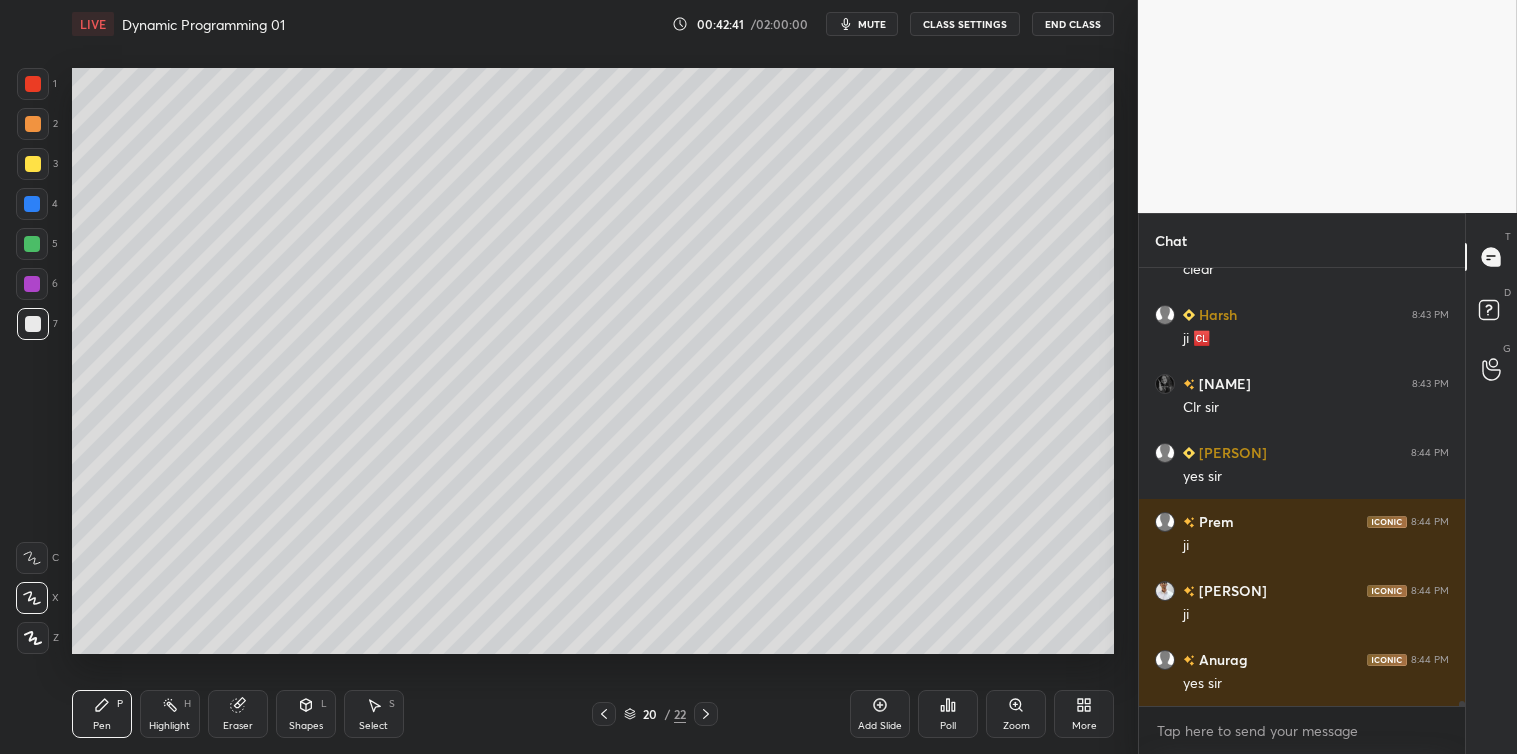 scroll, scrollTop: 36174, scrollLeft: 0, axis: vertical 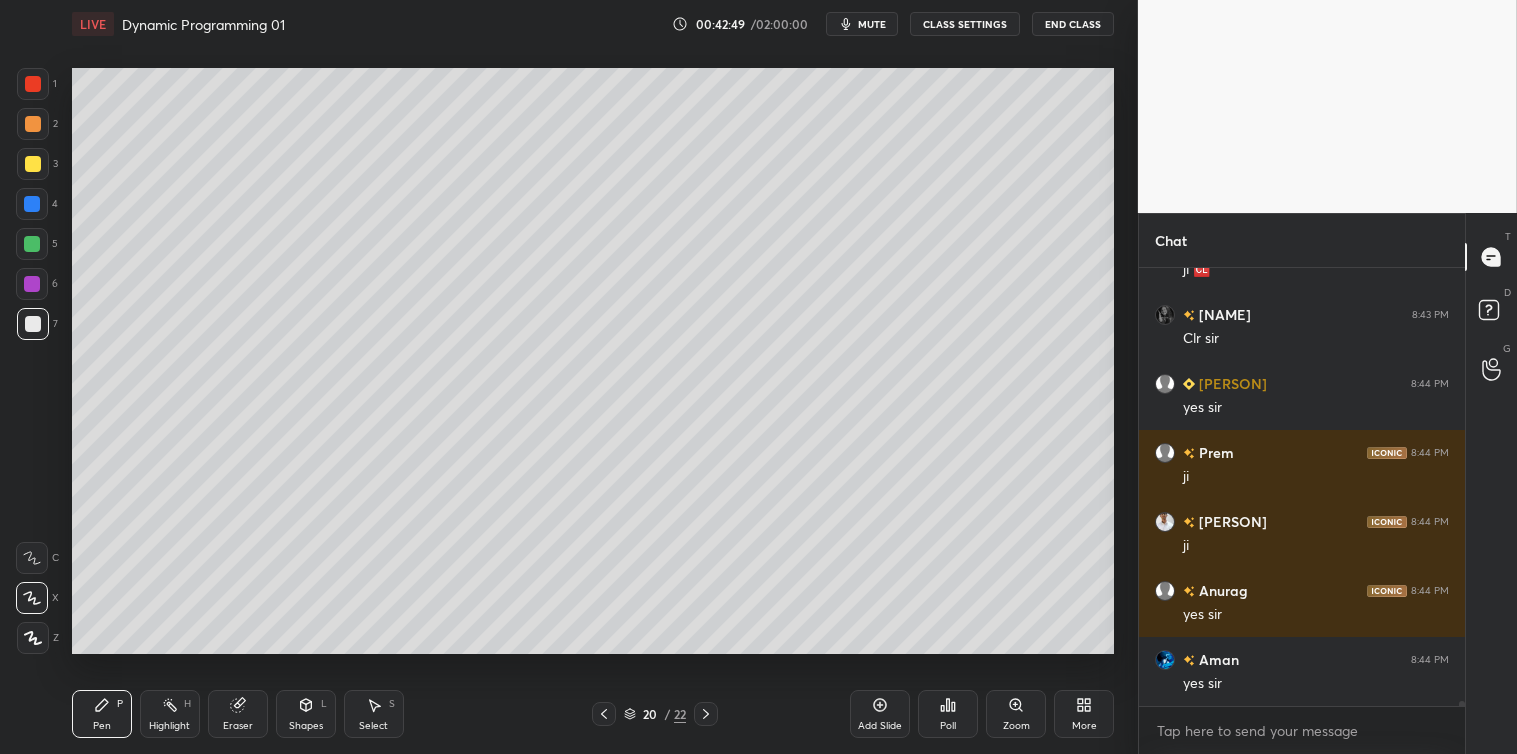 click at bounding box center (33, 164) 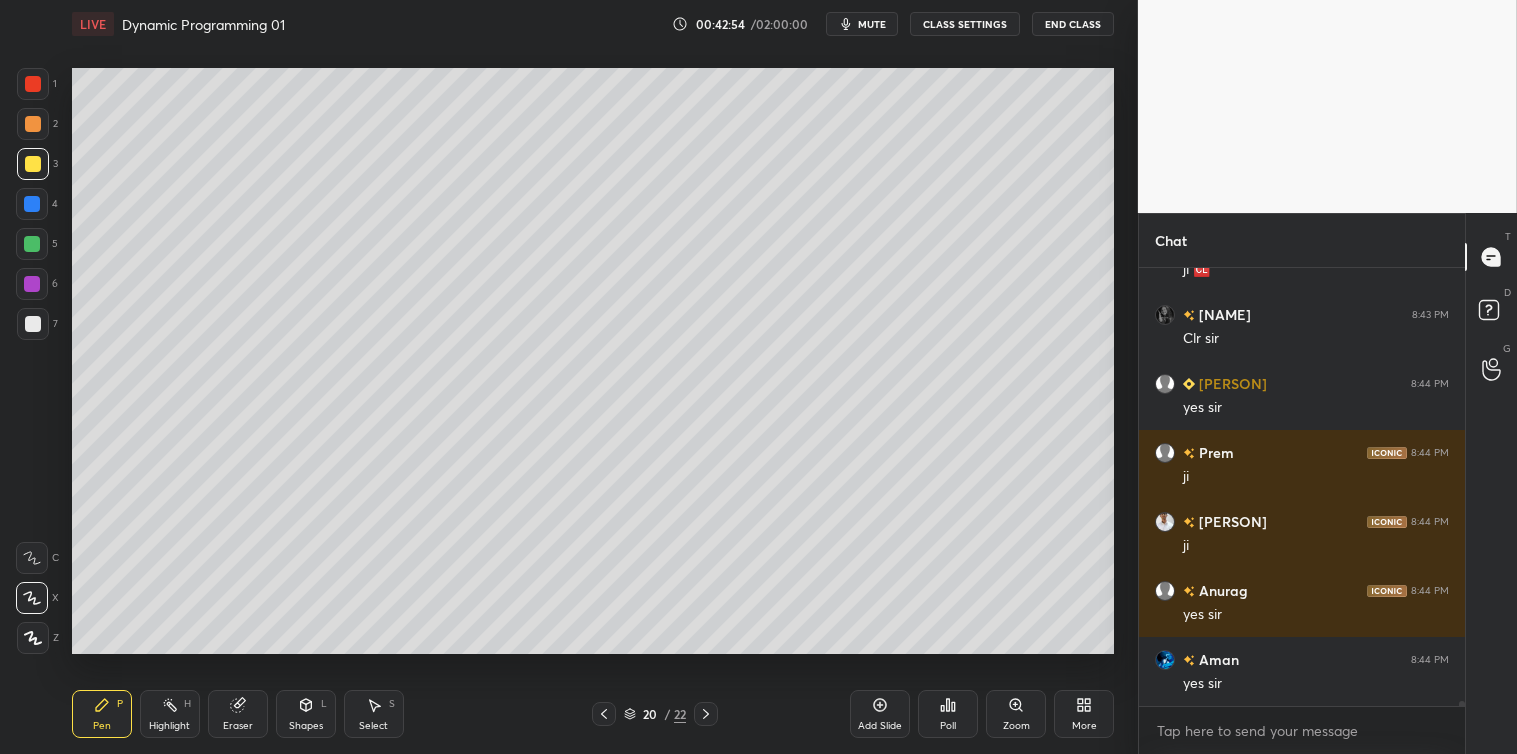 click at bounding box center [33, 324] 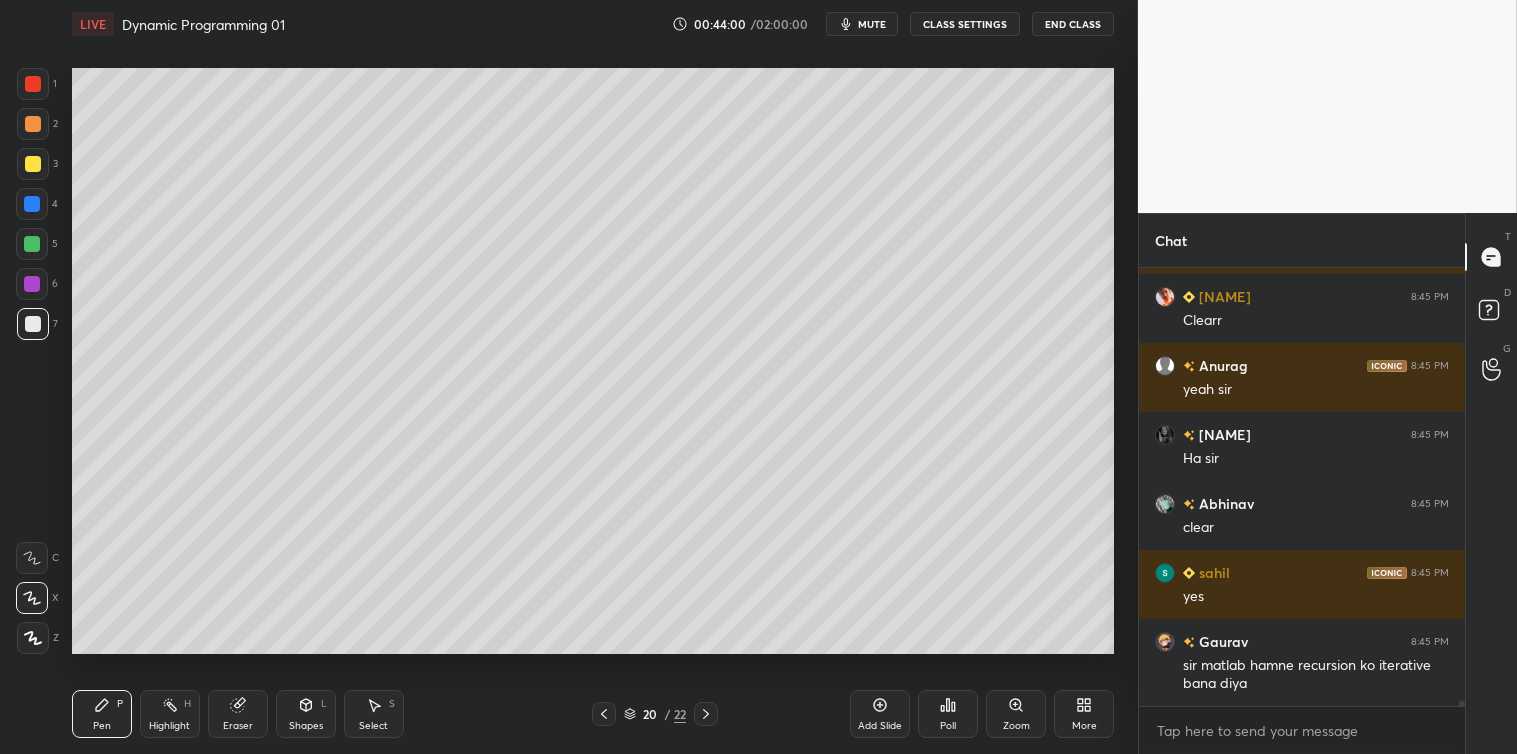 scroll, scrollTop: 37503, scrollLeft: 0, axis: vertical 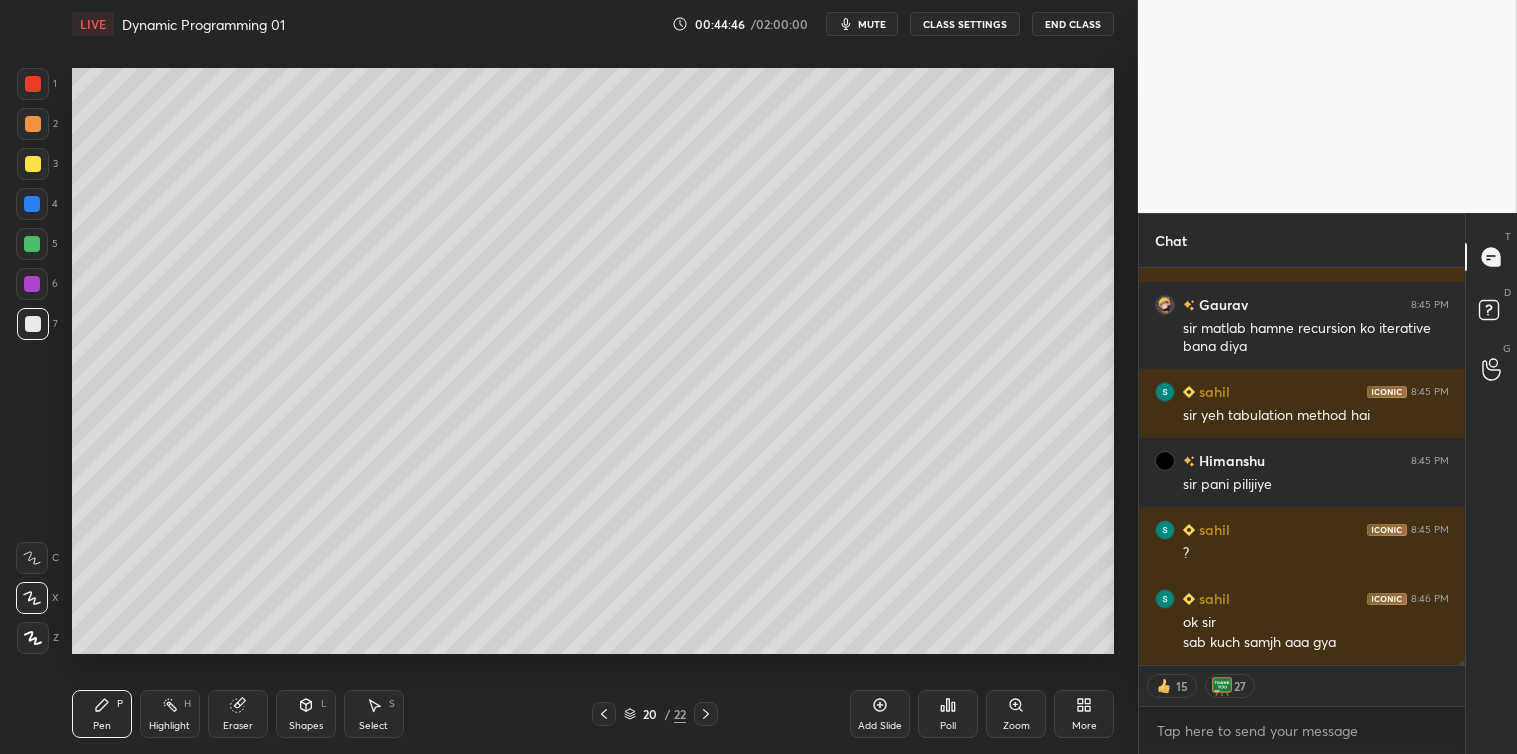click on "More" at bounding box center (1084, 714) 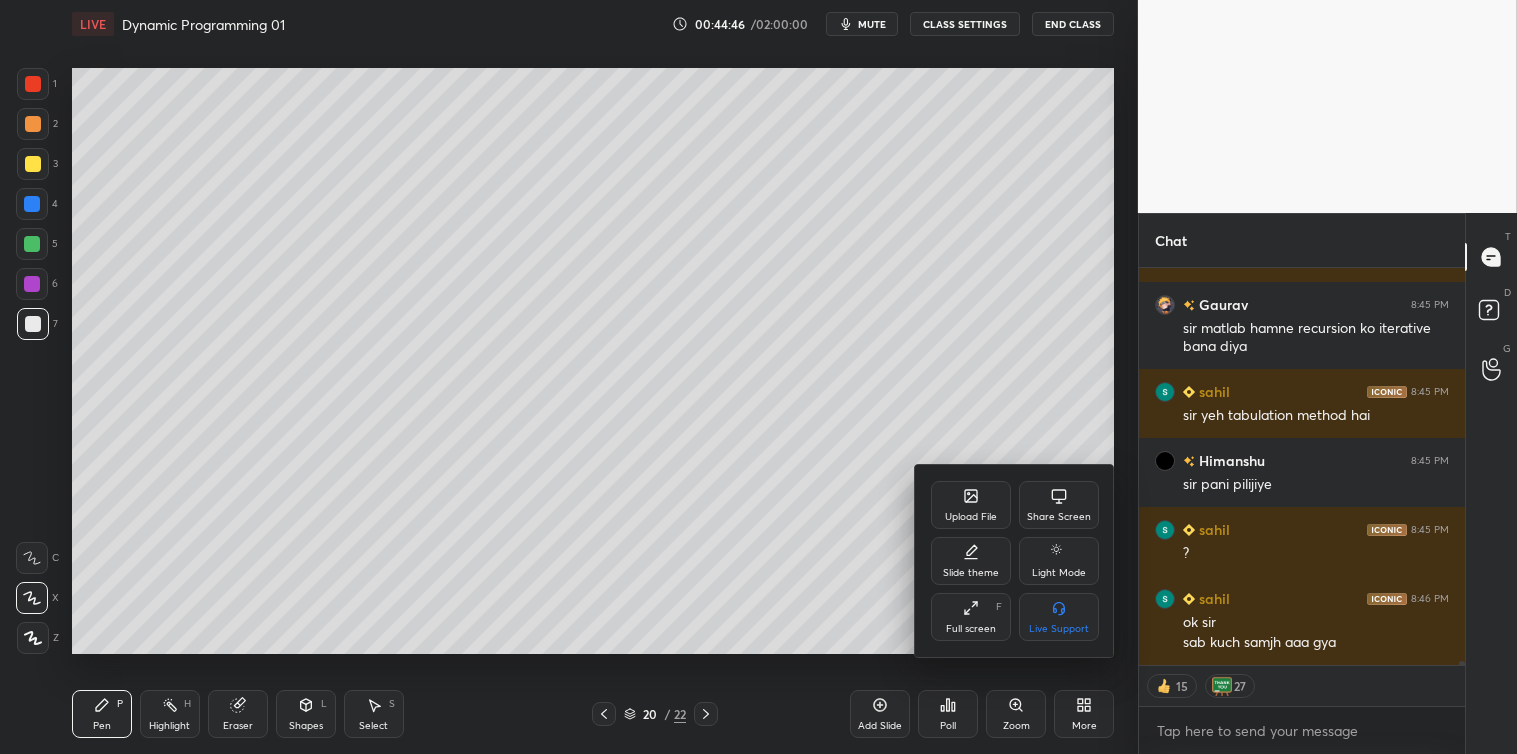 scroll, scrollTop: 37840, scrollLeft: 0, axis: vertical 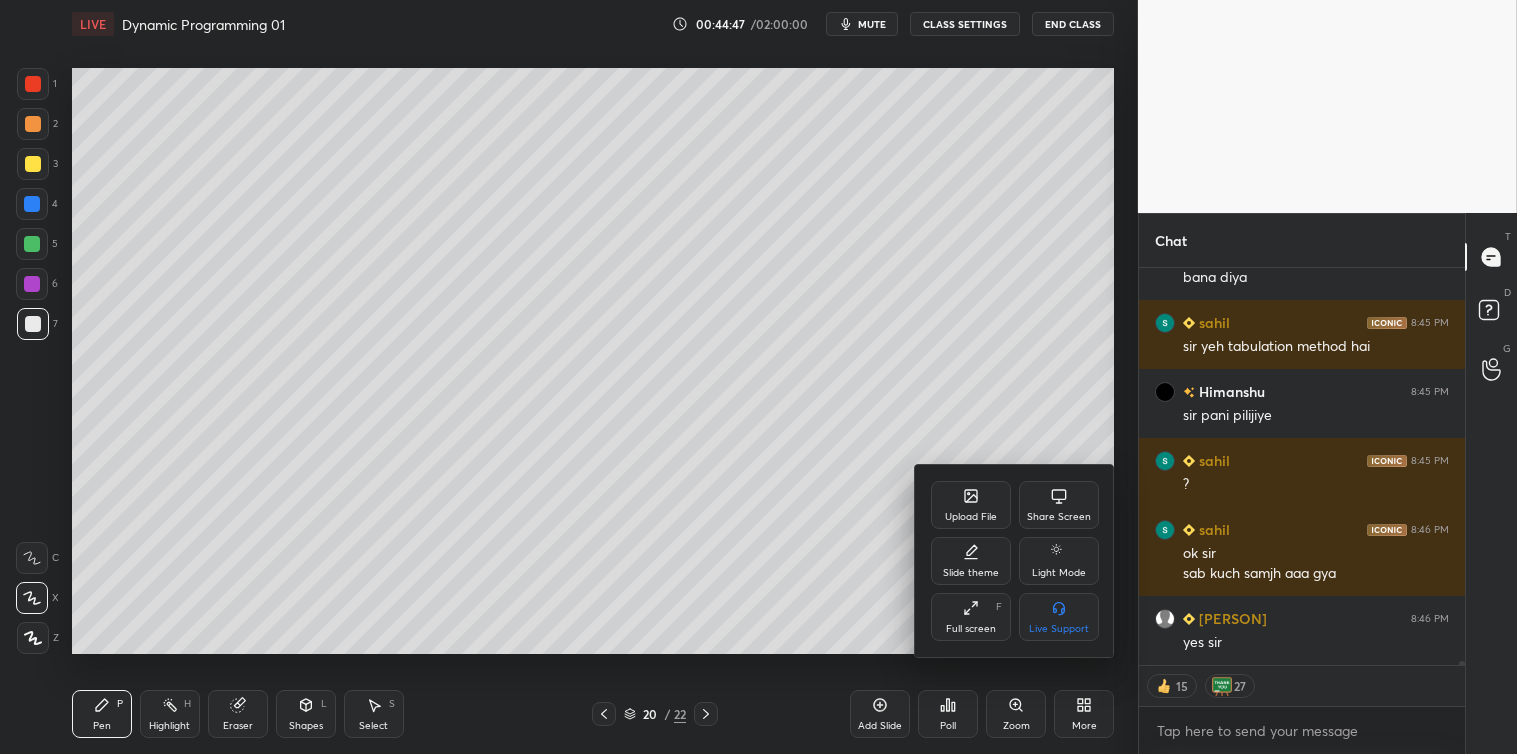 click 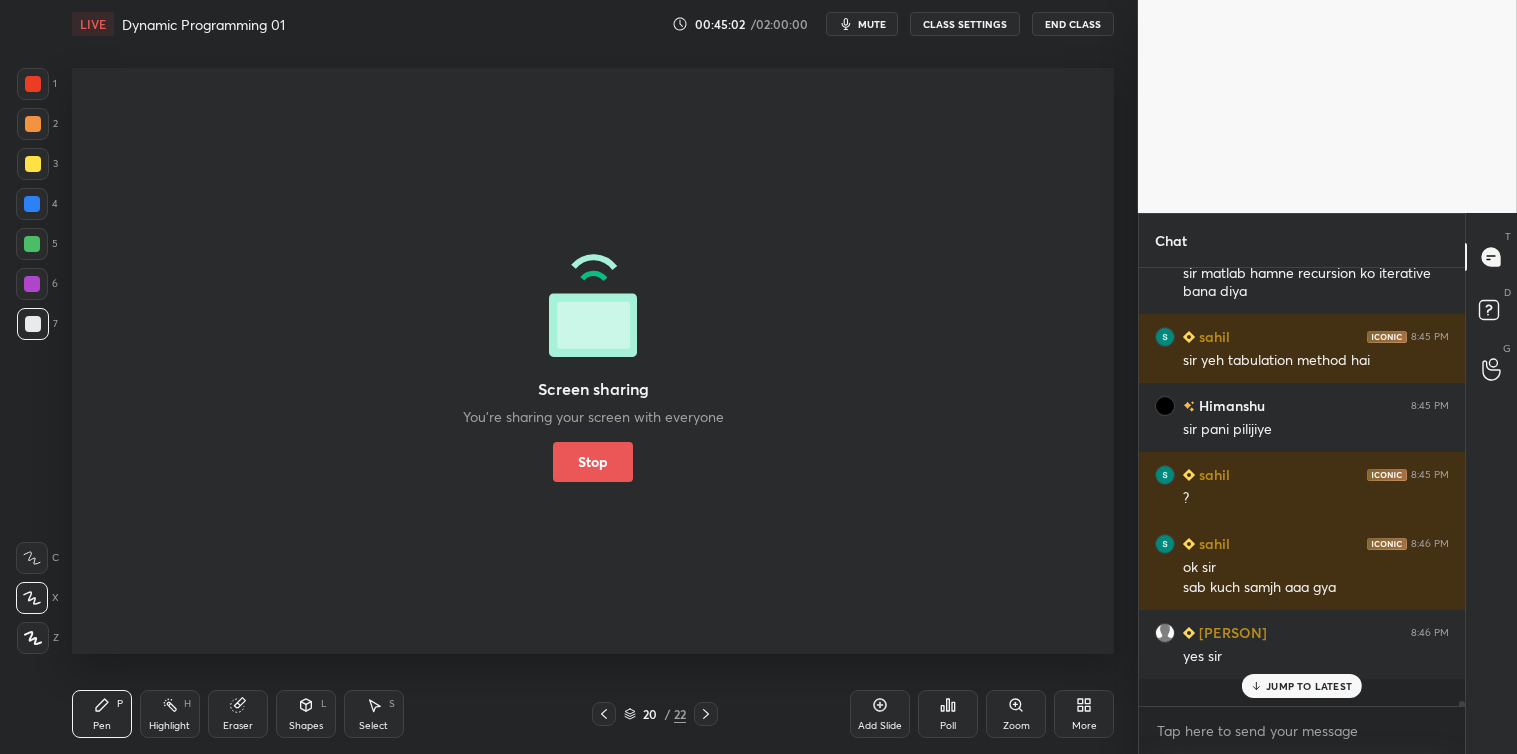 scroll, scrollTop: 6, scrollLeft: 5, axis: both 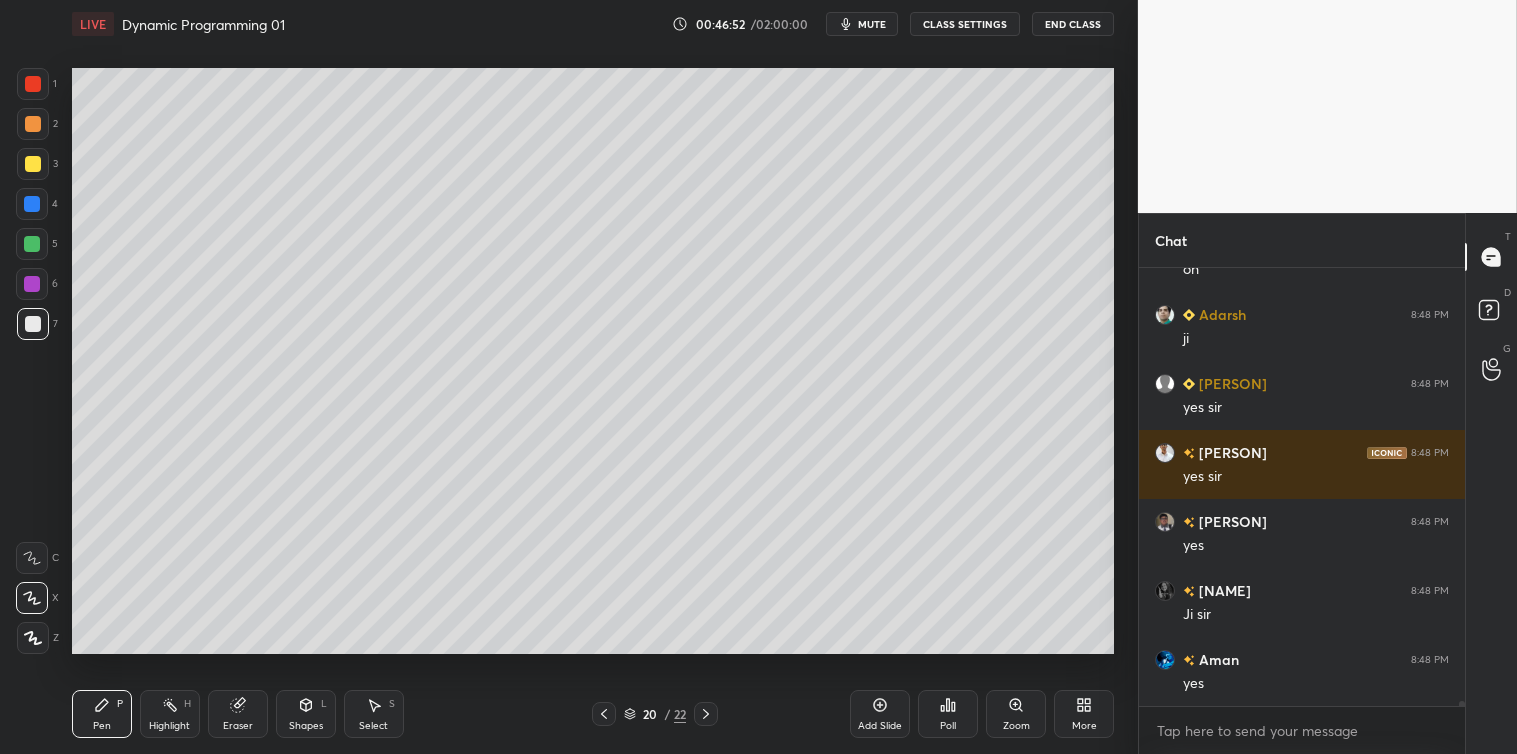 click at bounding box center (33, 164) 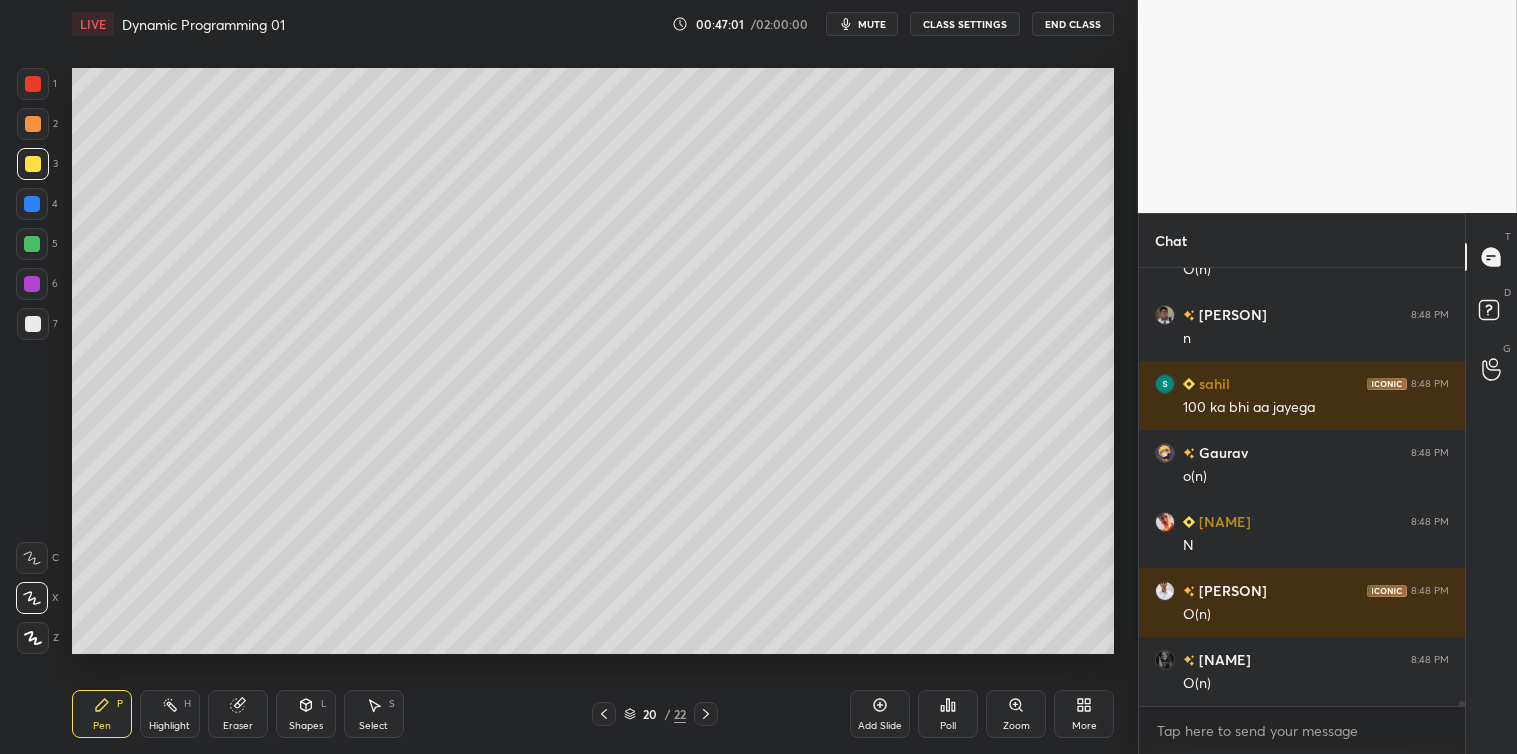 scroll, scrollTop: 38882, scrollLeft: 0, axis: vertical 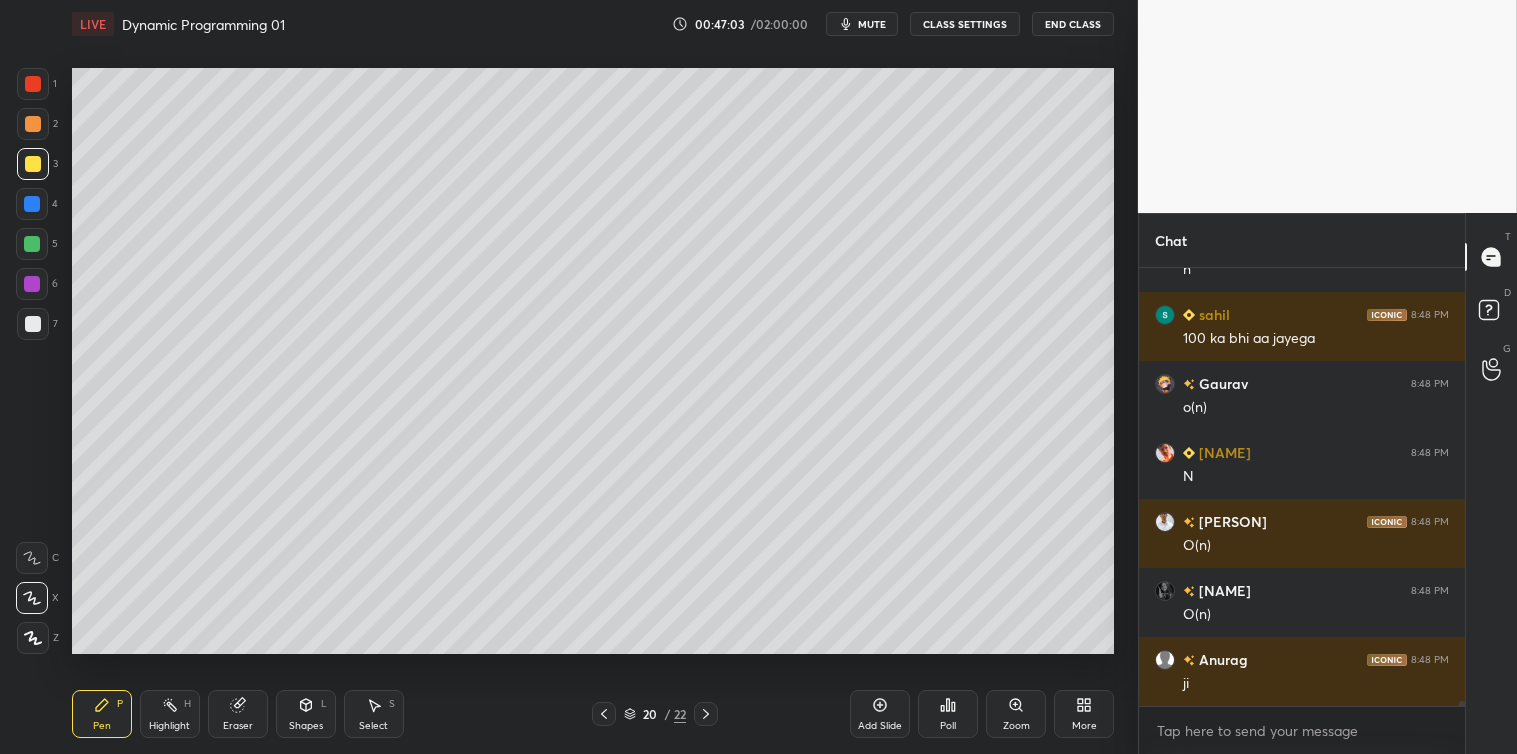 click 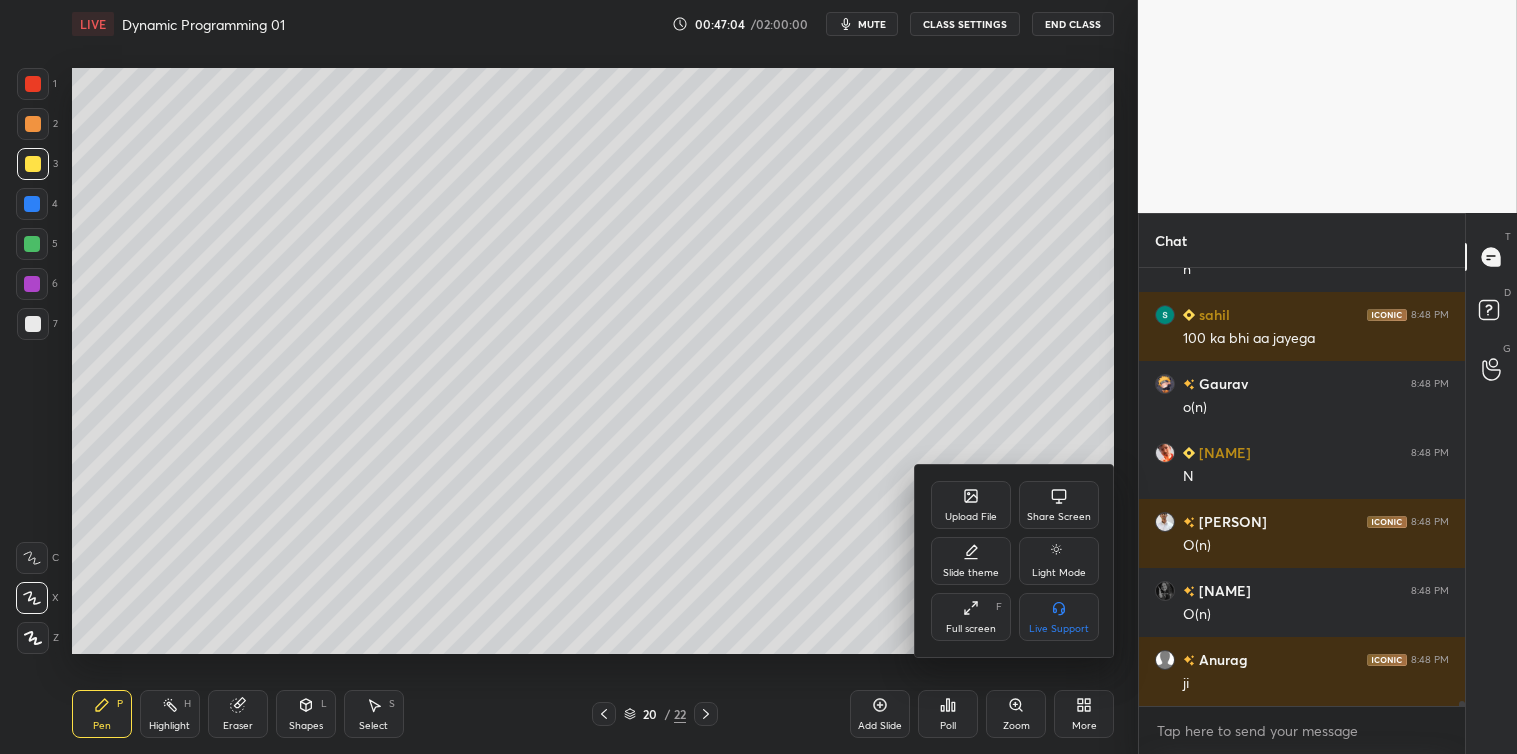 click on "Share Screen" at bounding box center (1059, 517) 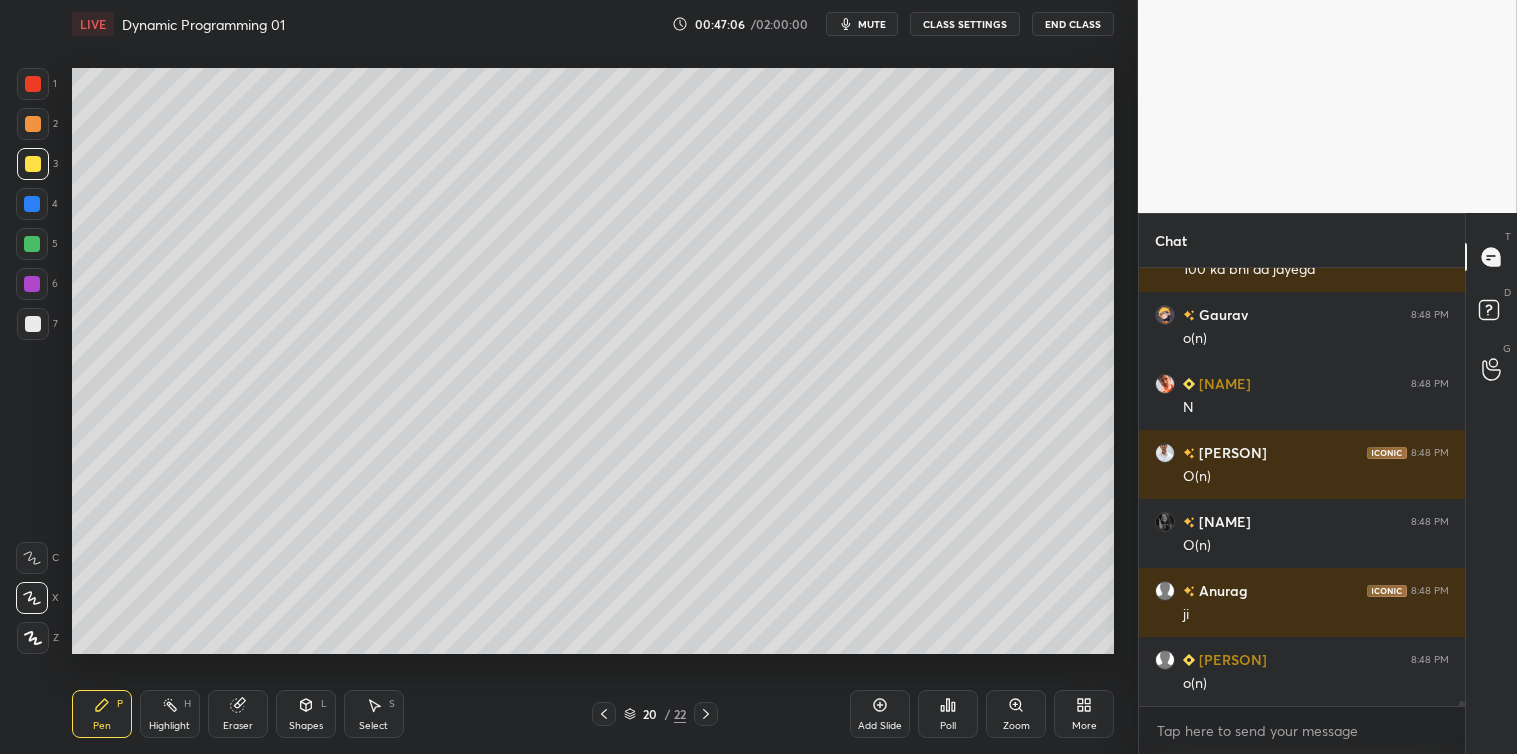 scroll, scrollTop: 39020, scrollLeft: 0, axis: vertical 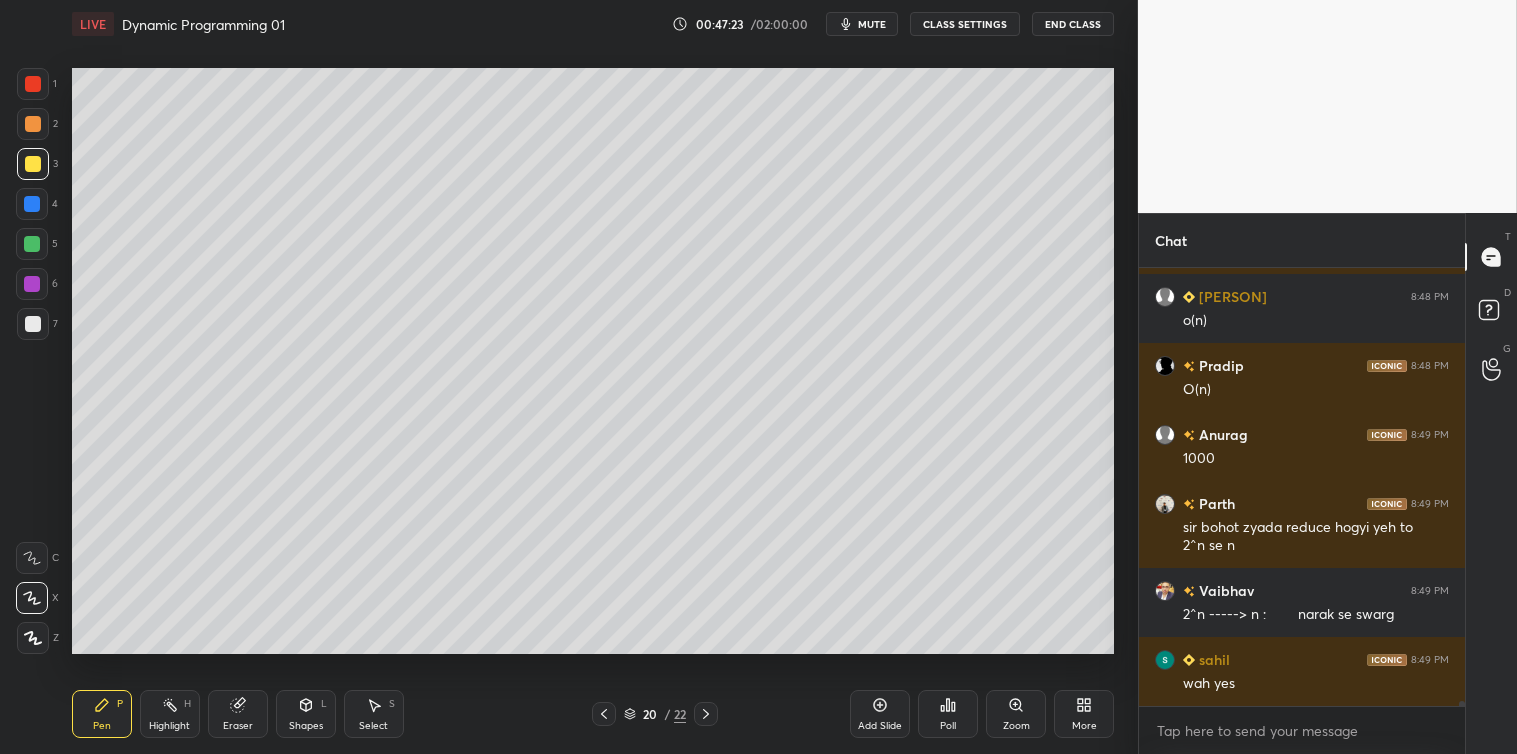 click 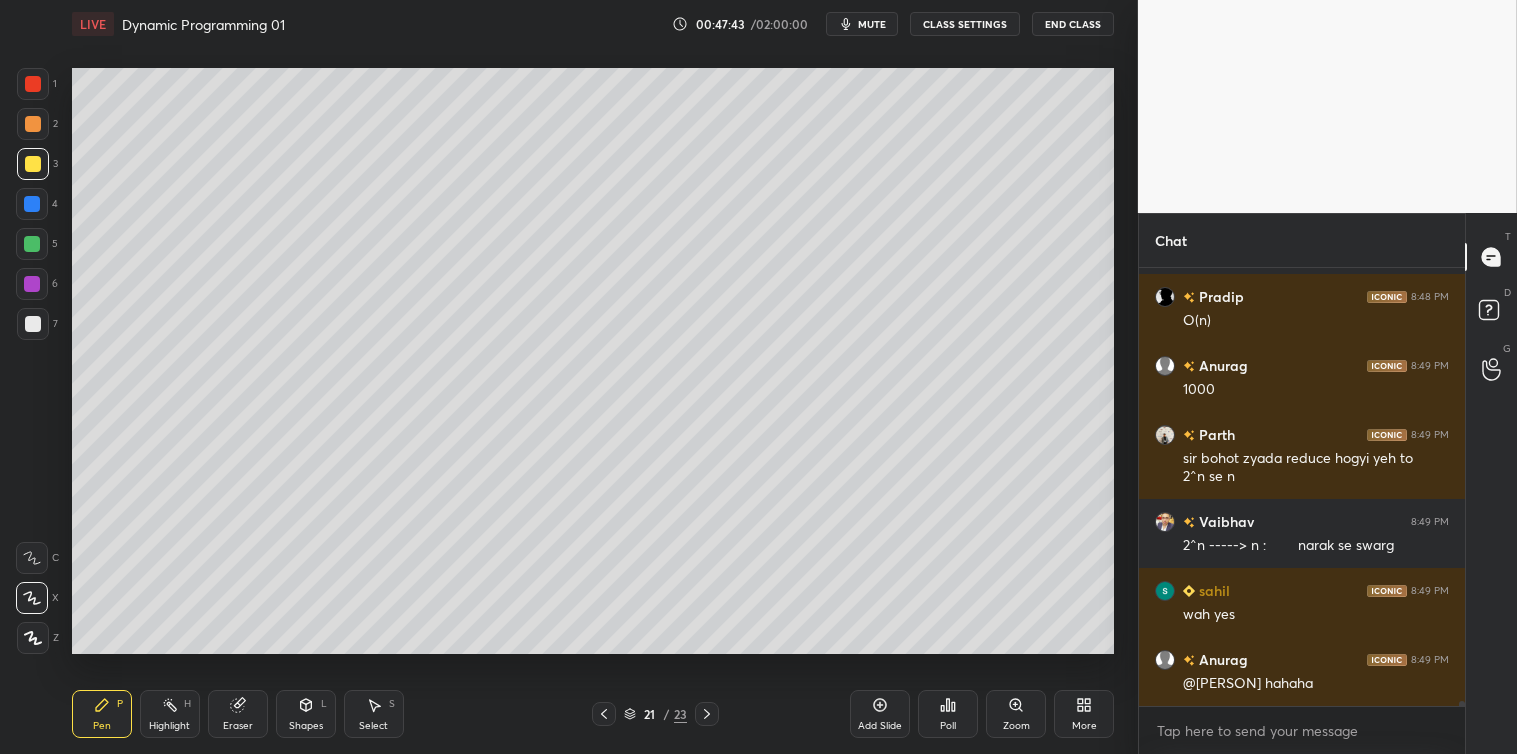 scroll, scrollTop: 39452, scrollLeft: 0, axis: vertical 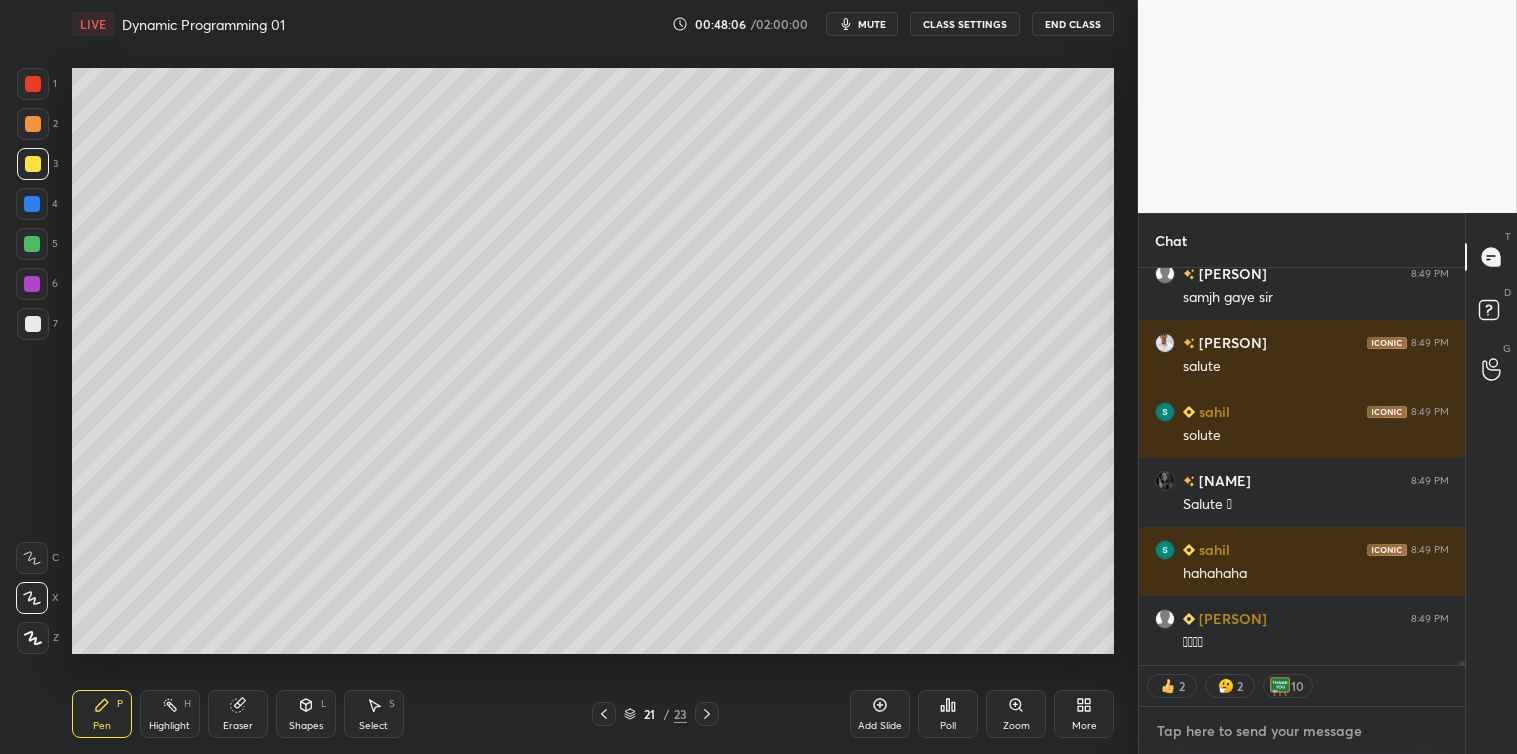 click at bounding box center (1302, 731) 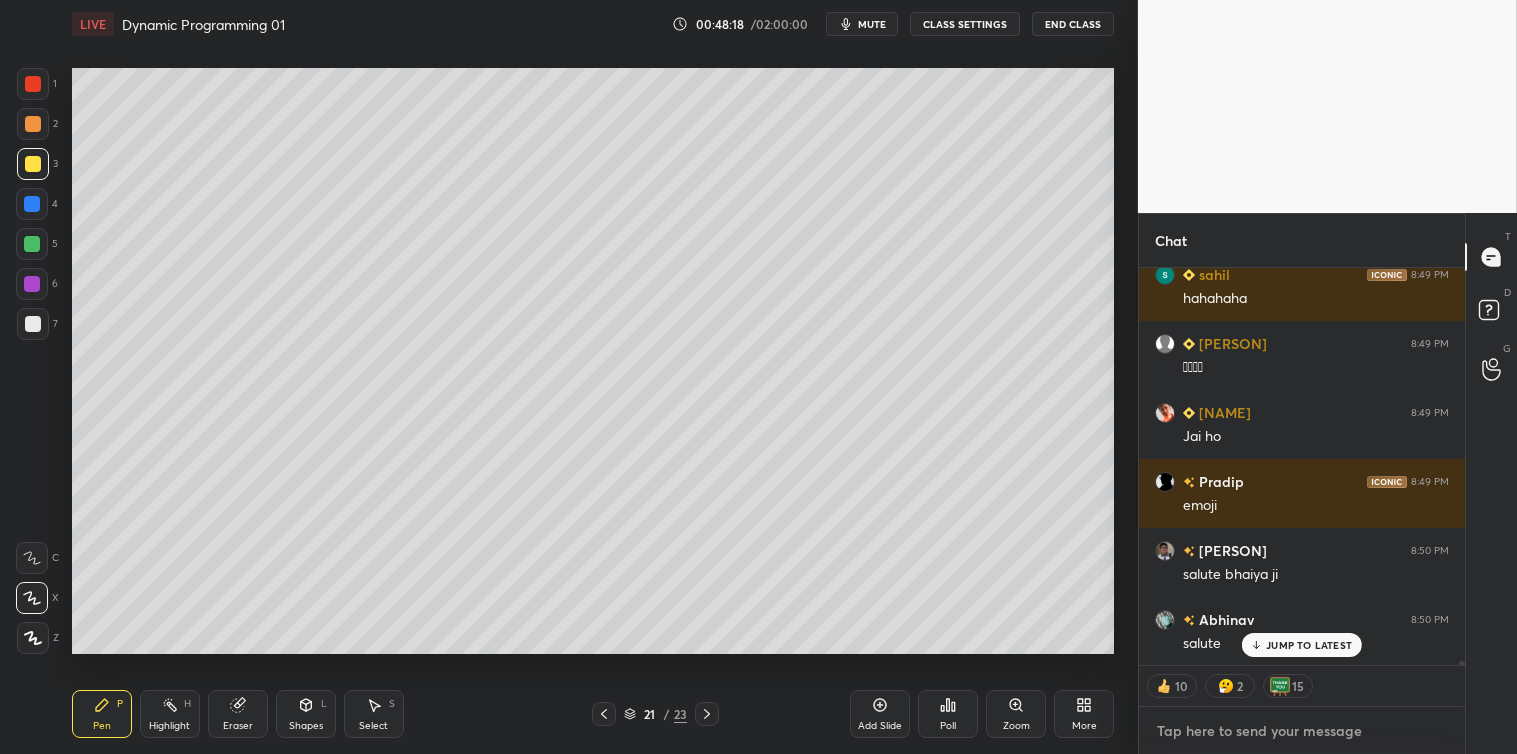 scroll, scrollTop: 41217, scrollLeft: 0, axis: vertical 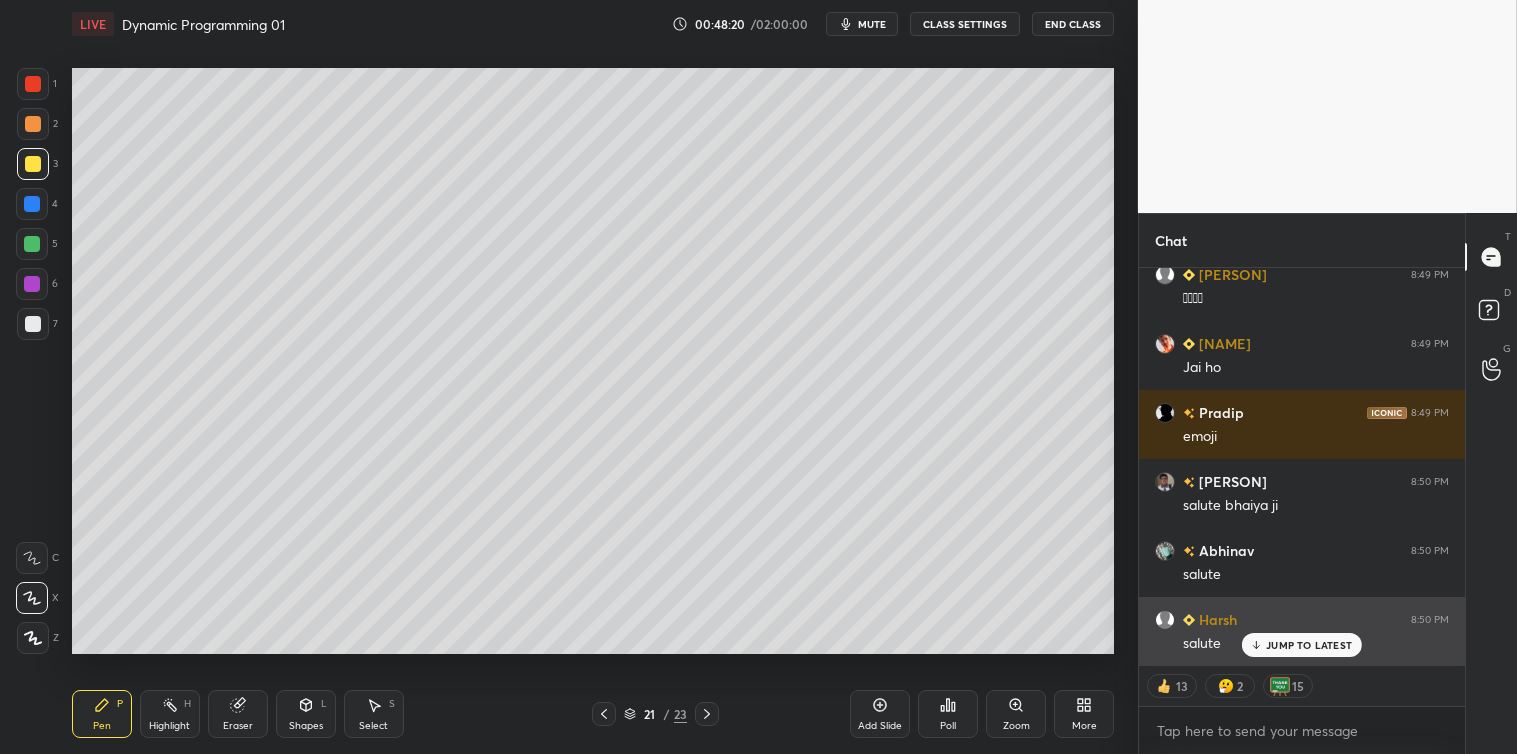 click on "JUMP TO LATEST" at bounding box center (1309, 645) 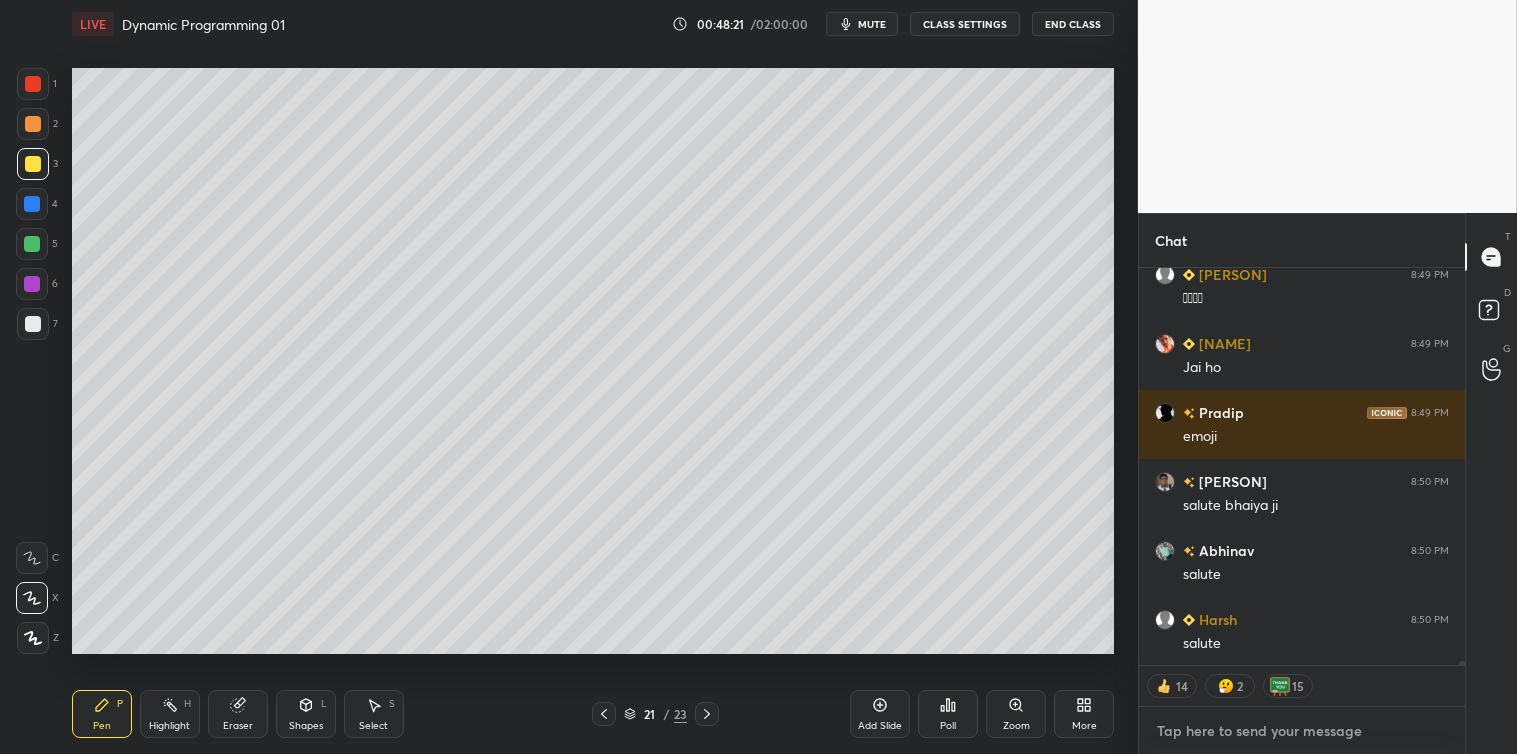 click at bounding box center (1302, 731) 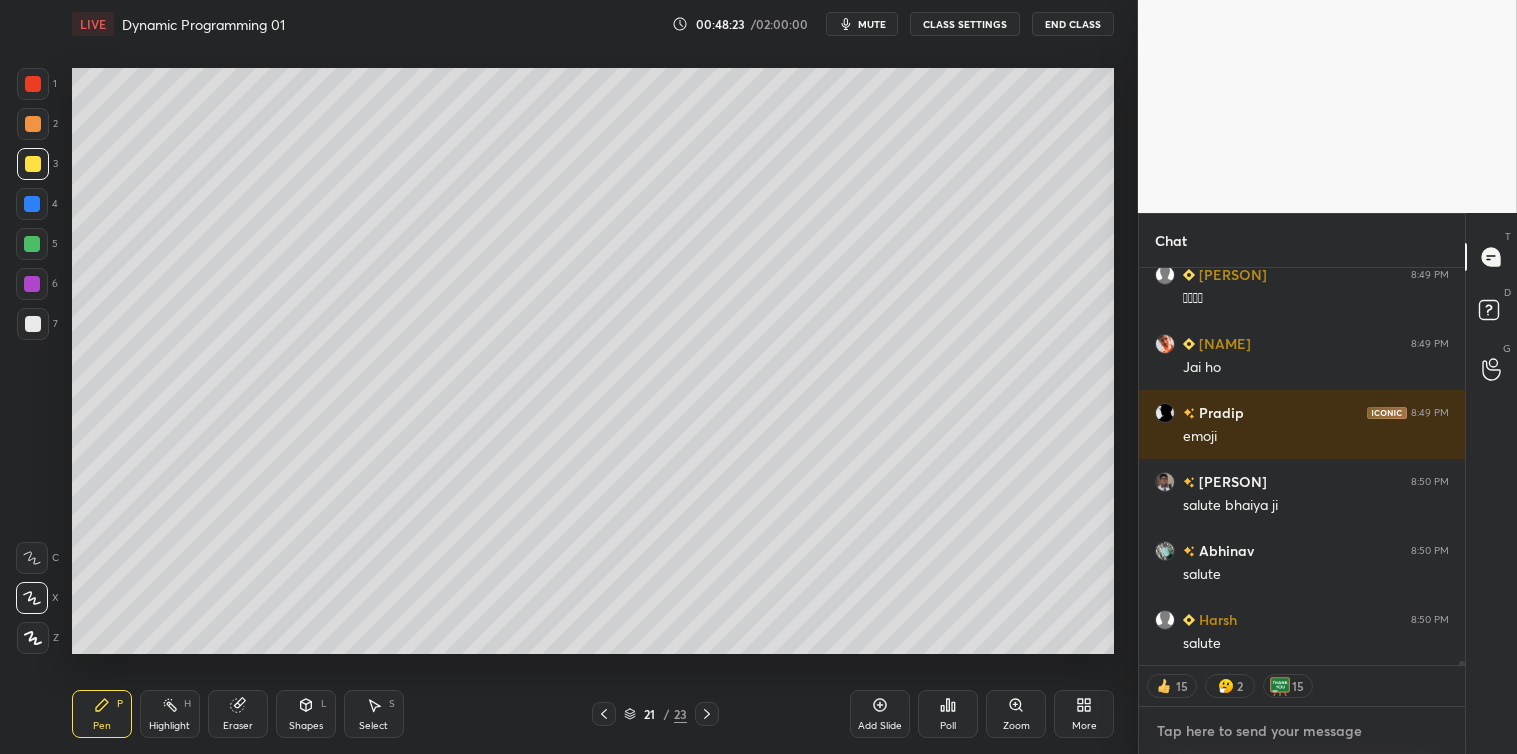 scroll, scrollTop: 41265, scrollLeft: 0, axis: vertical 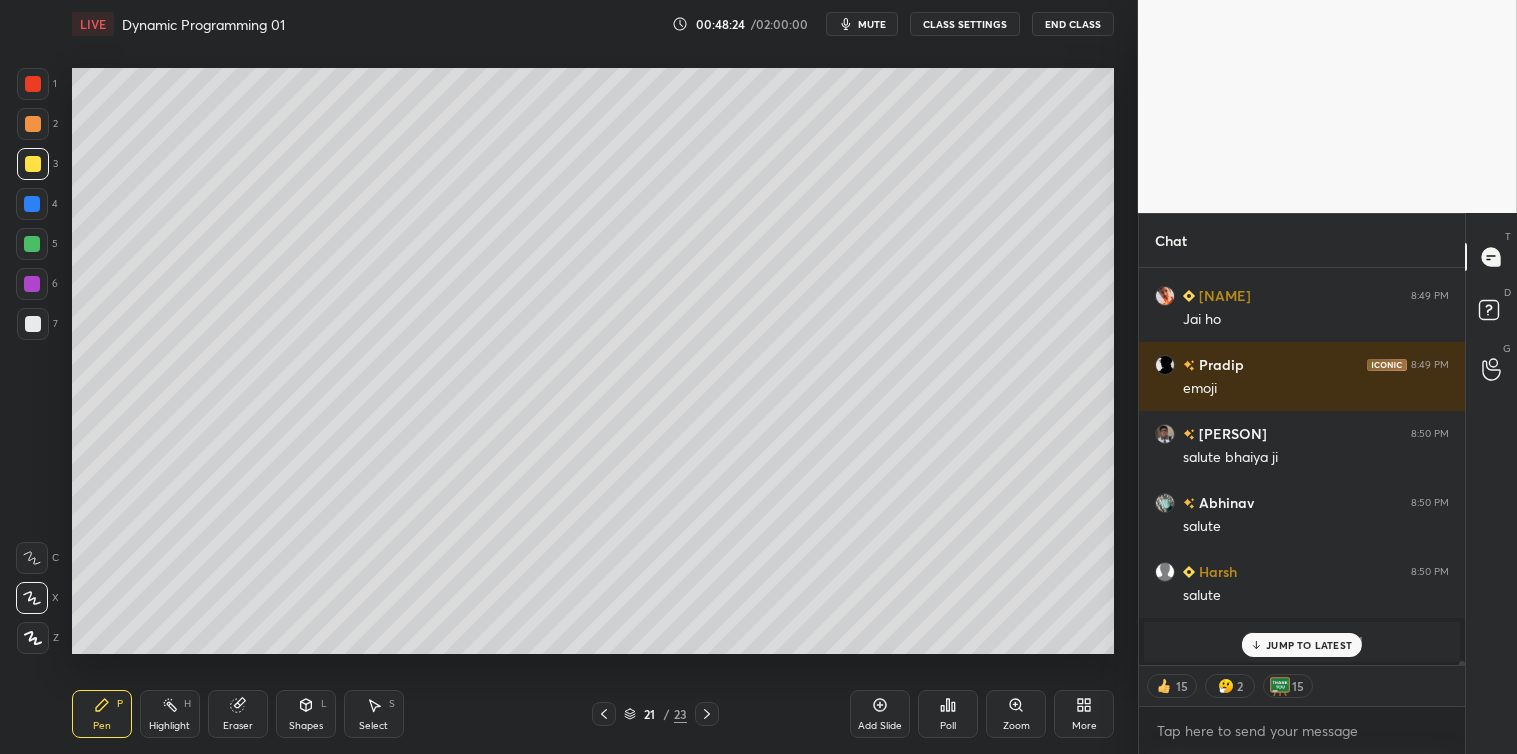 click on "[PERSON] 8:49 PM Badiya aya [PERSON] 8:49 PM Clr sir [PERSON] 8:49 PM yes [PERSON] 8:49 PM 🆑 r [PERSON] 8:49 PM mst clear sir [PERSON] 8:49 PM samjh gaye sir [PERSON] 8:49 PM salute [PERSON] 8:49 PM solute [PERSON] 8:49 PM Salute 🫡 [PERSON] 8:49 PM hahahaha [PERSON] 8:49 PM 🫡🫡🫡🫡 [PERSON] 8:49 PM Jai ho [PERSON] 8:49 PM emoji [PERSON] 8:50 PM salute bhaiya ji [PERSON] 8:50 PM salute [PERSON]  joined" at bounding box center [1302, 466] 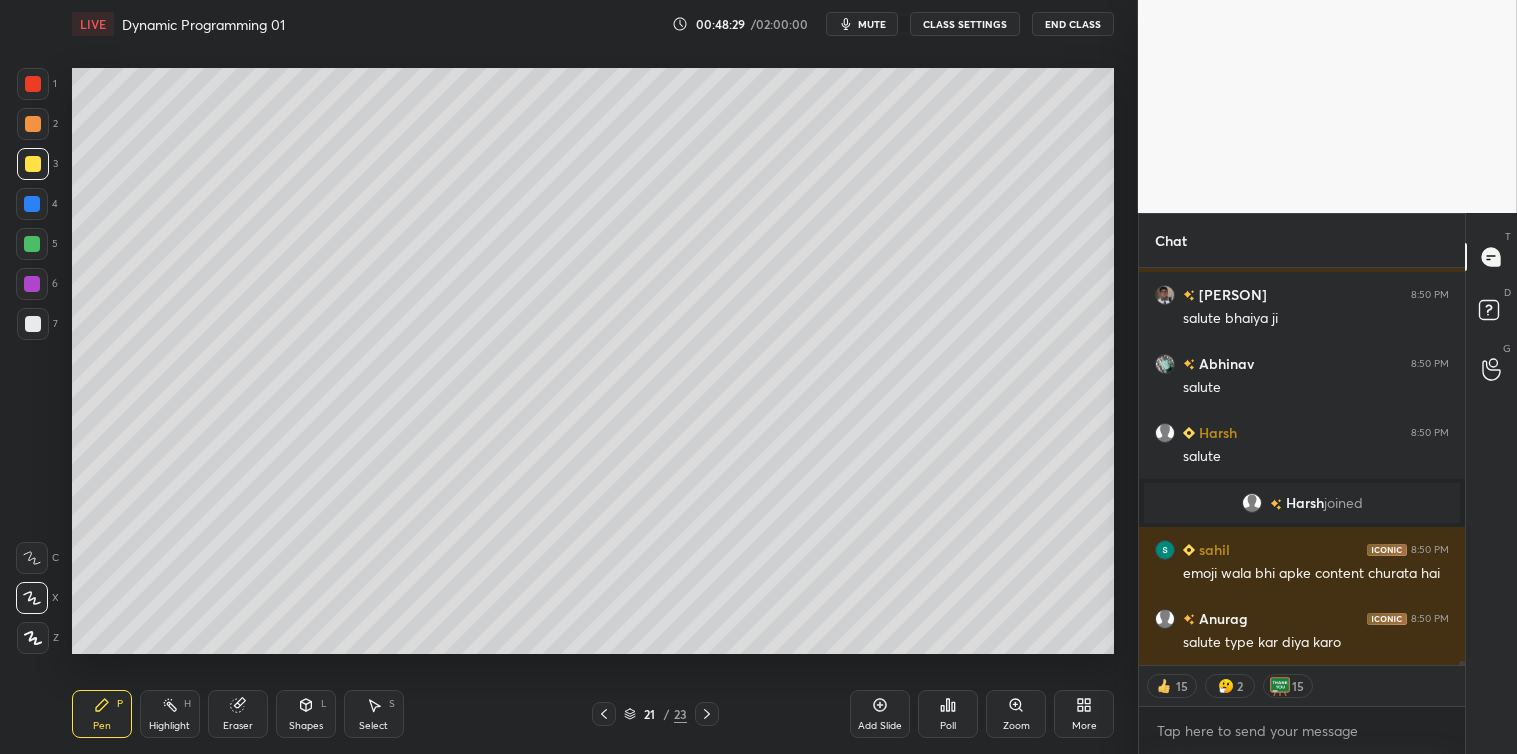 scroll, scrollTop: 36062, scrollLeft: 0, axis: vertical 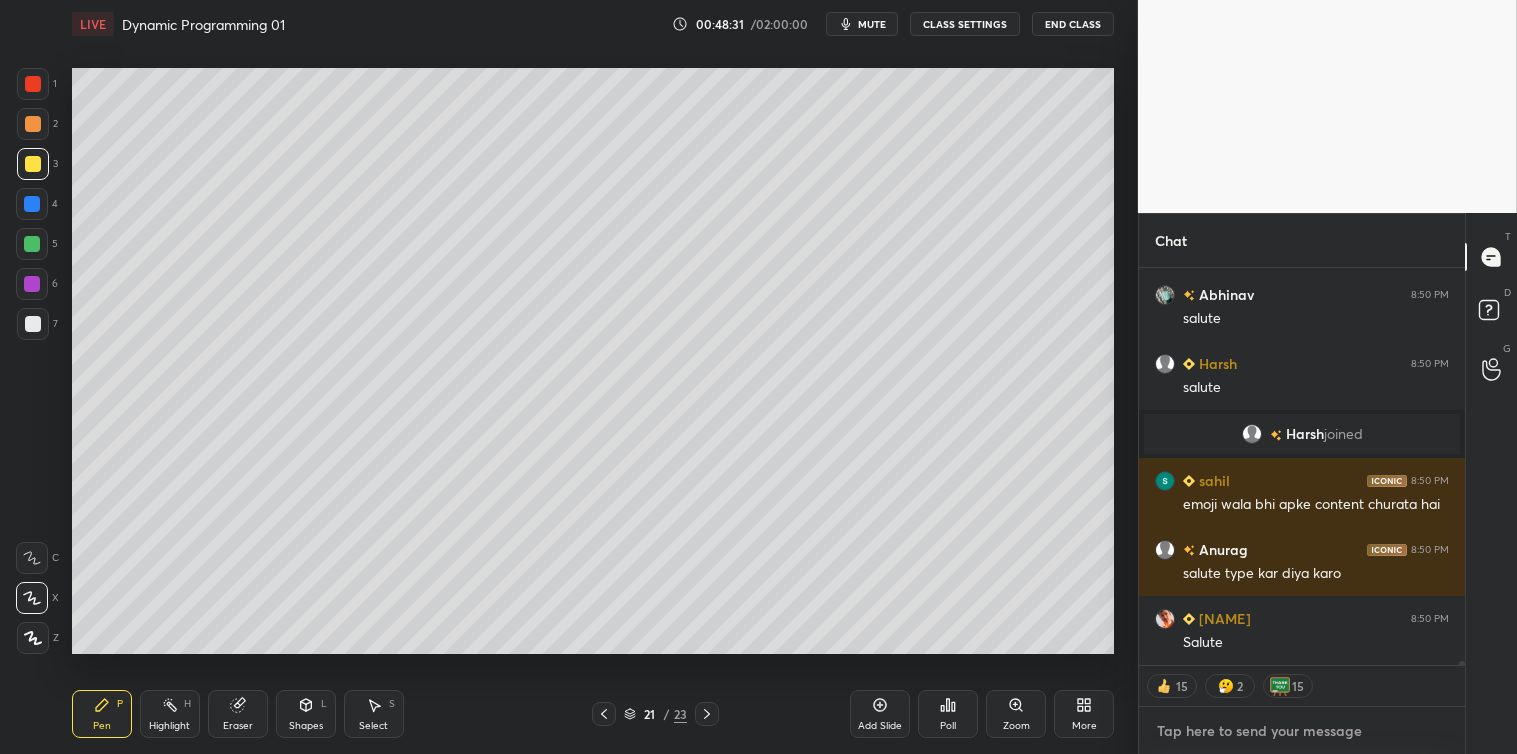 click at bounding box center (1302, 731) 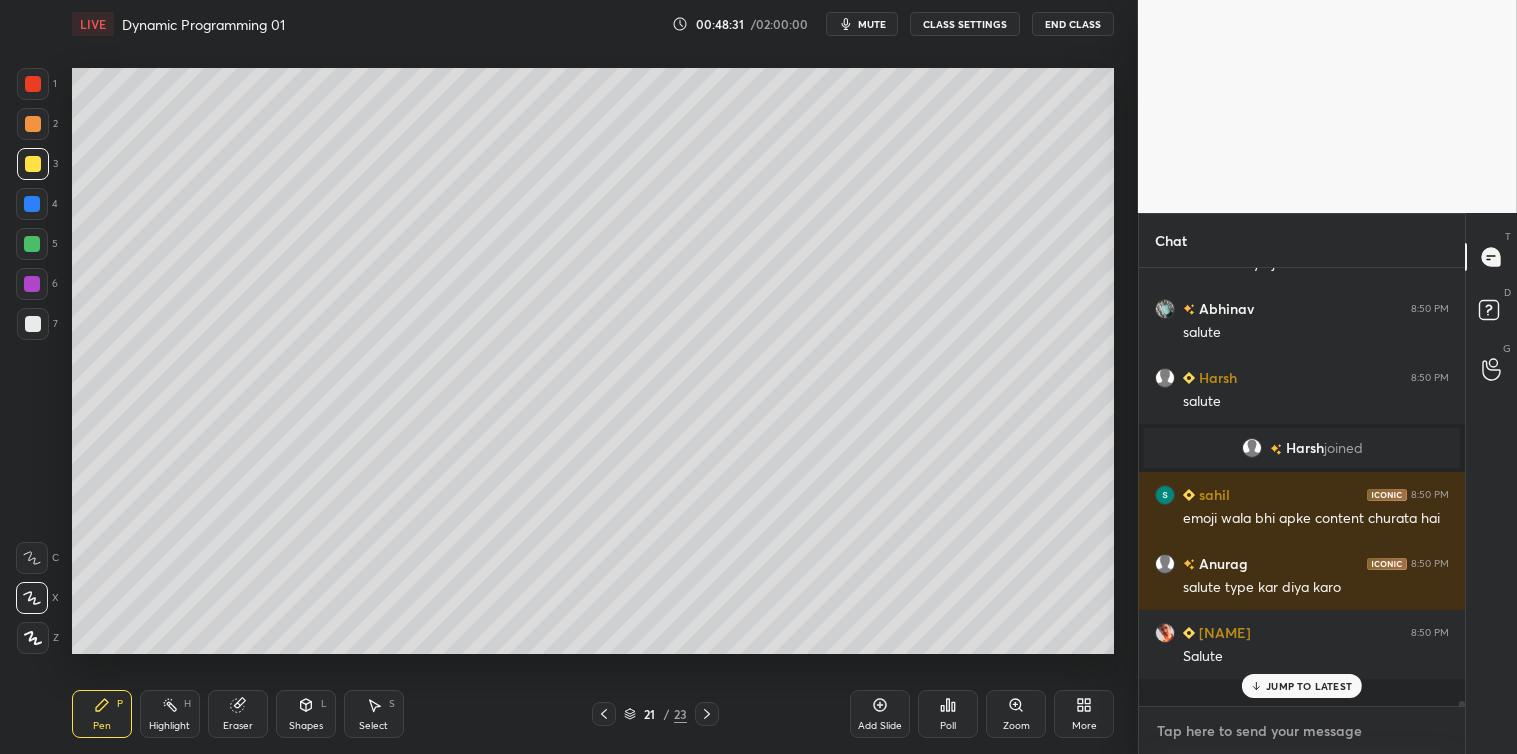 scroll, scrollTop: 6, scrollLeft: 5, axis: both 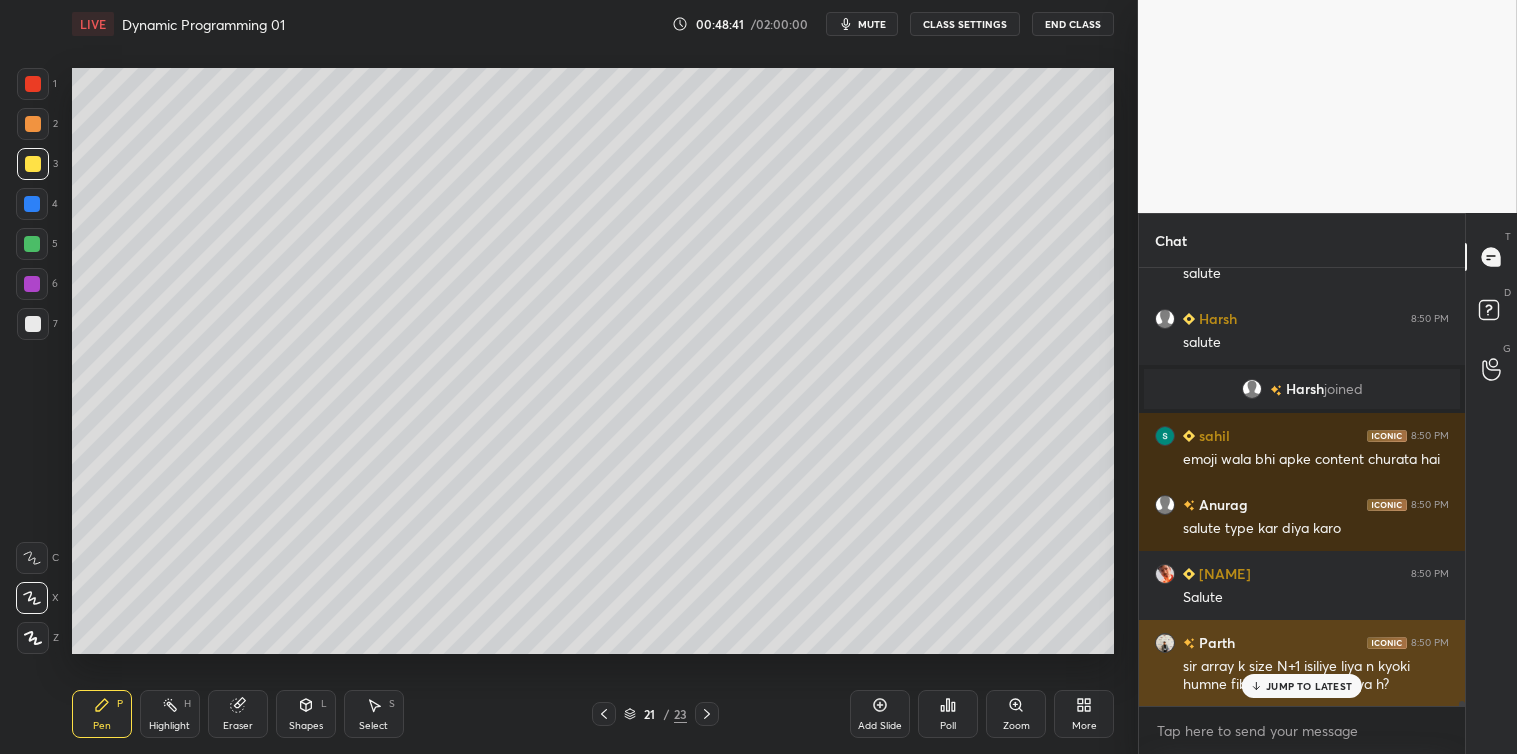 click 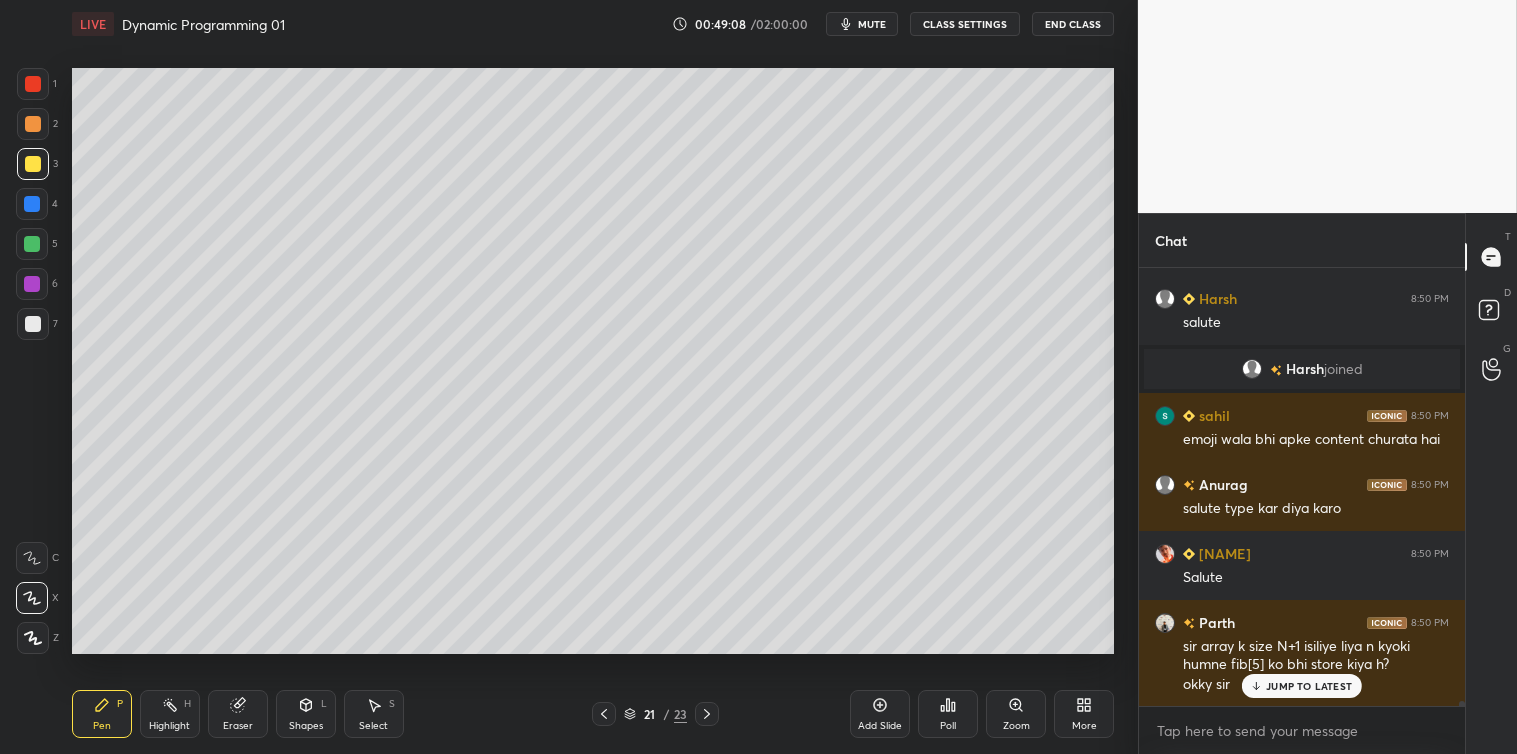 scroll, scrollTop: 36196, scrollLeft: 0, axis: vertical 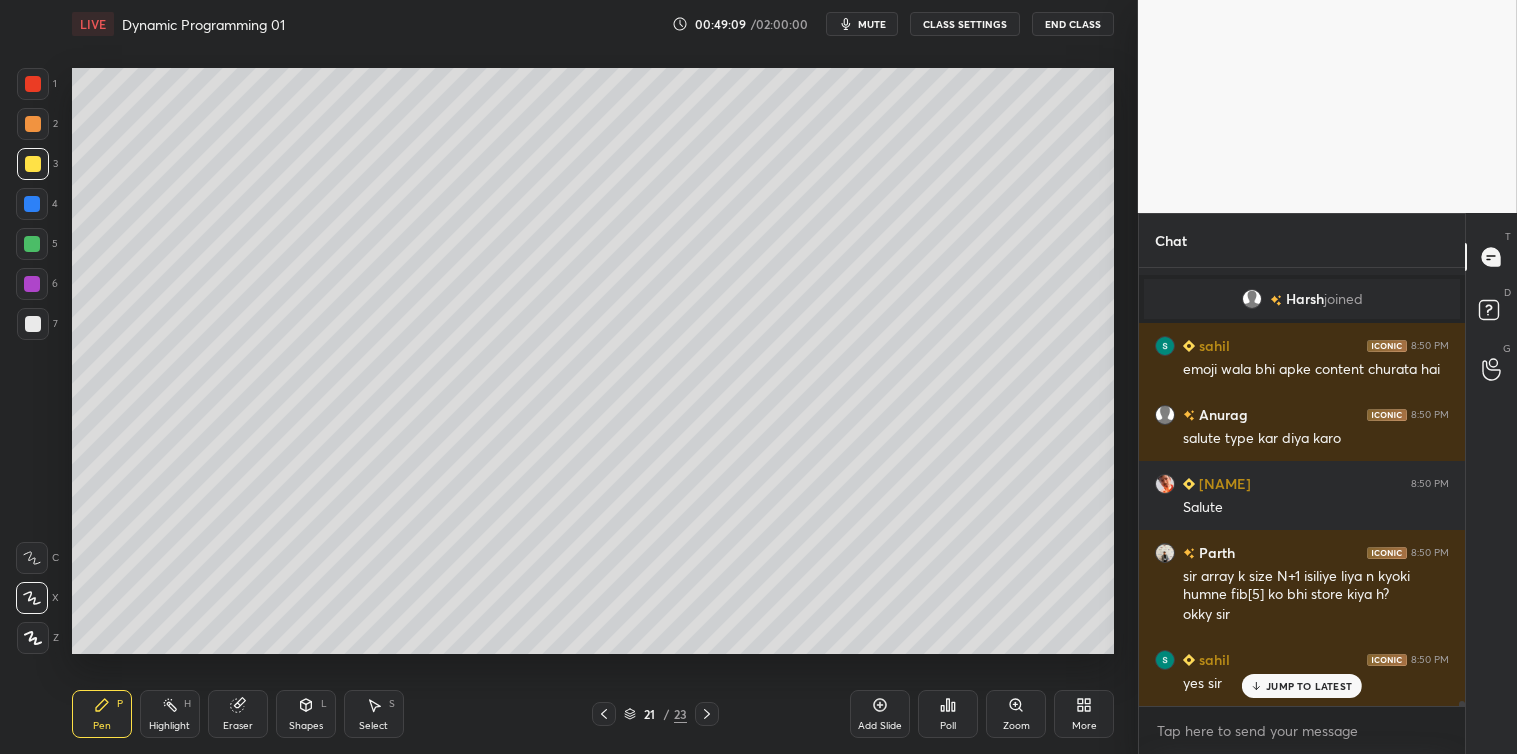 click on "Add Slide" at bounding box center (880, 714) 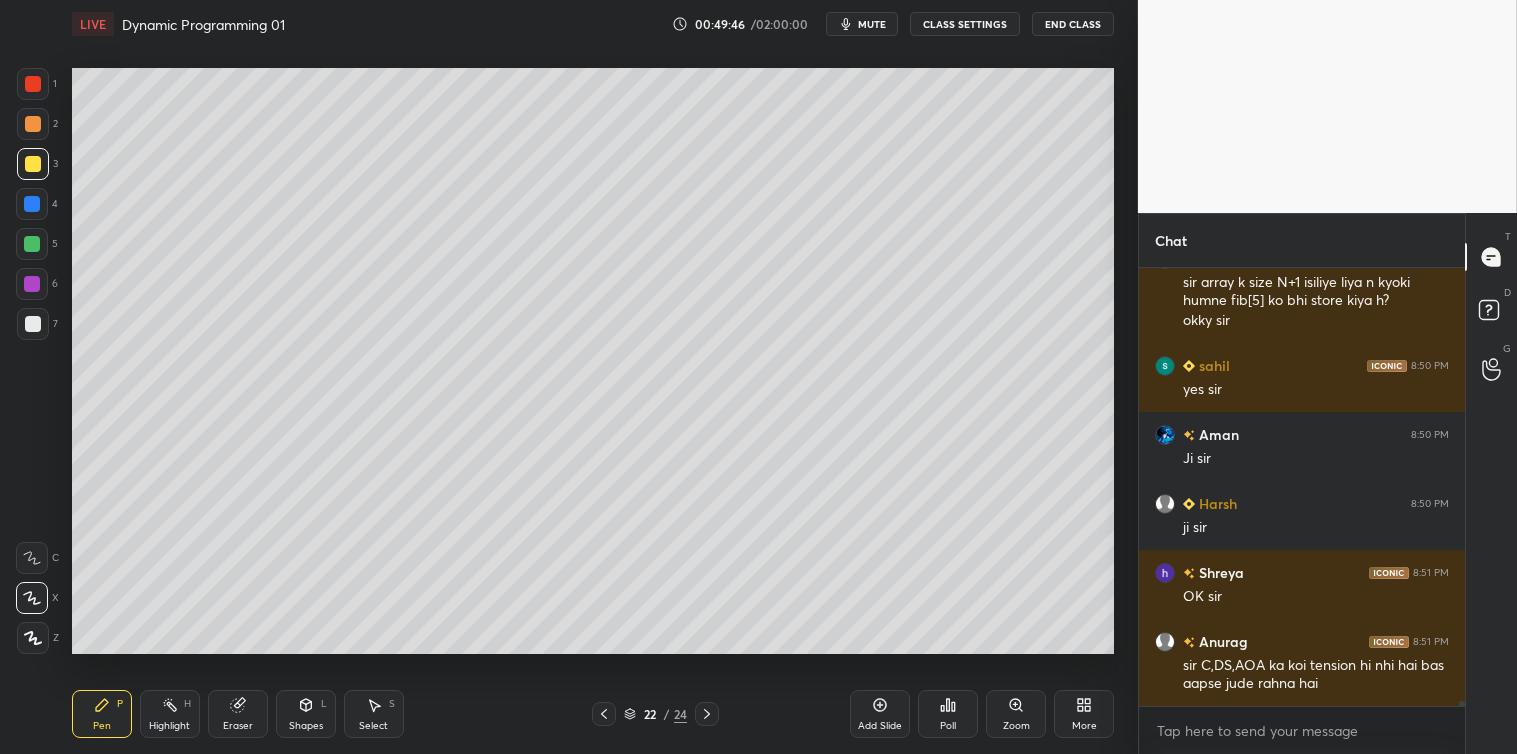 scroll, scrollTop: 36560, scrollLeft: 0, axis: vertical 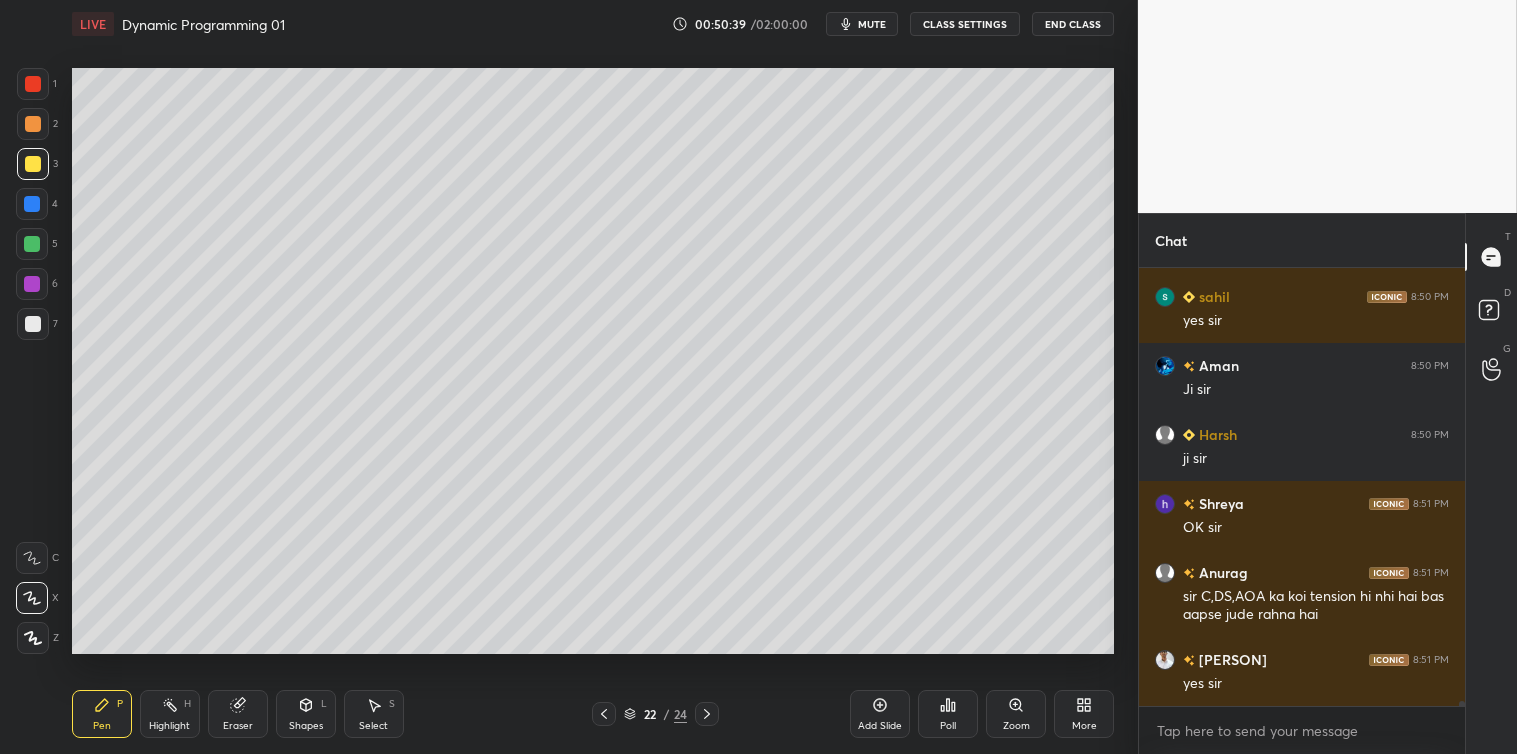 click at bounding box center [33, 324] 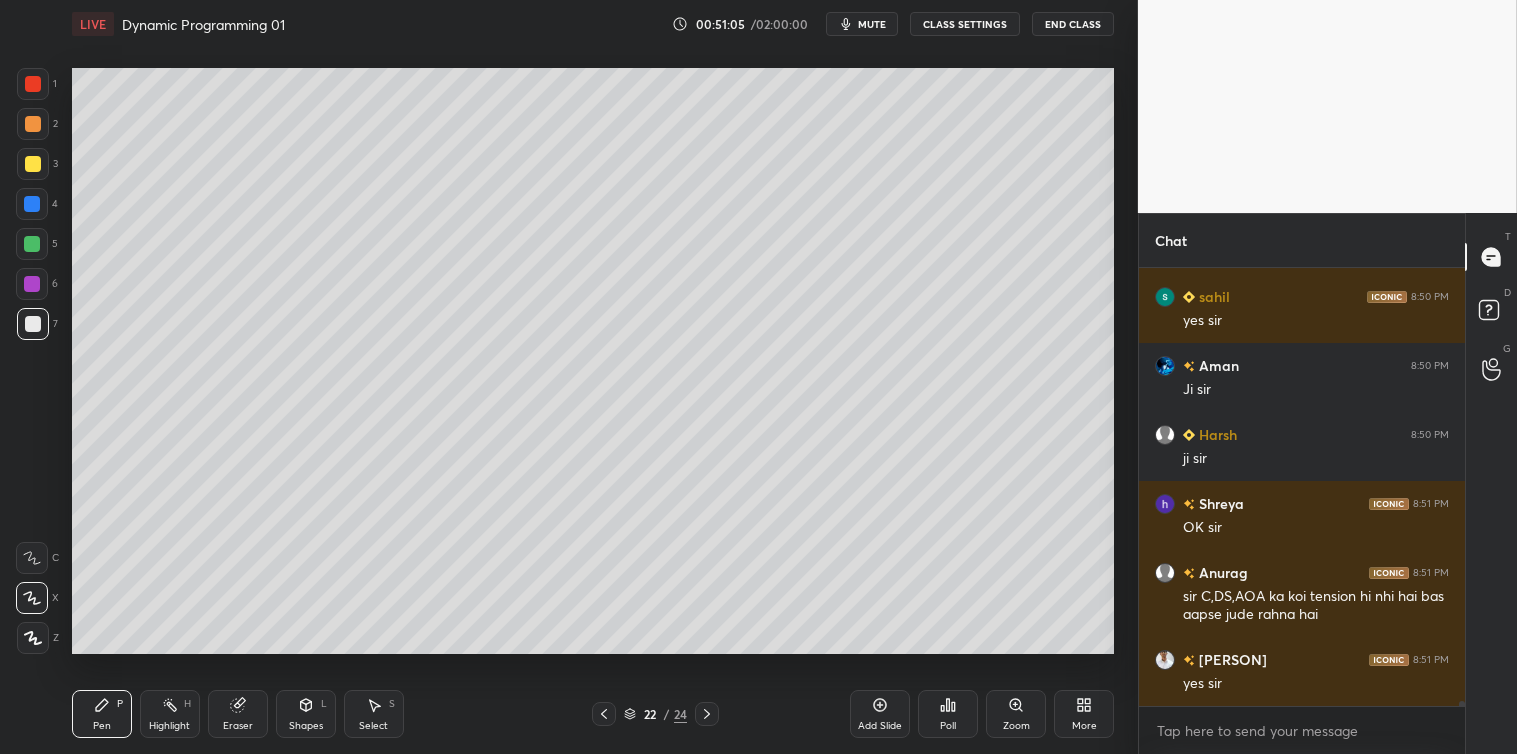 click on "Add Slide" at bounding box center (880, 714) 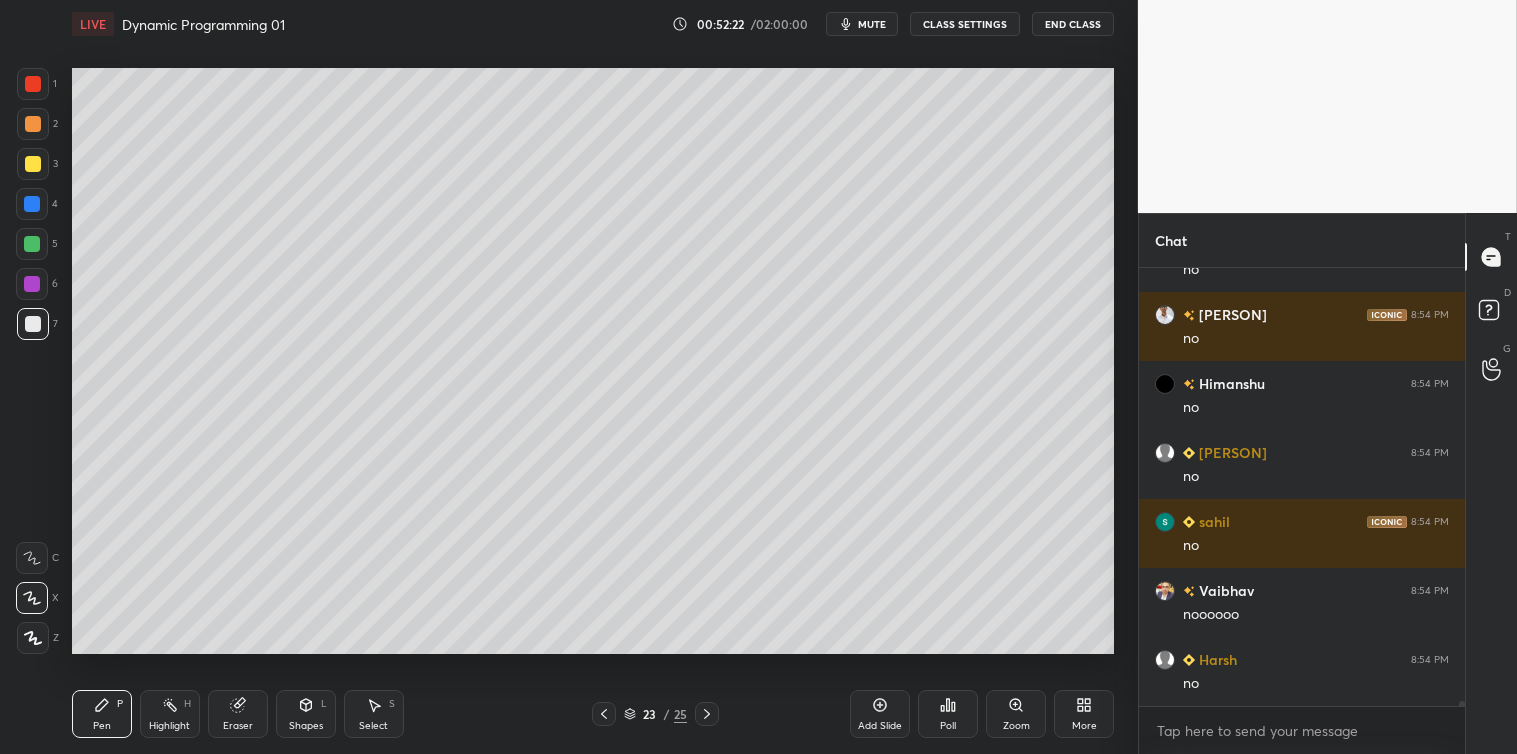 scroll, scrollTop: 39734, scrollLeft: 0, axis: vertical 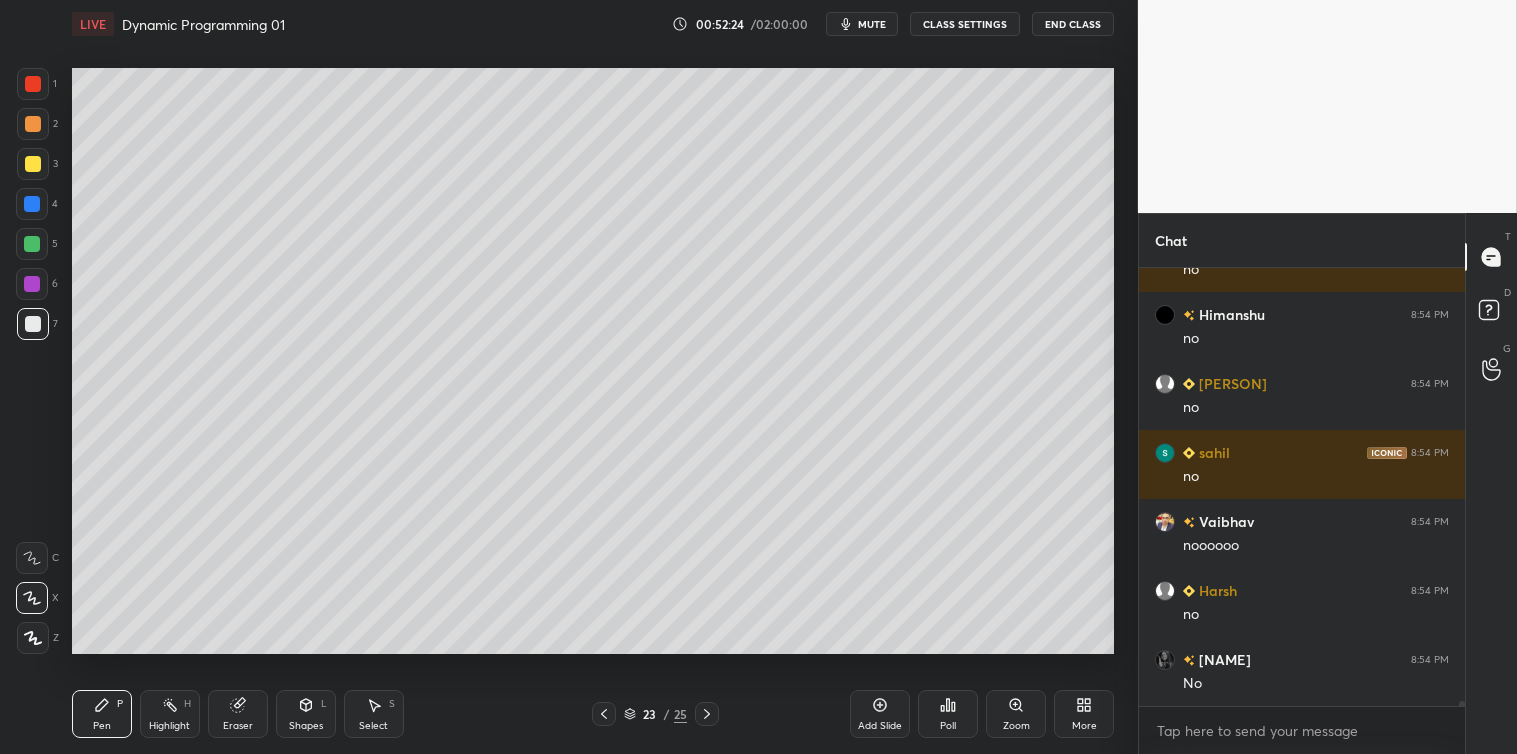 click 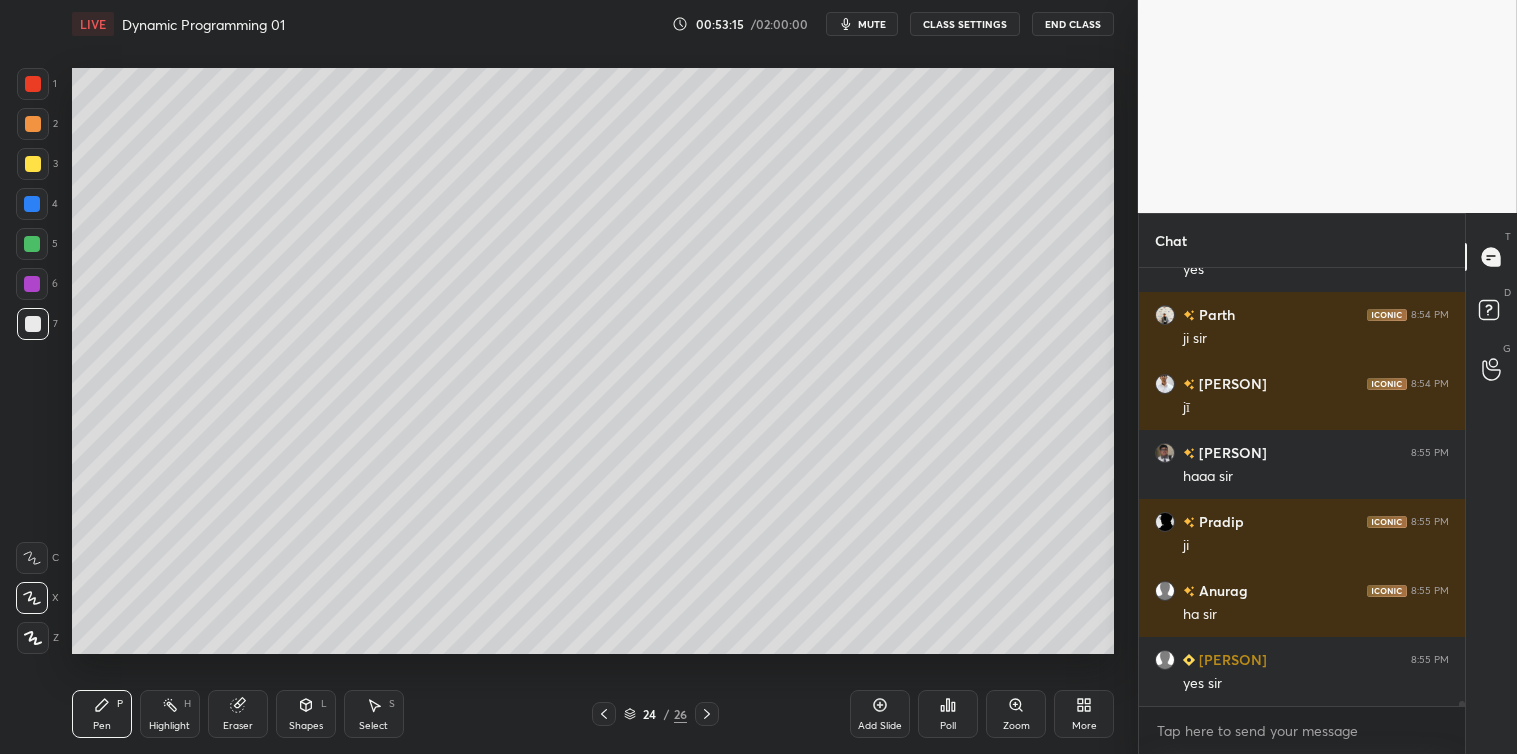 scroll, scrollTop: 39711, scrollLeft: 0, axis: vertical 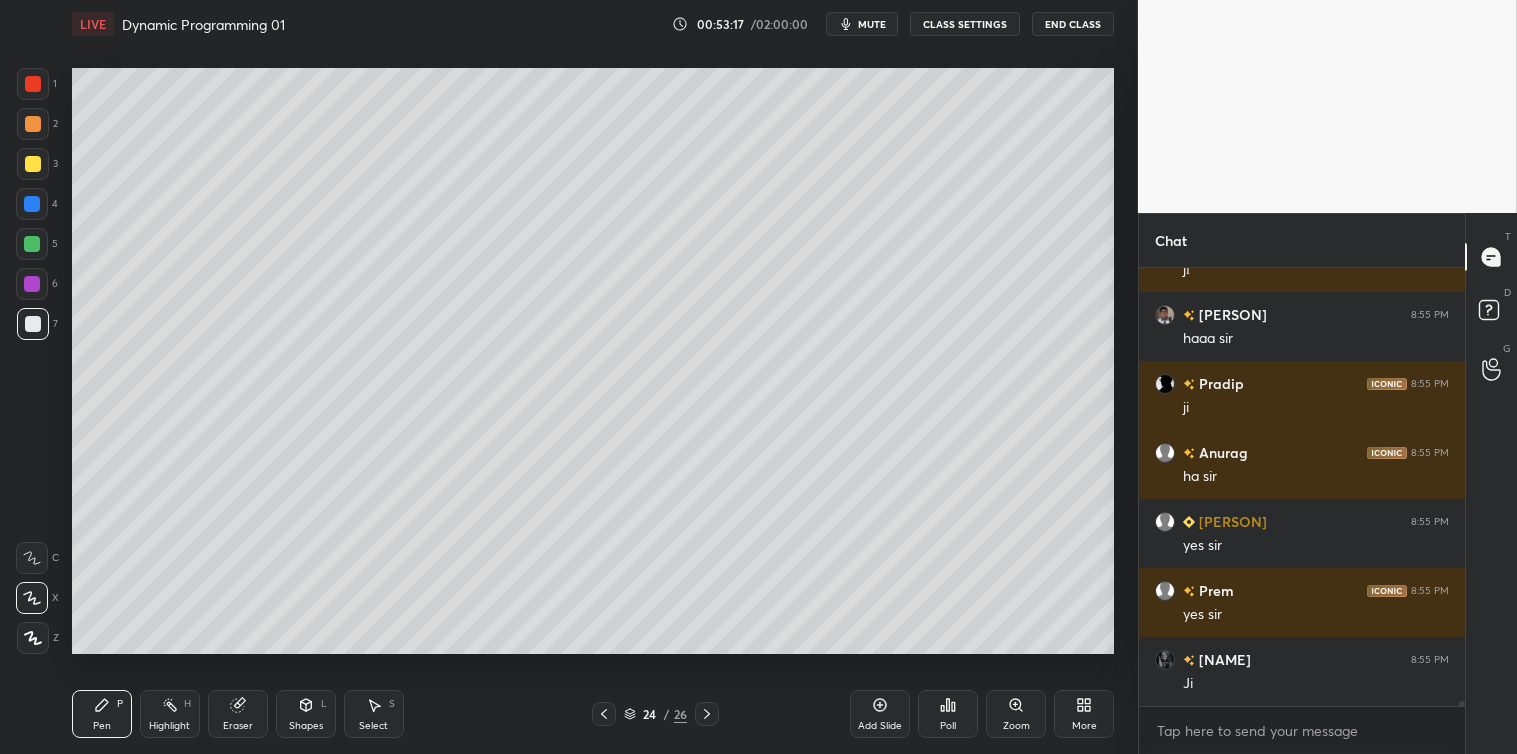 click at bounding box center [33, 164] 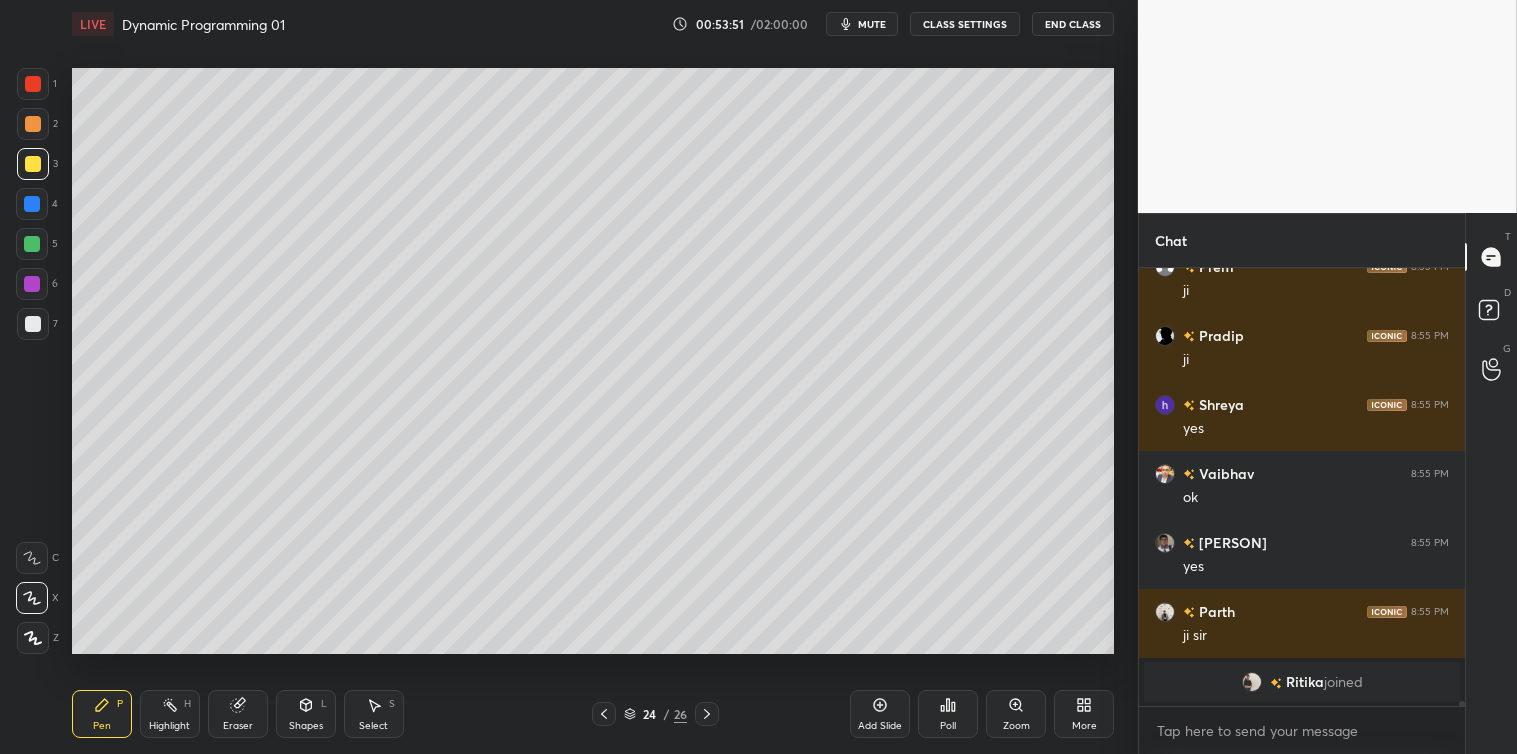 scroll, scrollTop: 40863, scrollLeft: 0, axis: vertical 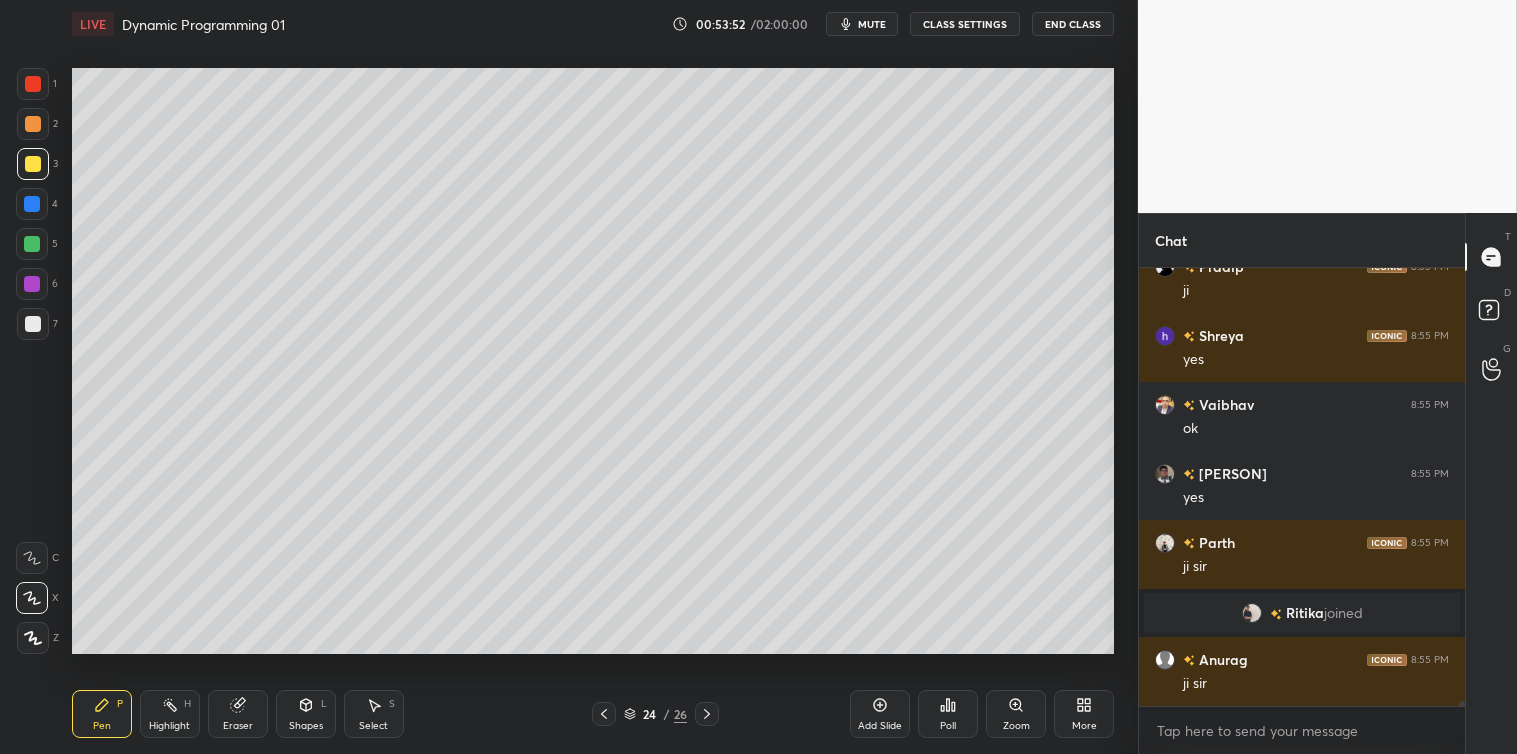 click on "Add Slide" at bounding box center [880, 714] 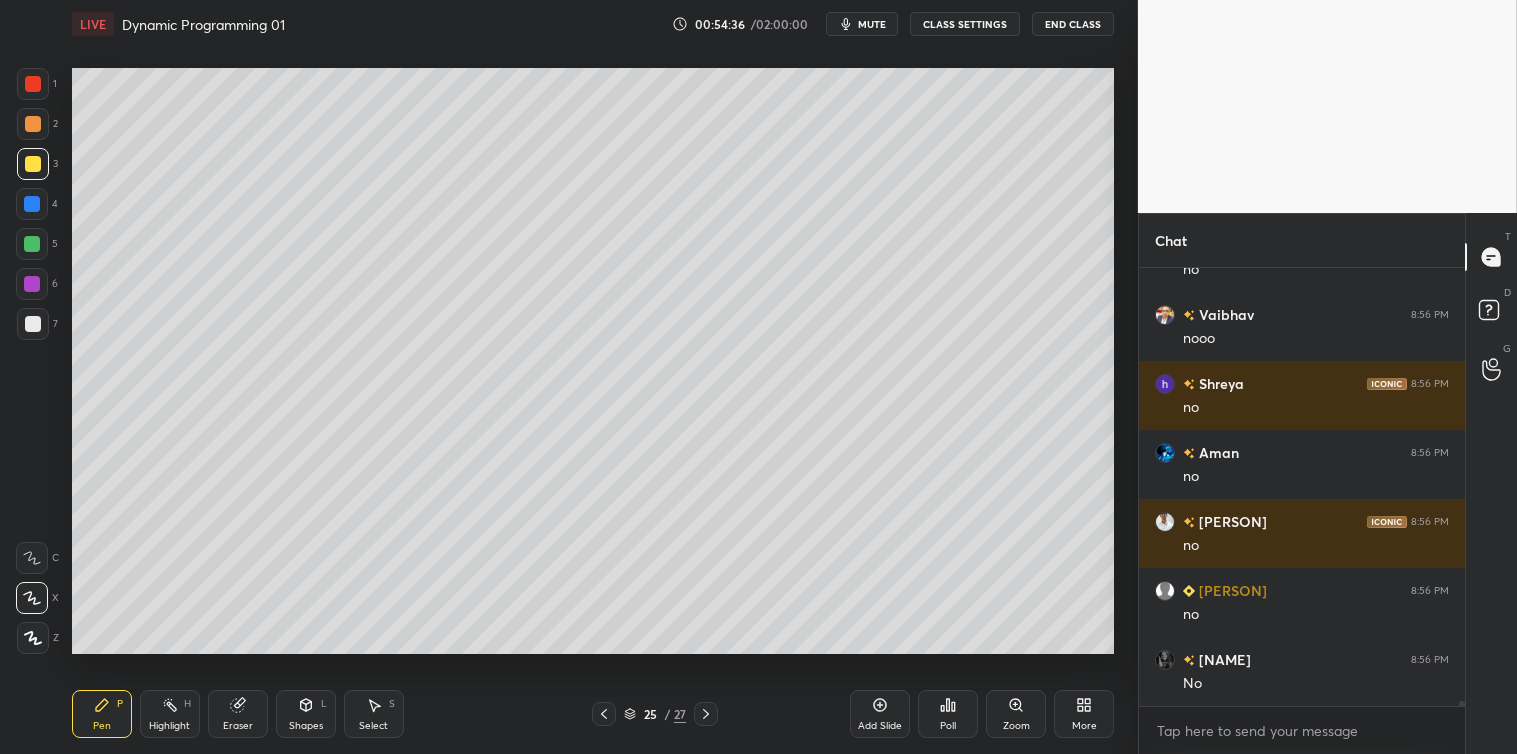scroll, scrollTop: 42174, scrollLeft: 0, axis: vertical 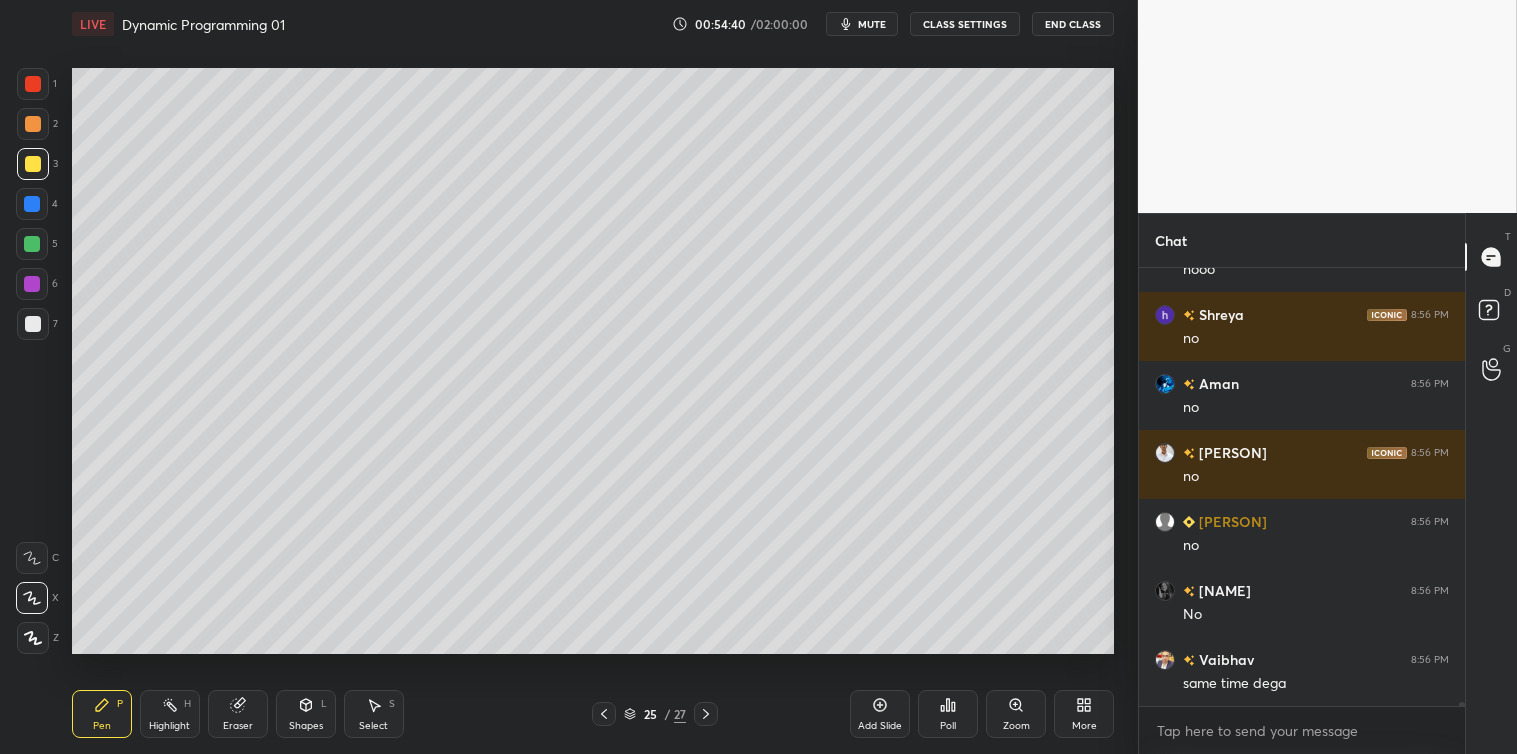 click on "Add Slide" at bounding box center [880, 714] 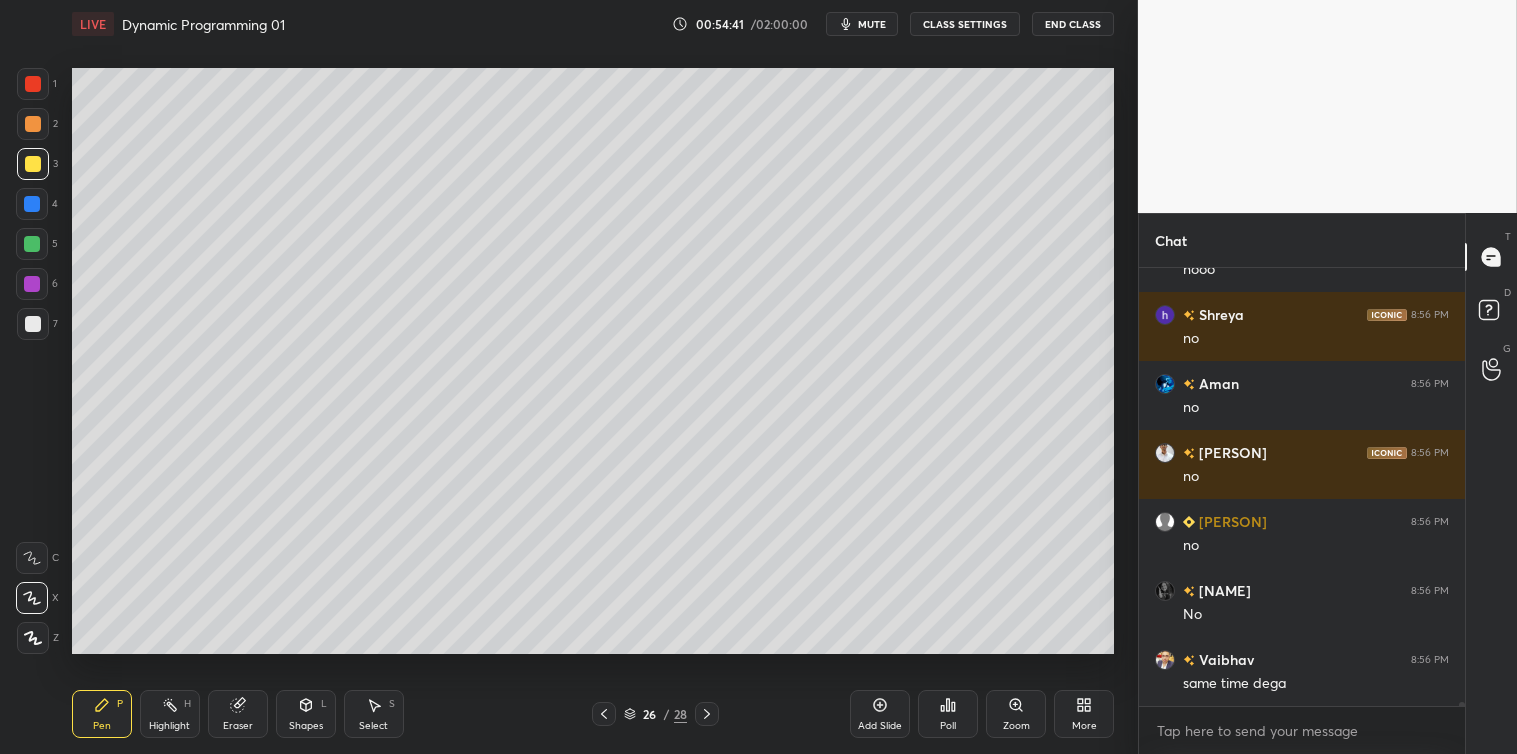 click at bounding box center (33, 324) 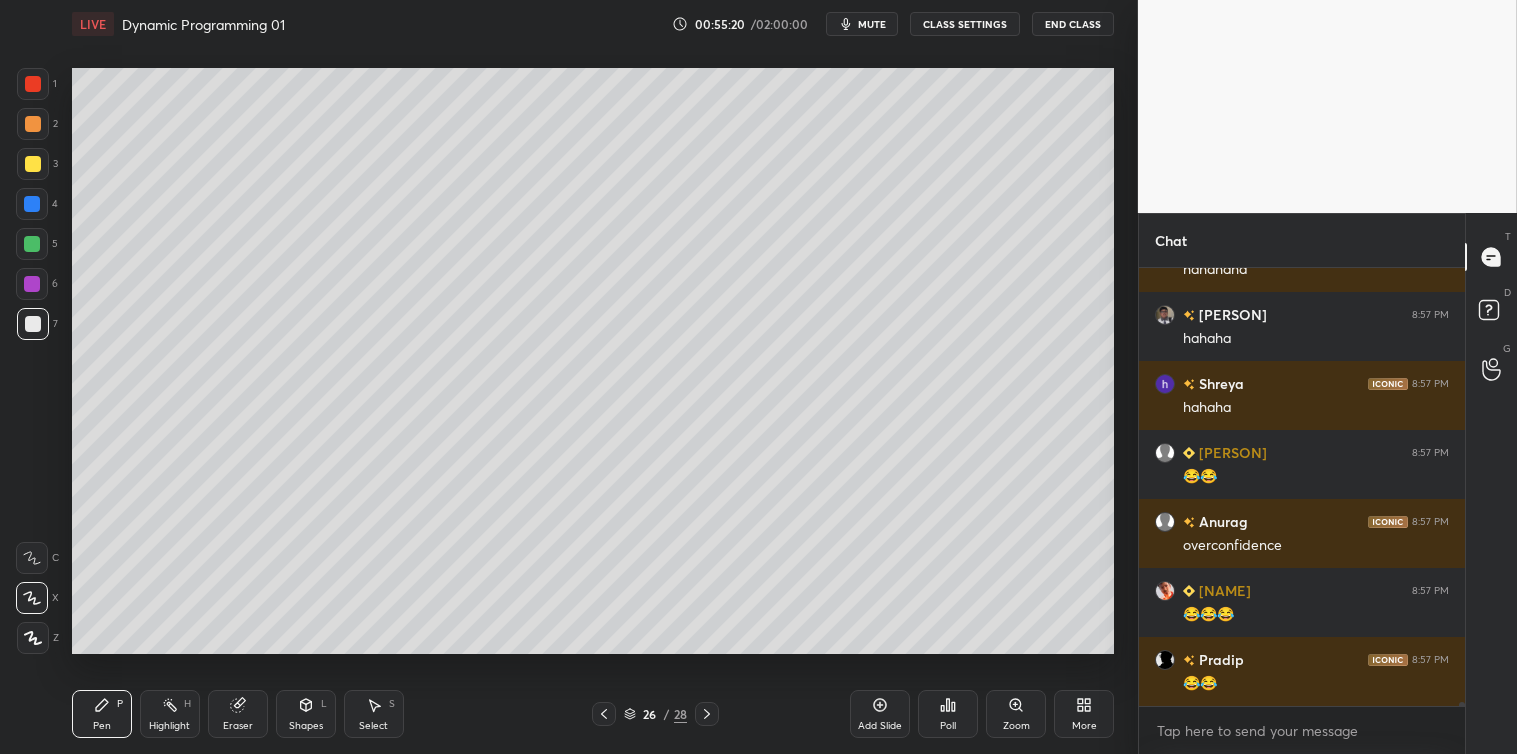 scroll, scrollTop: 42933, scrollLeft: 0, axis: vertical 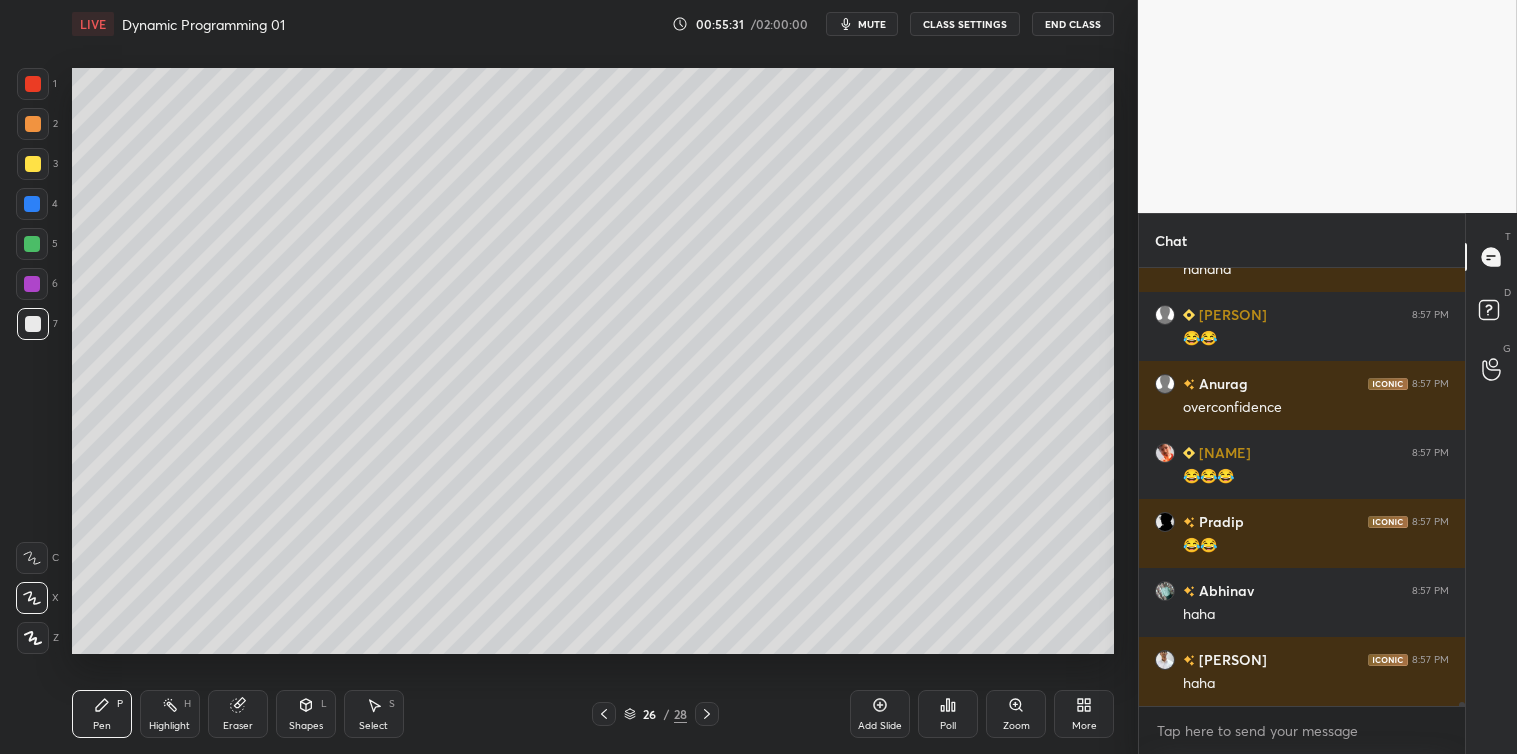 click 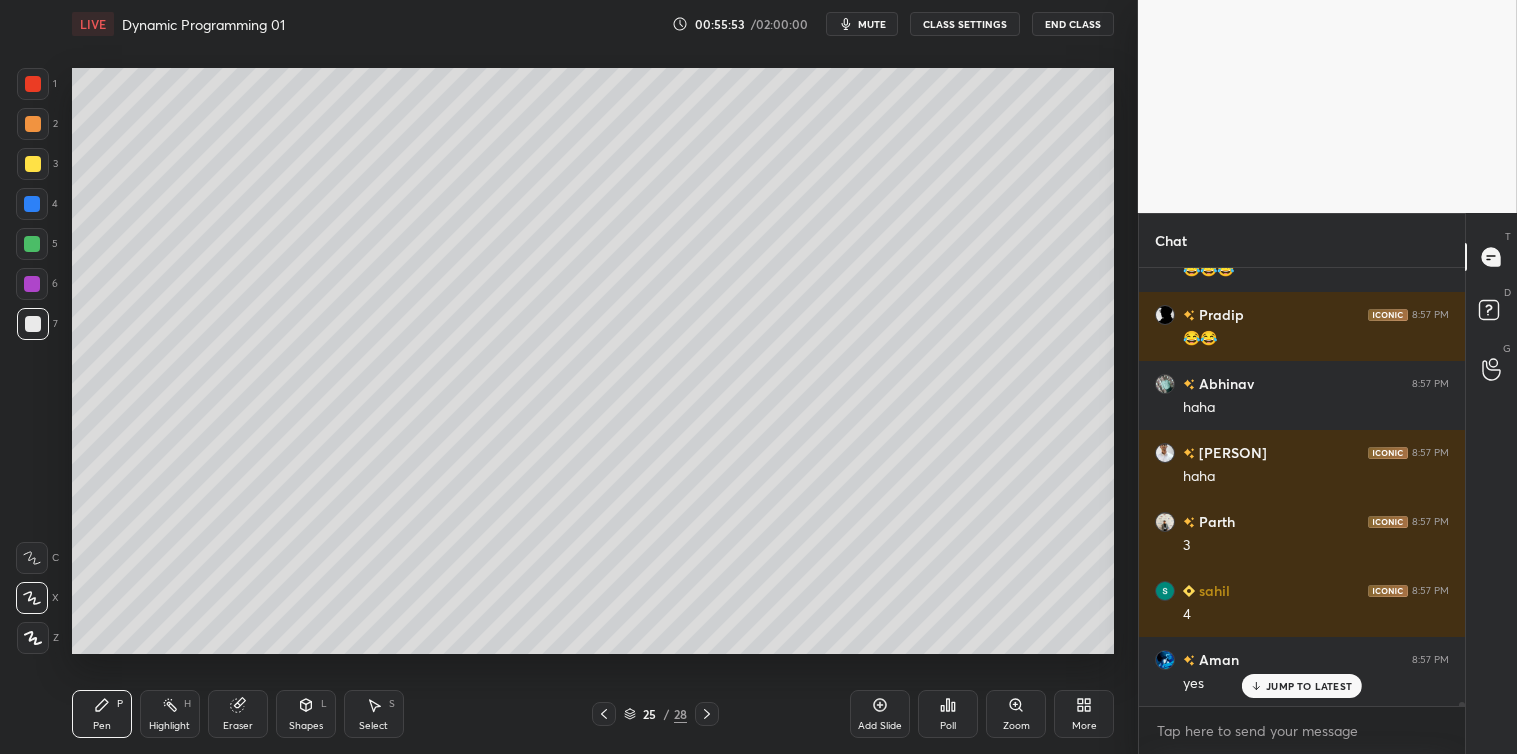 scroll, scrollTop: 43208, scrollLeft: 0, axis: vertical 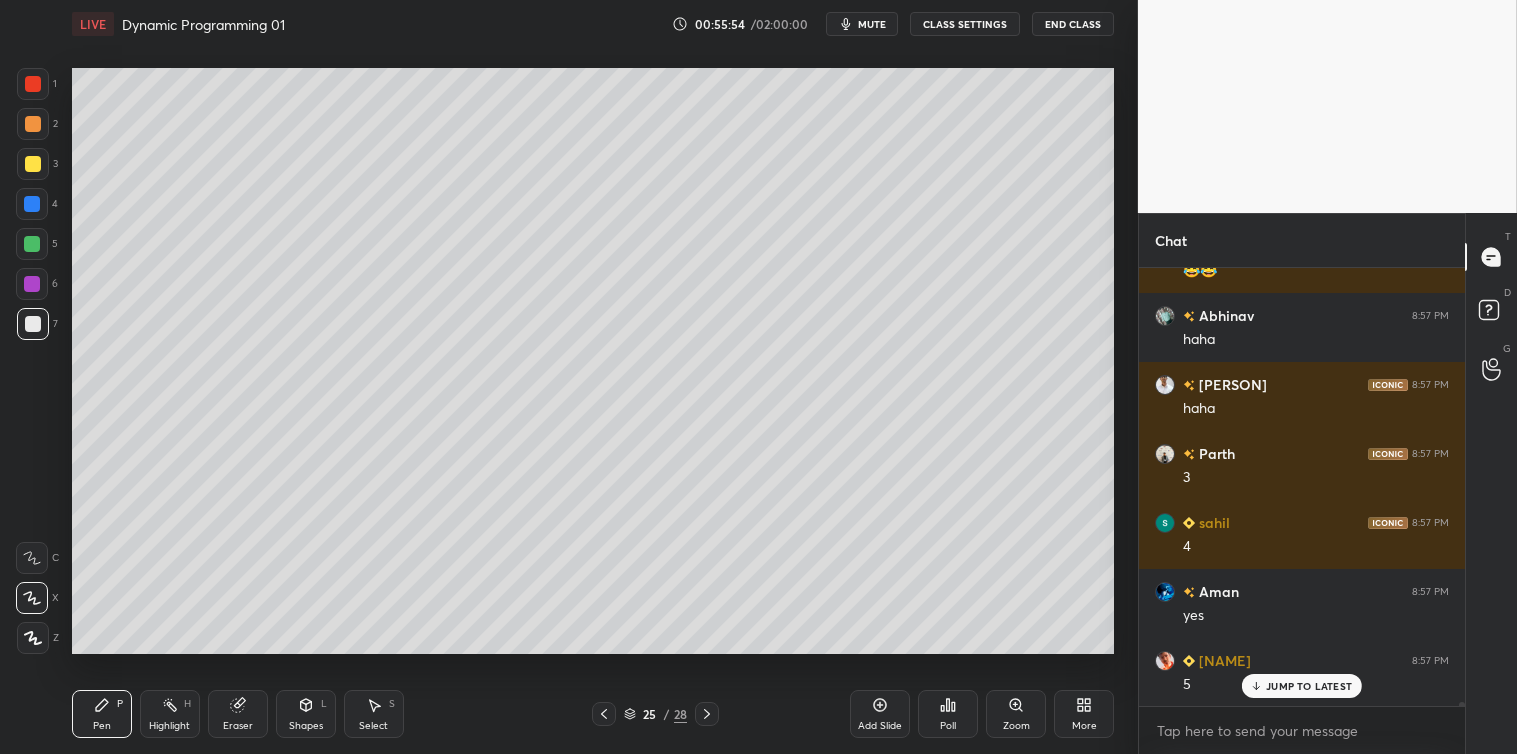 click 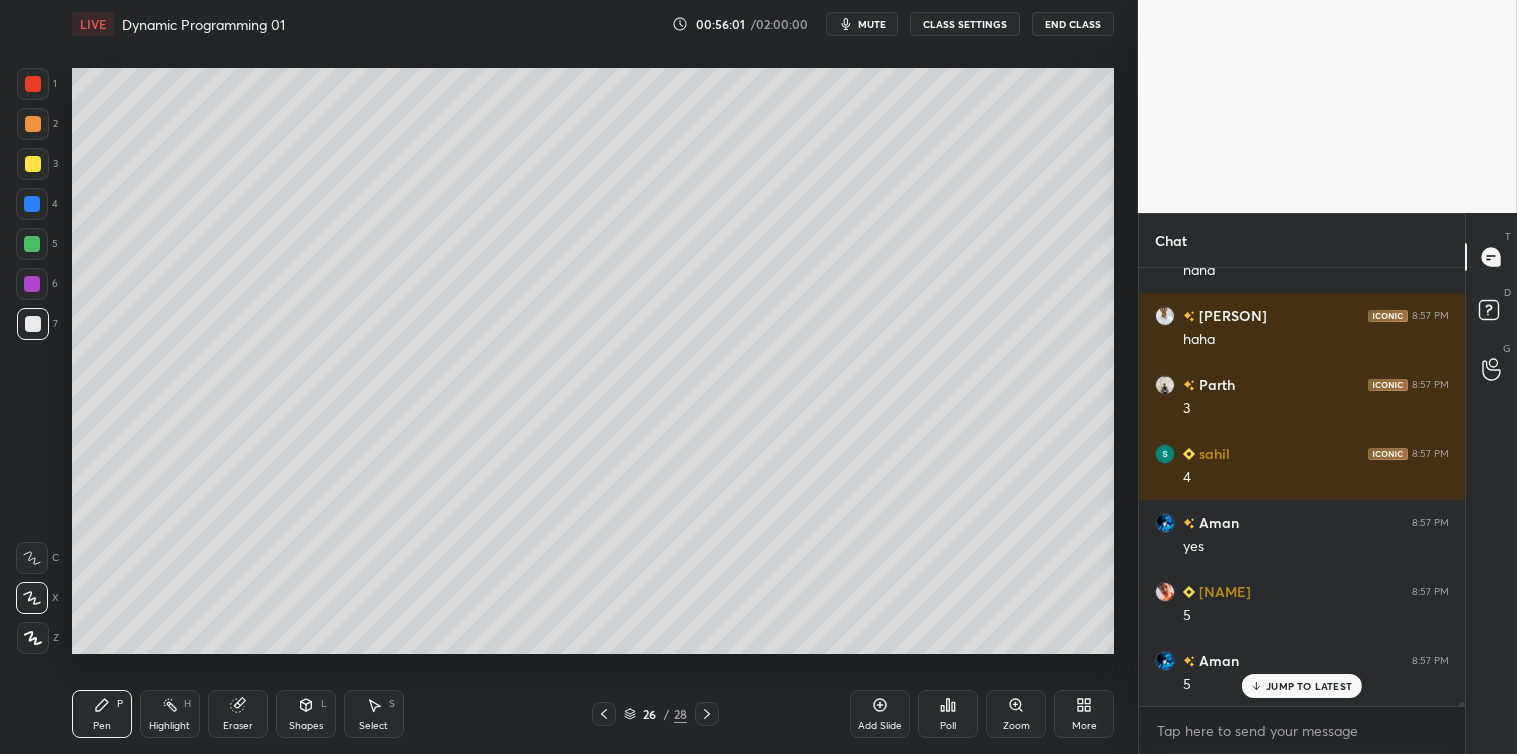 scroll, scrollTop: 43346, scrollLeft: 0, axis: vertical 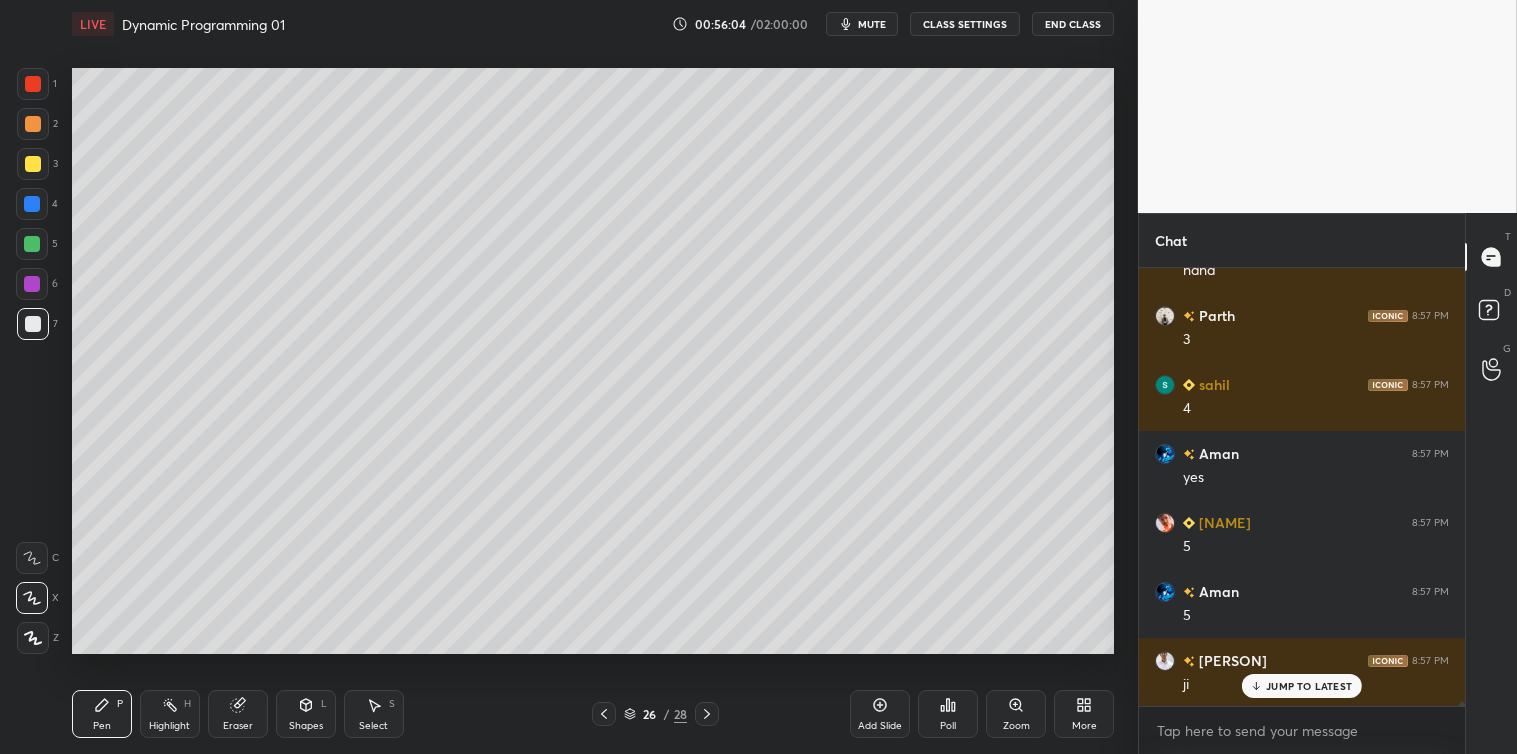 click on "Shapes L" at bounding box center (306, 714) 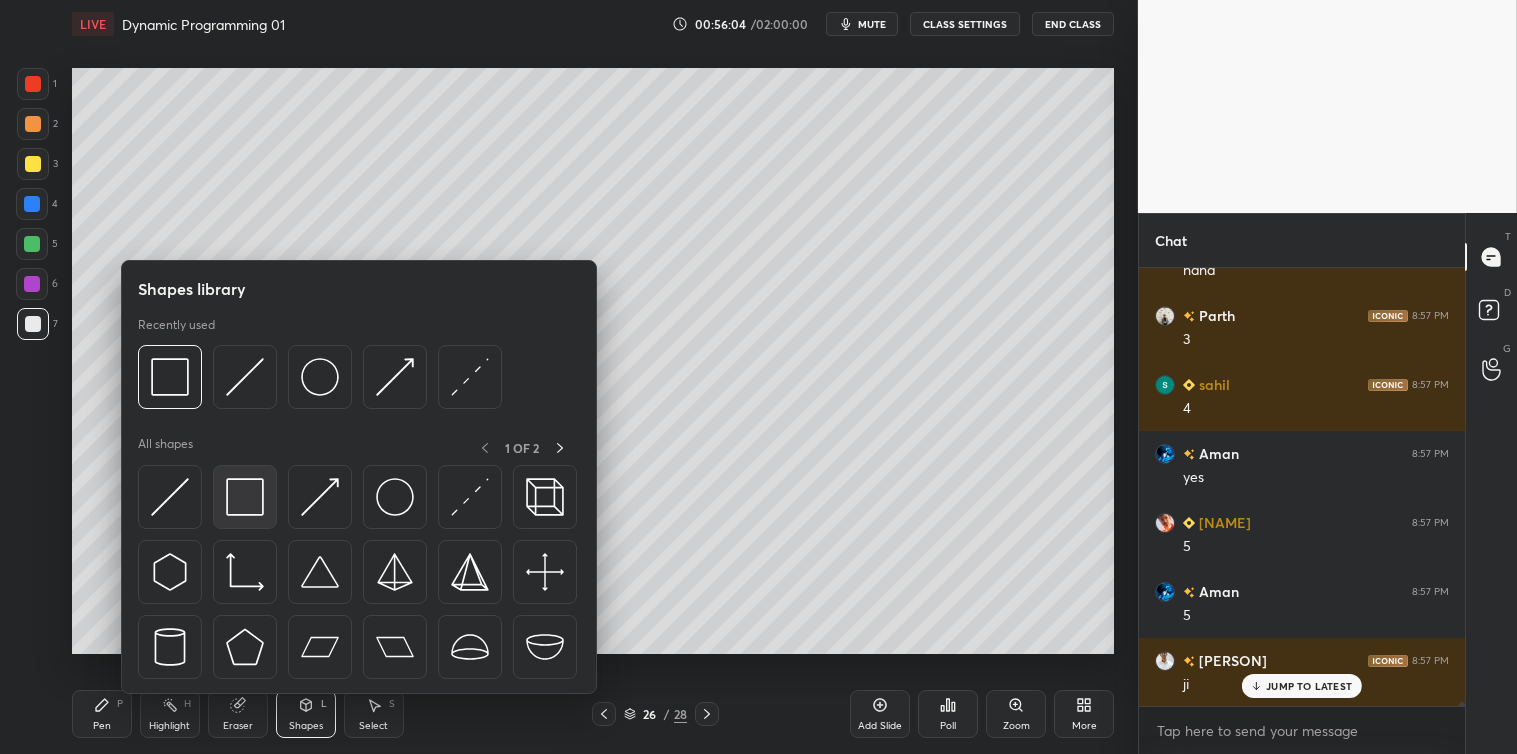 click at bounding box center (245, 497) 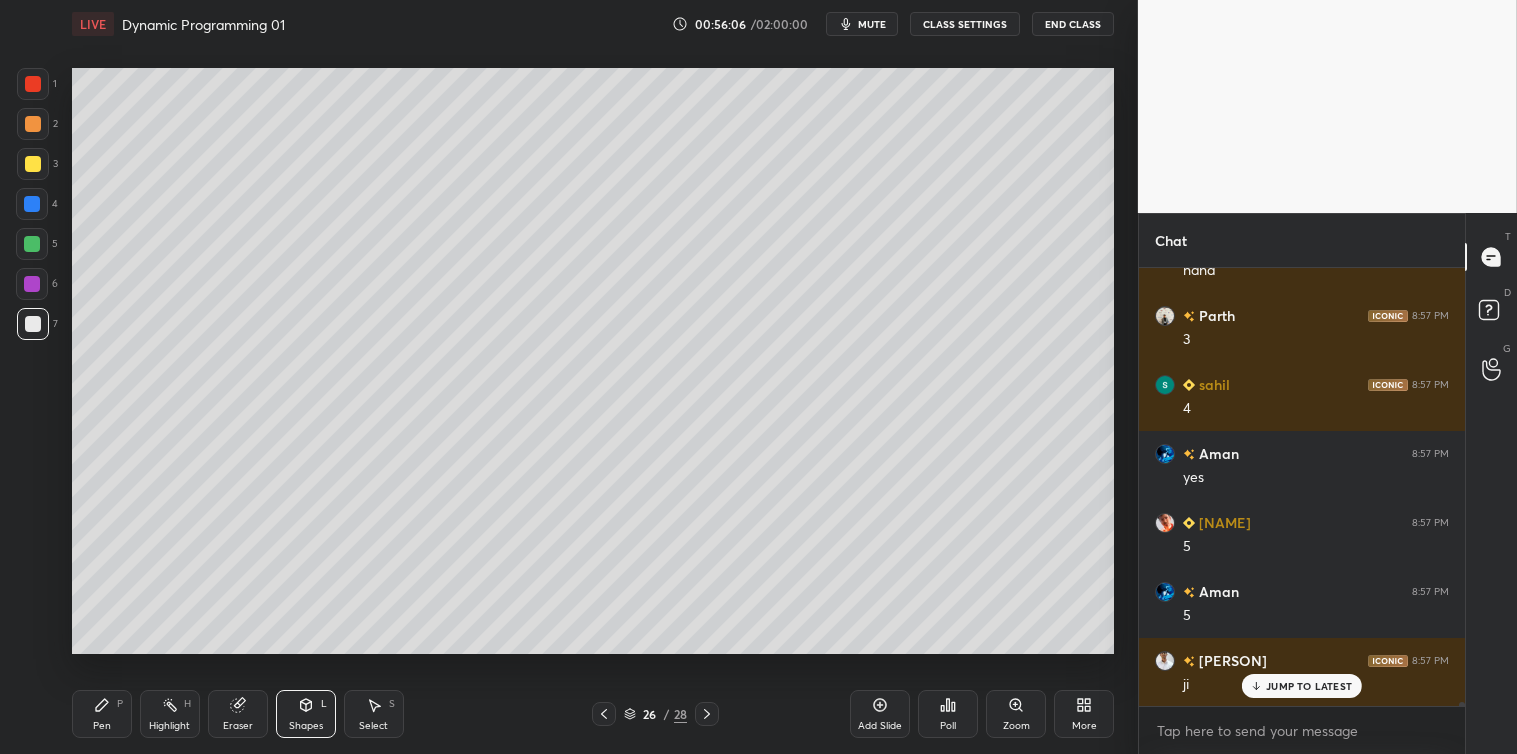 click on "Pen P" at bounding box center [102, 714] 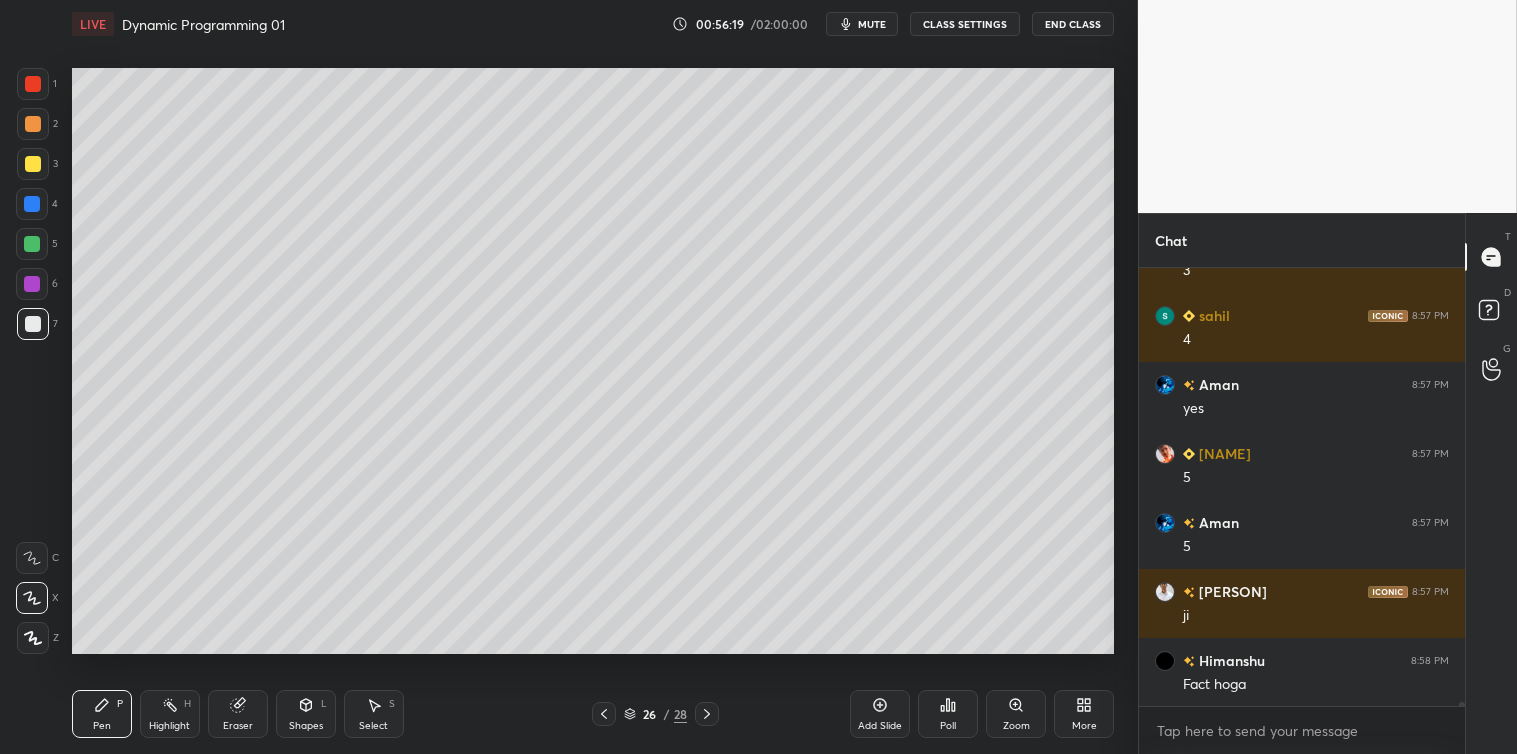 scroll, scrollTop: 43485, scrollLeft: 0, axis: vertical 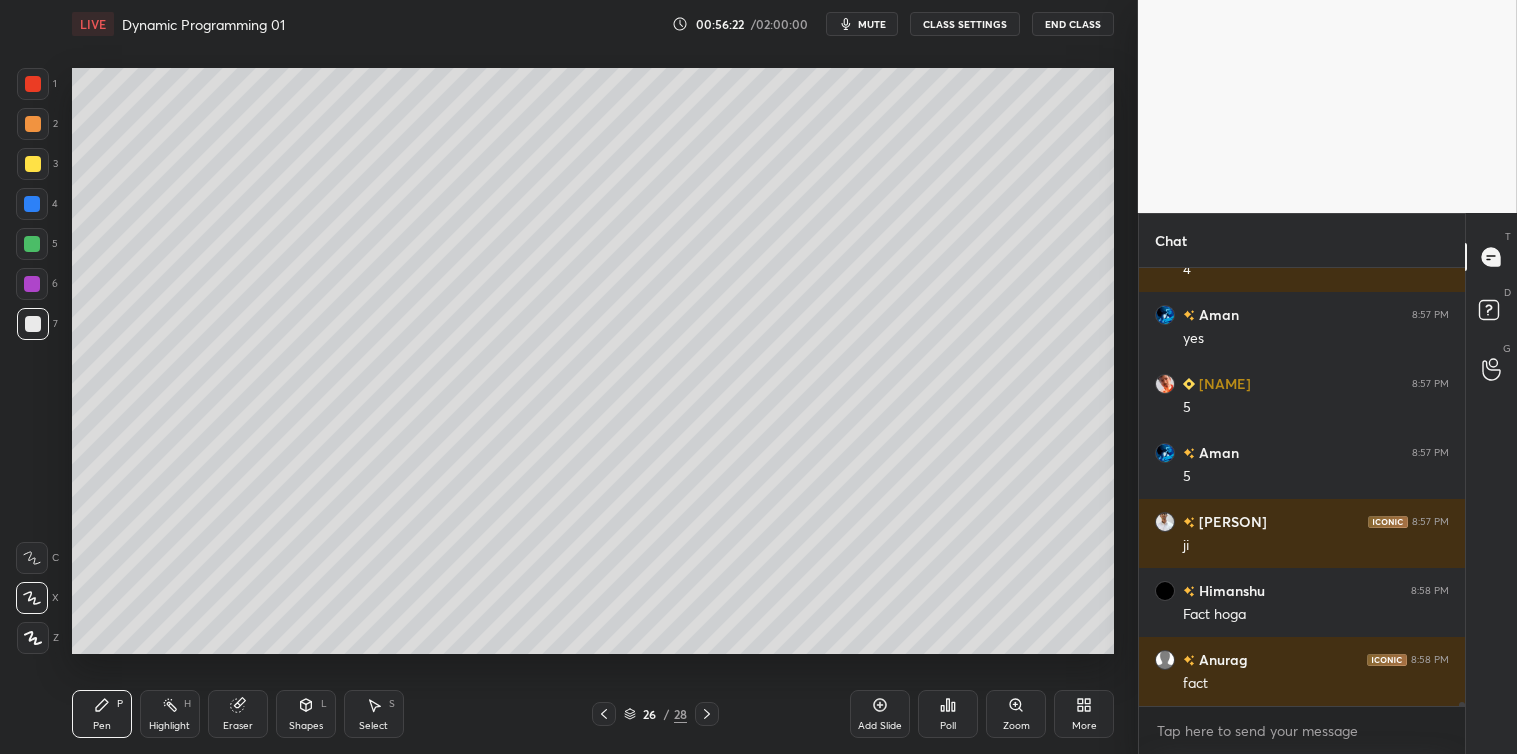 click on "Select S" at bounding box center [374, 714] 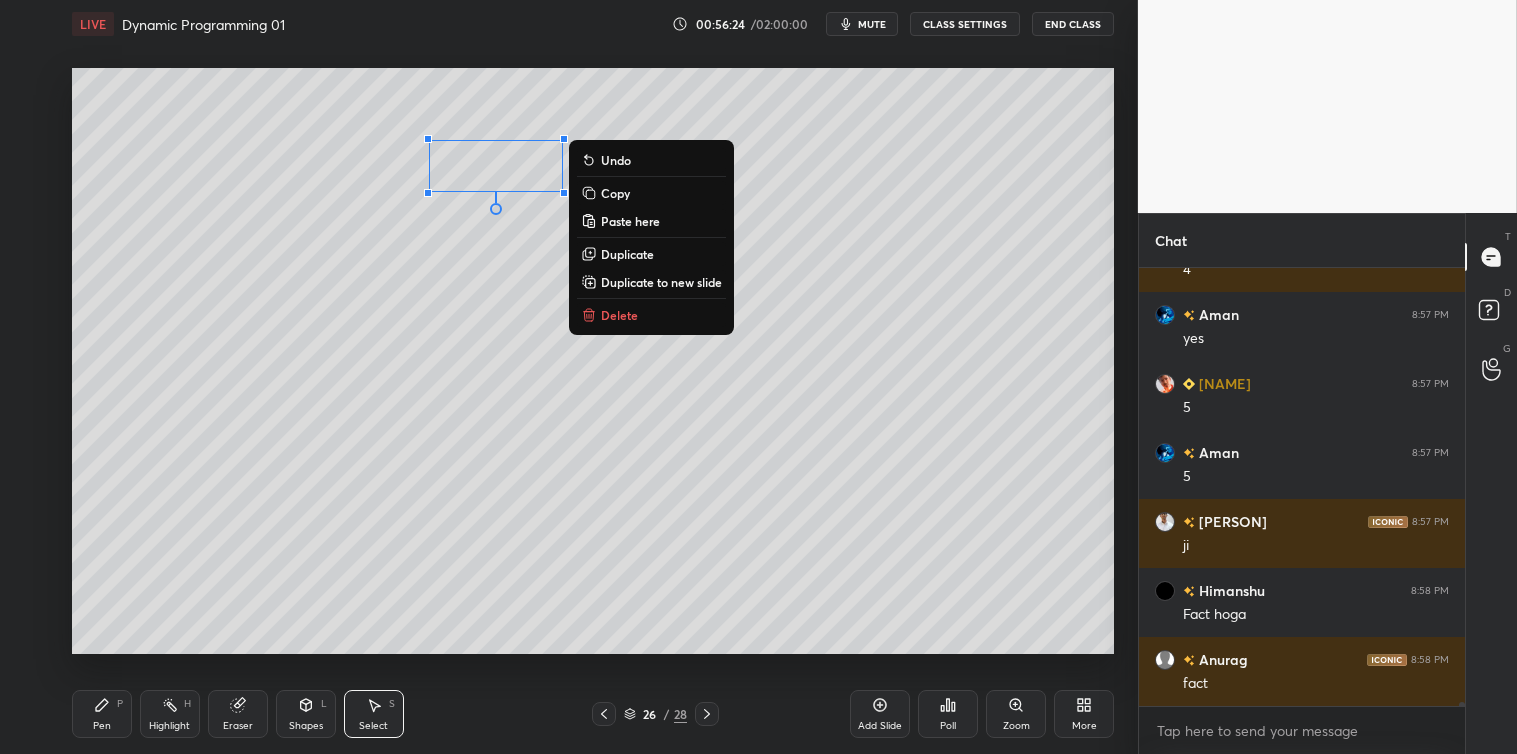 click on "Delete" at bounding box center [619, 315] 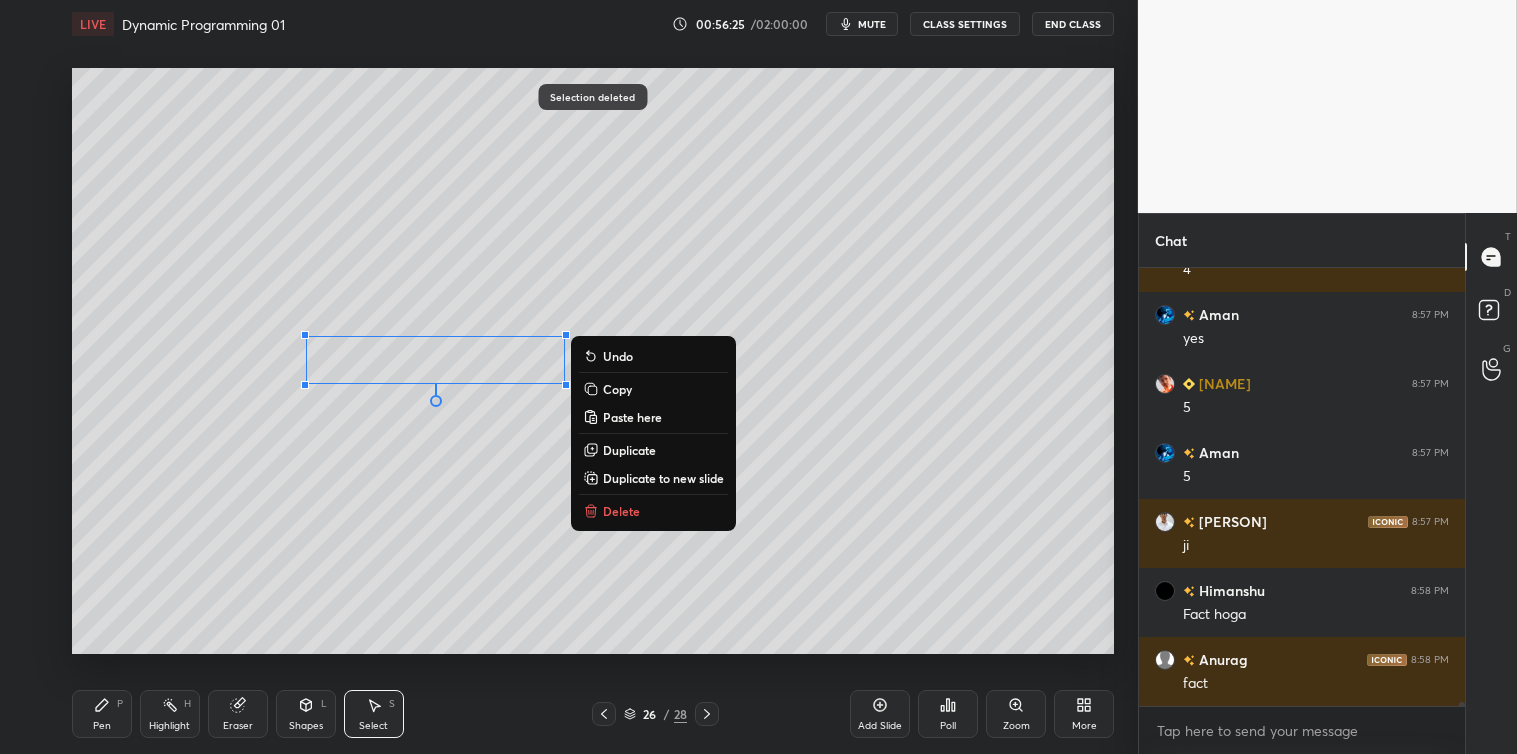 click on "Delete" at bounding box center (621, 511) 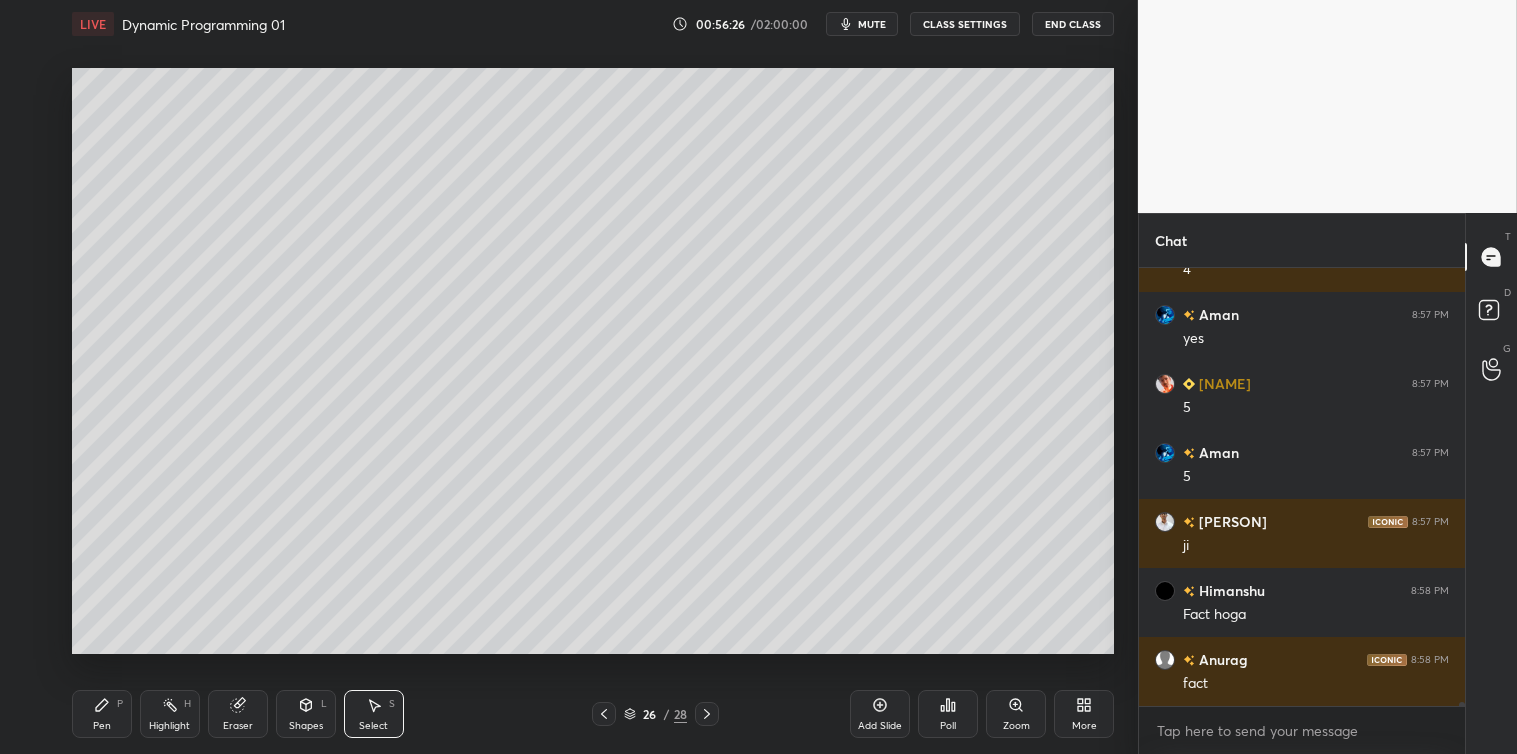 click on "Pen P" at bounding box center [102, 714] 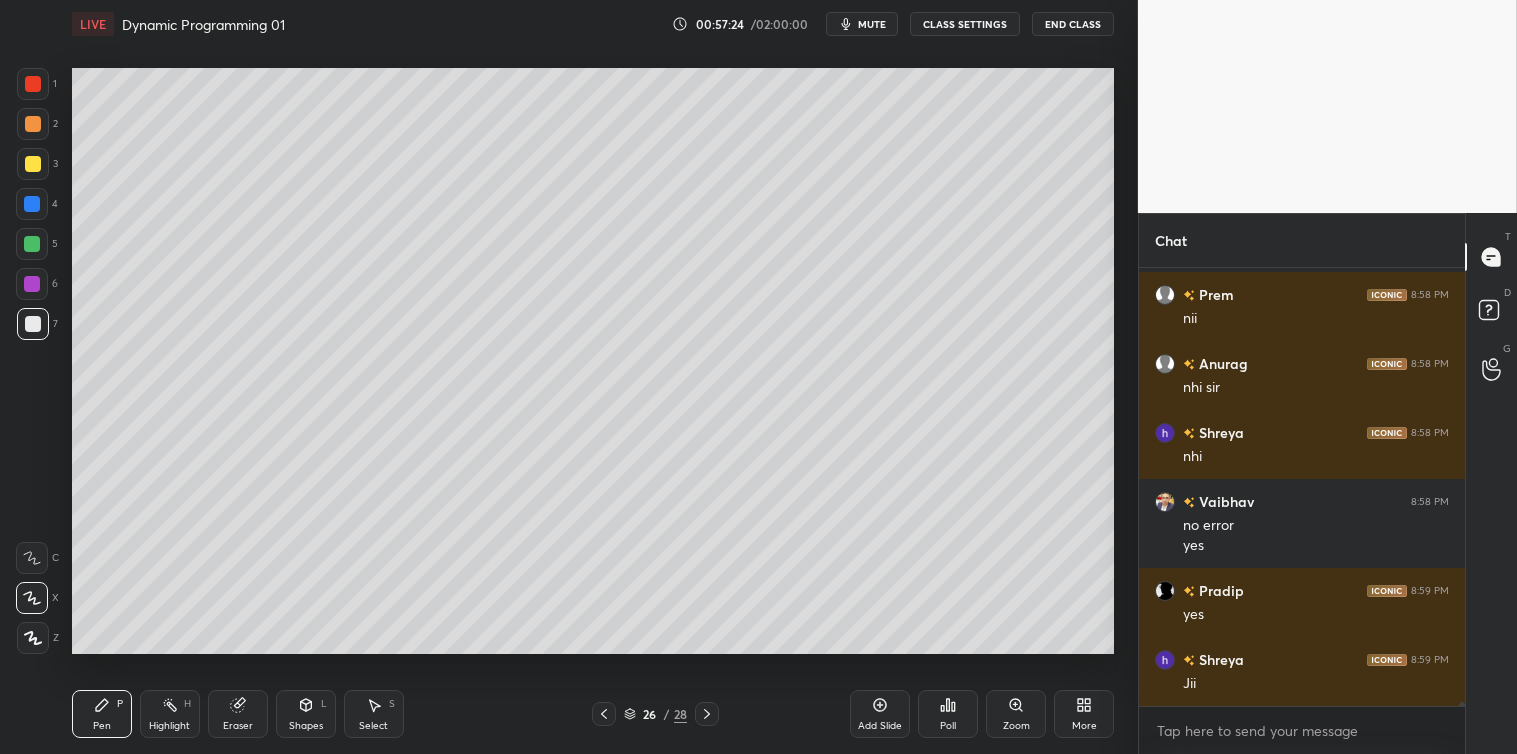 scroll, scrollTop: 44264, scrollLeft: 0, axis: vertical 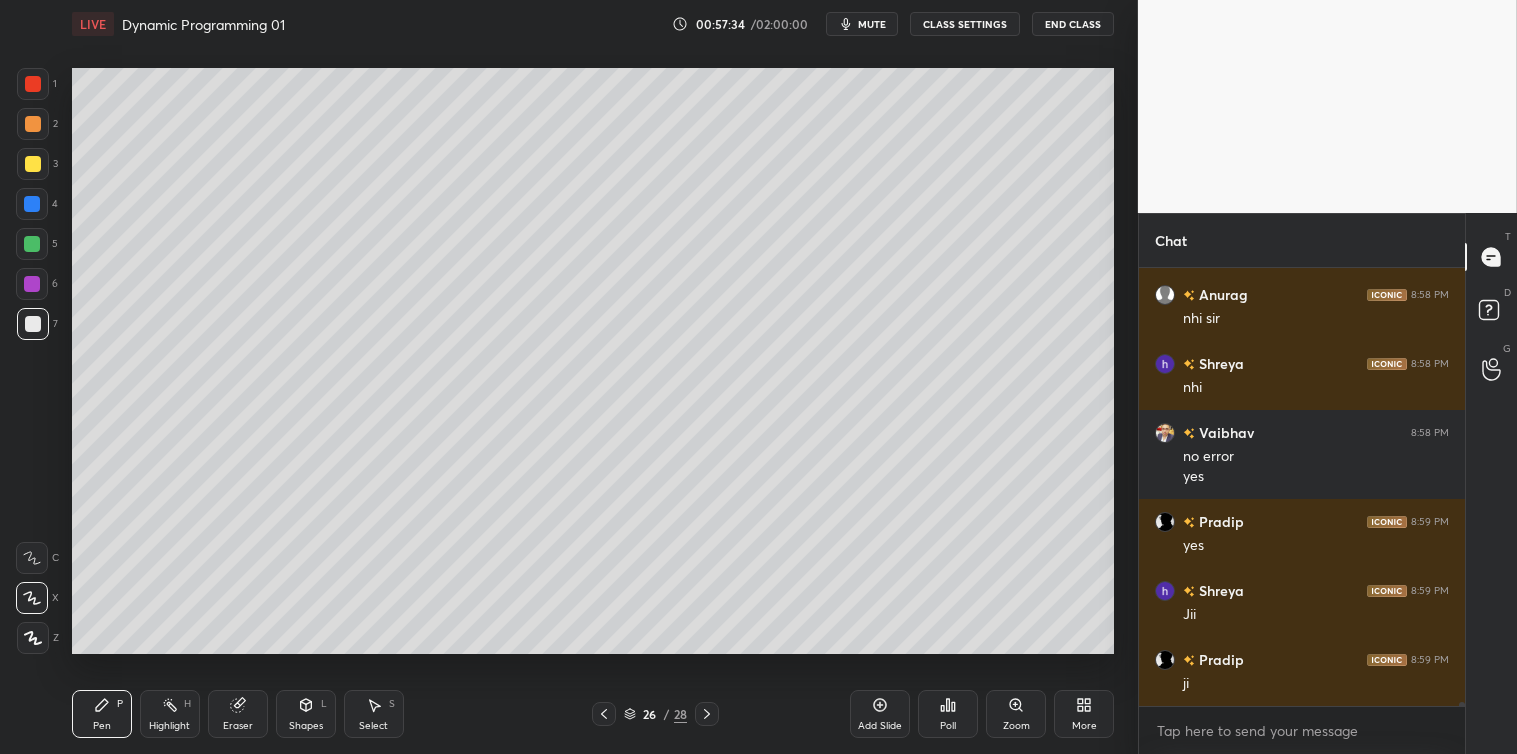 click on "Setting up your live class Poll for   secs No correct answer Start poll" at bounding box center [593, 361] 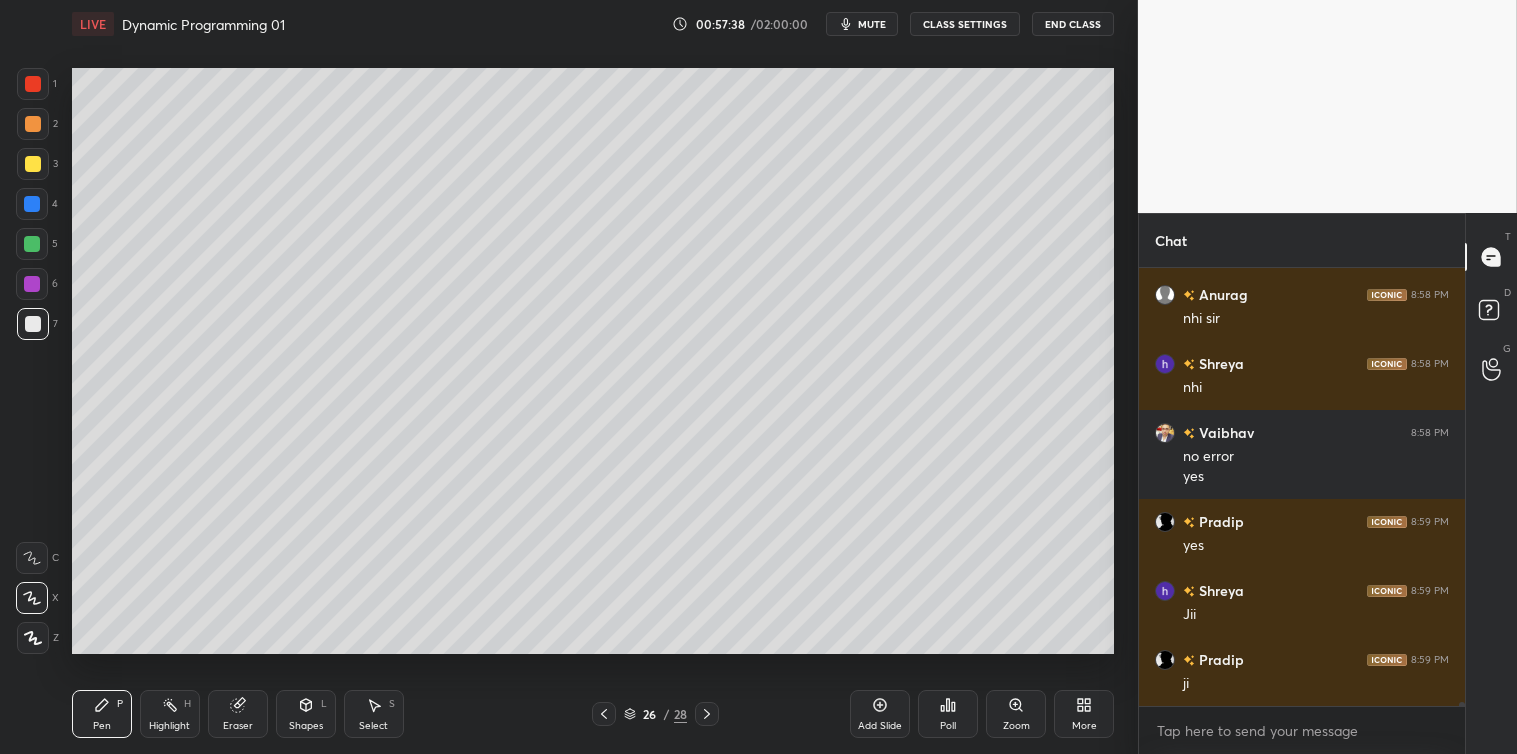 click at bounding box center (32, 204) 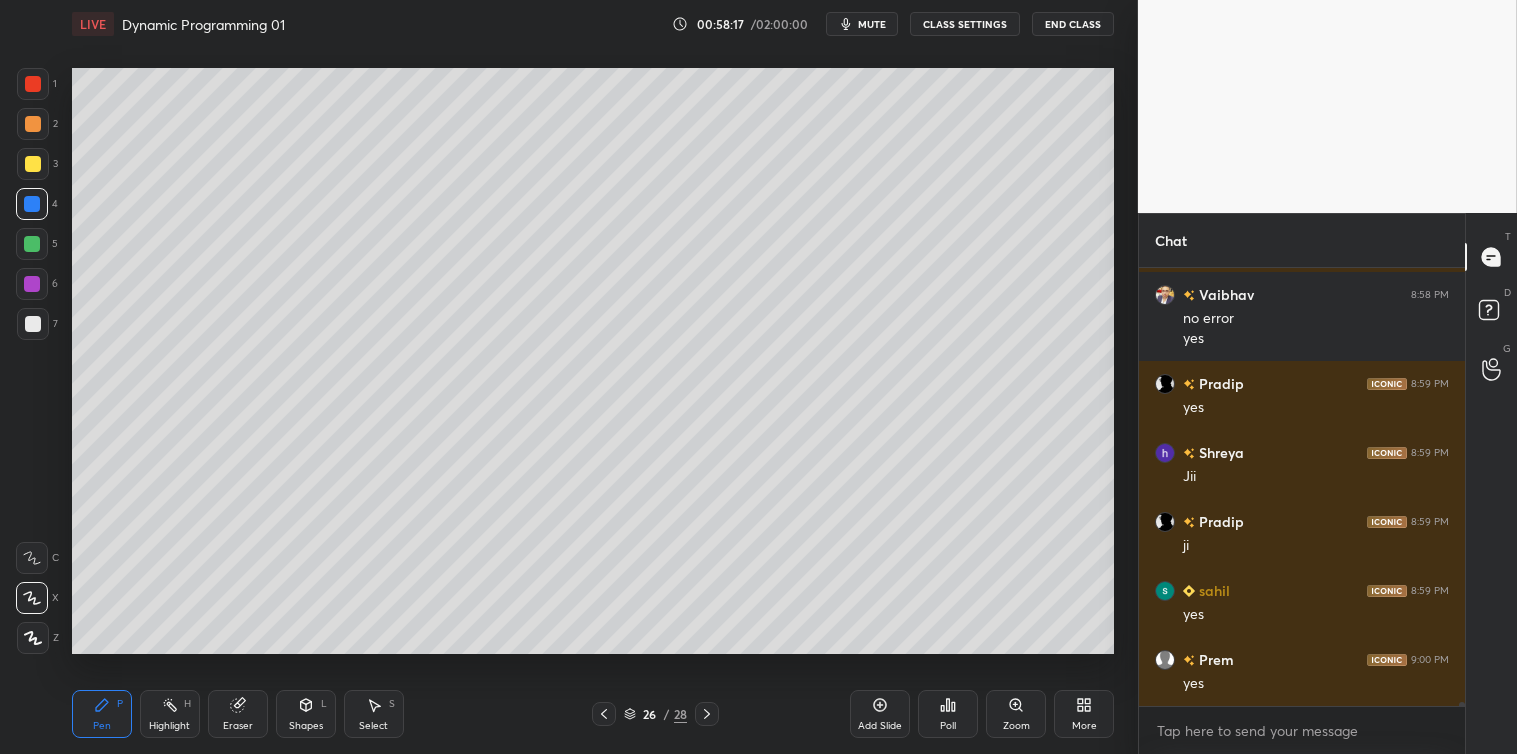 scroll, scrollTop: 44540, scrollLeft: 0, axis: vertical 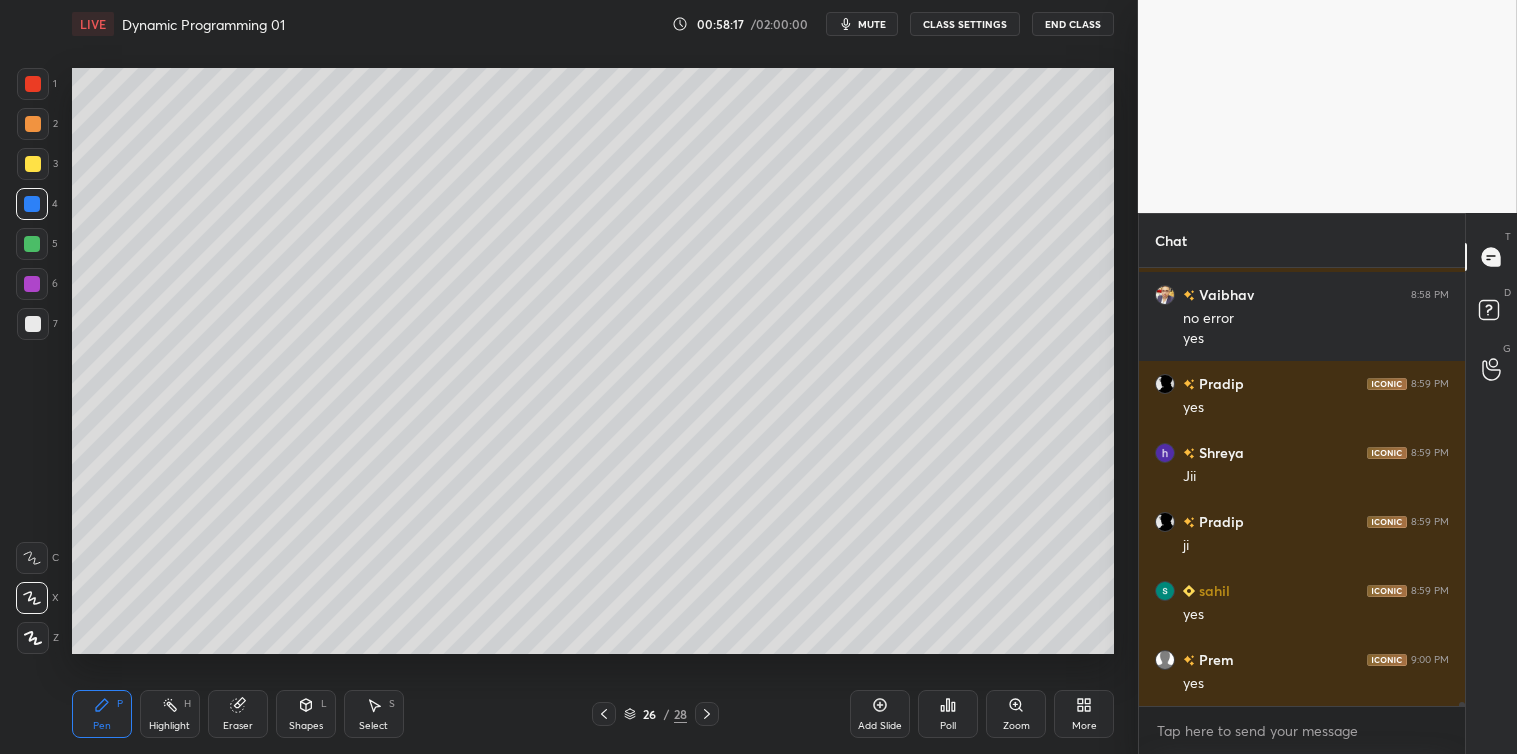 click on "Add Slide" at bounding box center (880, 714) 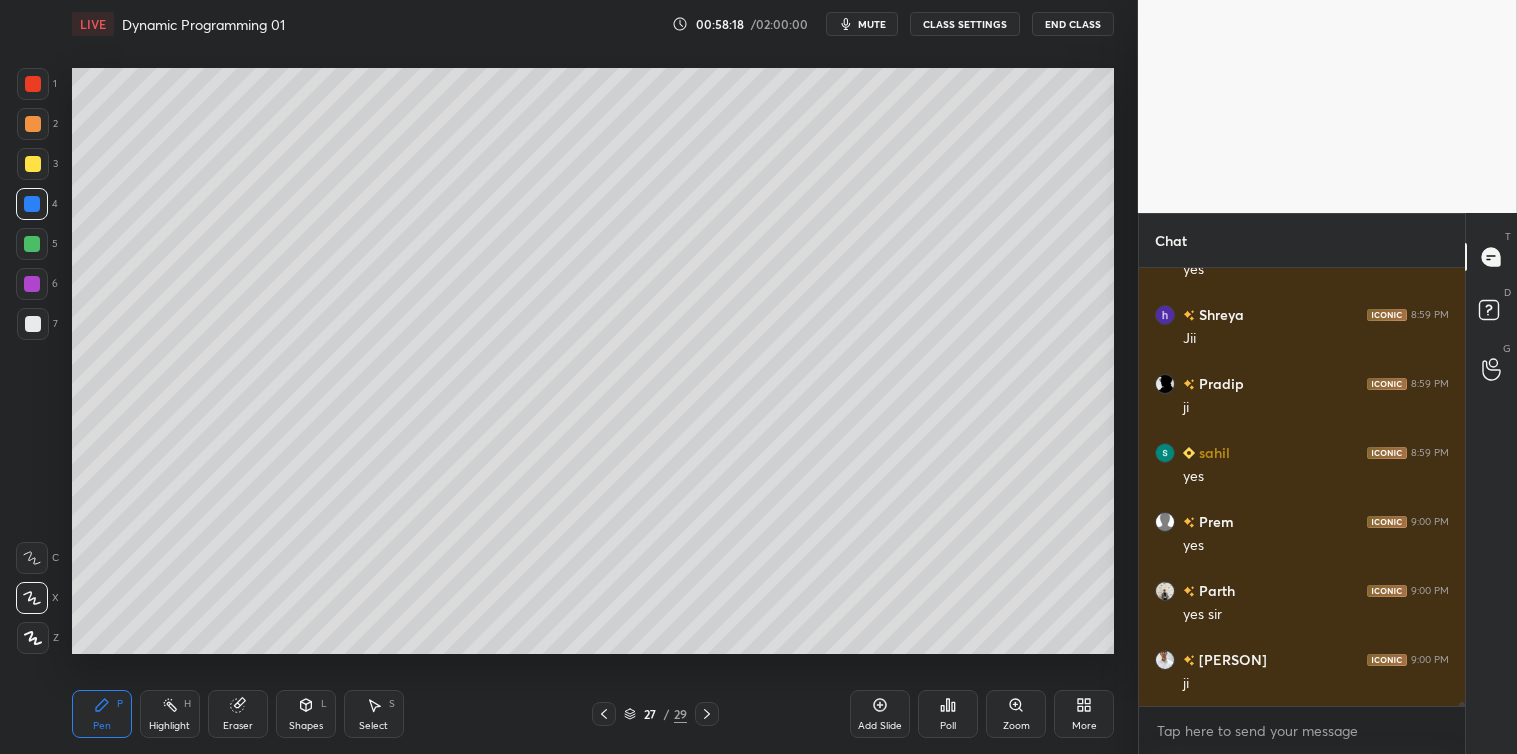 click at bounding box center [33, 164] 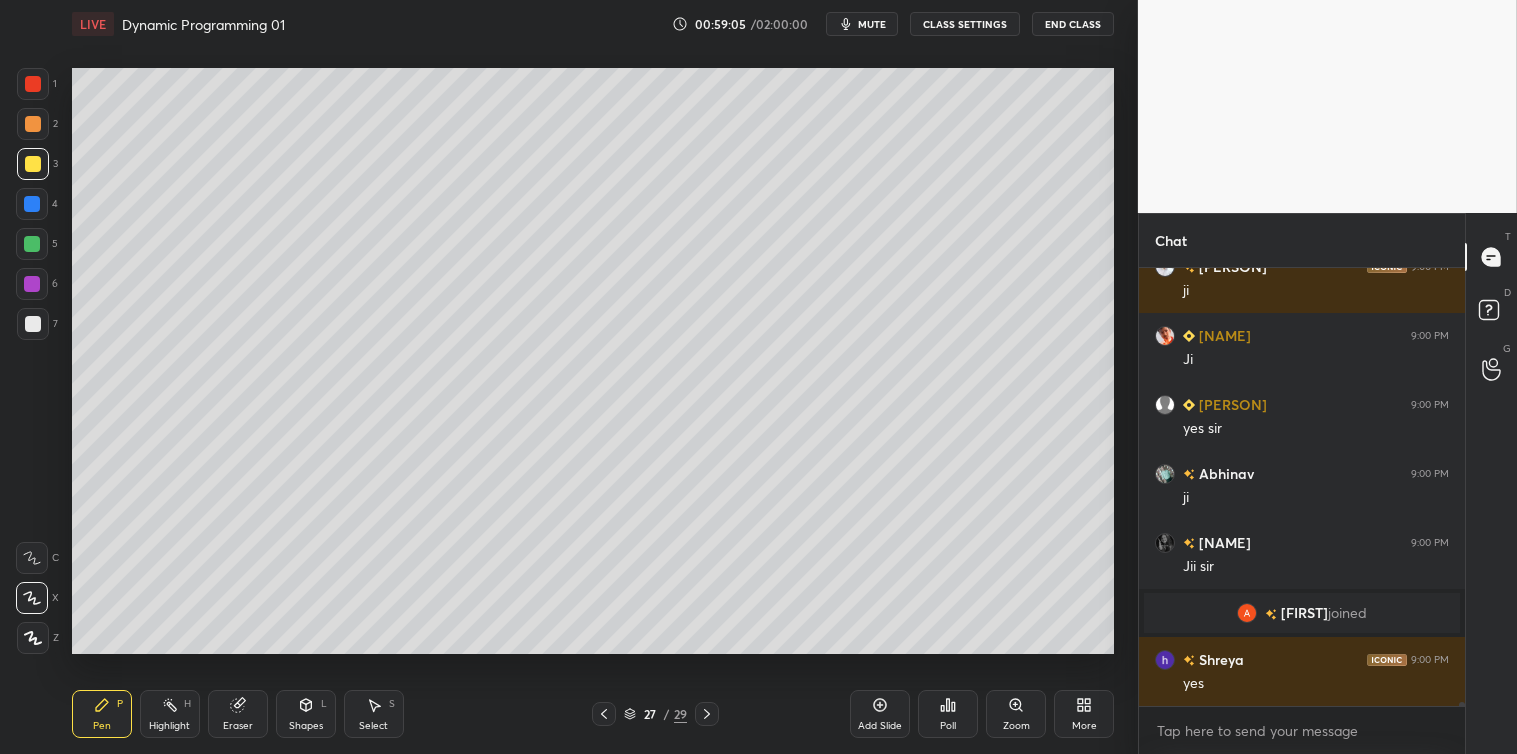scroll, scrollTop: 43341, scrollLeft: 0, axis: vertical 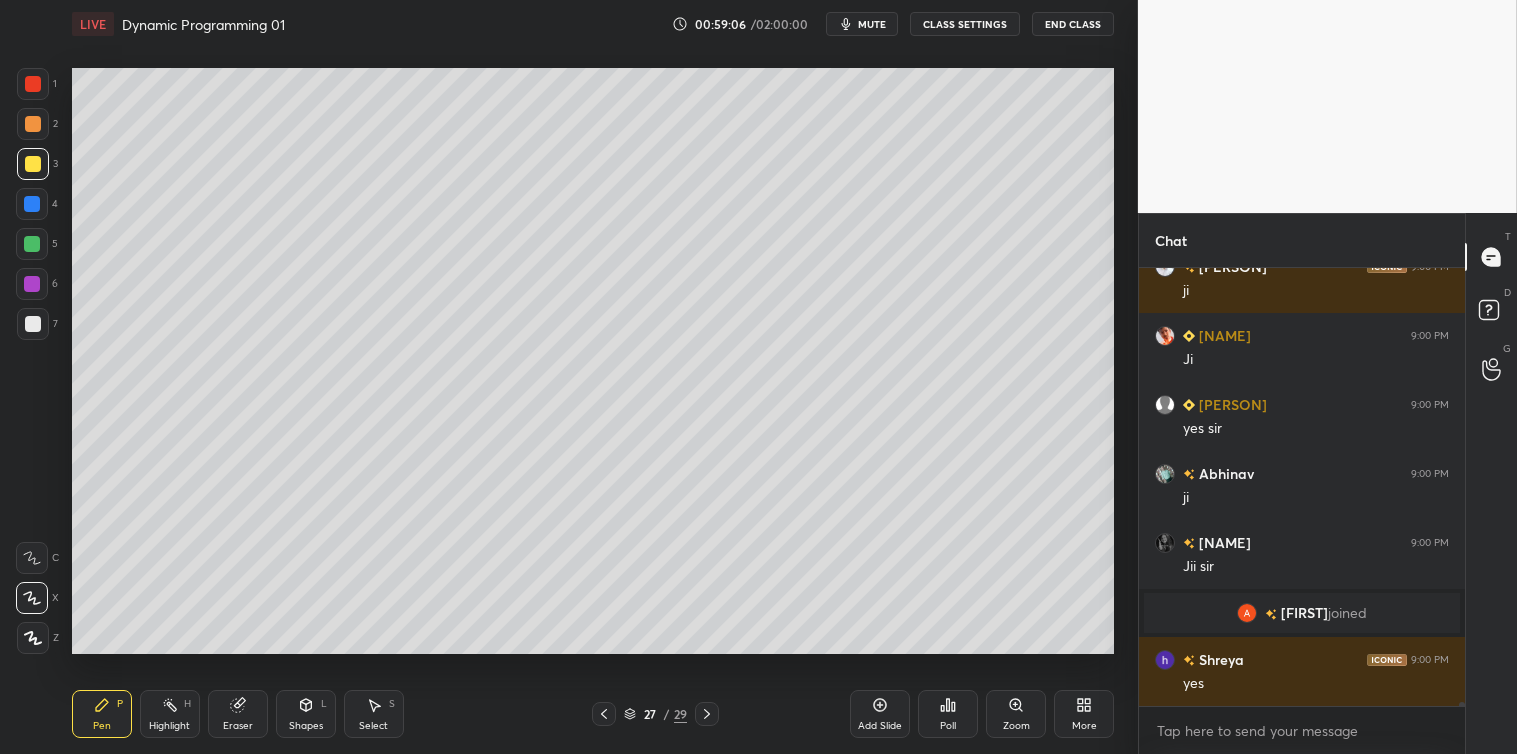 click at bounding box center (33, 324) 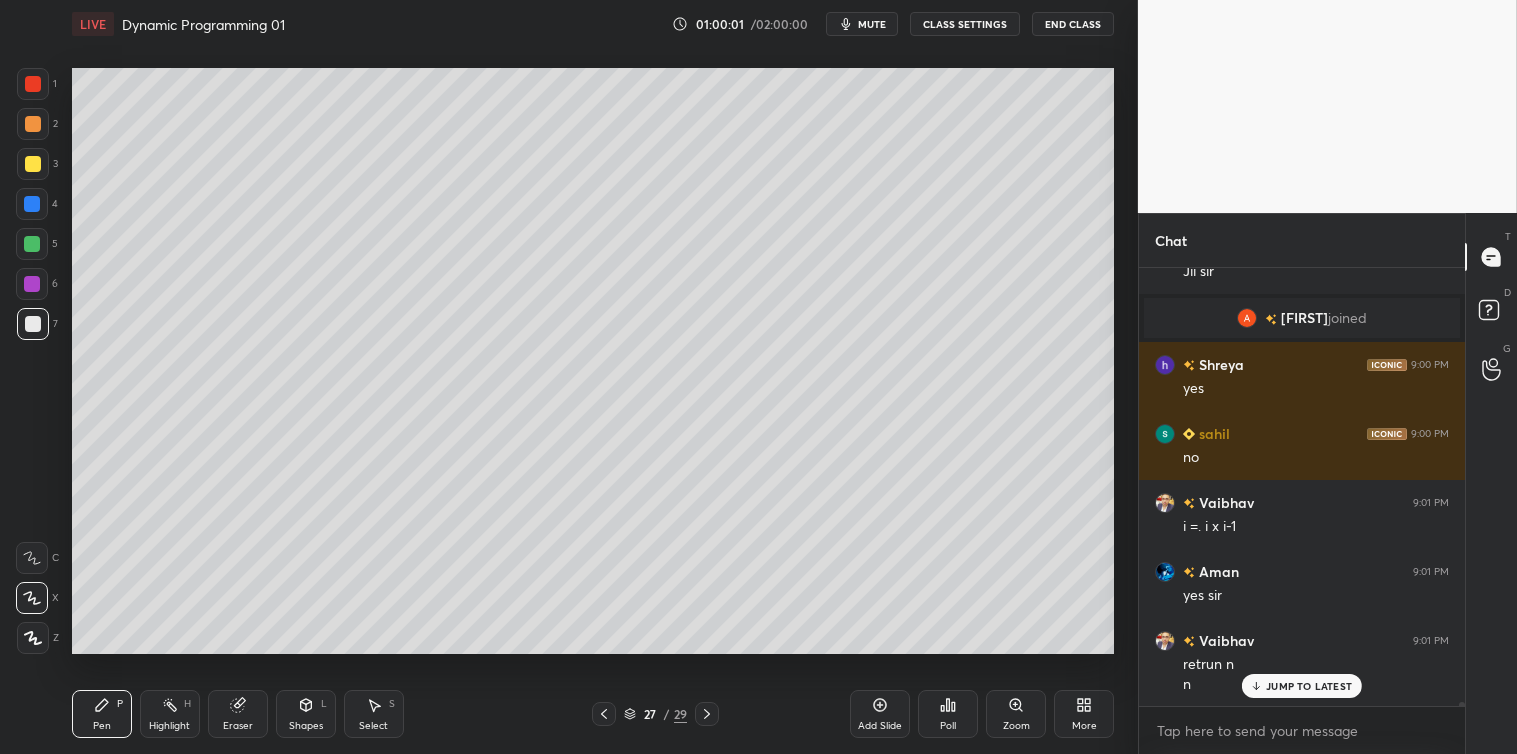 scroll, scrollTop: 43705, scrollLeft: 0, axis: vertical 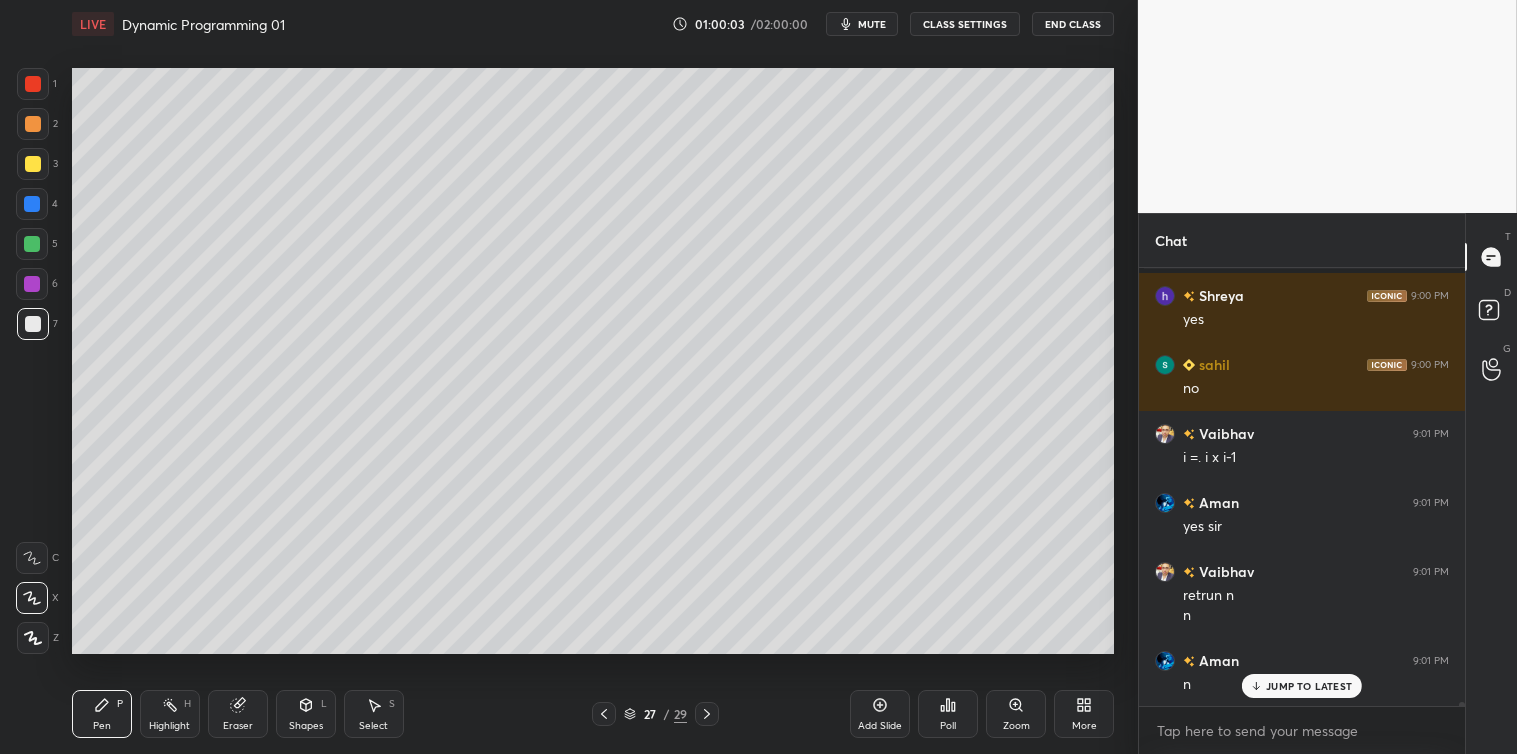 click at bounding box center (33, 164) 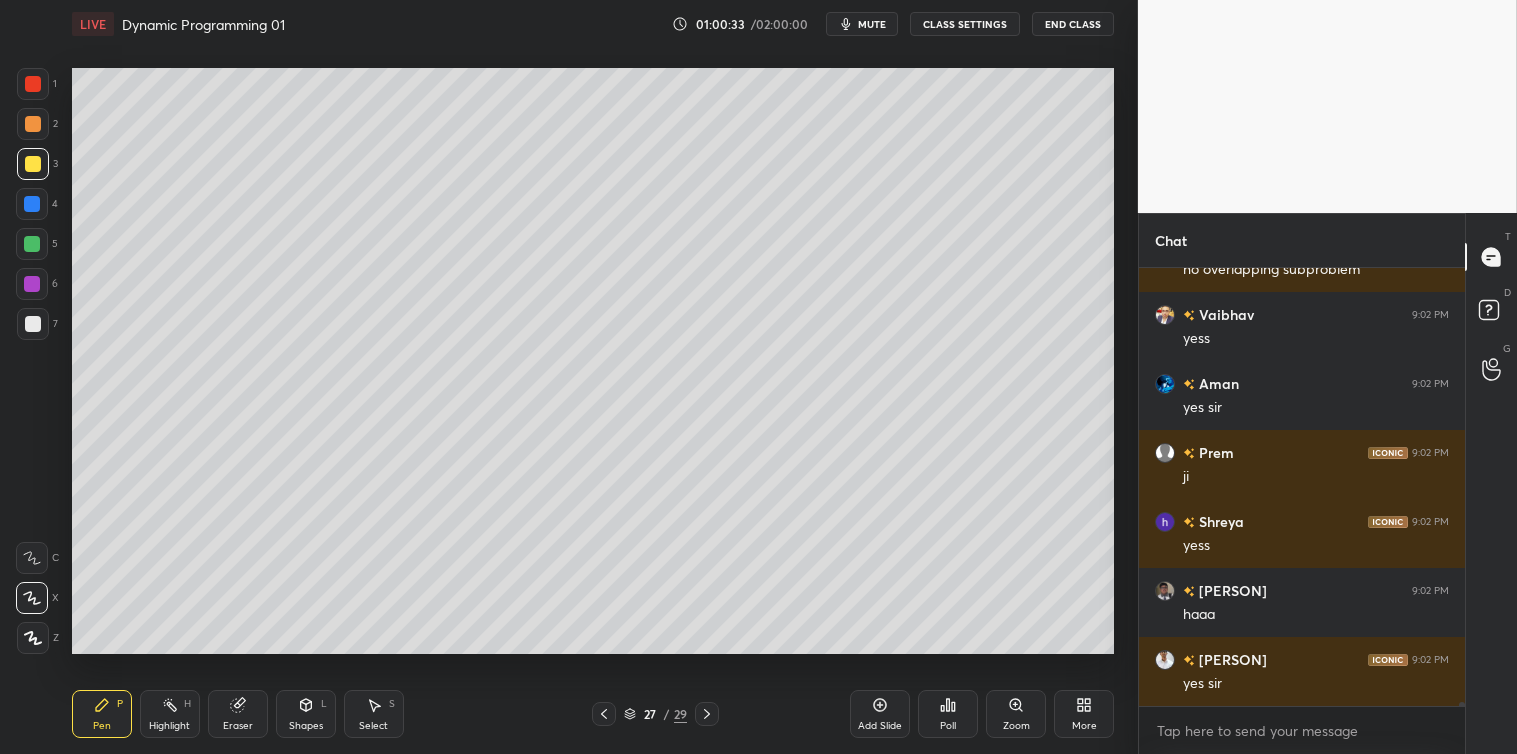 scroll, scrollTop: 44603, scrollLeft: 0, axis: vertical 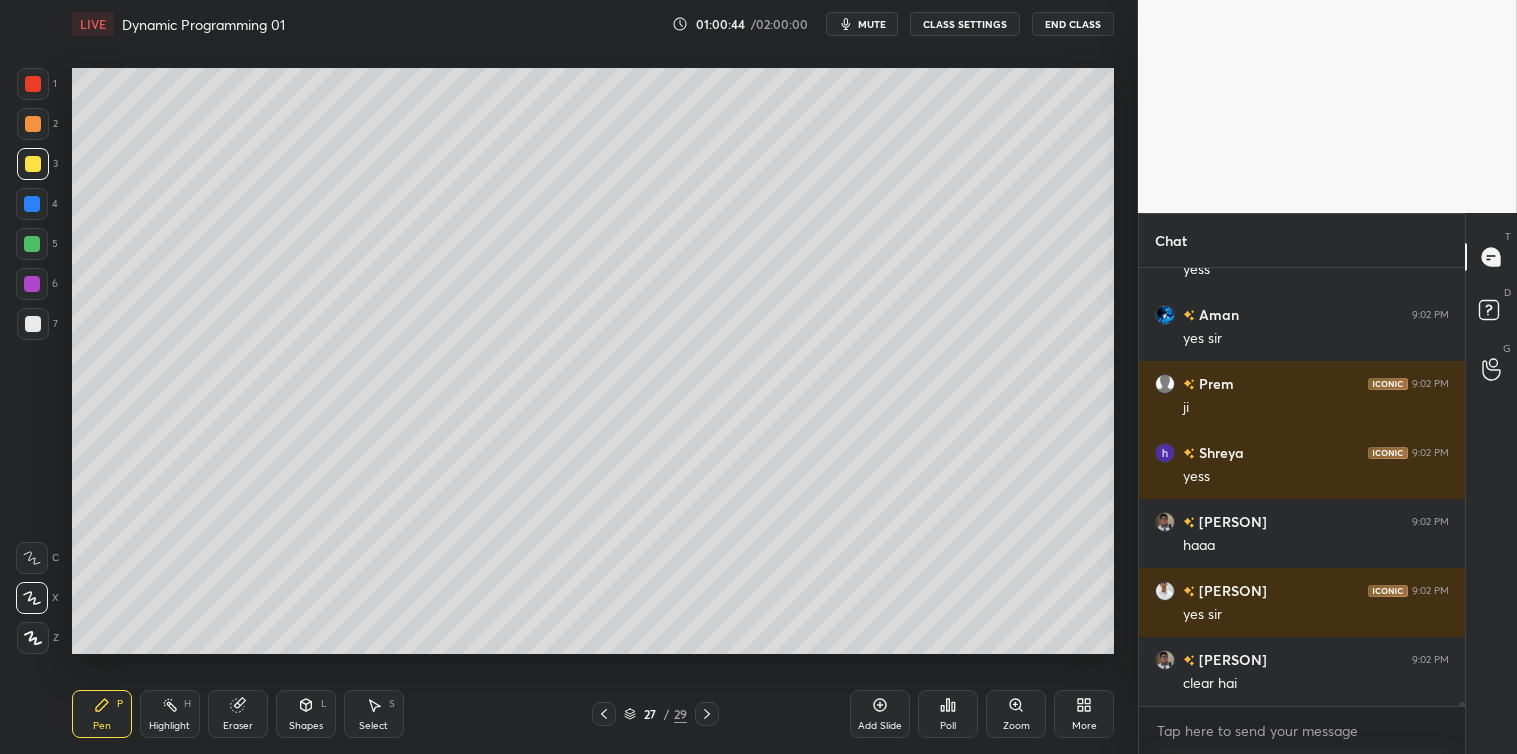 click 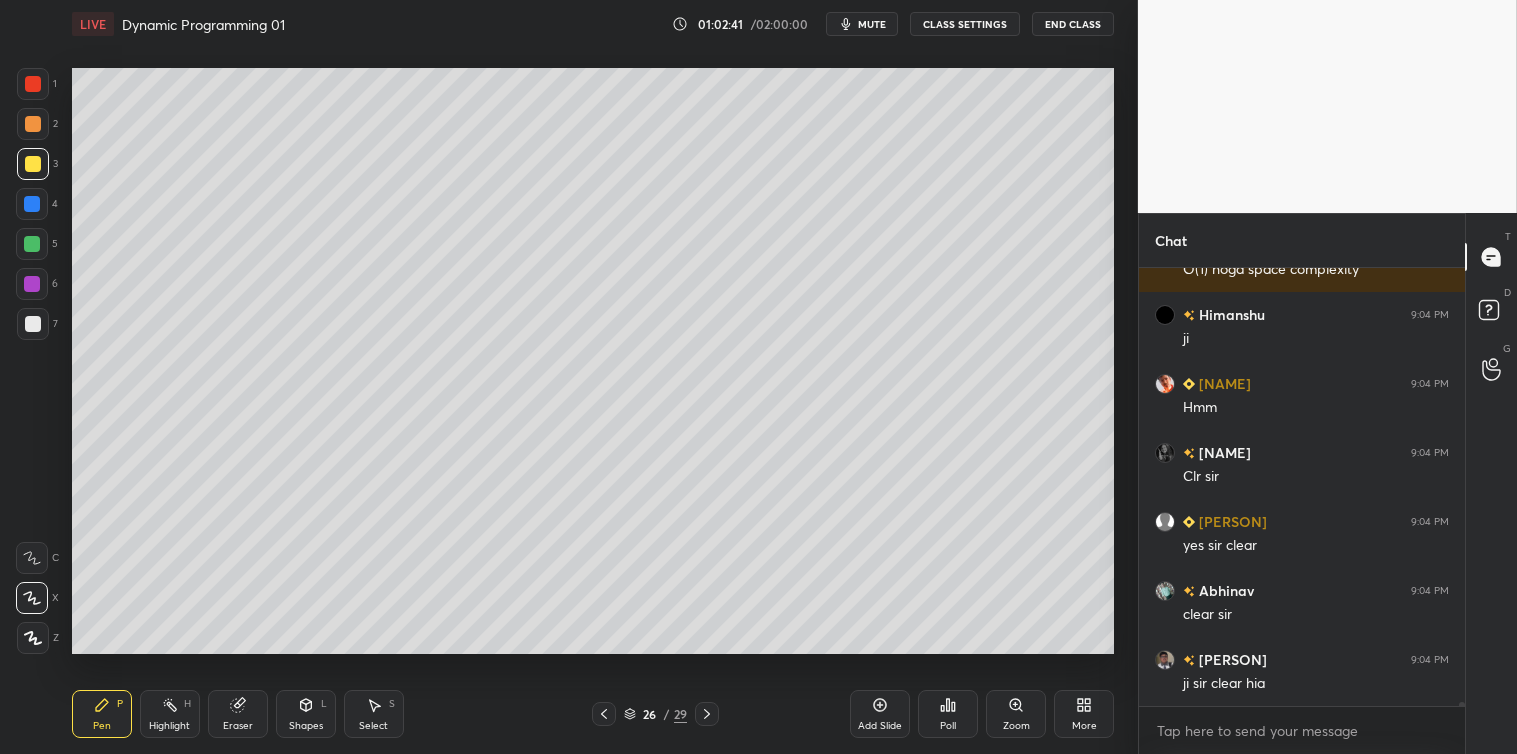scroll, scrollTop: 46542, scrollLeft: 0, axis: vertical 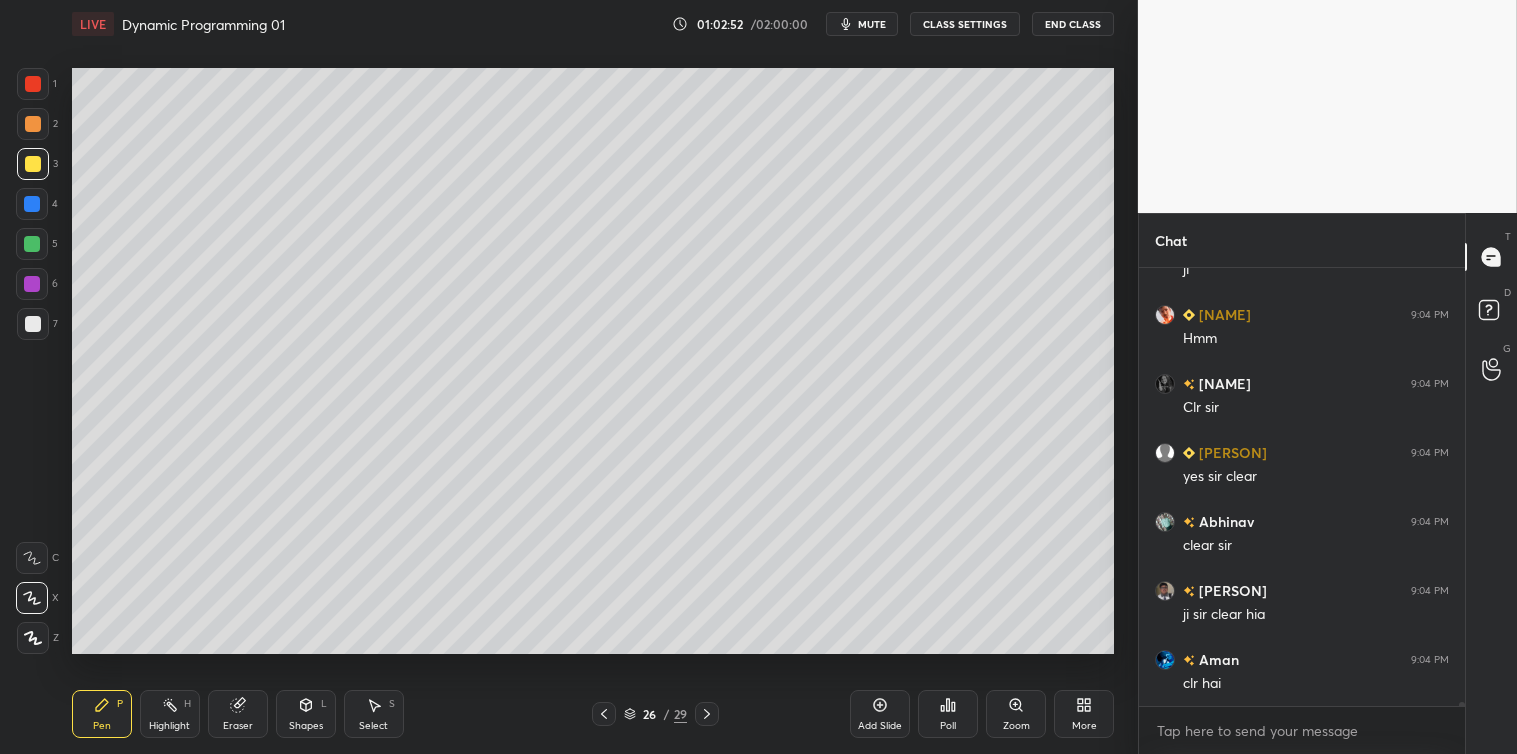 click 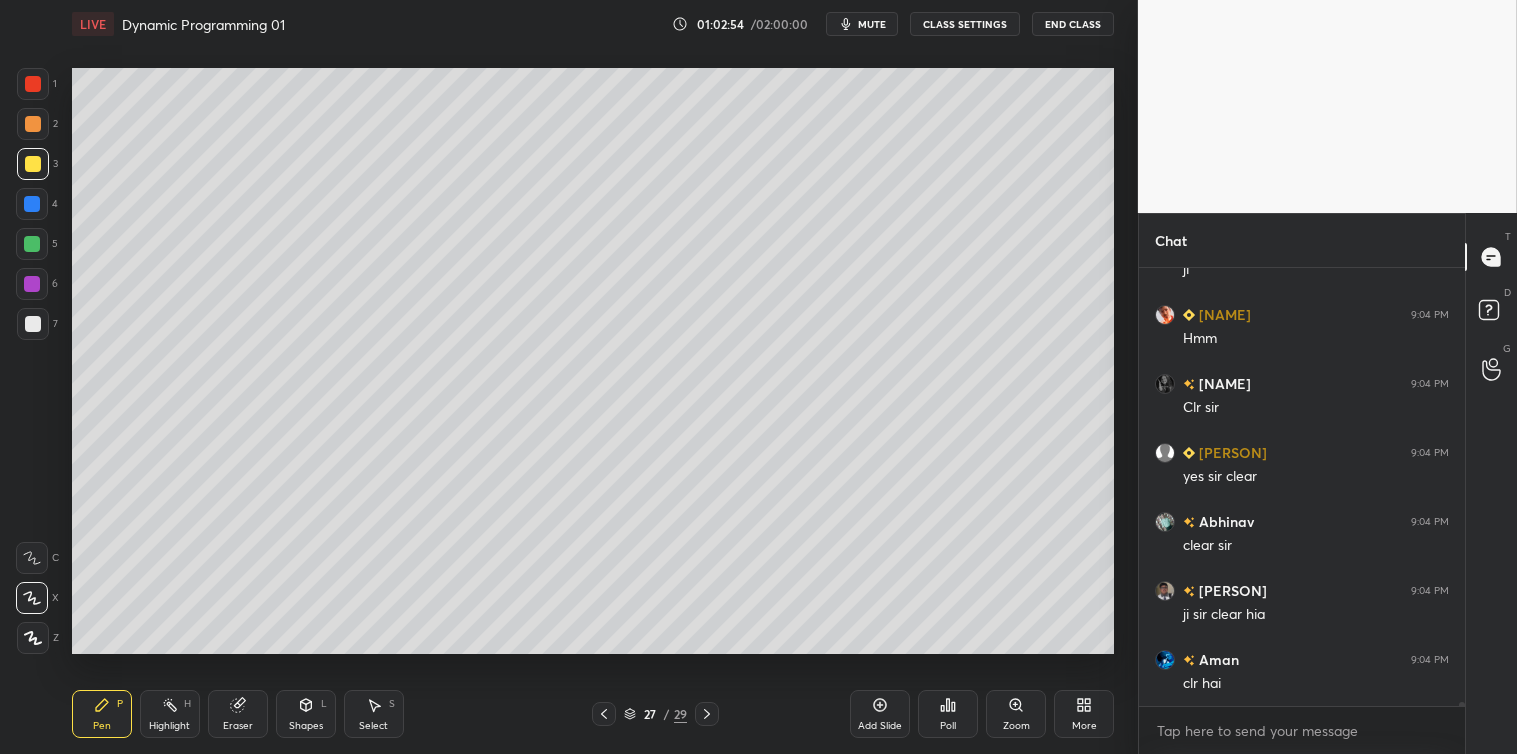 click 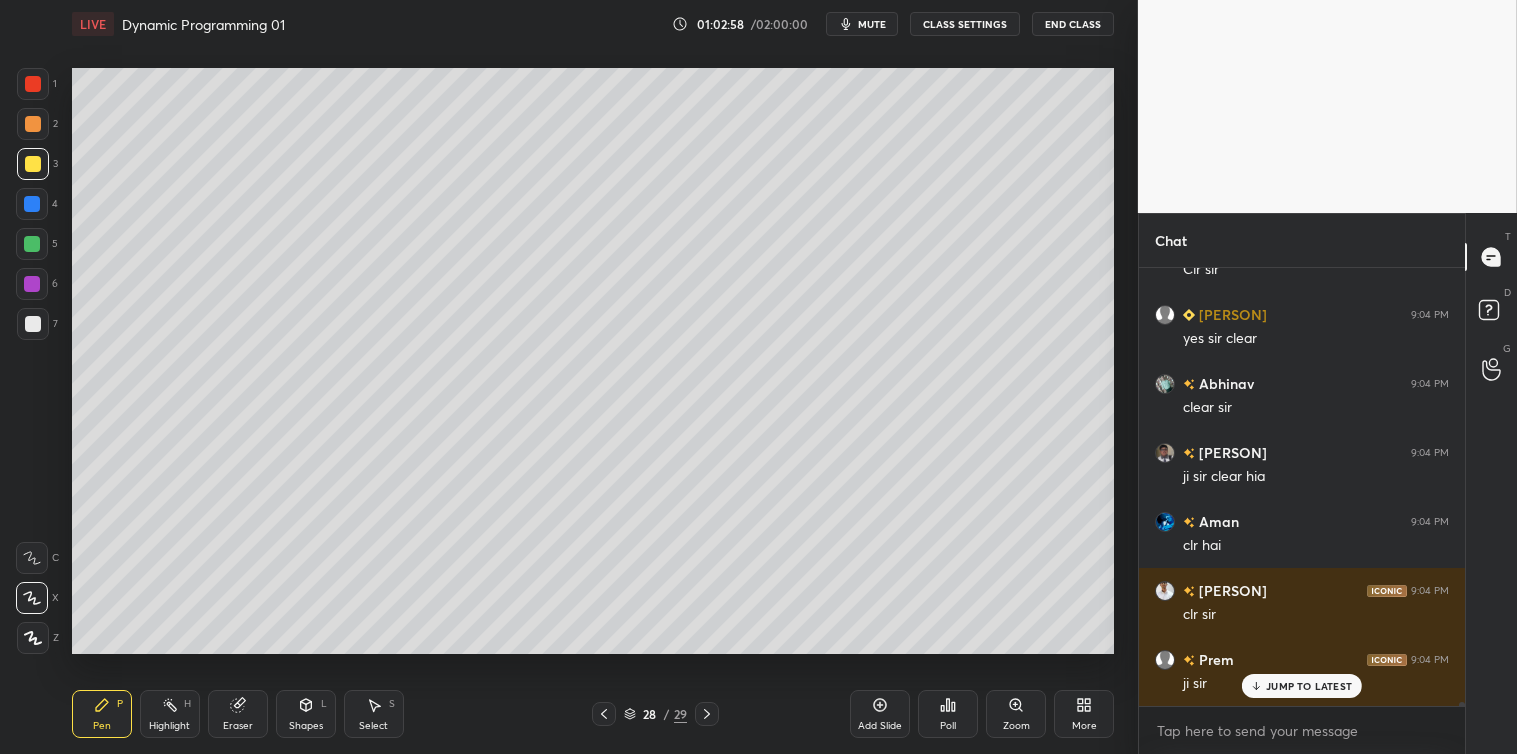scroll, scrollTop: 46748, scrollLeft: 0, axis: vertical 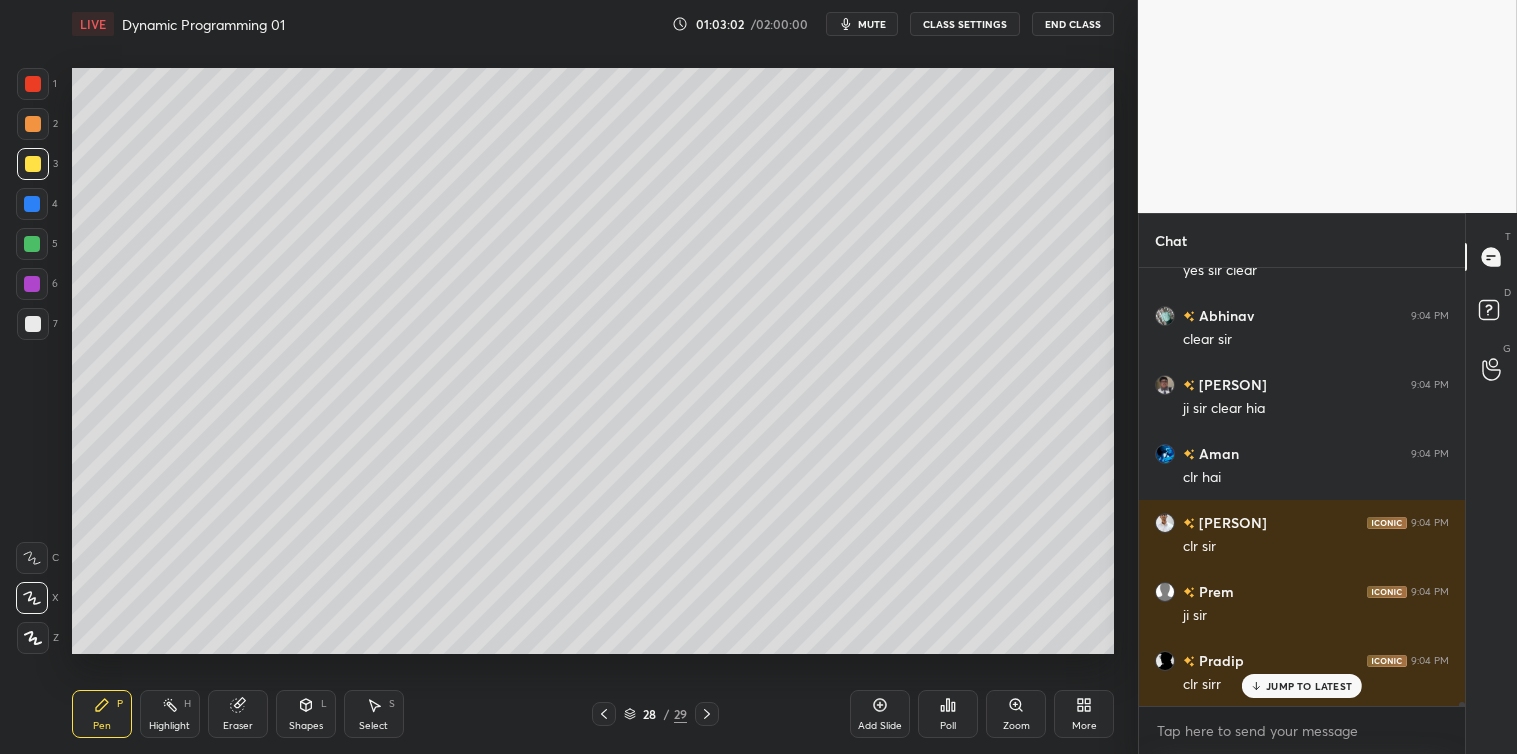 click 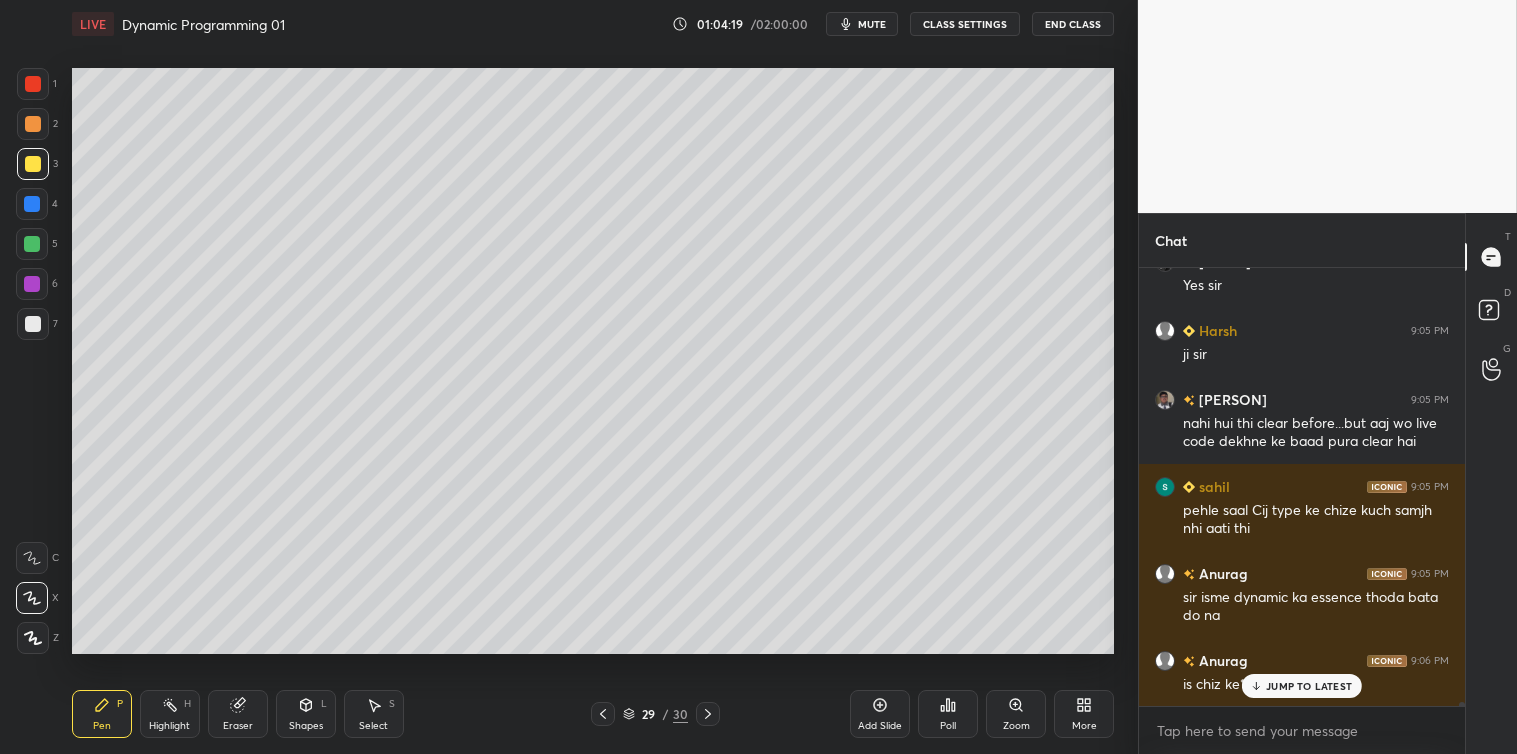 scroll, scrollTop: 47855, scrollLeft: 0, axis: vertical 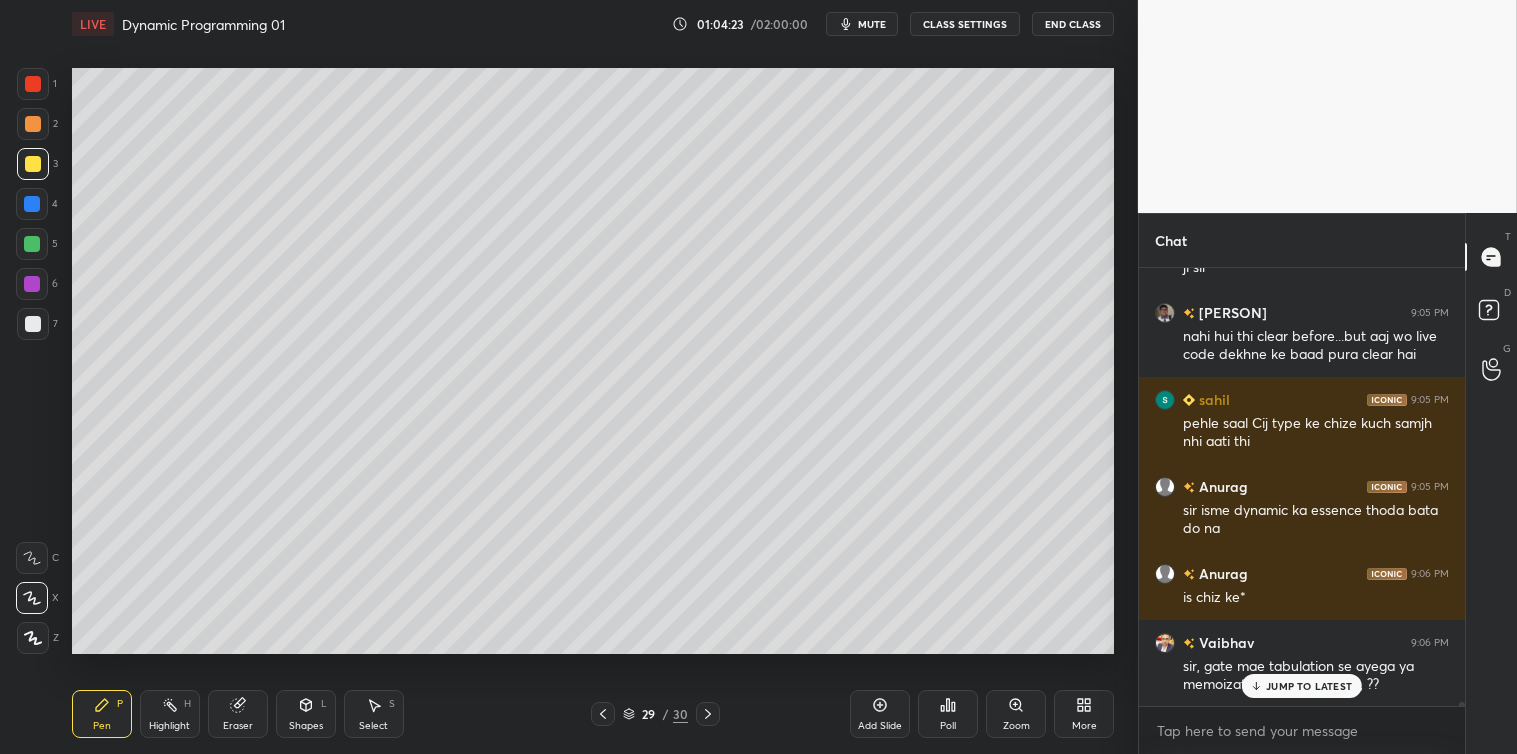 click on "JUMP TO LATEST" at bounding box center (1309, 686) 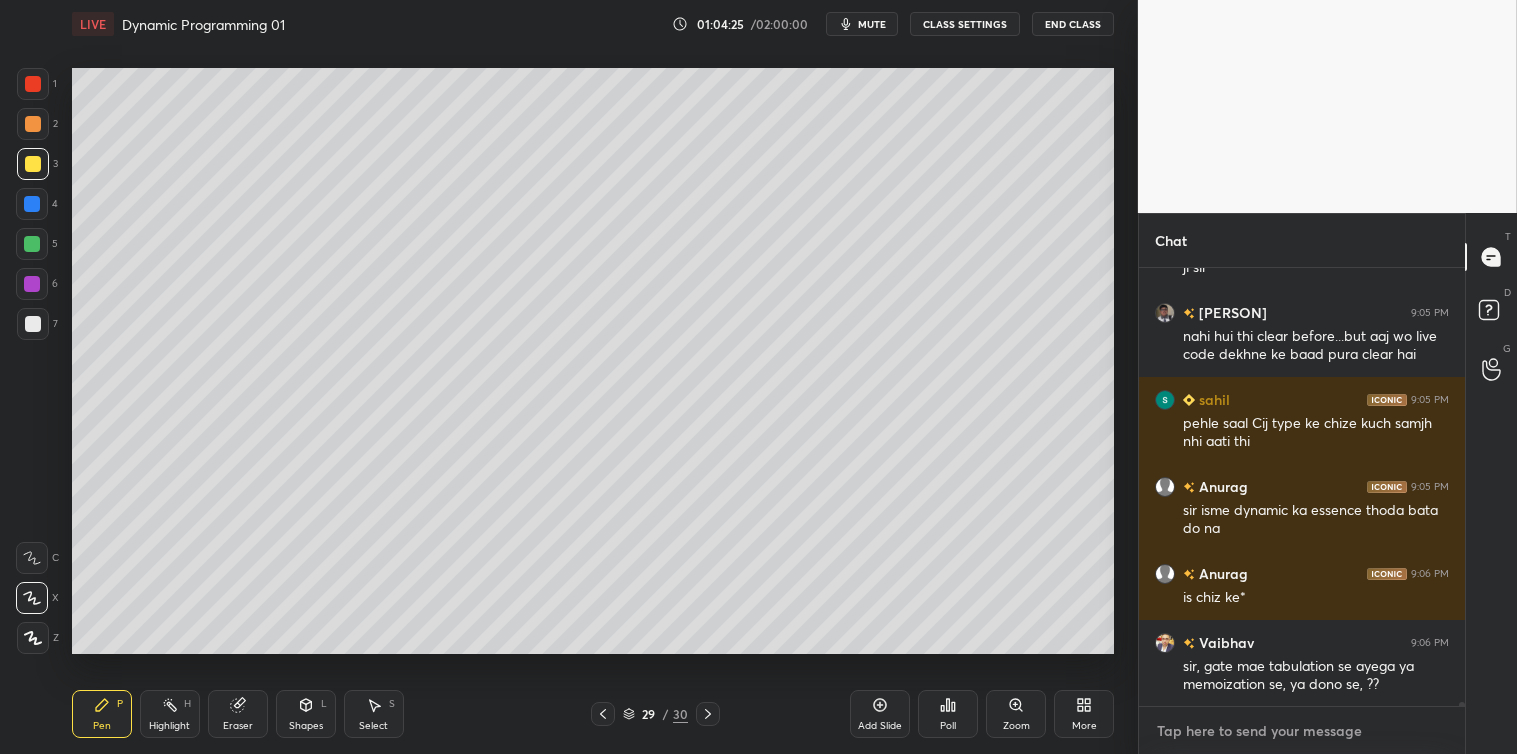 click at bounding box center [1302, 731] 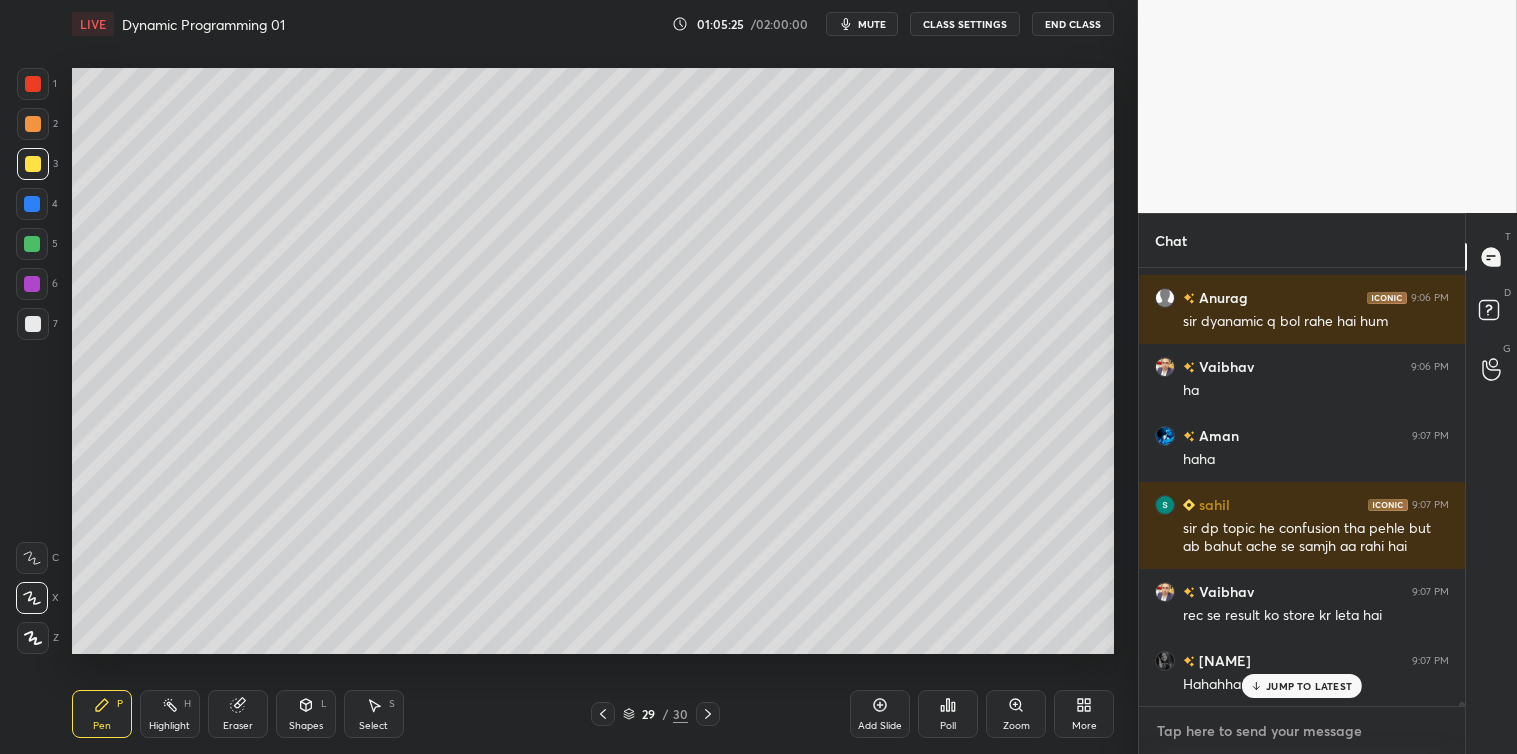 scroll, scrollTop: 48606, scrollLeft: 0, axis: vertical 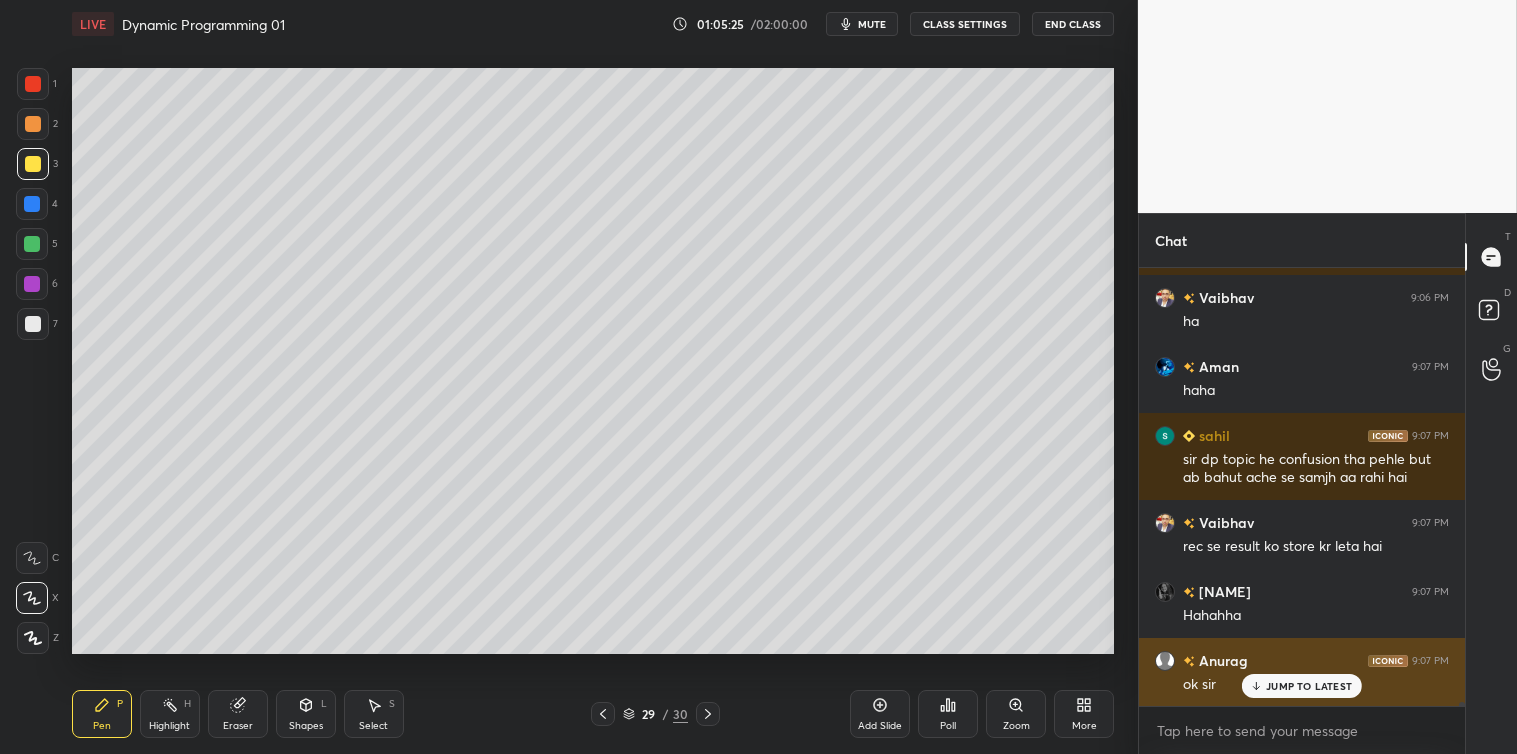 click on "JUMP TO LATEST" at bounding box center (1309, 686) 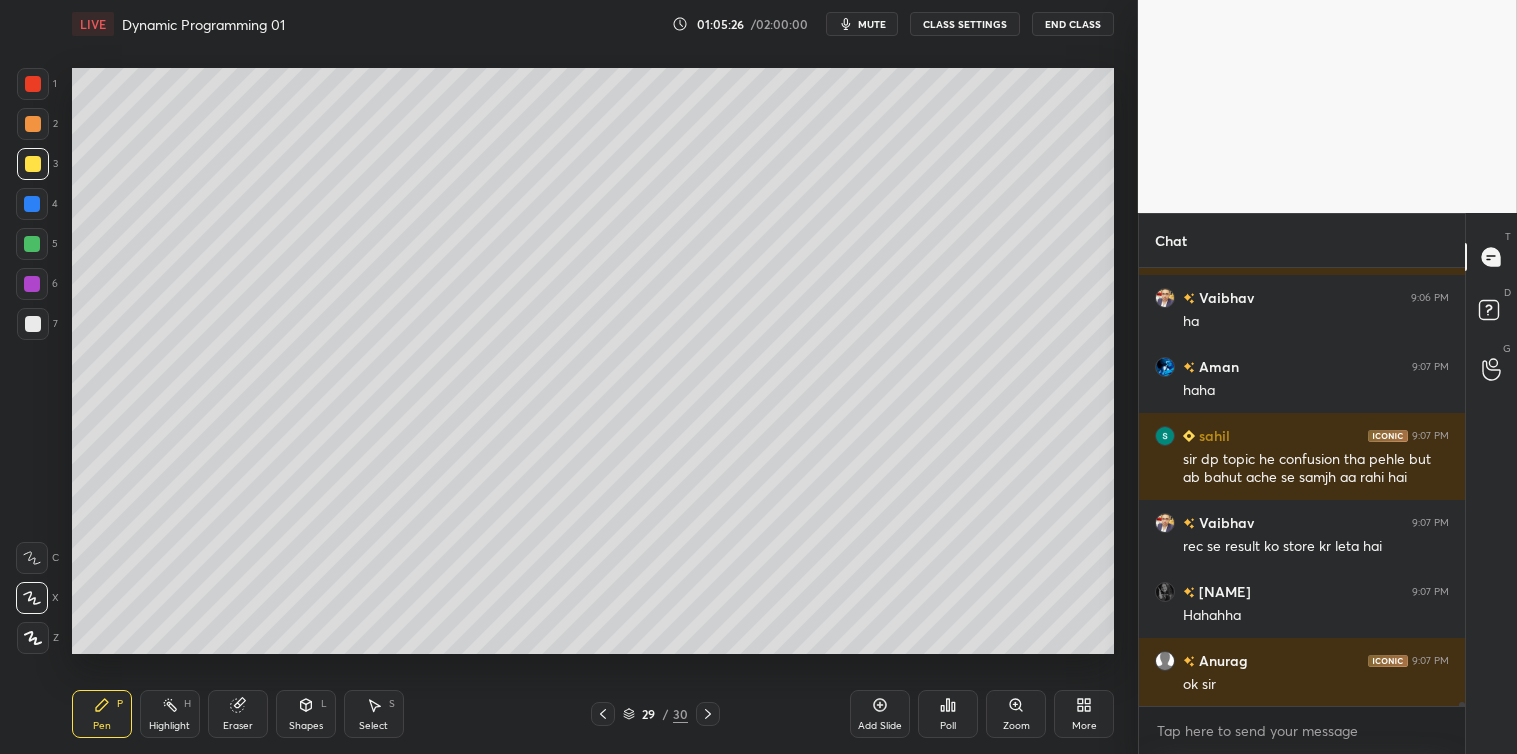 click 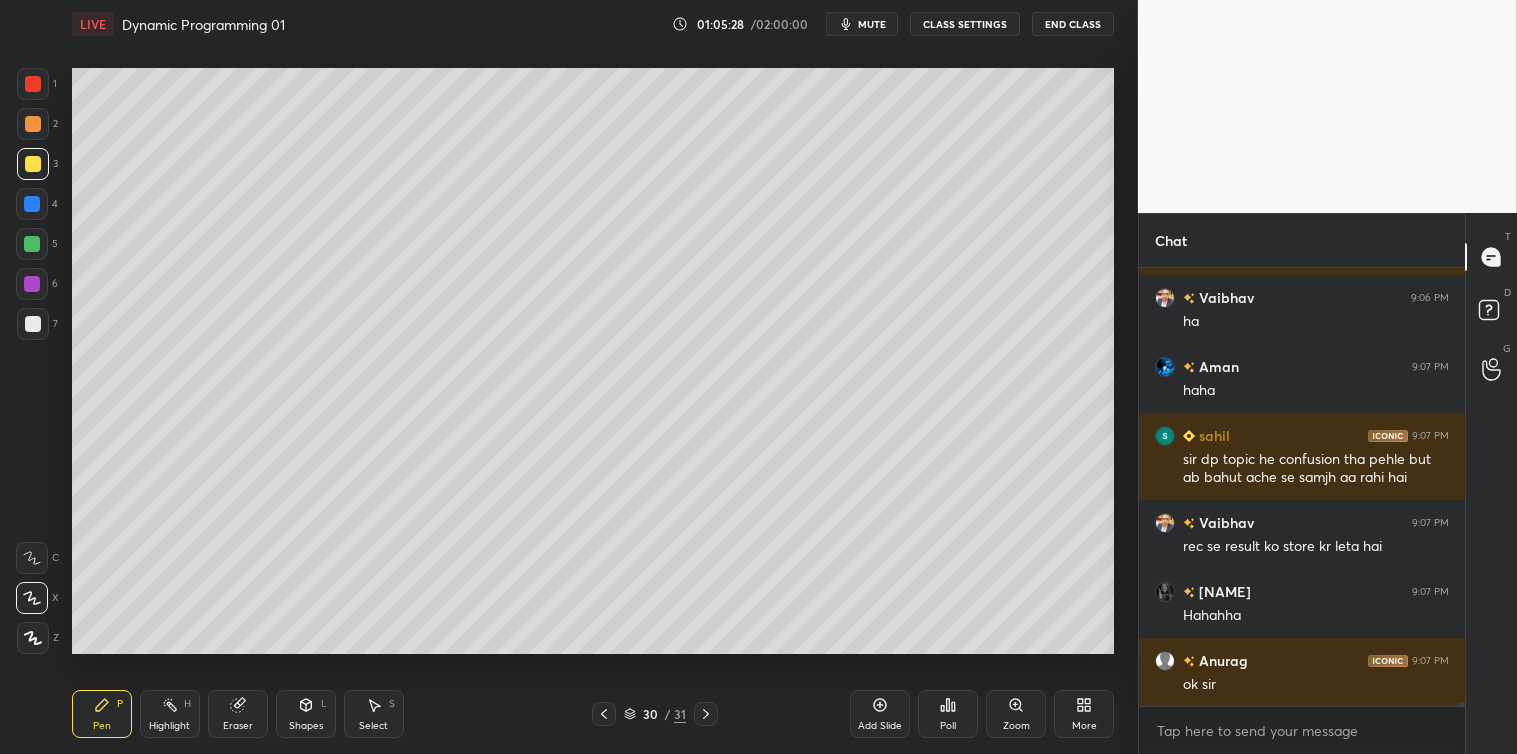 click 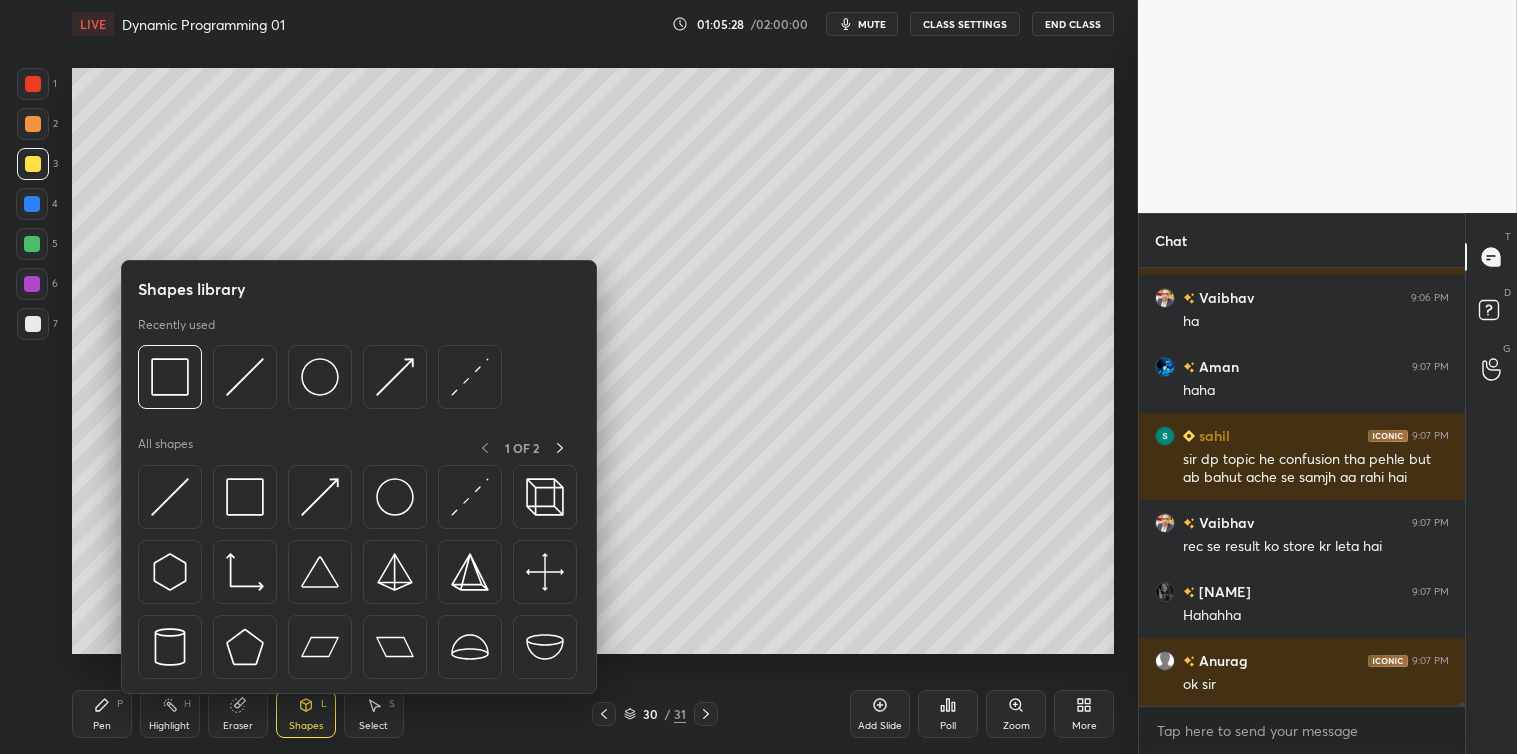click at bounding box center (245, 497) 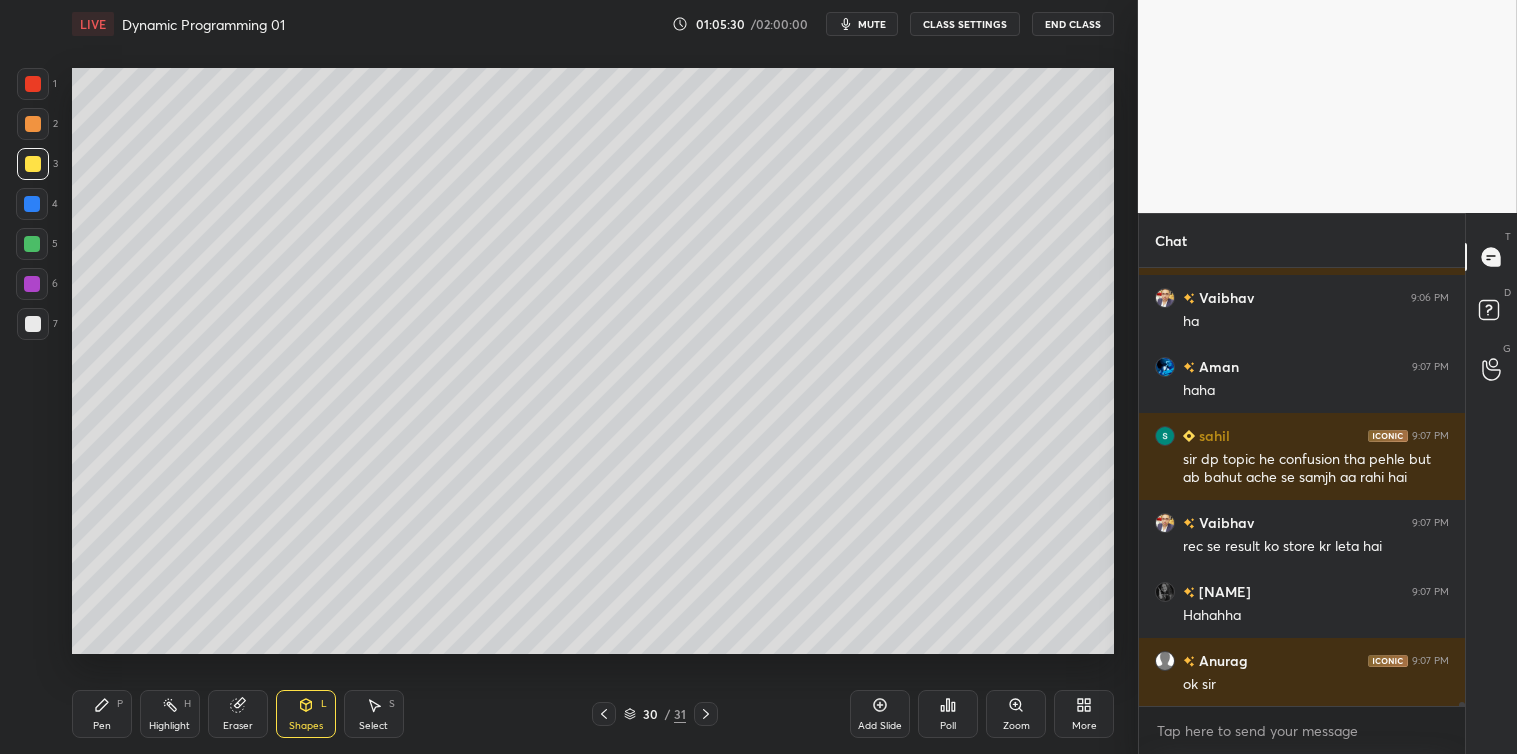 click 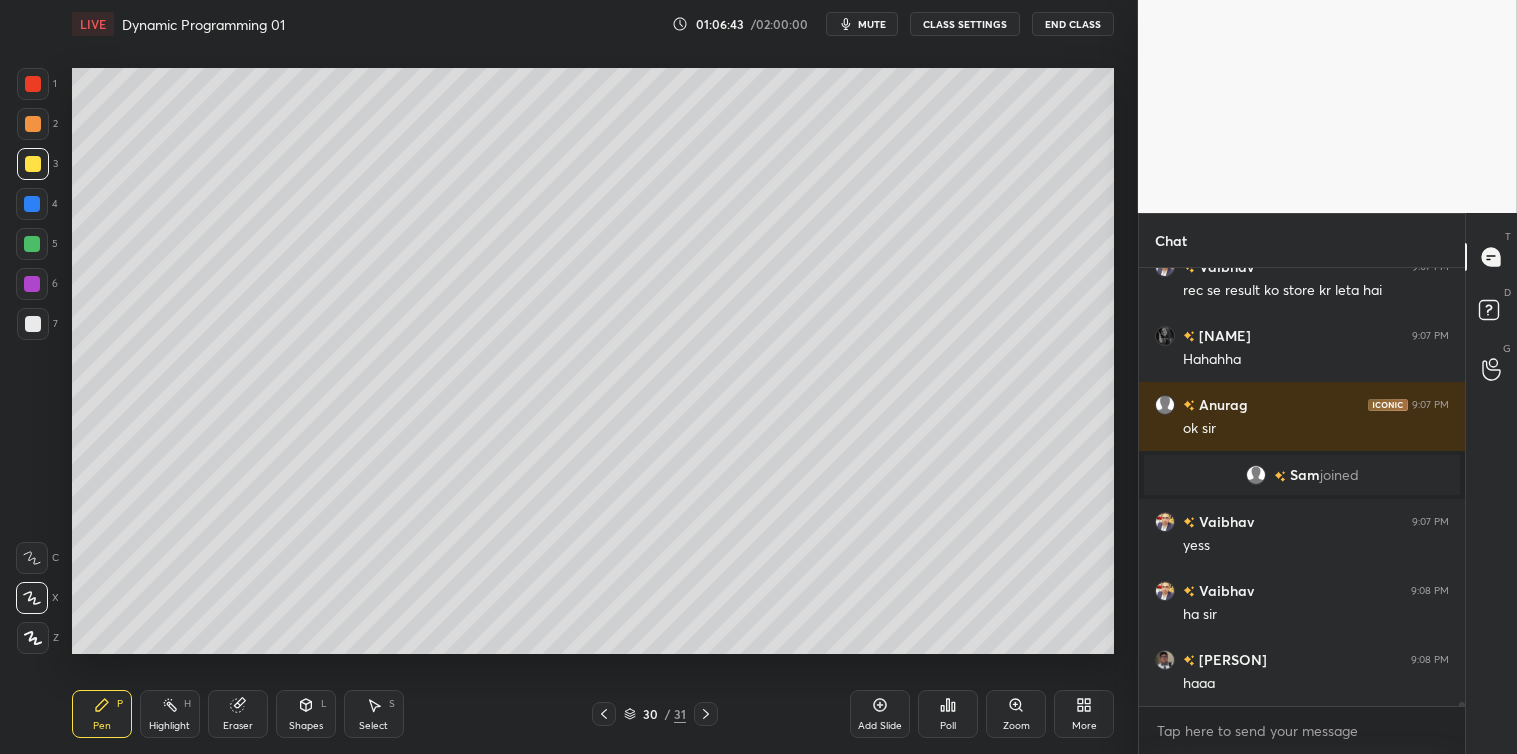 scroll, scrollTop: 47466, scrollLeft: 0, axis: vertical 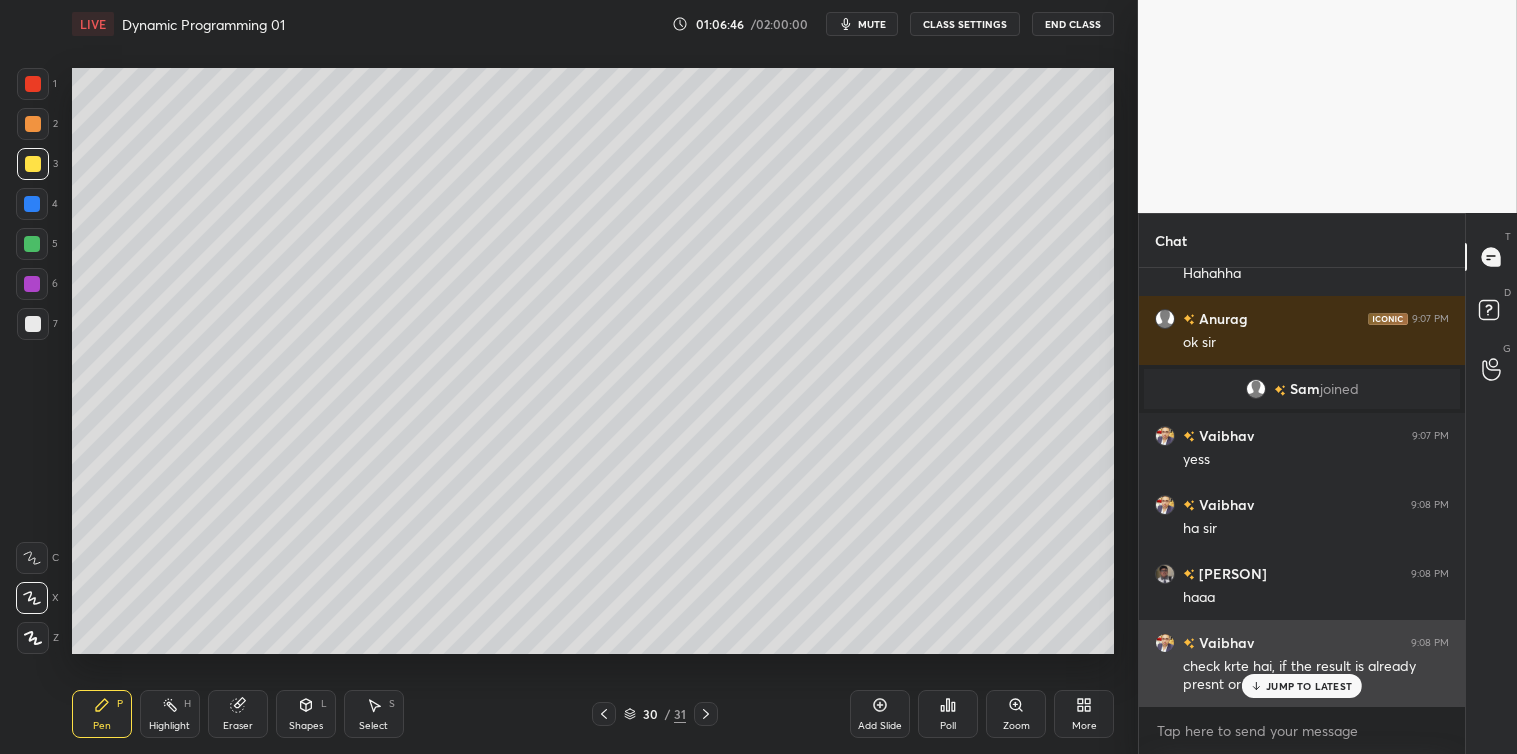 click on "JUMP TO LATEST" at bounding box center [1309, 686] 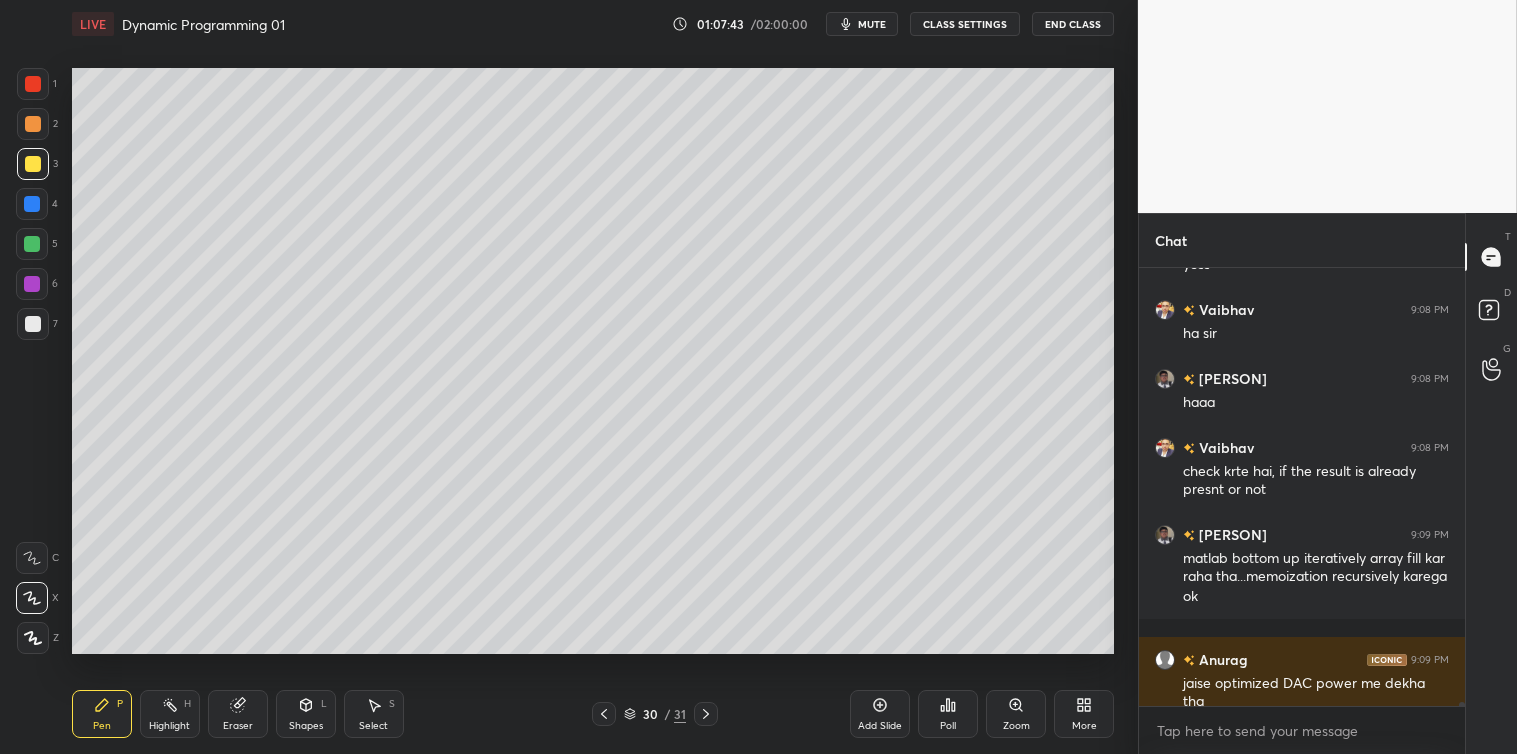 scroll, scrollTop: 47747, scrollLeft: 0, axis: vertical 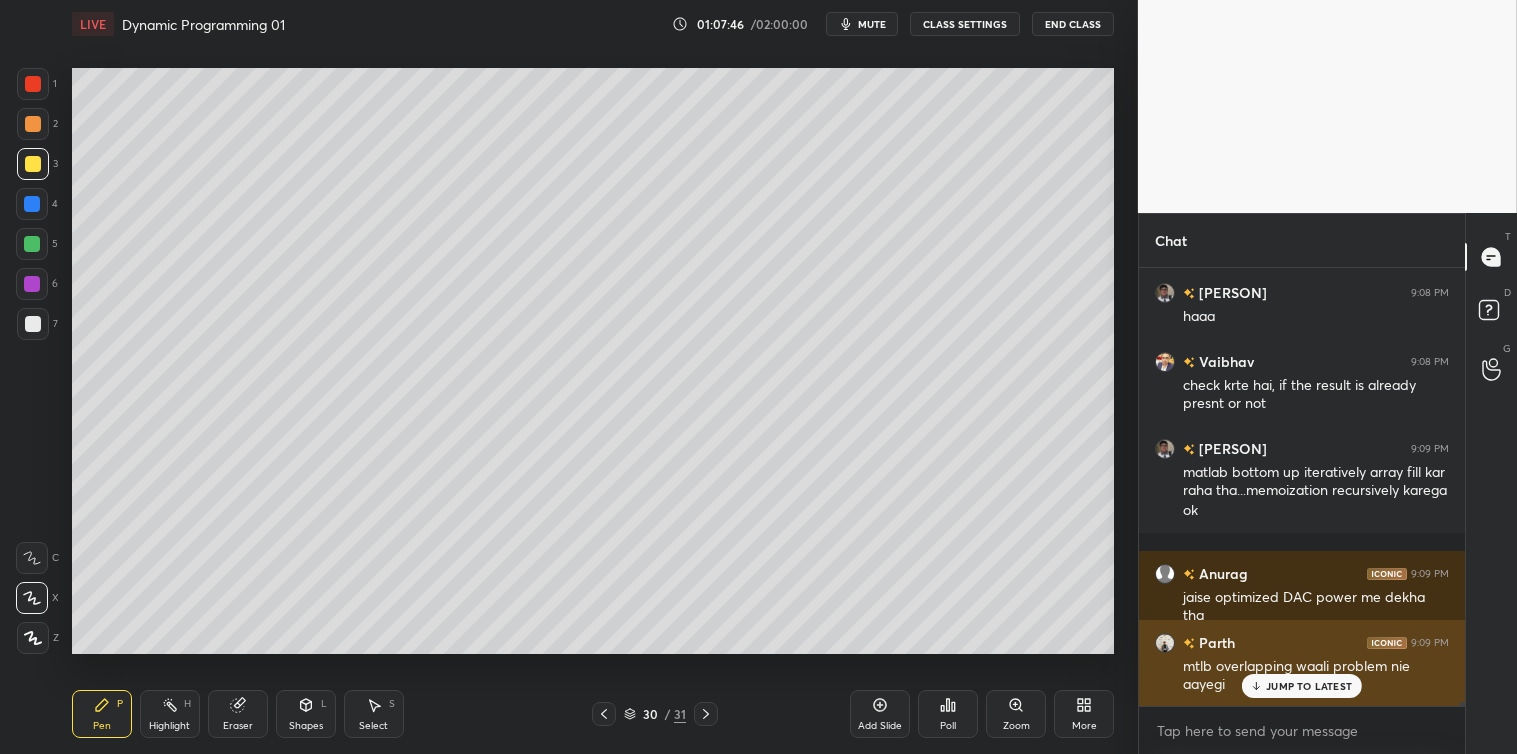 click on "JUMP TO LATEST" at bounding box center [1309, 686] 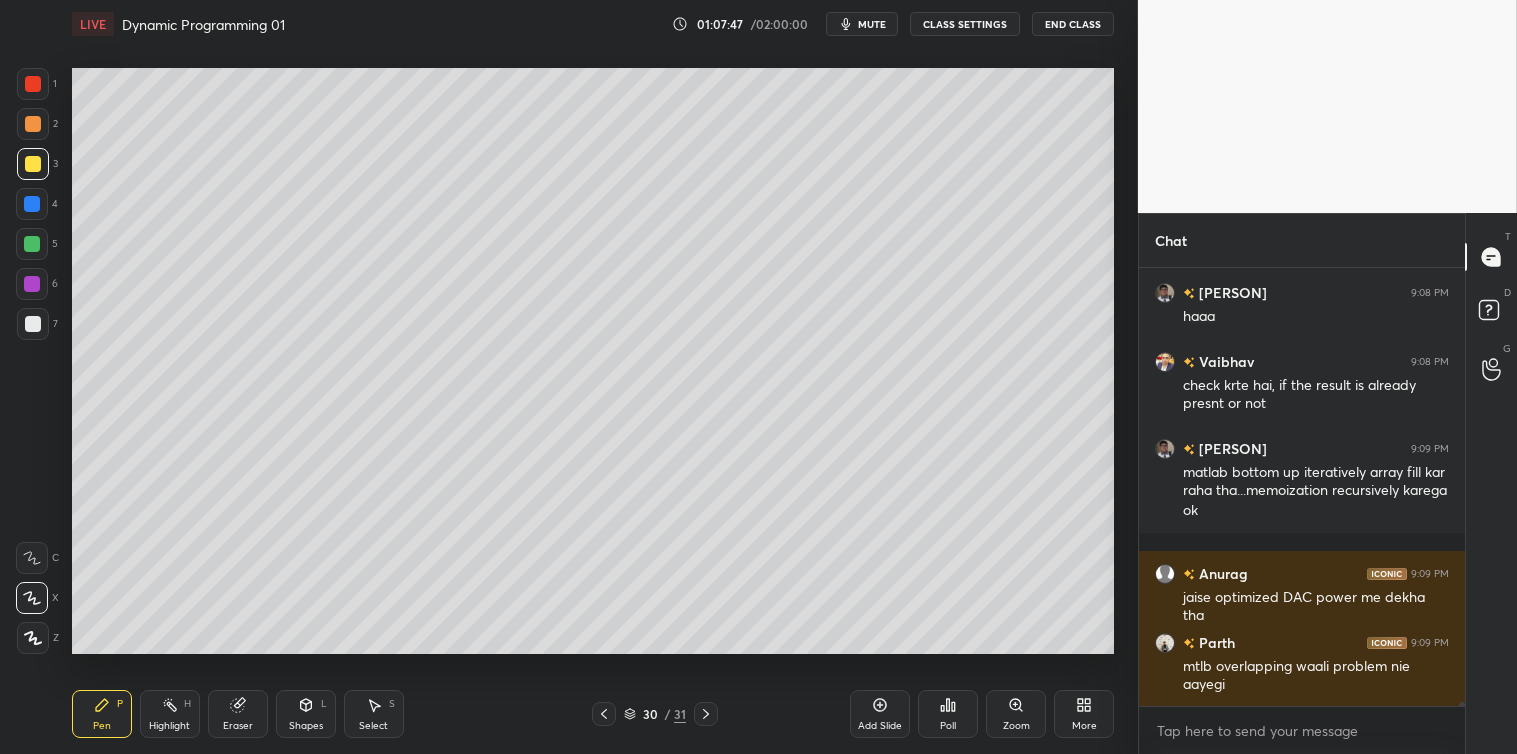 scroll, scrollTop: 47816, scrollLeft: 0, axis: vertical 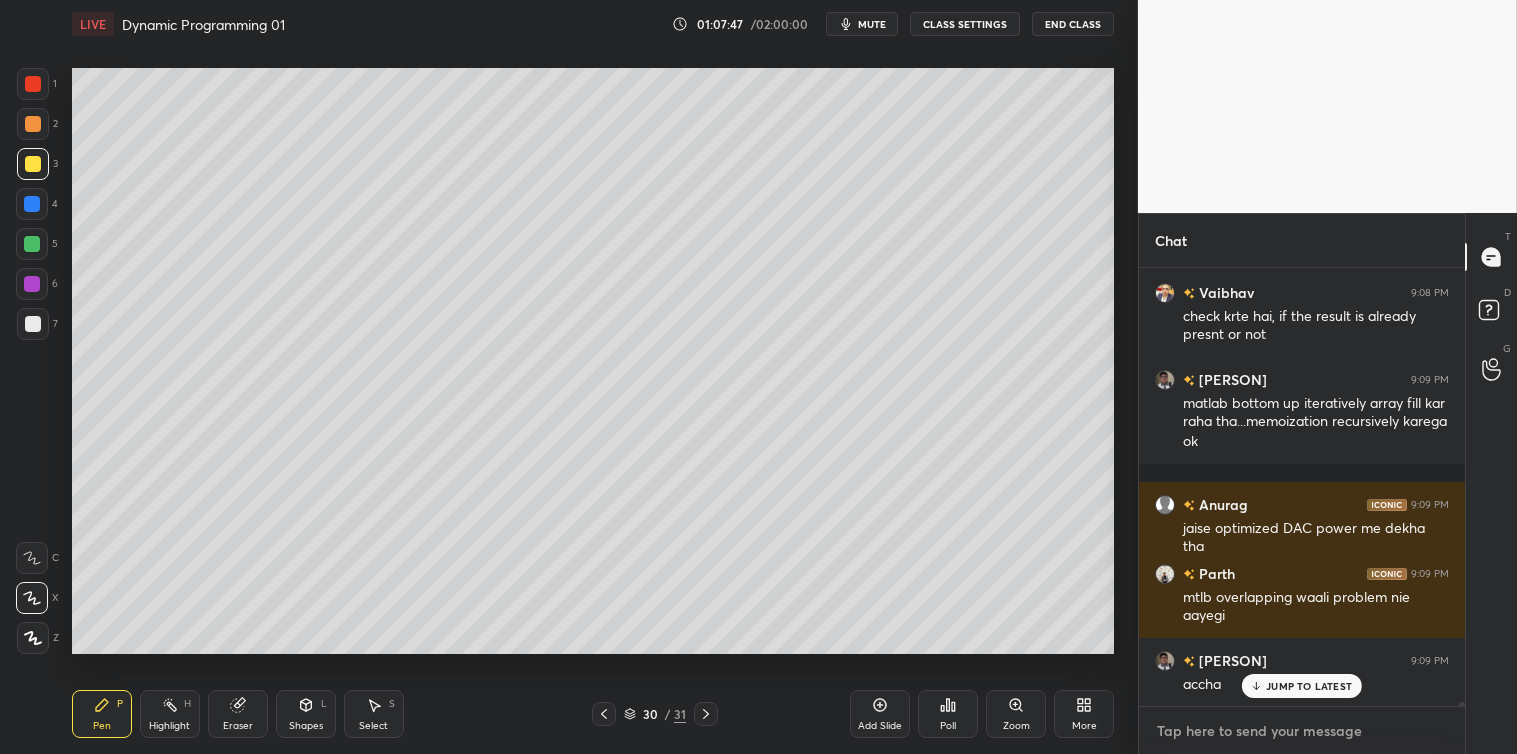 click at bounding box center [1302, 731] 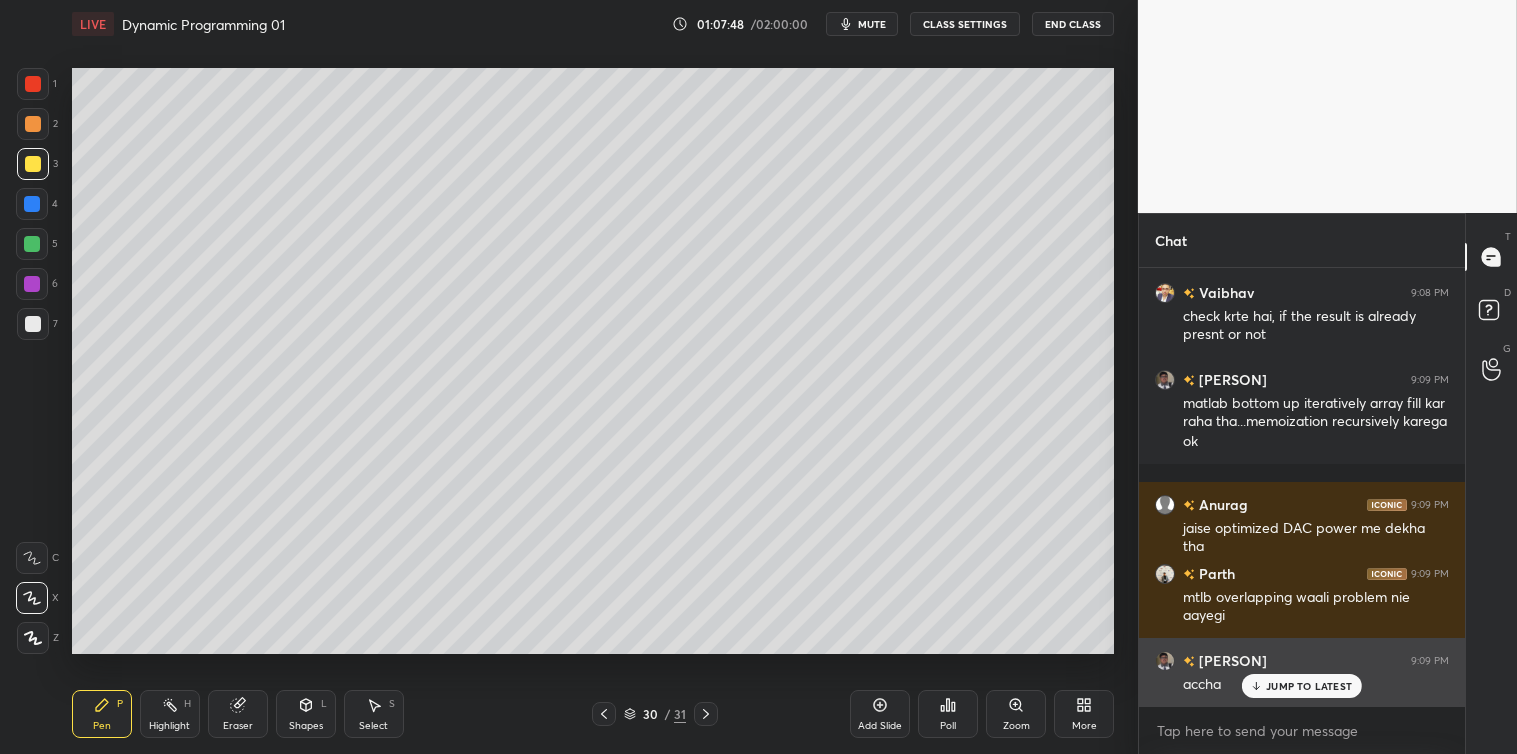 click on "JUMP TO LATEST" at bounding box center [1309, 686] 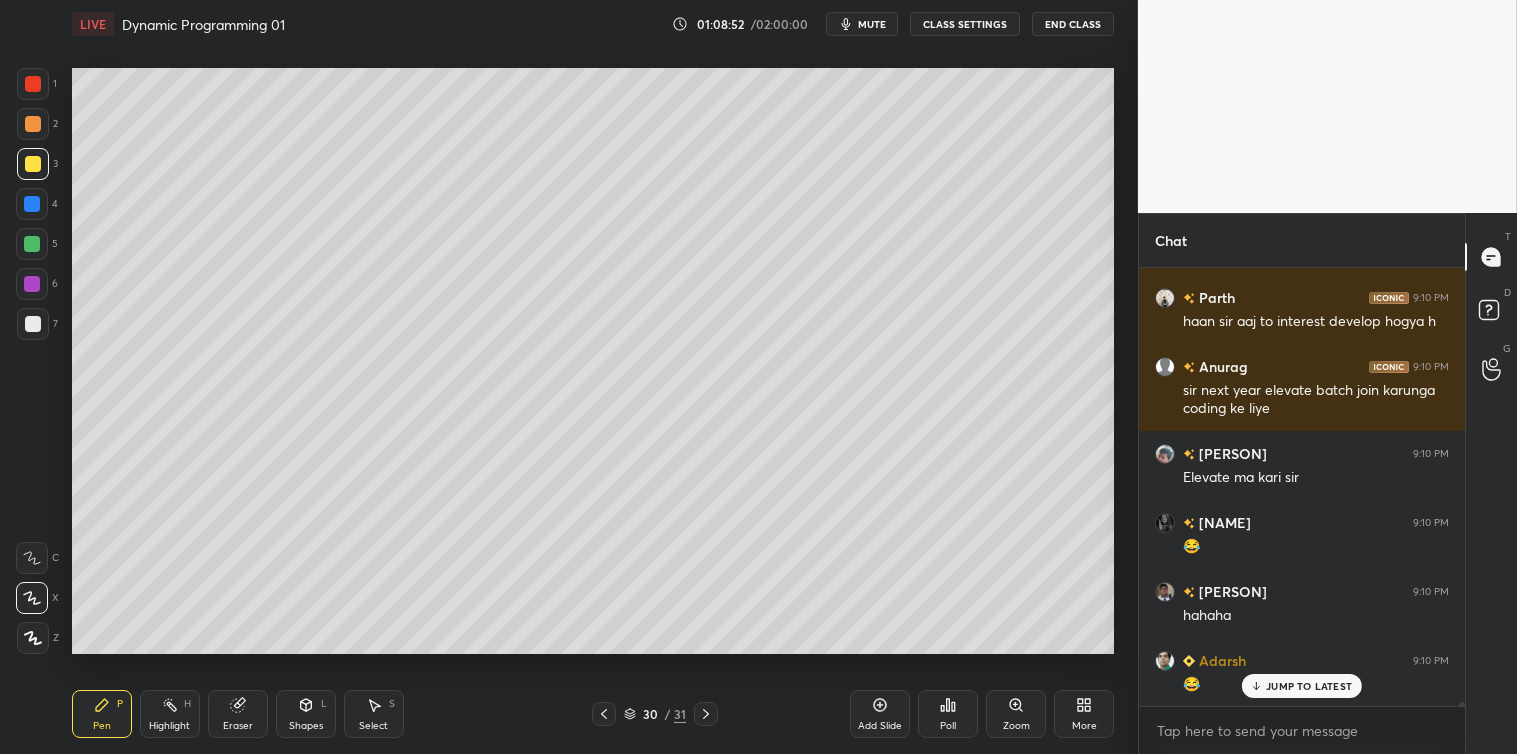scroll, scrollTop: 48455, scrollLeft: 0, axis: vertical 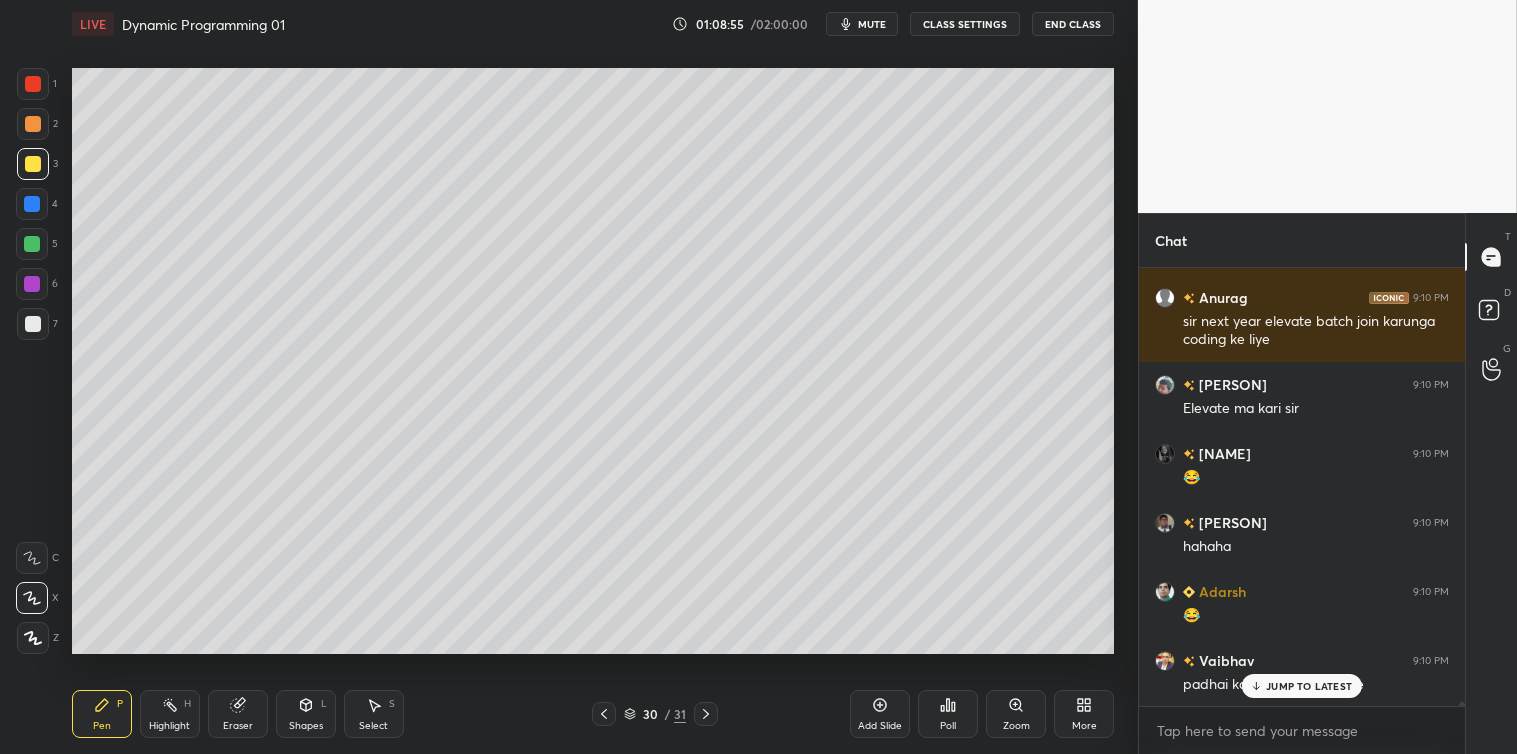 click on "JUMP TO LATEST" at bounding box center (1309, 686) 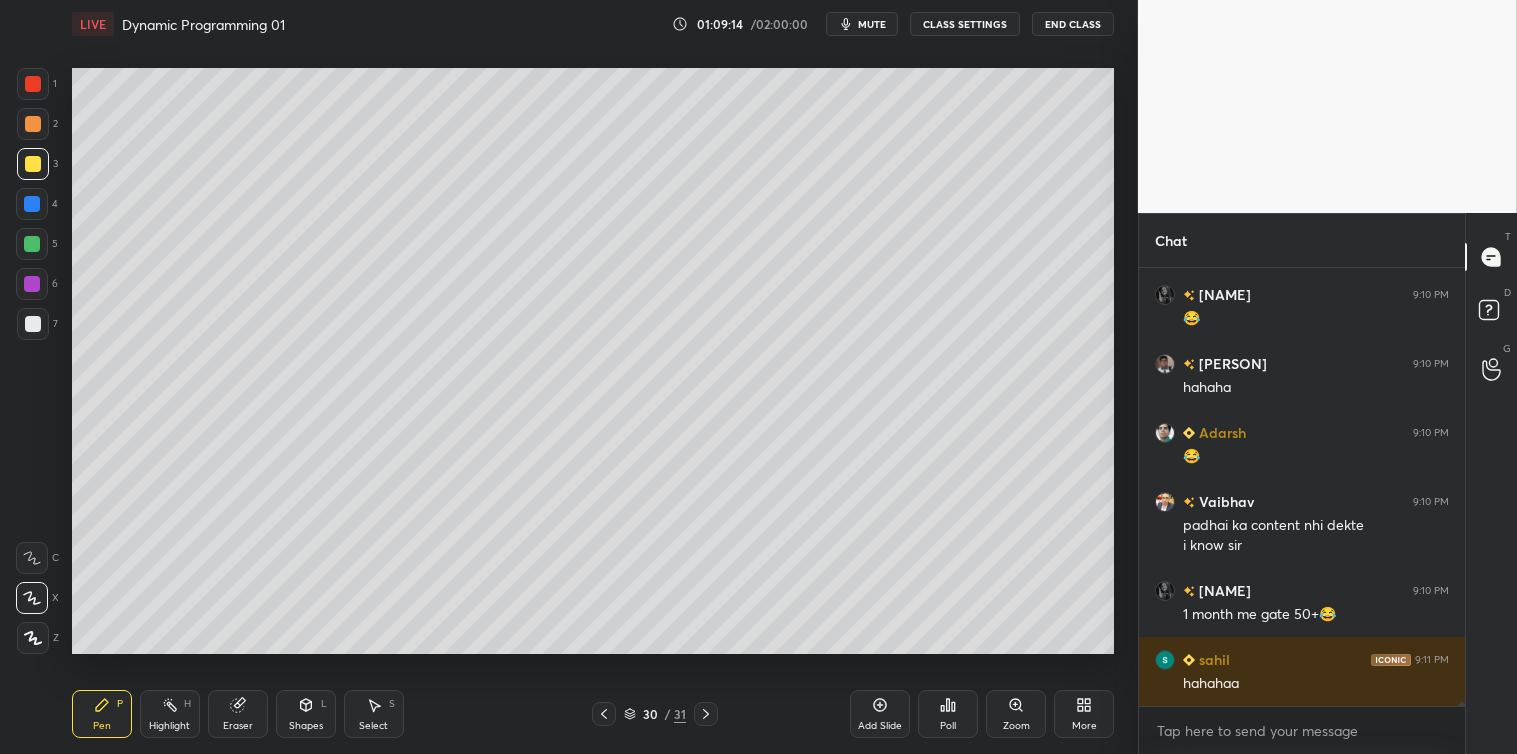 scroll, scrollTop: 48683, scrollLeft: 0, axis: vertical 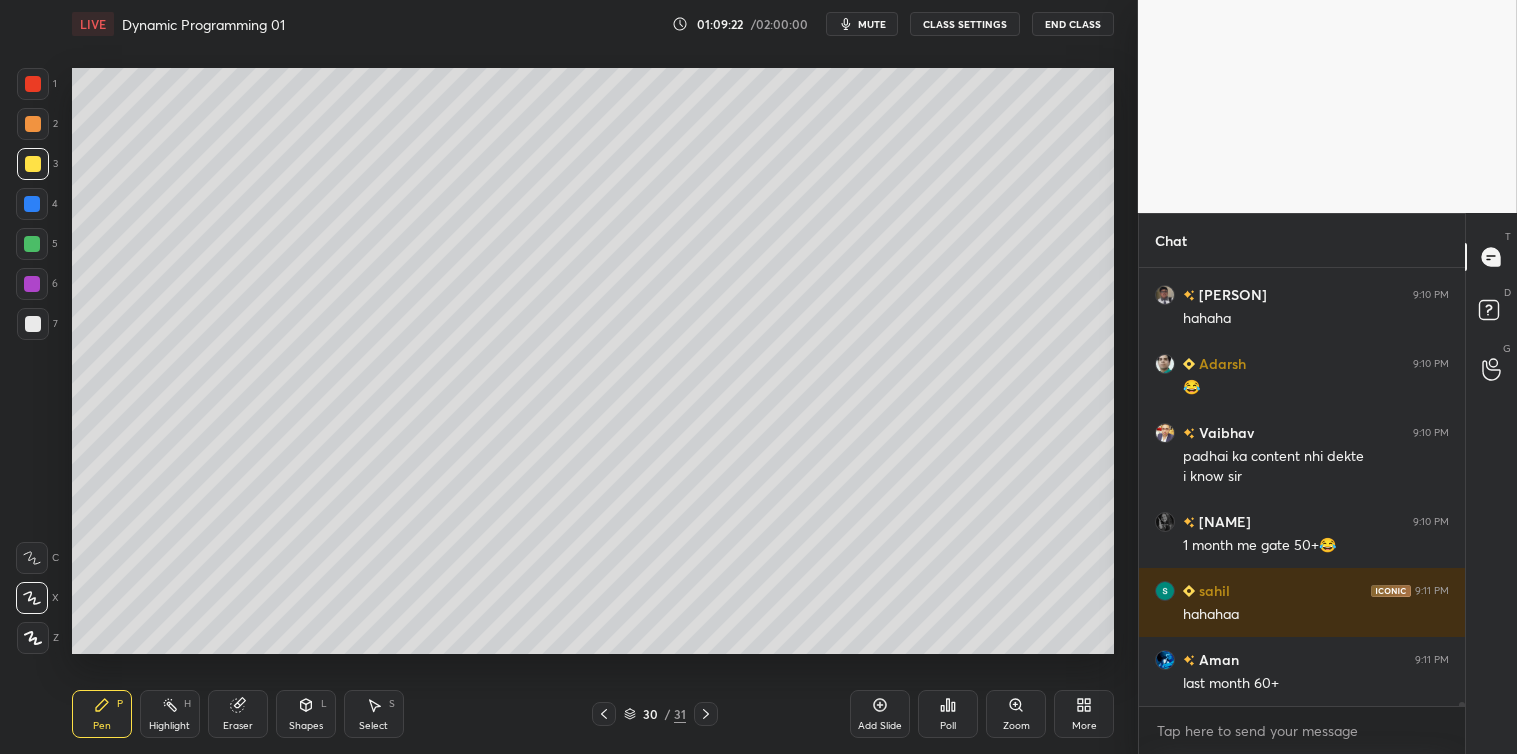 click on "Add Slide" at bounding box center (880, 714) 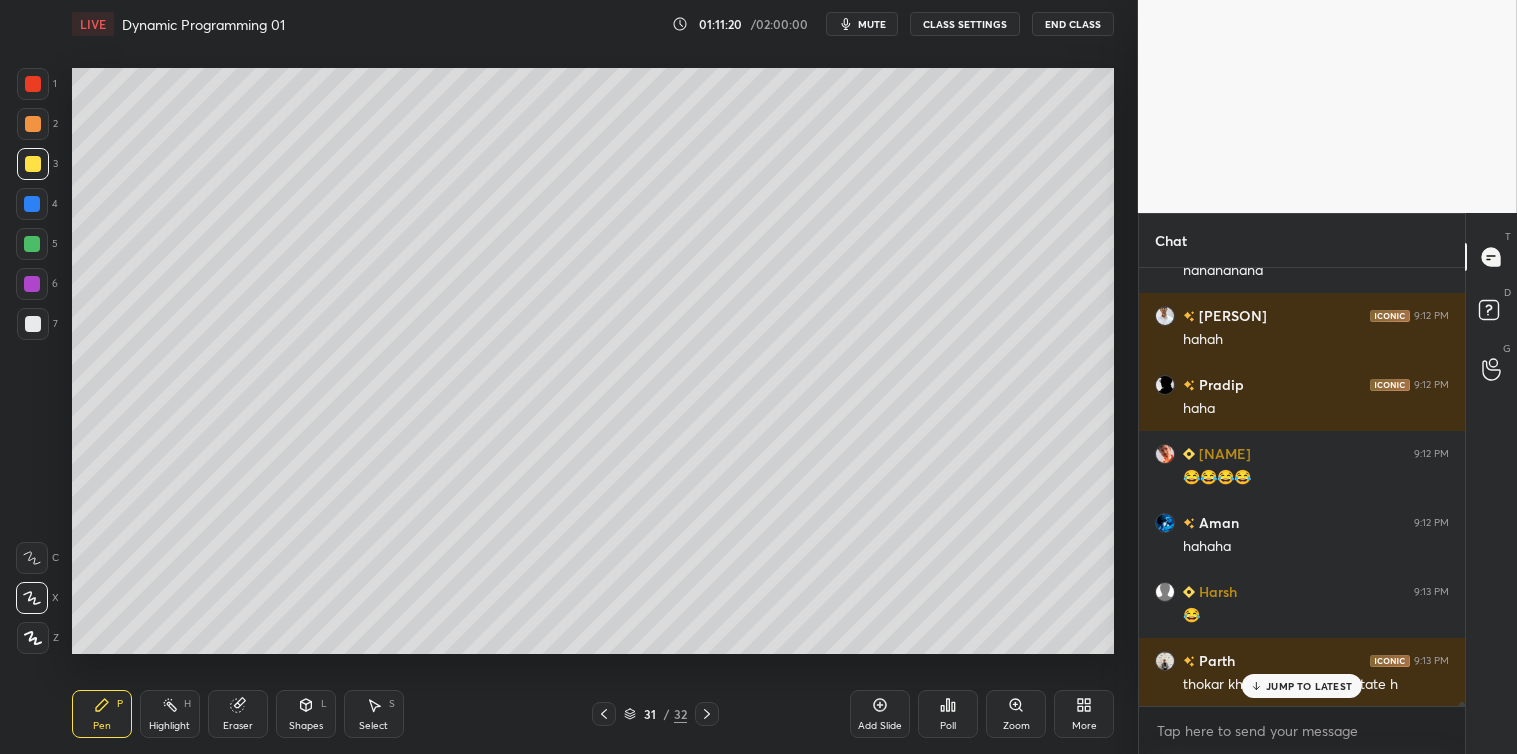 scroll, scrollTop: 50206, scrollLeft: 0, axis: vertical 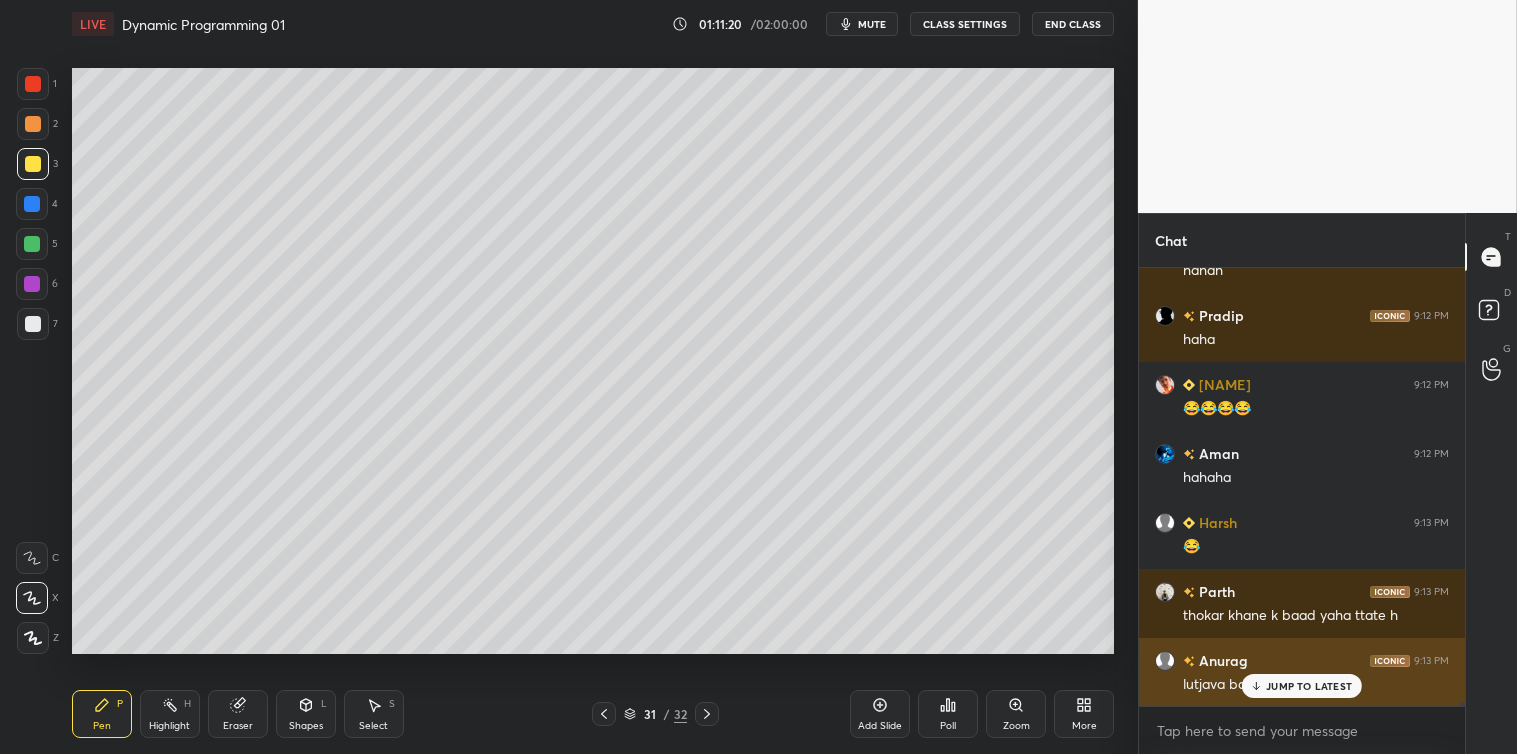 click on "JUMP TO LATEST" at bounding box center [1309, 686] 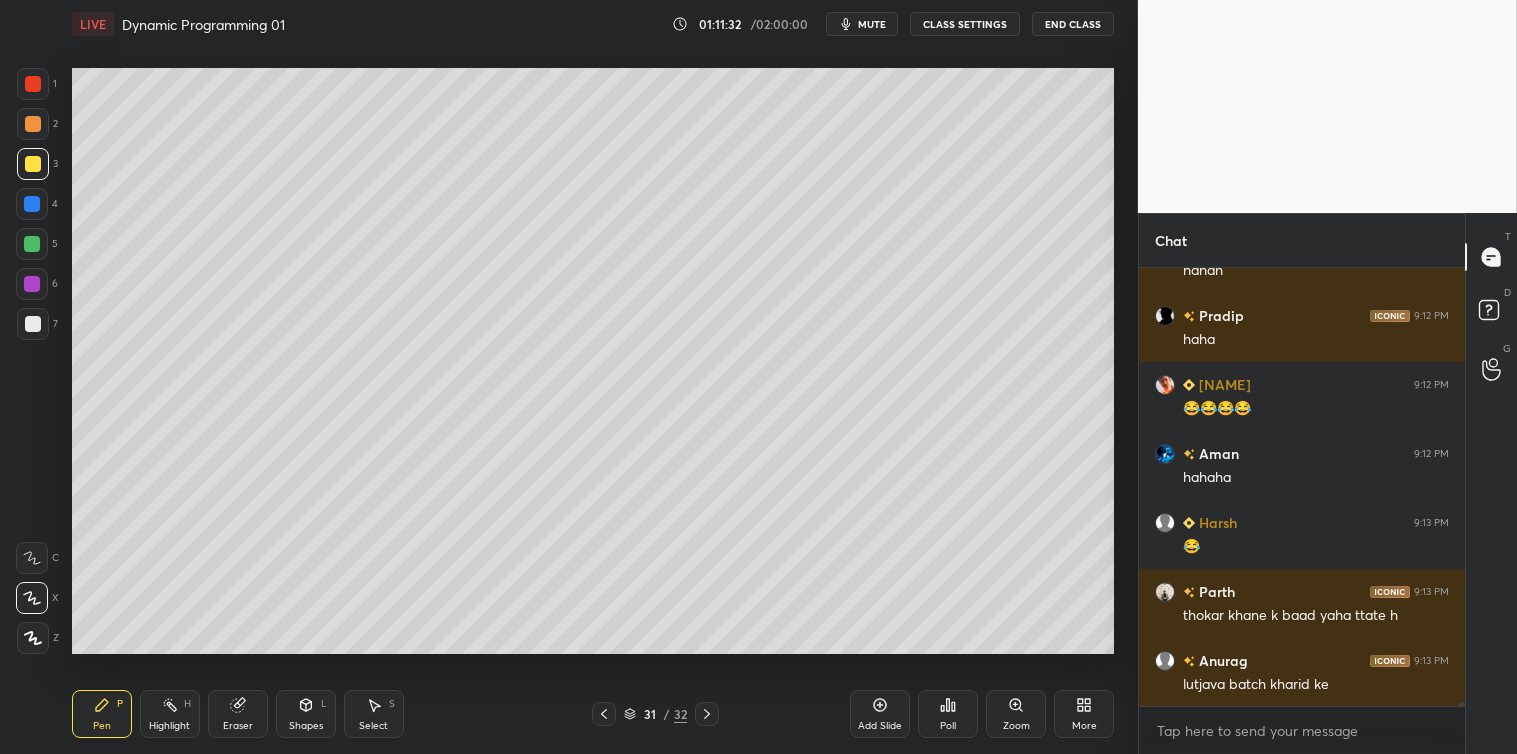 click 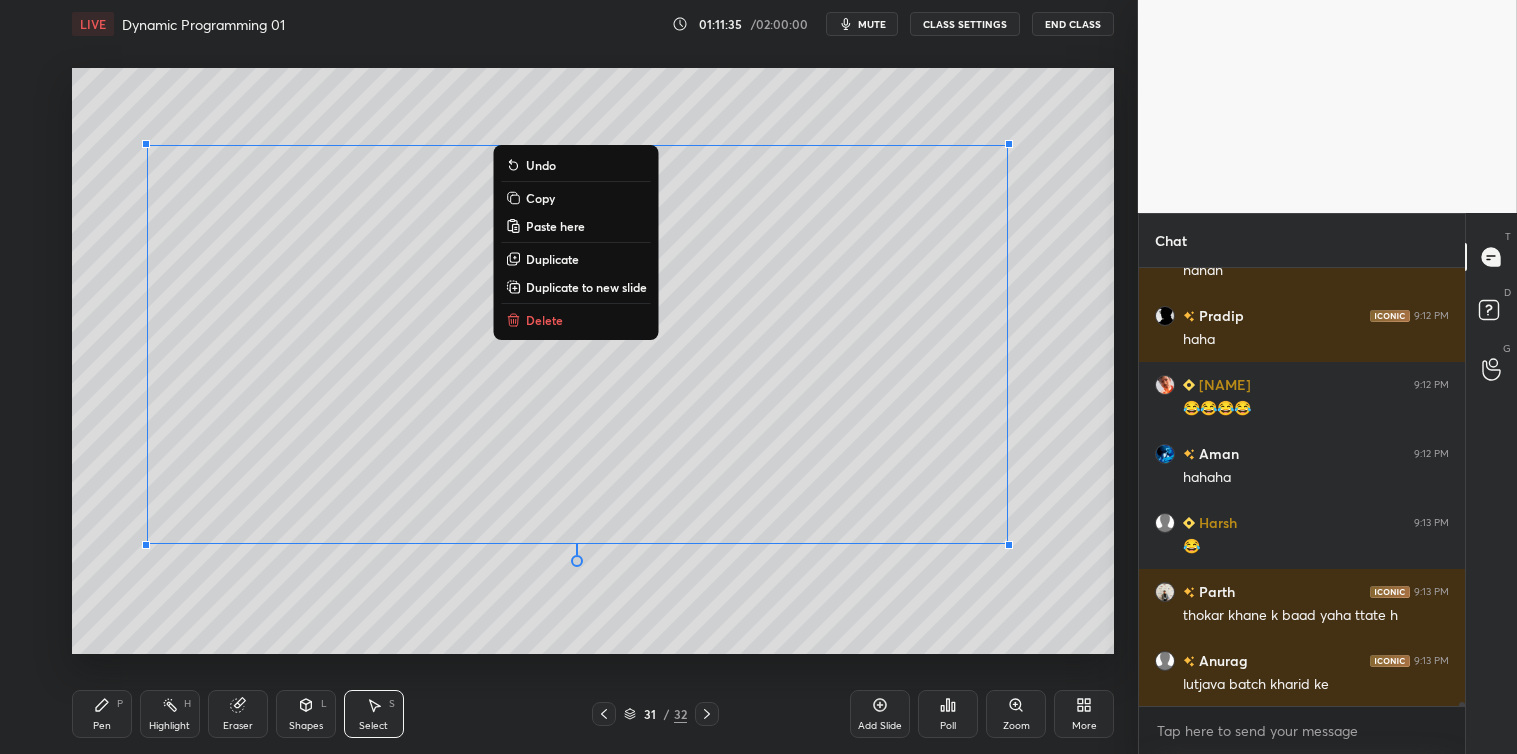 click on "Delete" at bounding box center [544, 320] 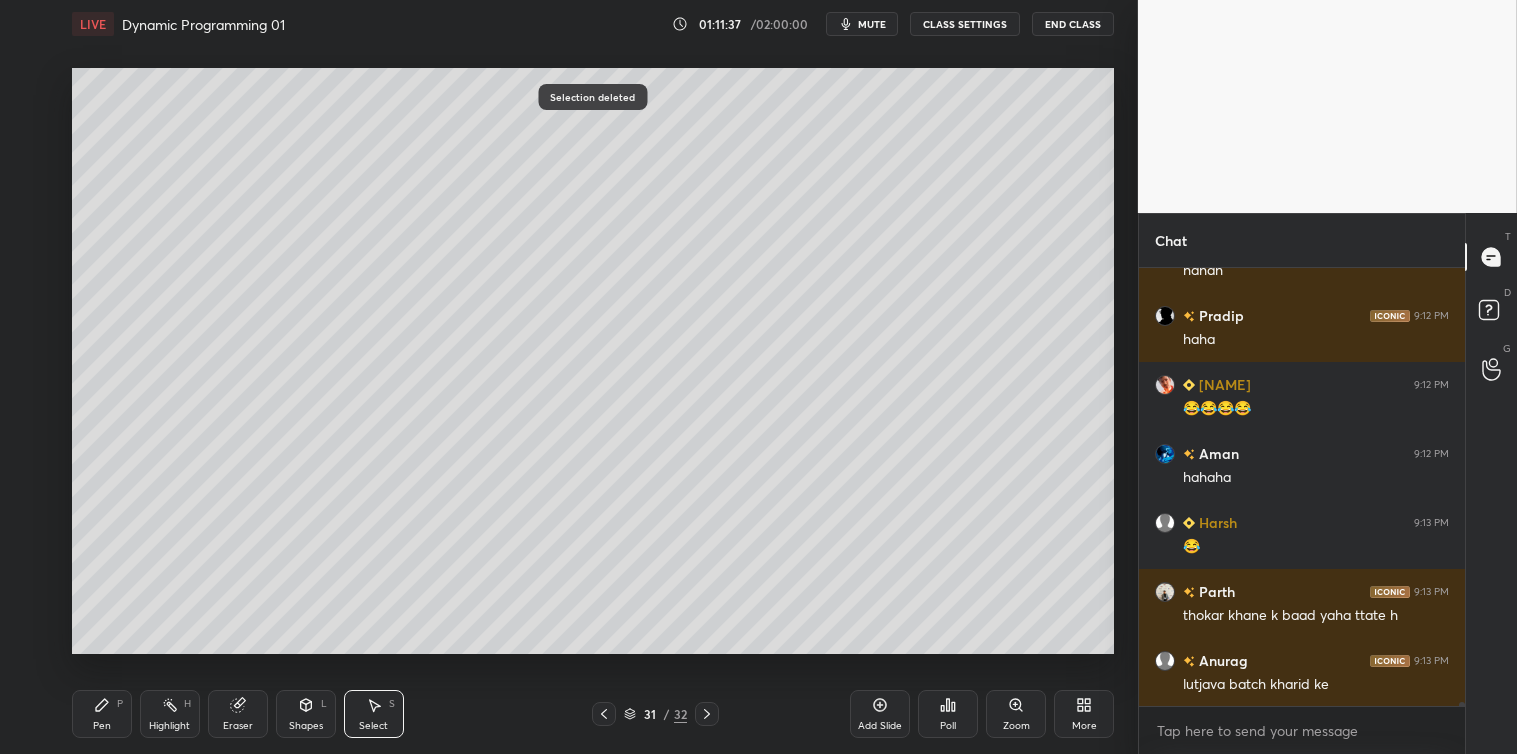 click on "Pen P" at bounding box center (102, 714) 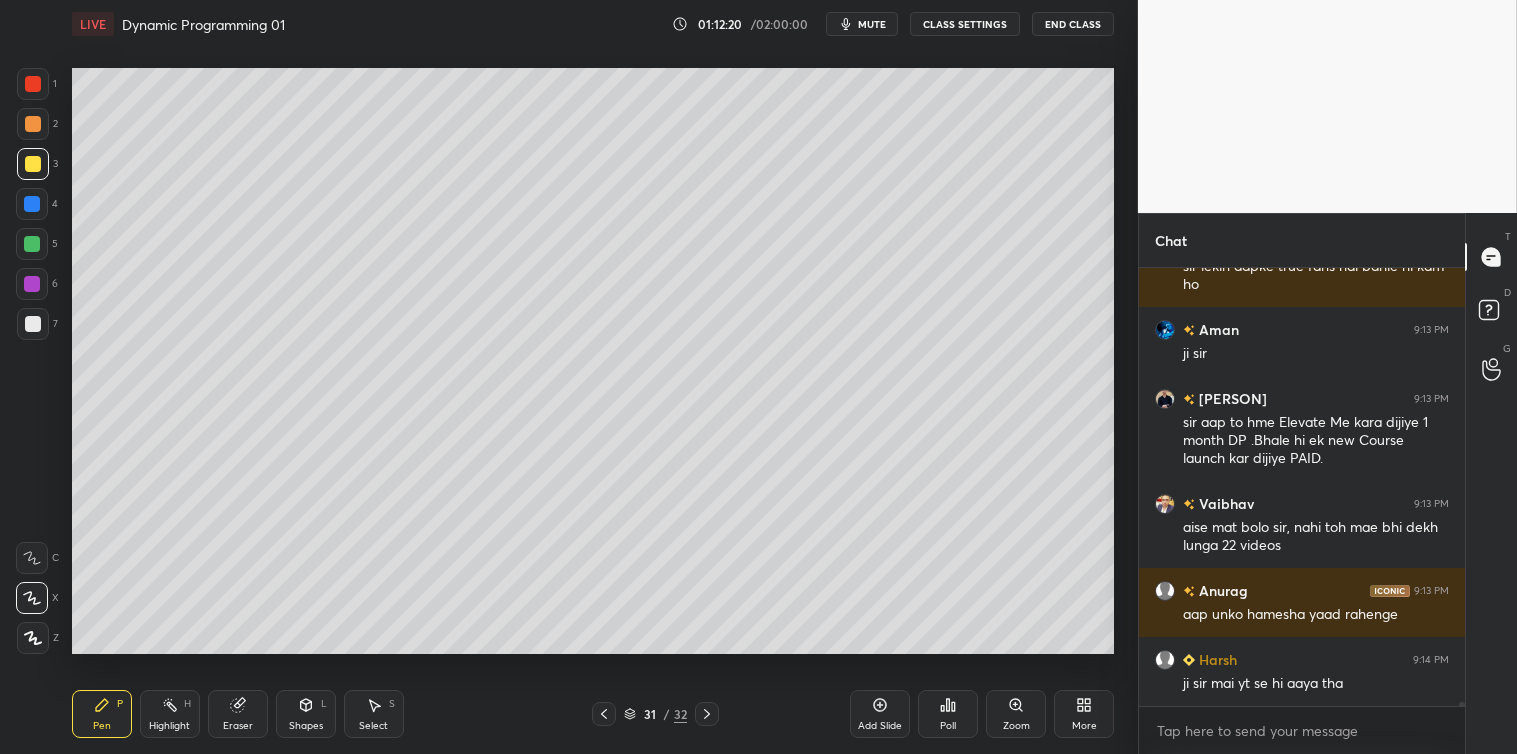 scroll, scrollTop: 50986, scrollLeft: 0, axis: vertical 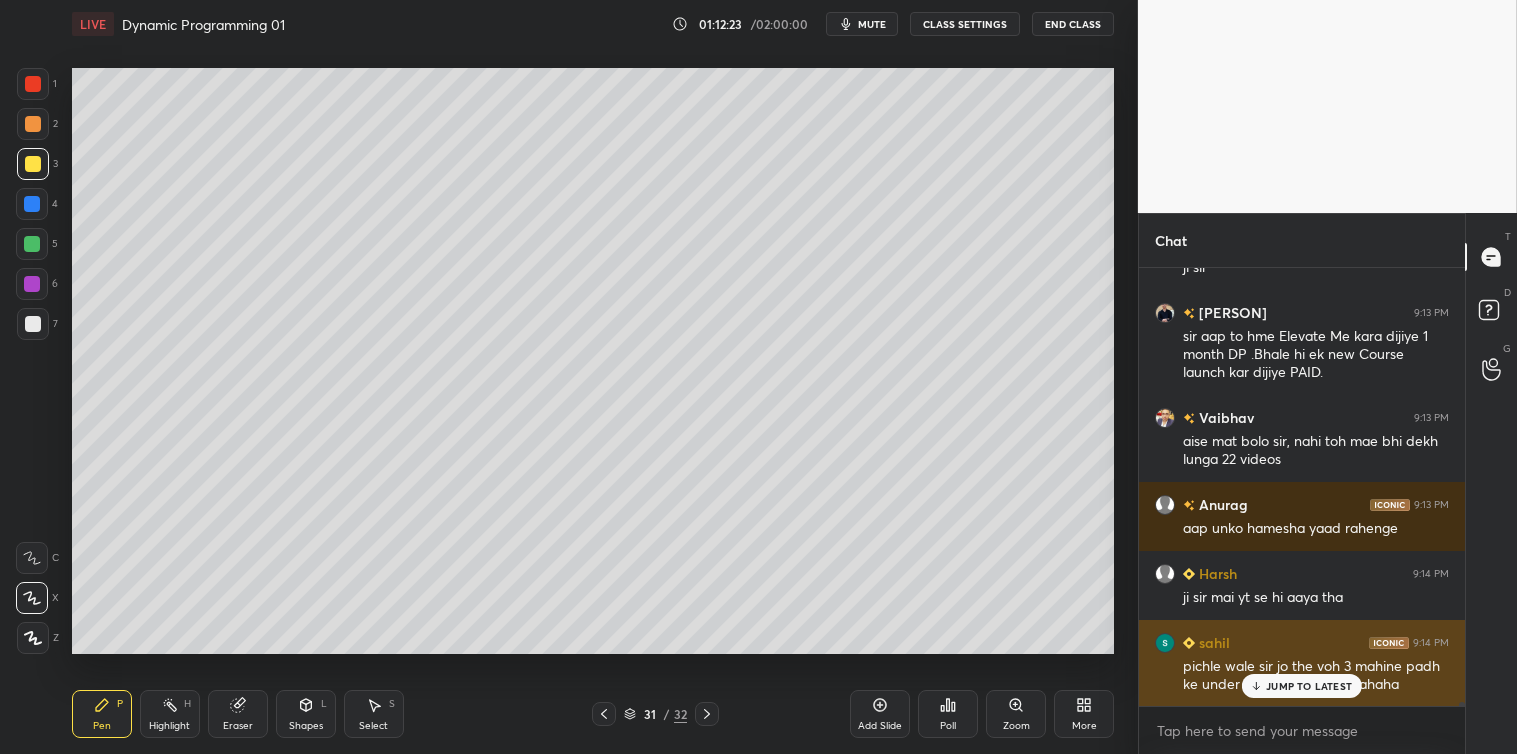 click on "JUMP TO LATEST" at bounding box center (1309, 686) 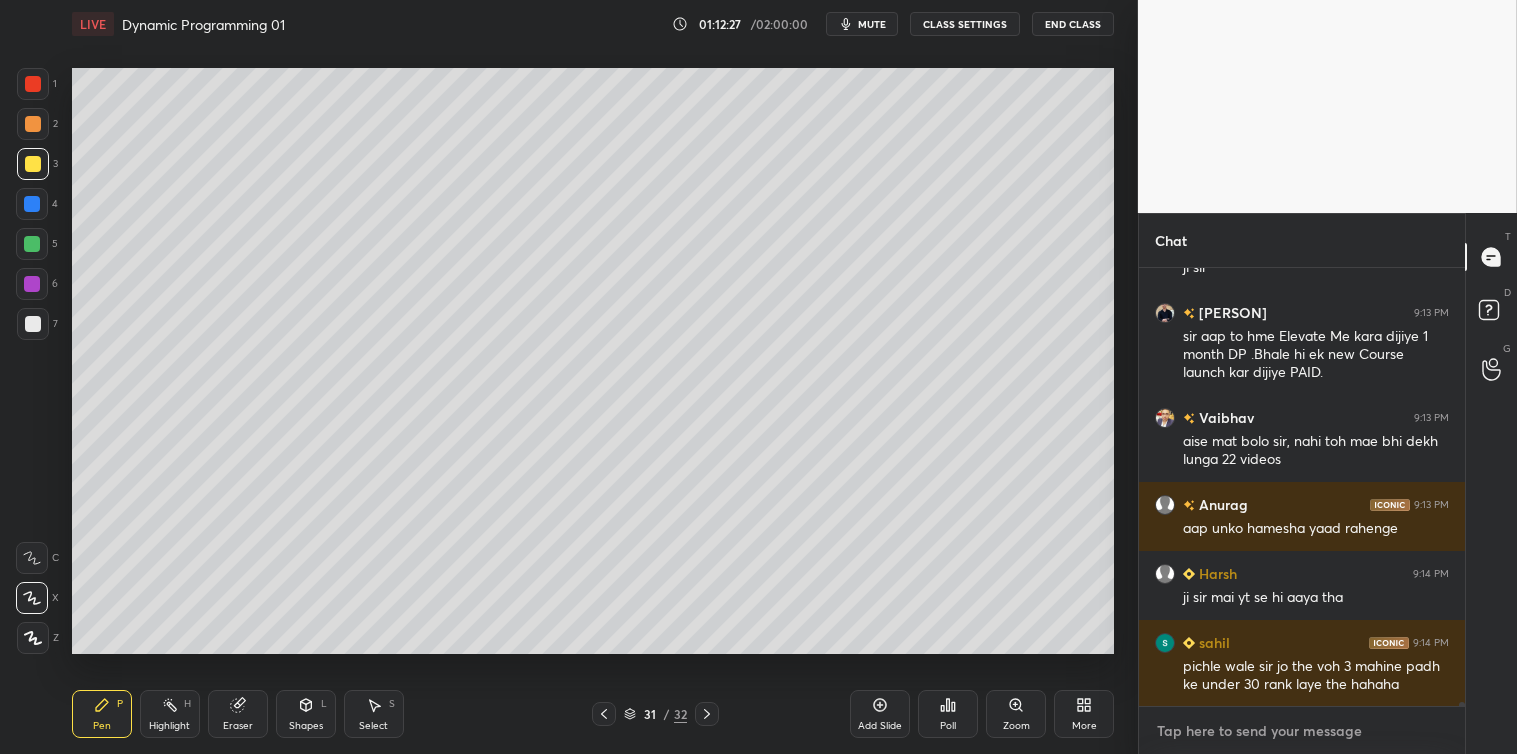 click at bounding box center (1302, 731) 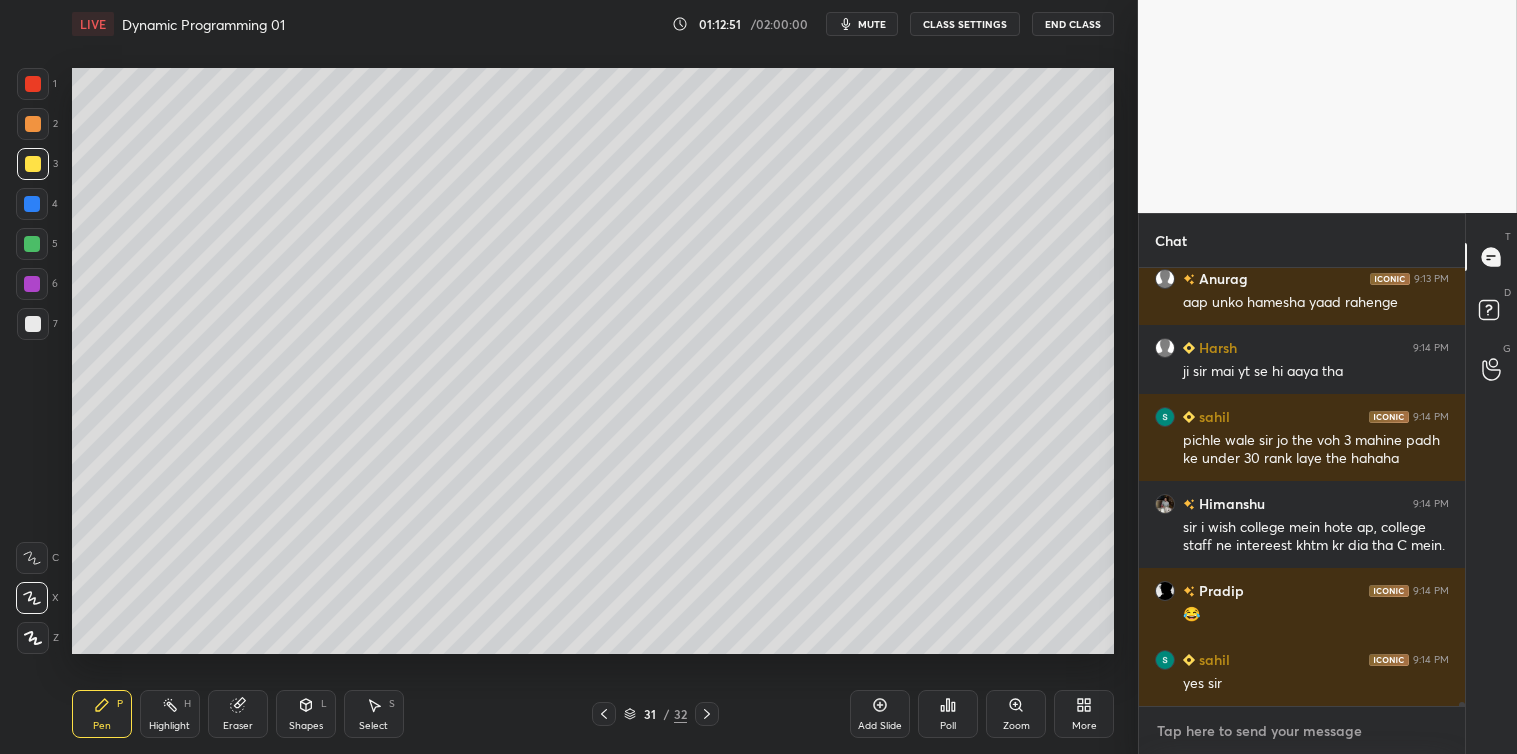 scroll, scrollTop: 51281, scrollLeft: 0, axis: vertical 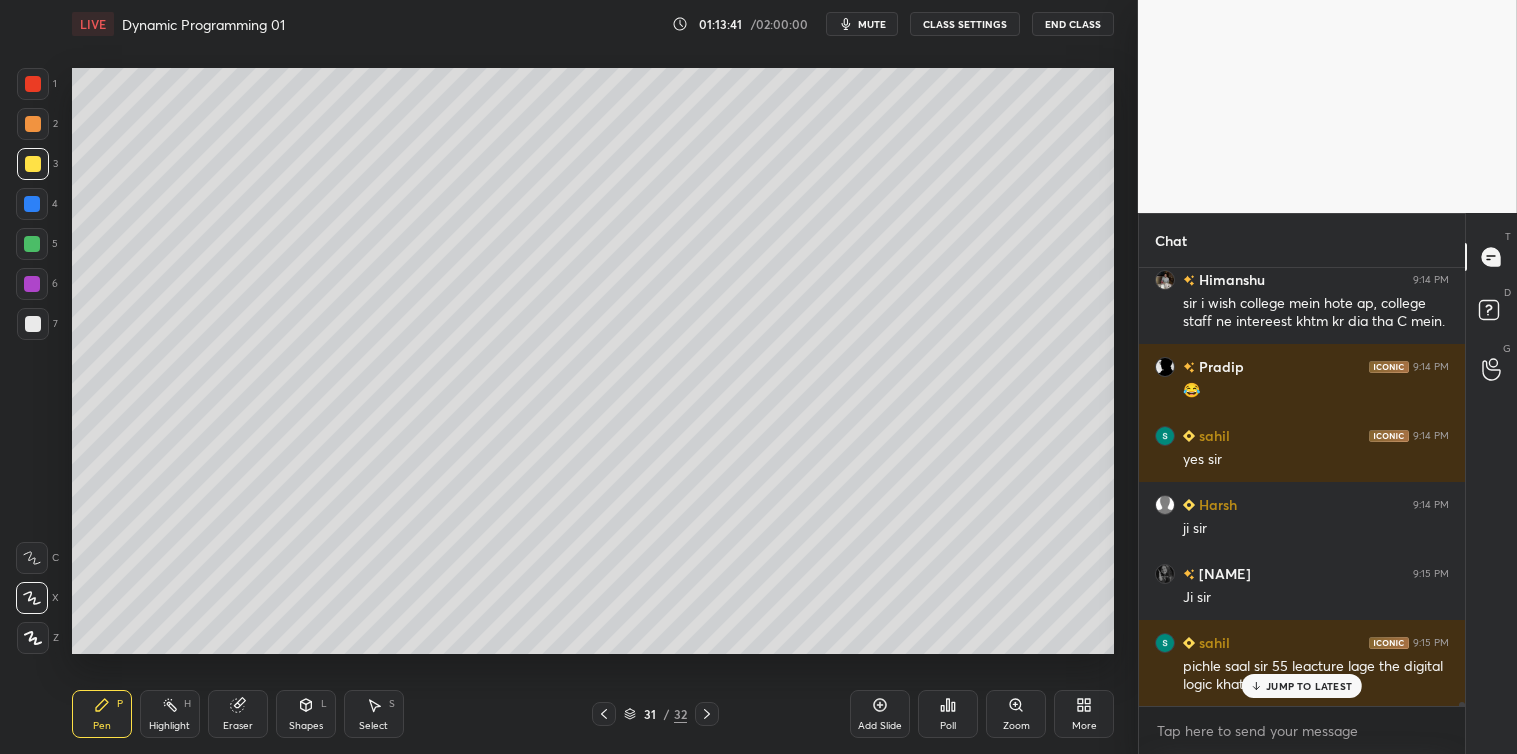 click on "JUMP TO LATEST" at bounding box center (1302, 686) 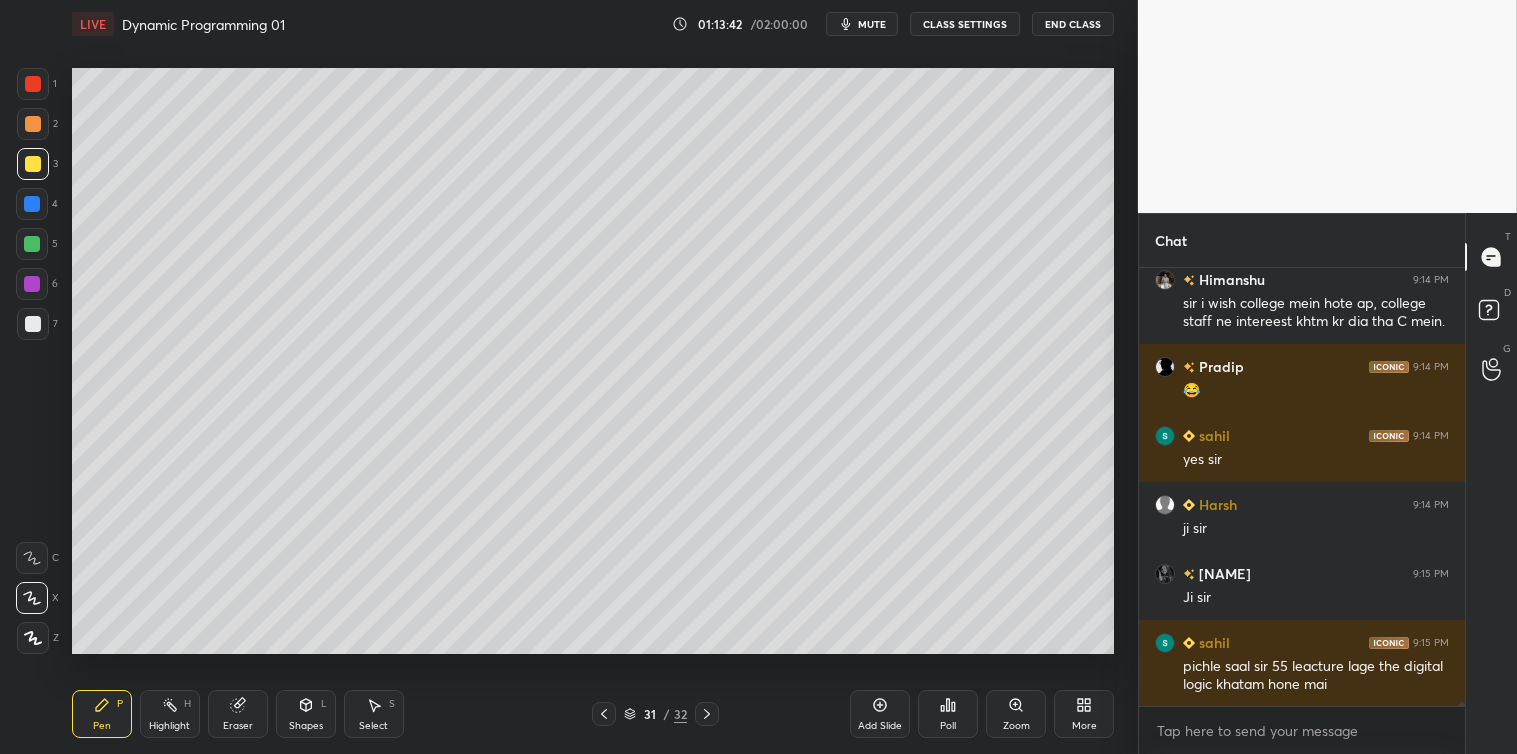 scroll, scrollTop: 51505, scrollLeft: 0, axis: vertical 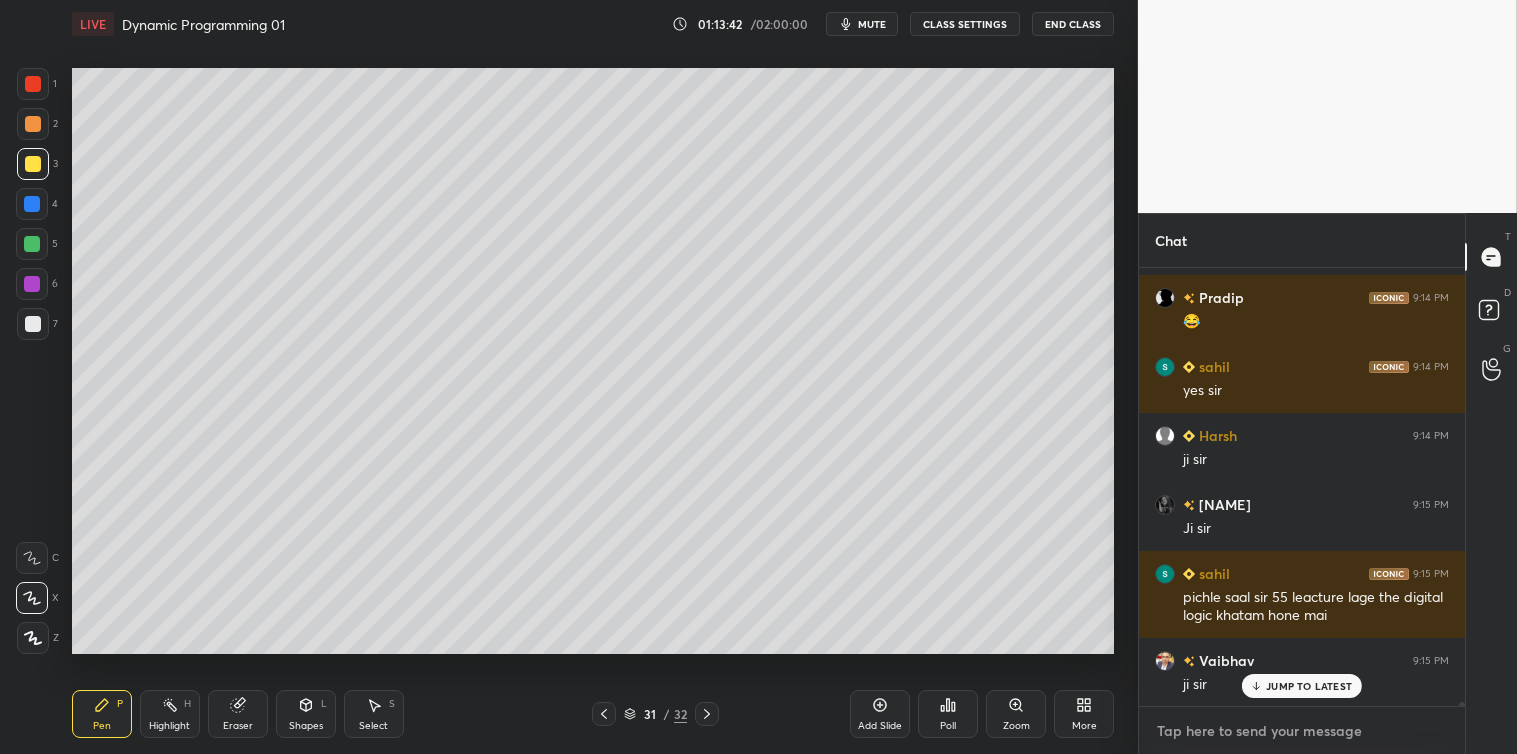 click at bounding box center (1302, 731) 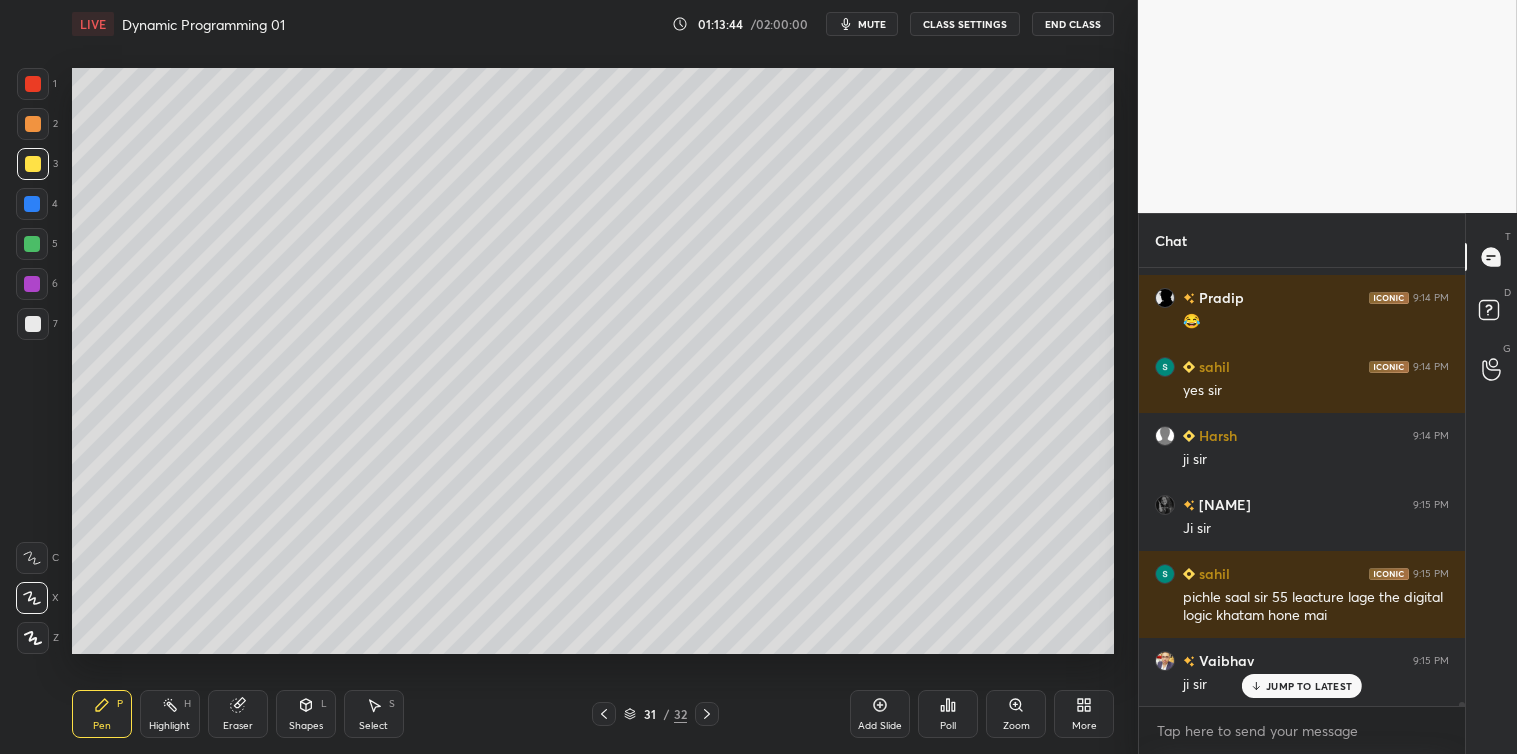 click on "JUMP TO LATEST" at bounding box center [1309, 686] 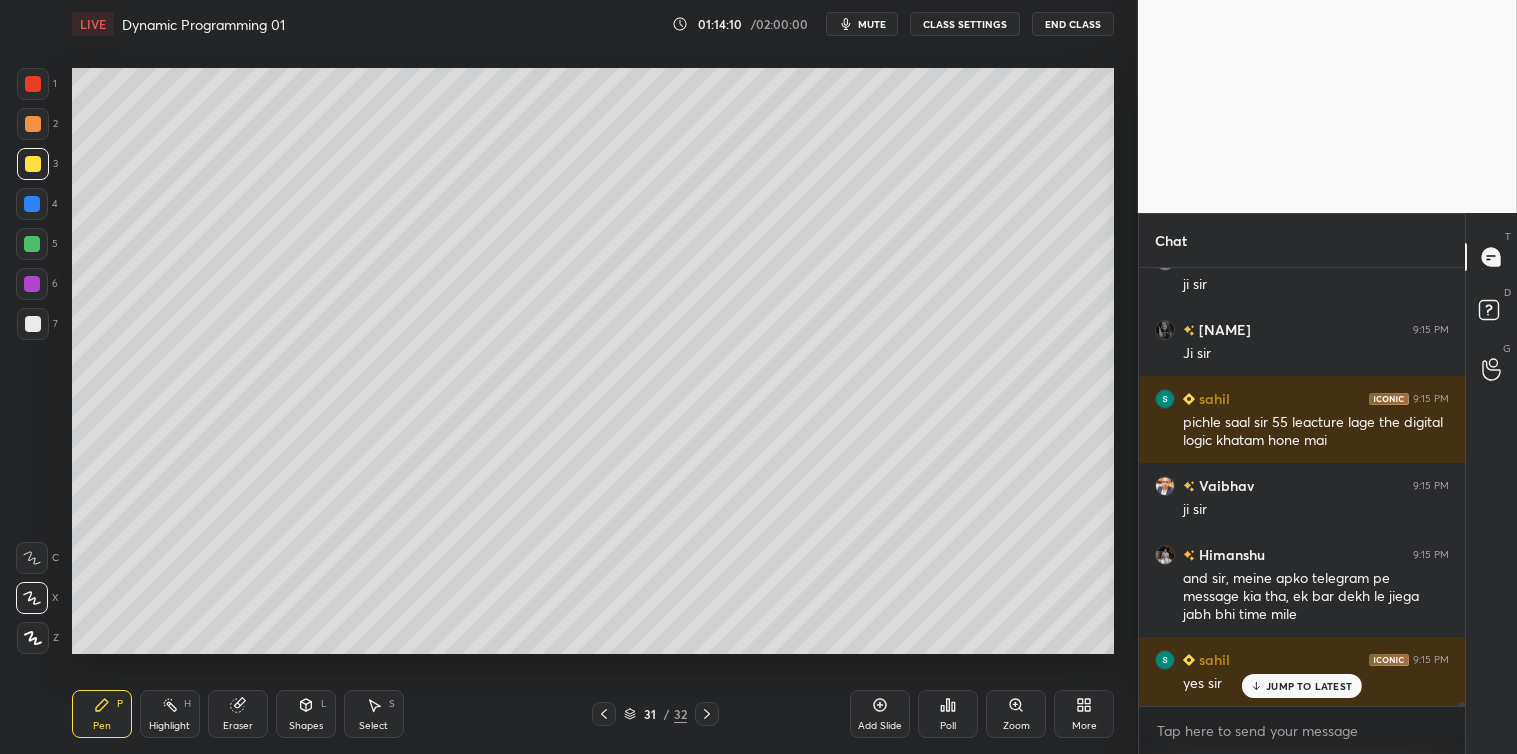 scroll, scrollTop: 51748, scrollLeft: 0, axis: vertical 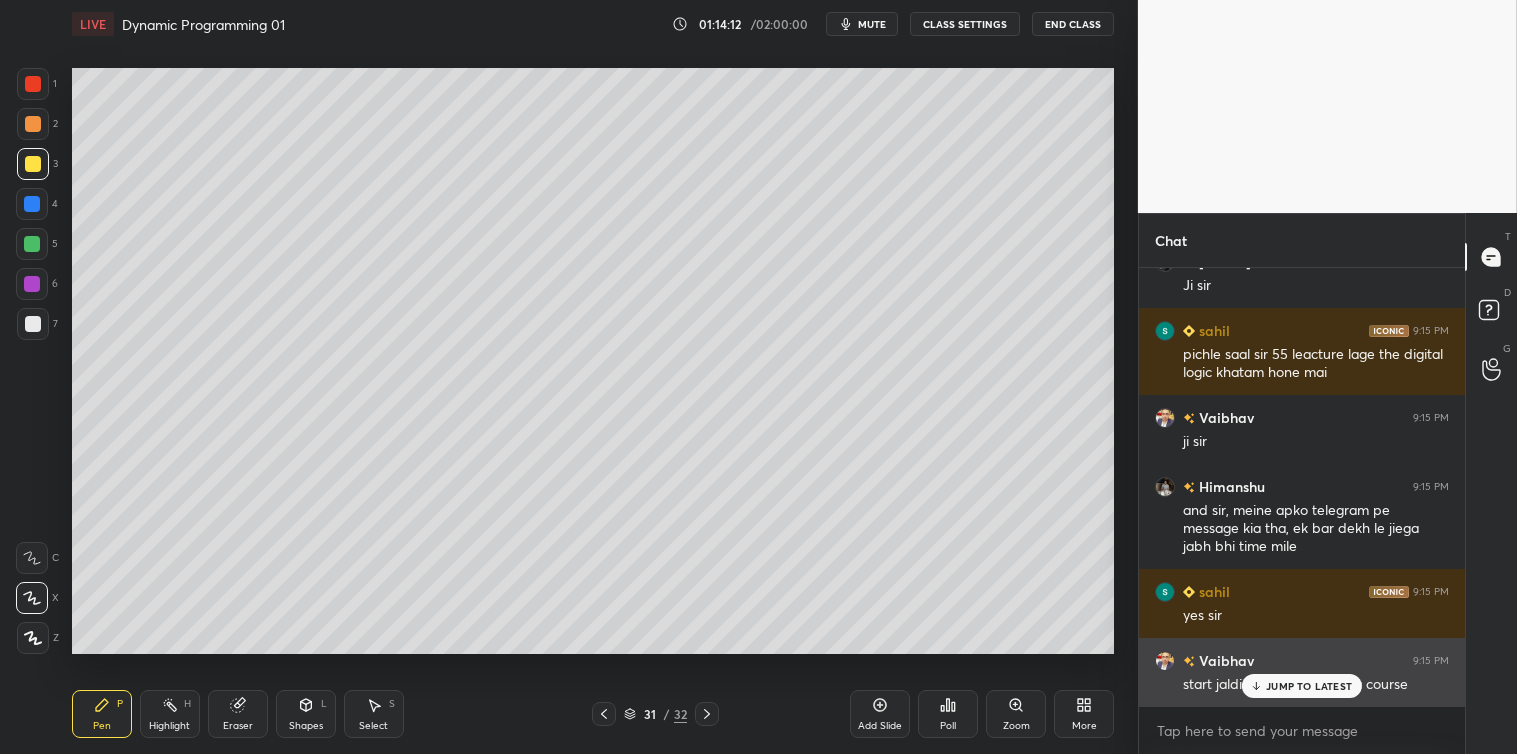 click on "JUMP TO LATEST" at bounding box center [1309, 686] 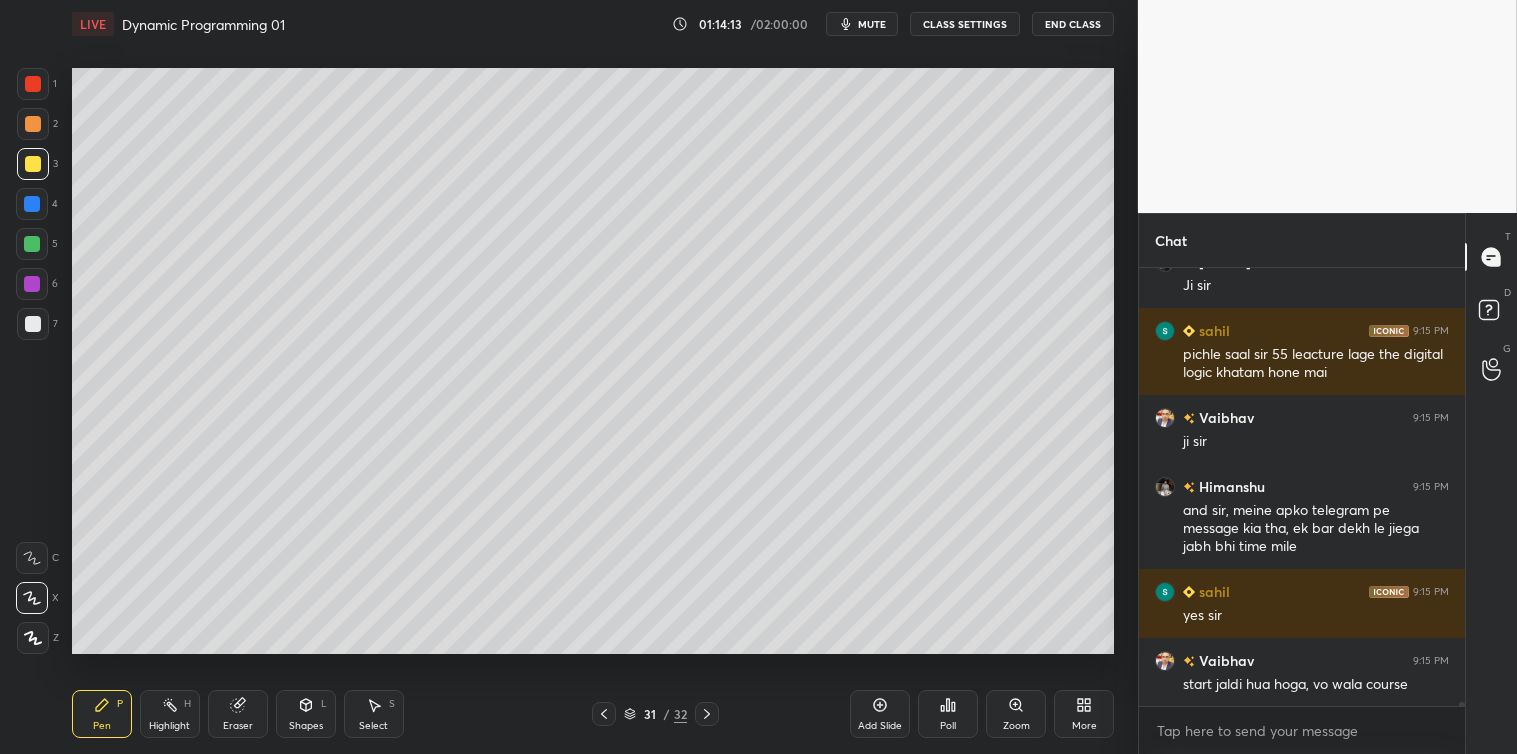scroll, scrollTop: 51817, scrollLeft: 0, axis: vertical 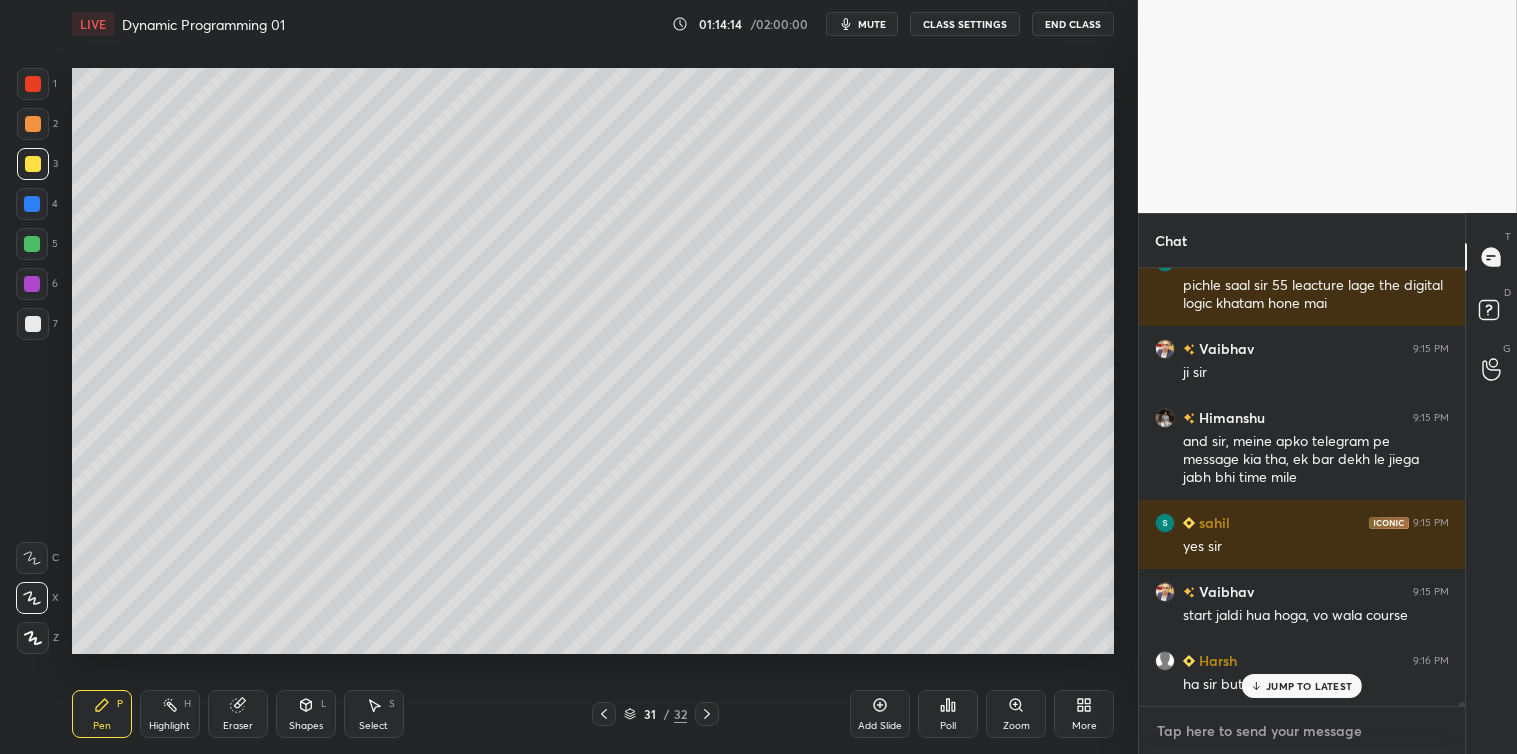click at bounding box center [1302, 731] 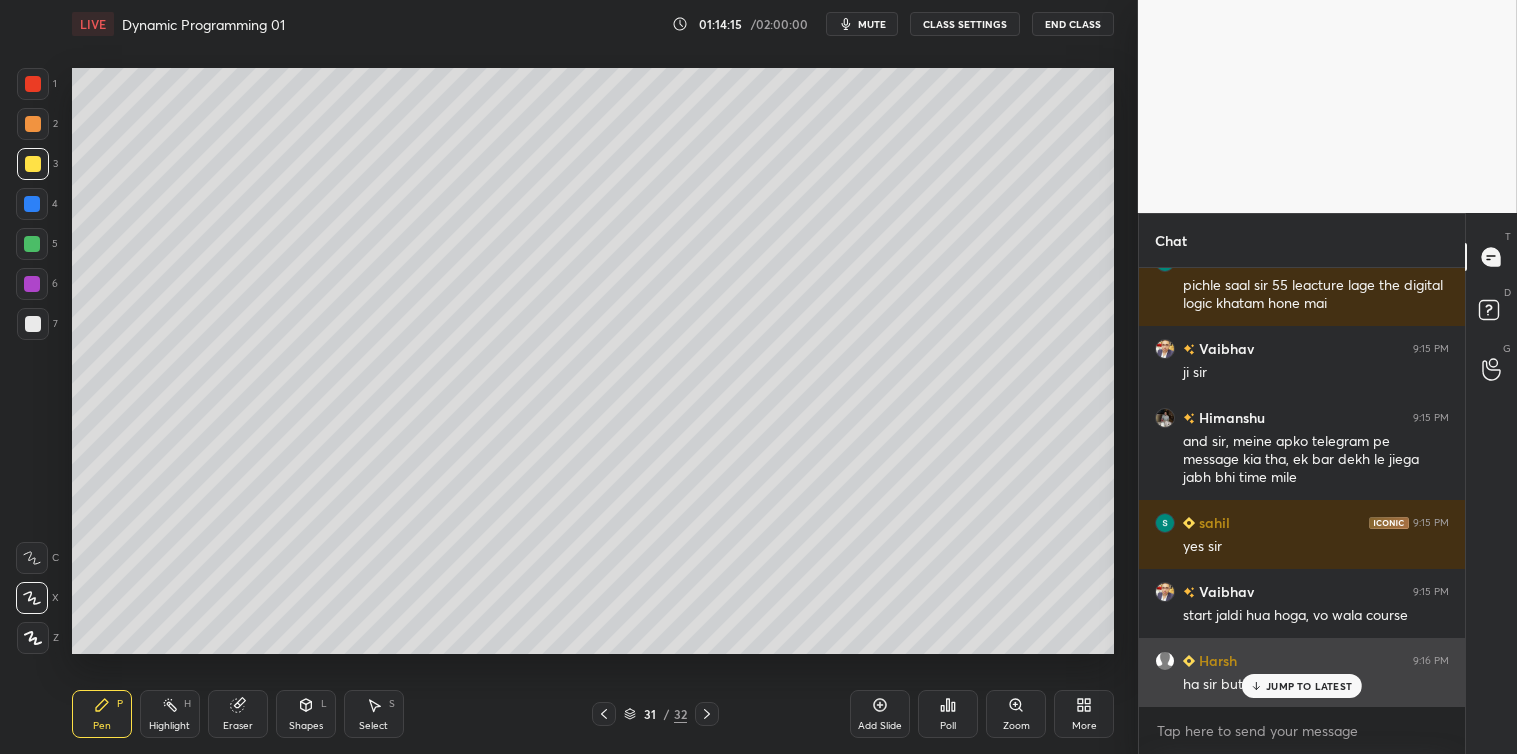 click on "JUMP TO LATEST" at bounding box center (1309, 686) 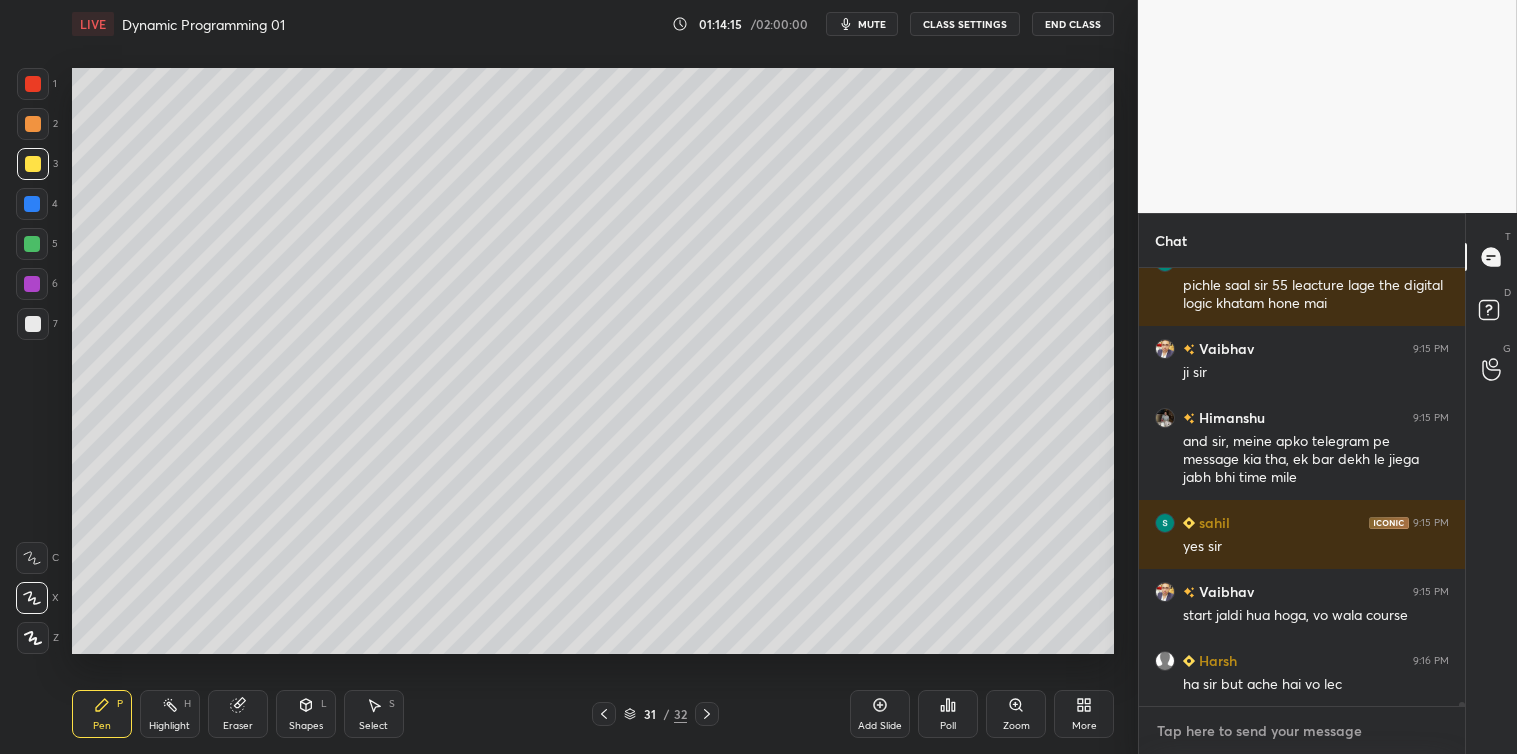 click at bounding box center [1302, 731] 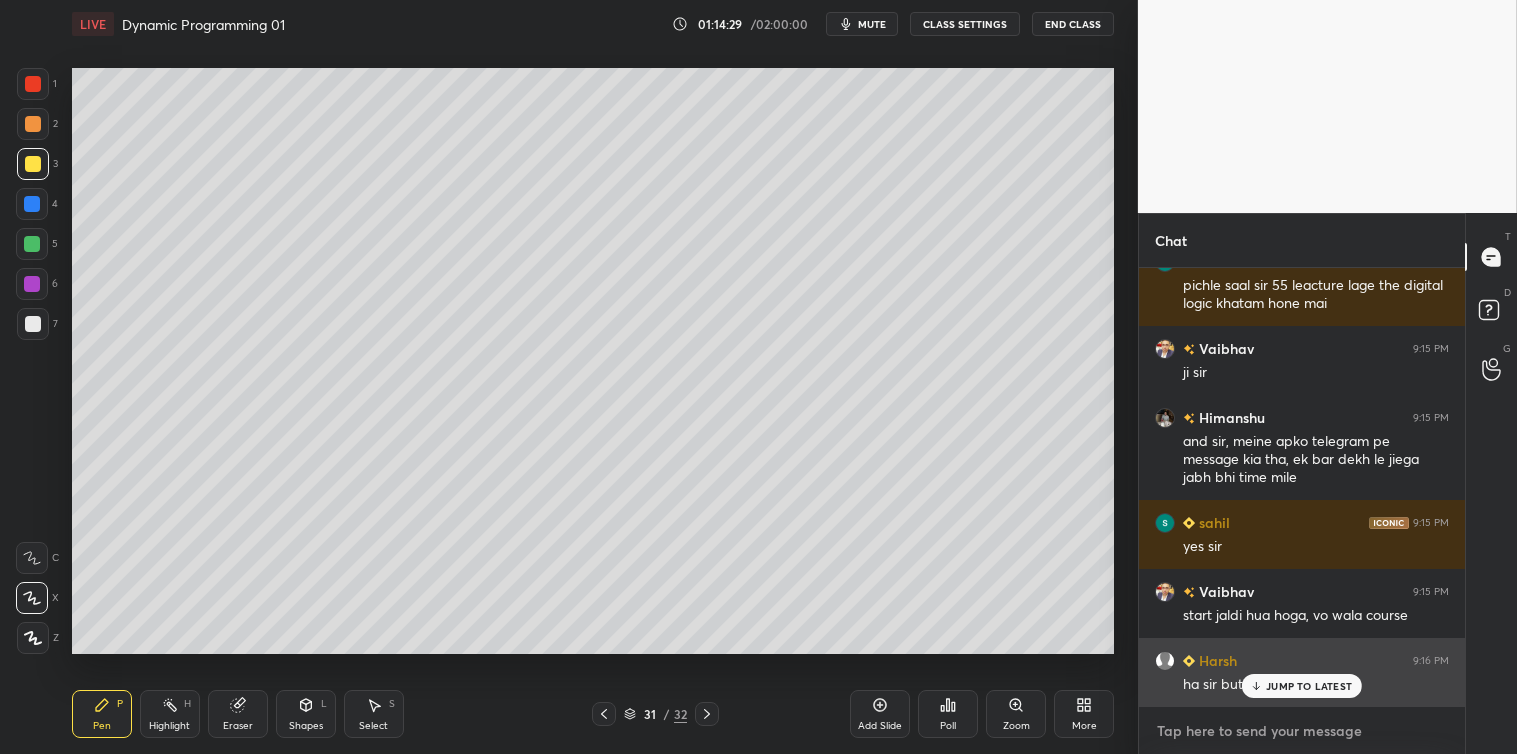 scroll, scrollTop: 51865, scrollLeft: 0, axis: vertical 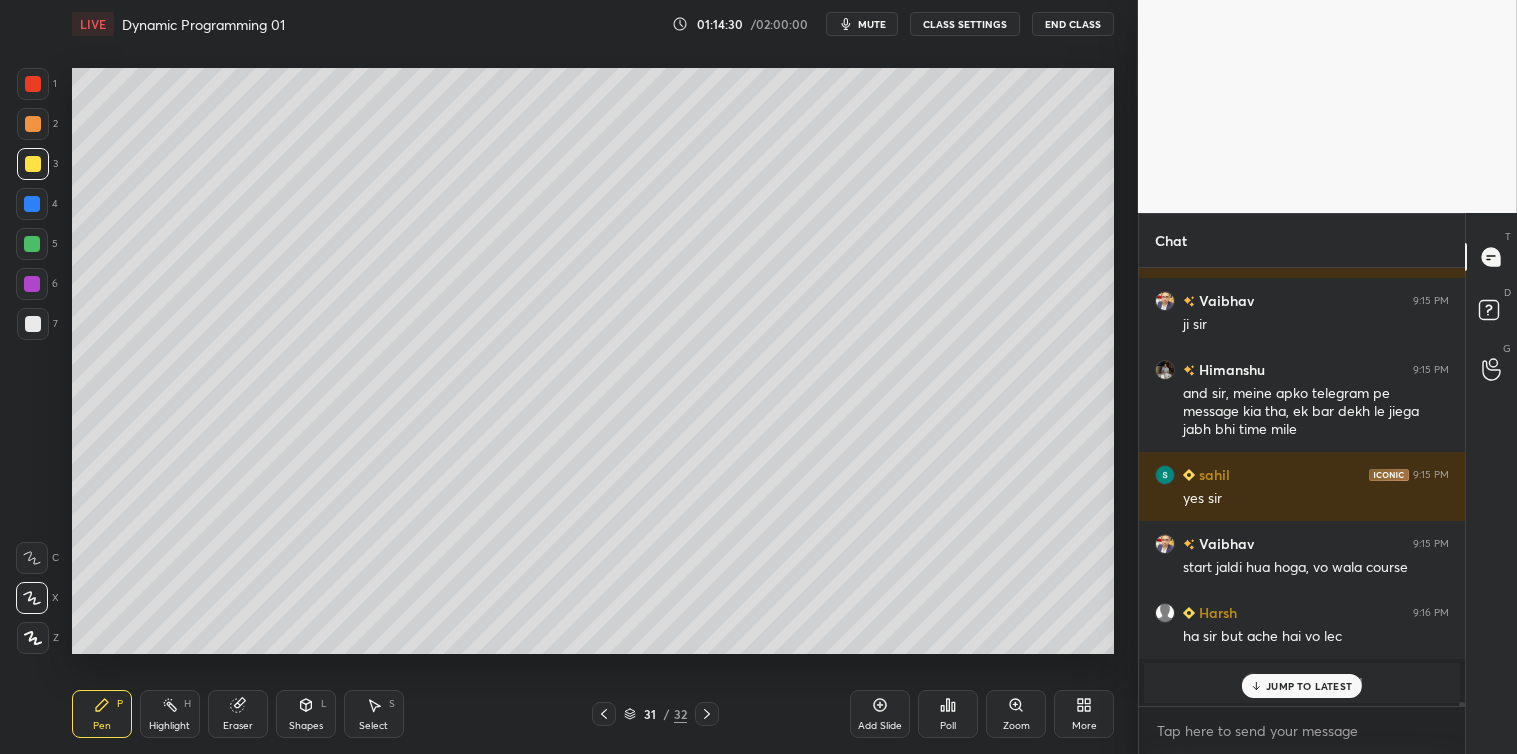 click 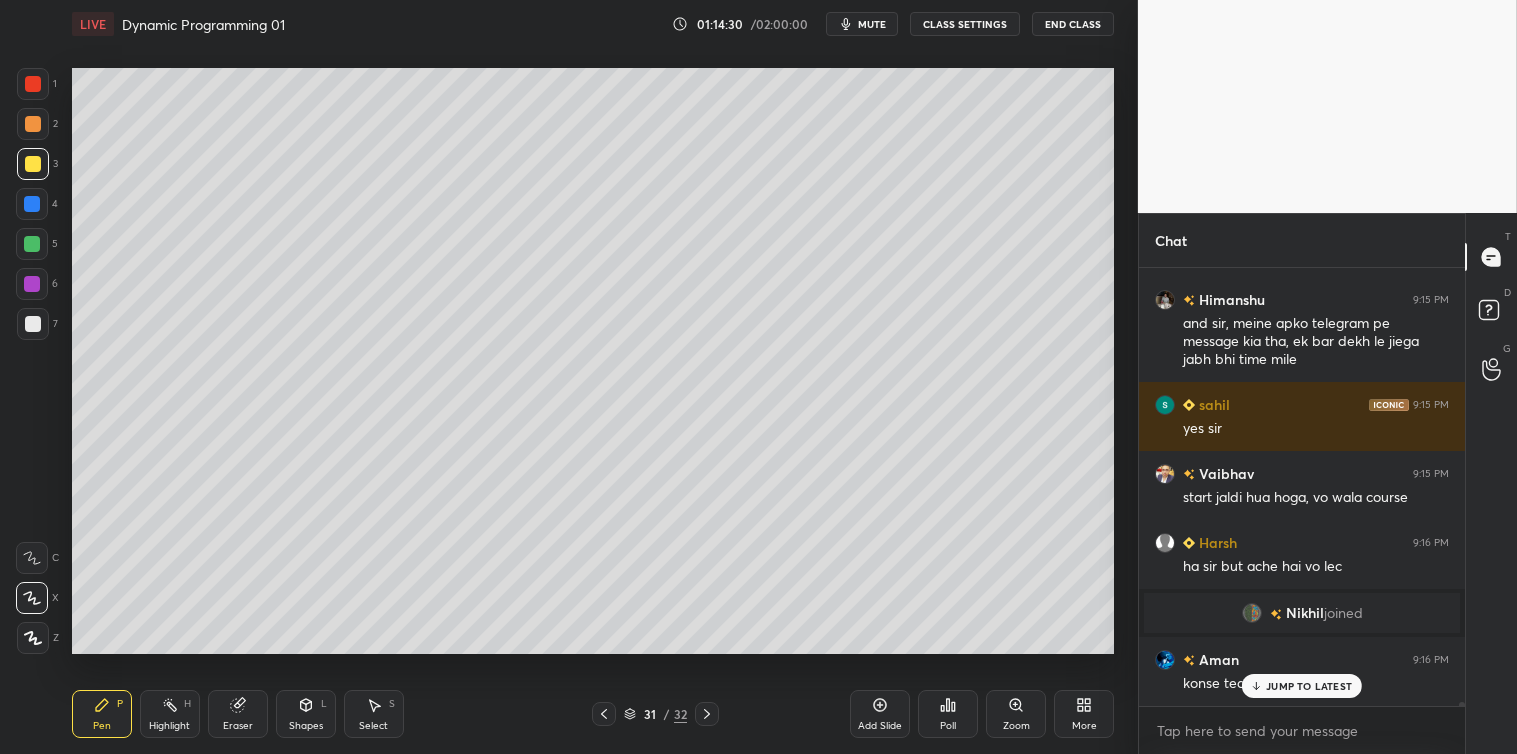 scroll, scrollTop: 50226, scrollLeft: 0, axis: vertical 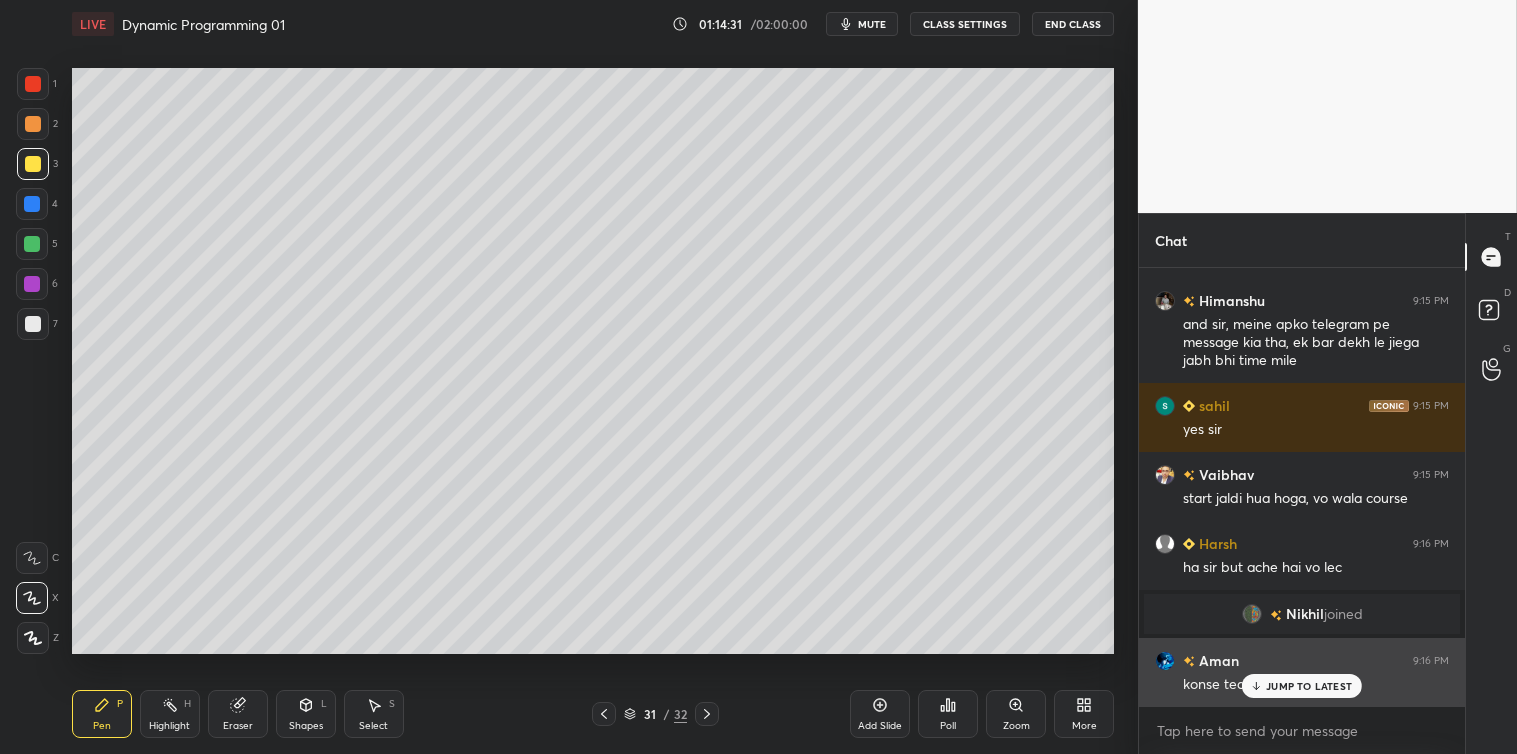 click 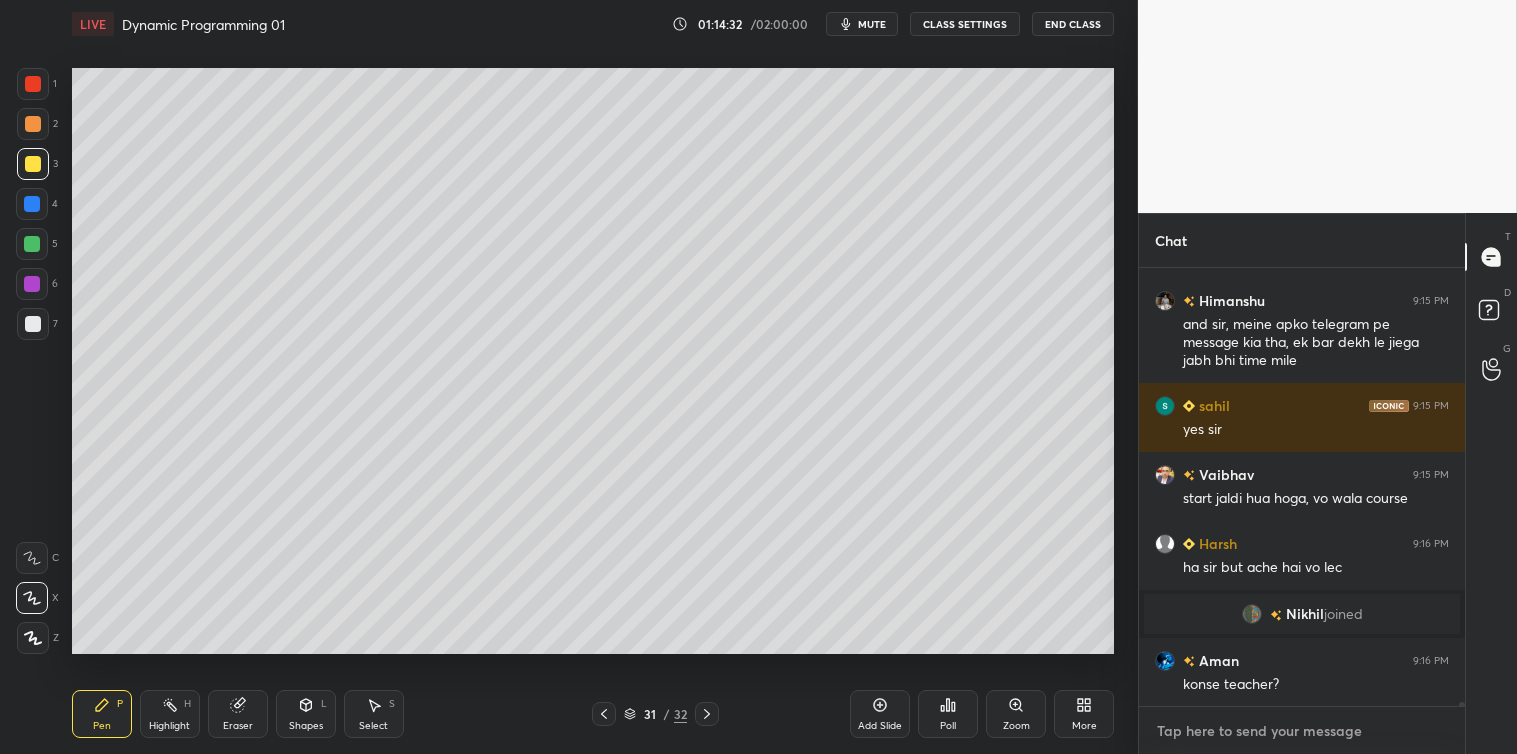 click at bounding box center (1302, 731) 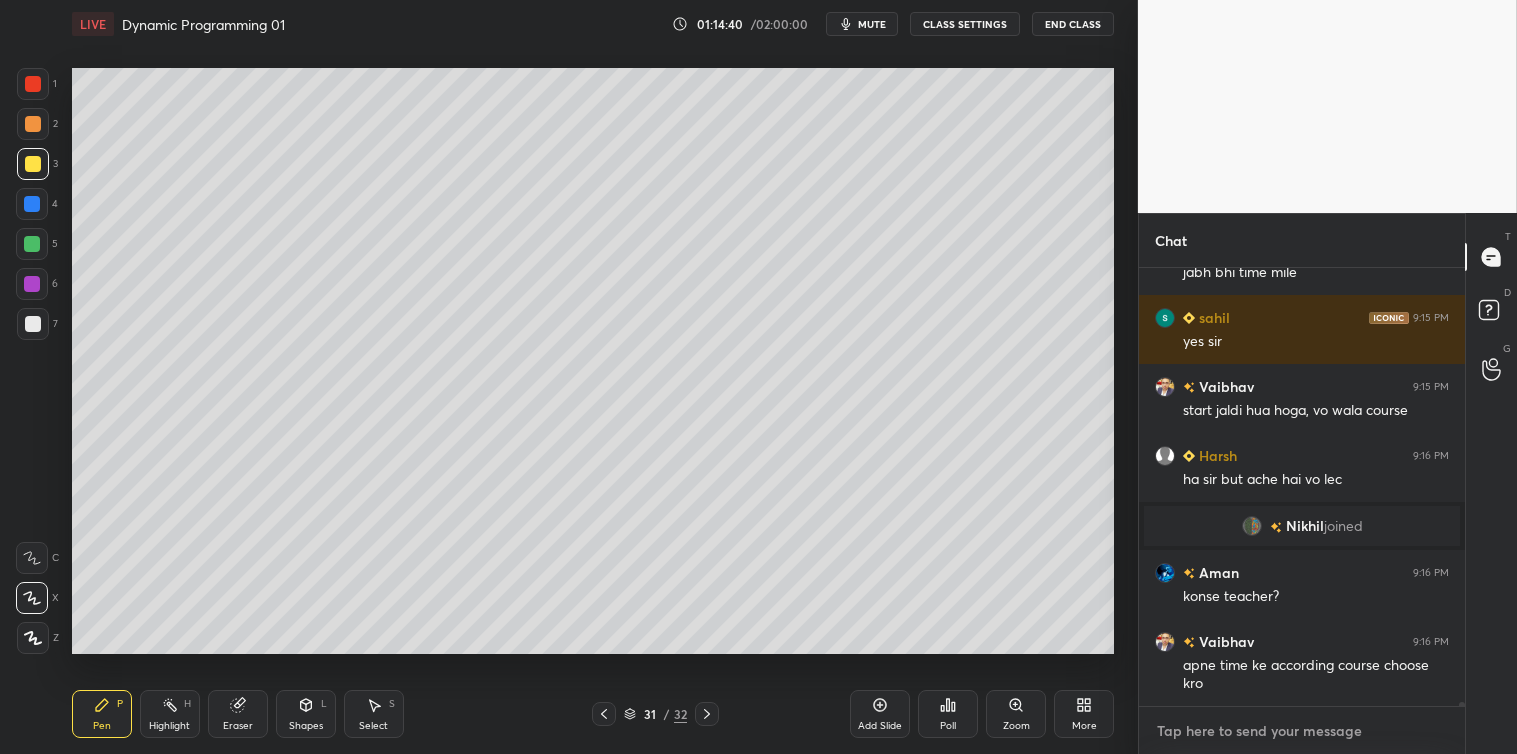 scroll, scrollTop: 50383, scrollLeft: 0, axis: vertical 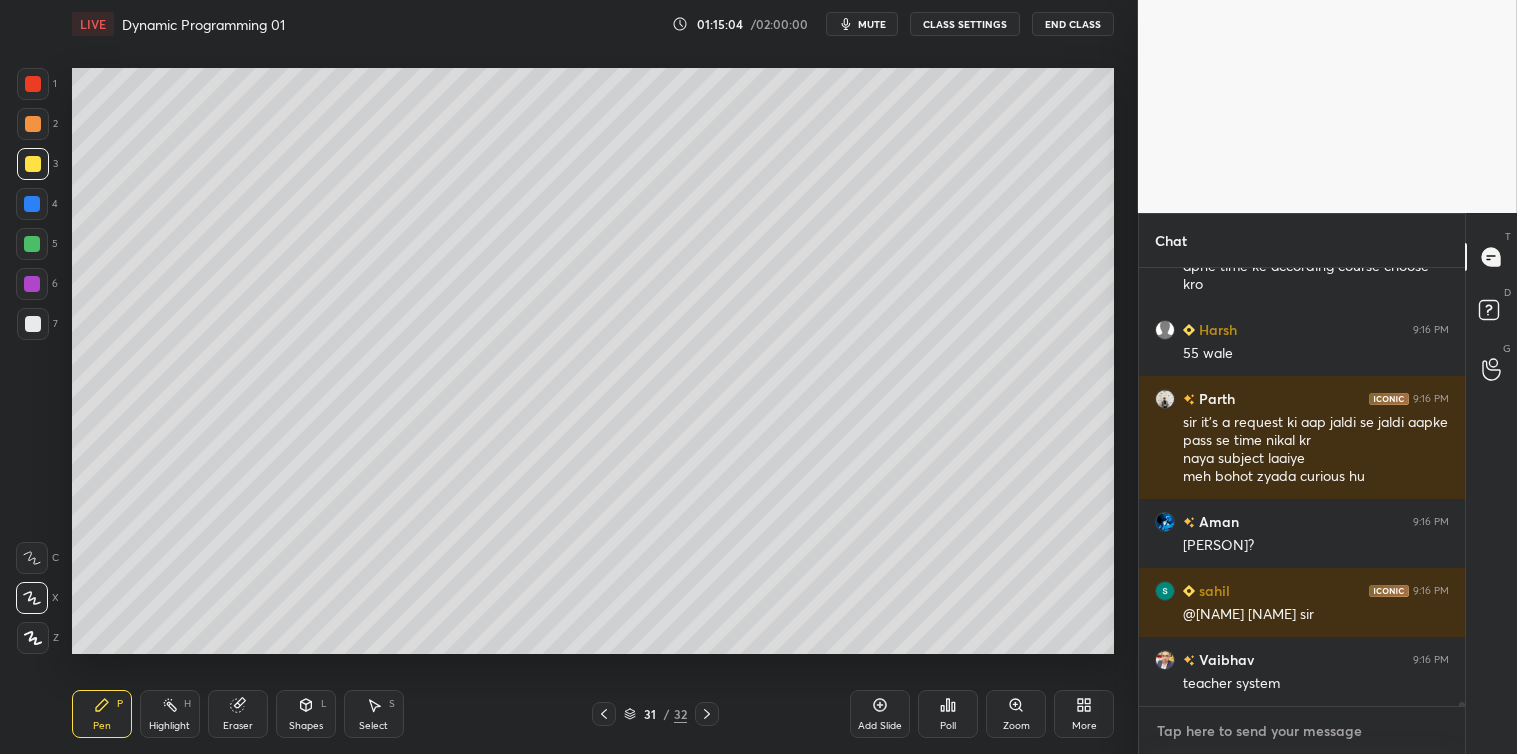click at bounding box center [1302, 731] 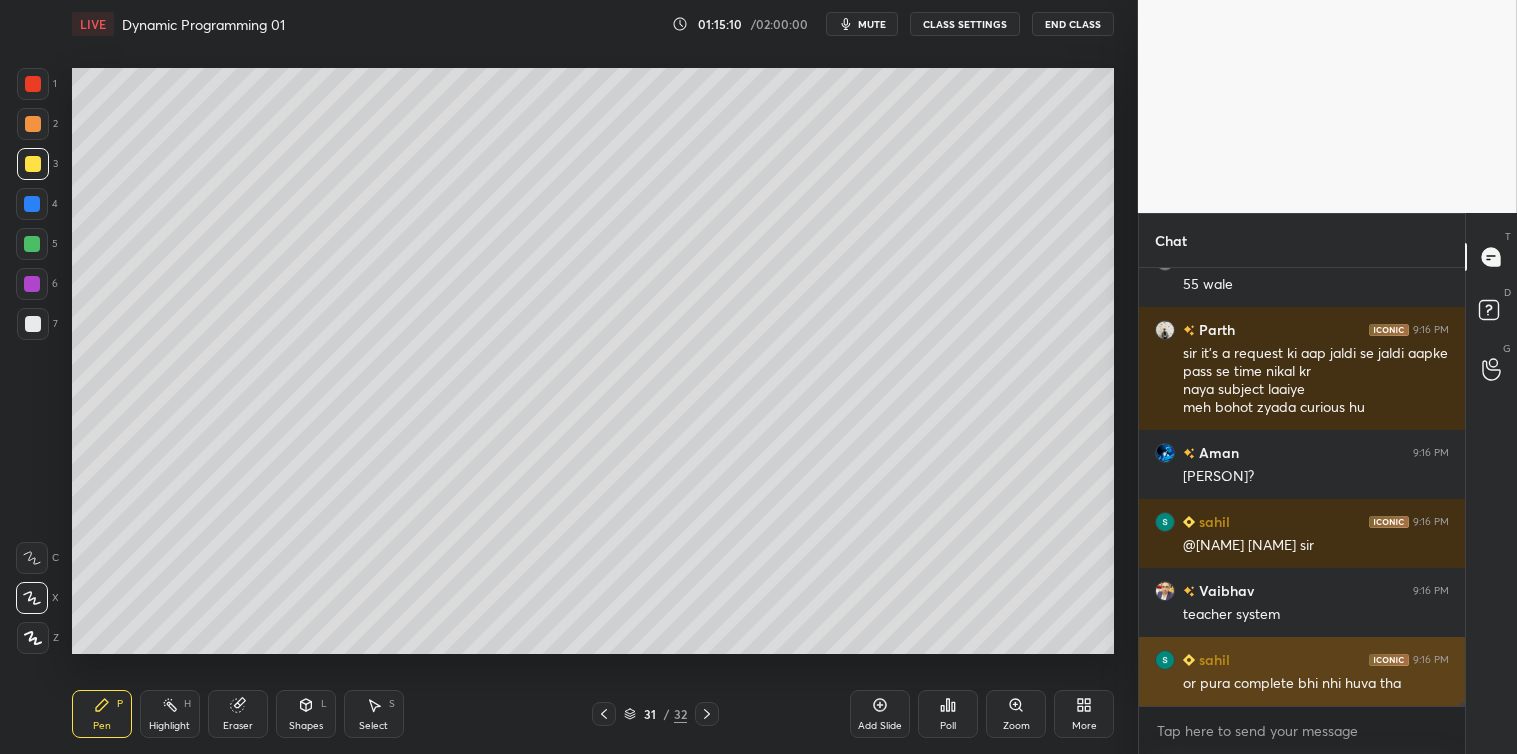 type on "x" 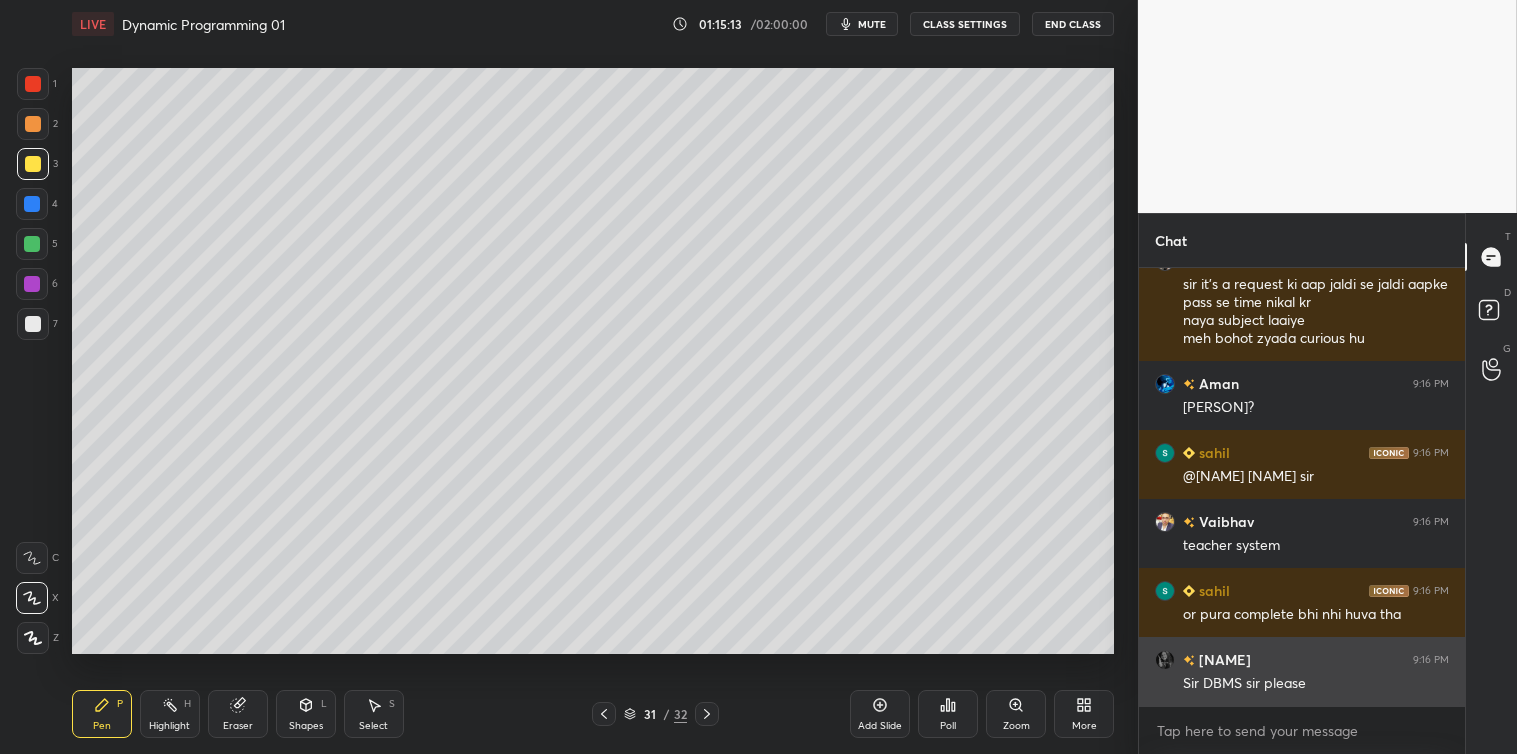 scroll, scrollTop: 50937, scrollLeft: 0, axis: vertical 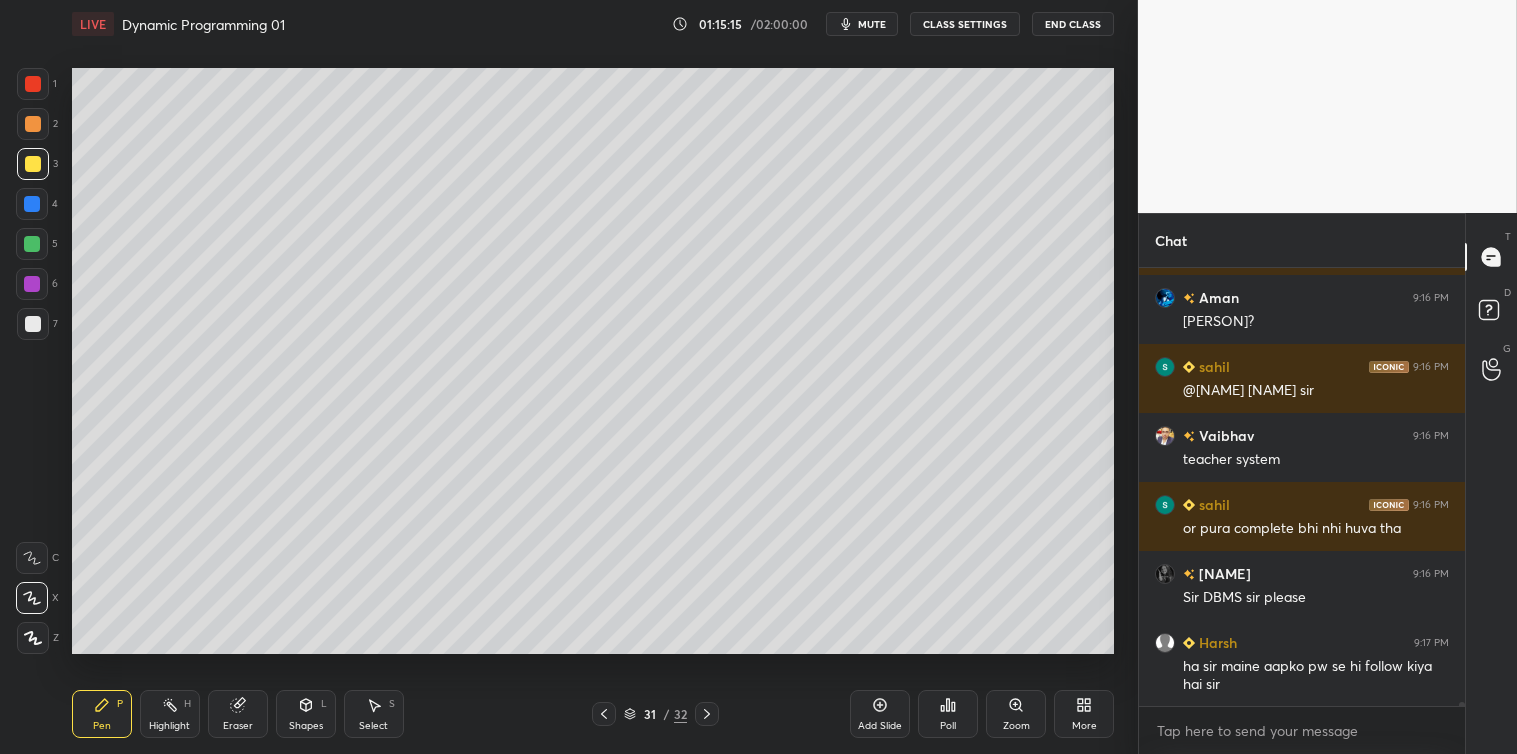 click on "Select S" at bounding box center [374, 714] 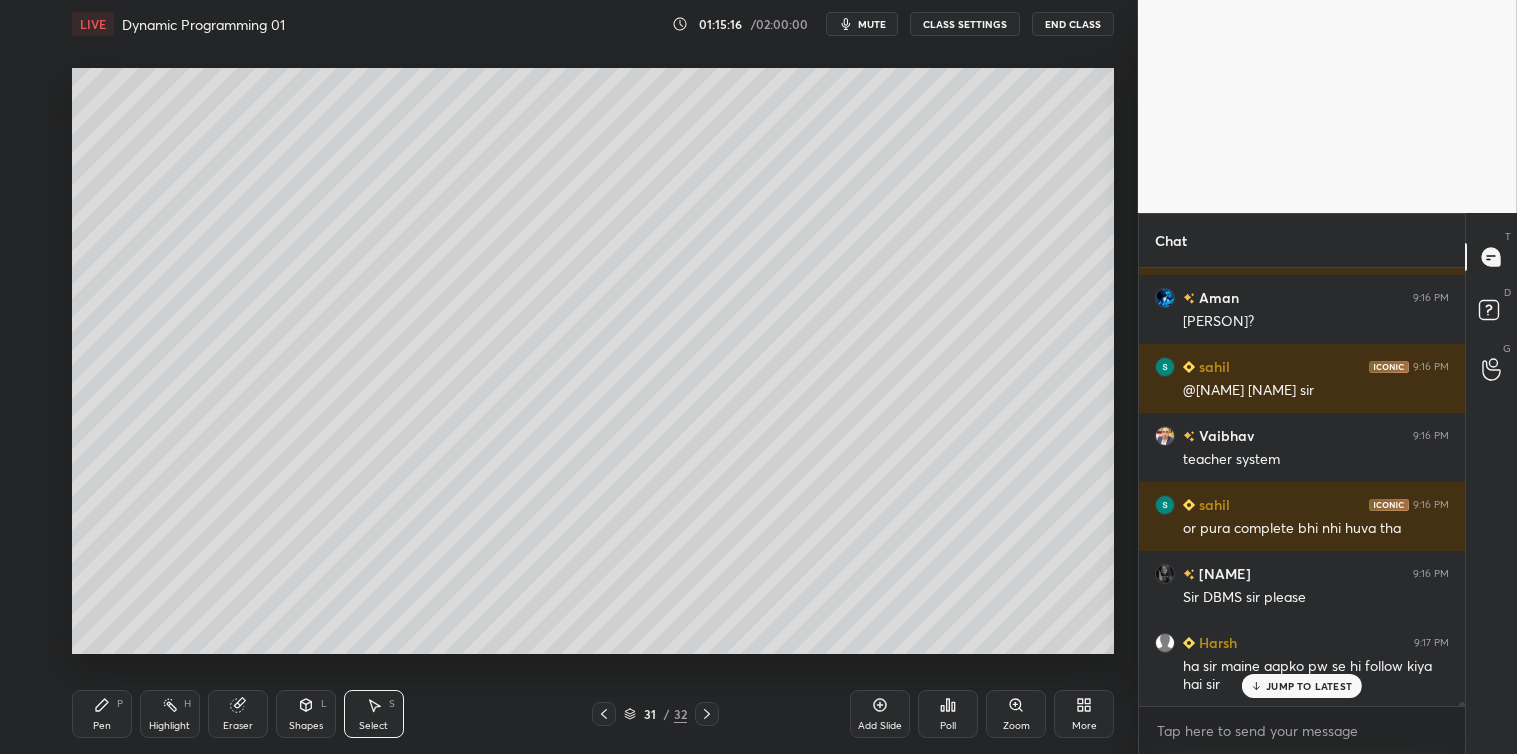 scroll, scrollTop: 51006, scrollLeft: 0, axis: vertical 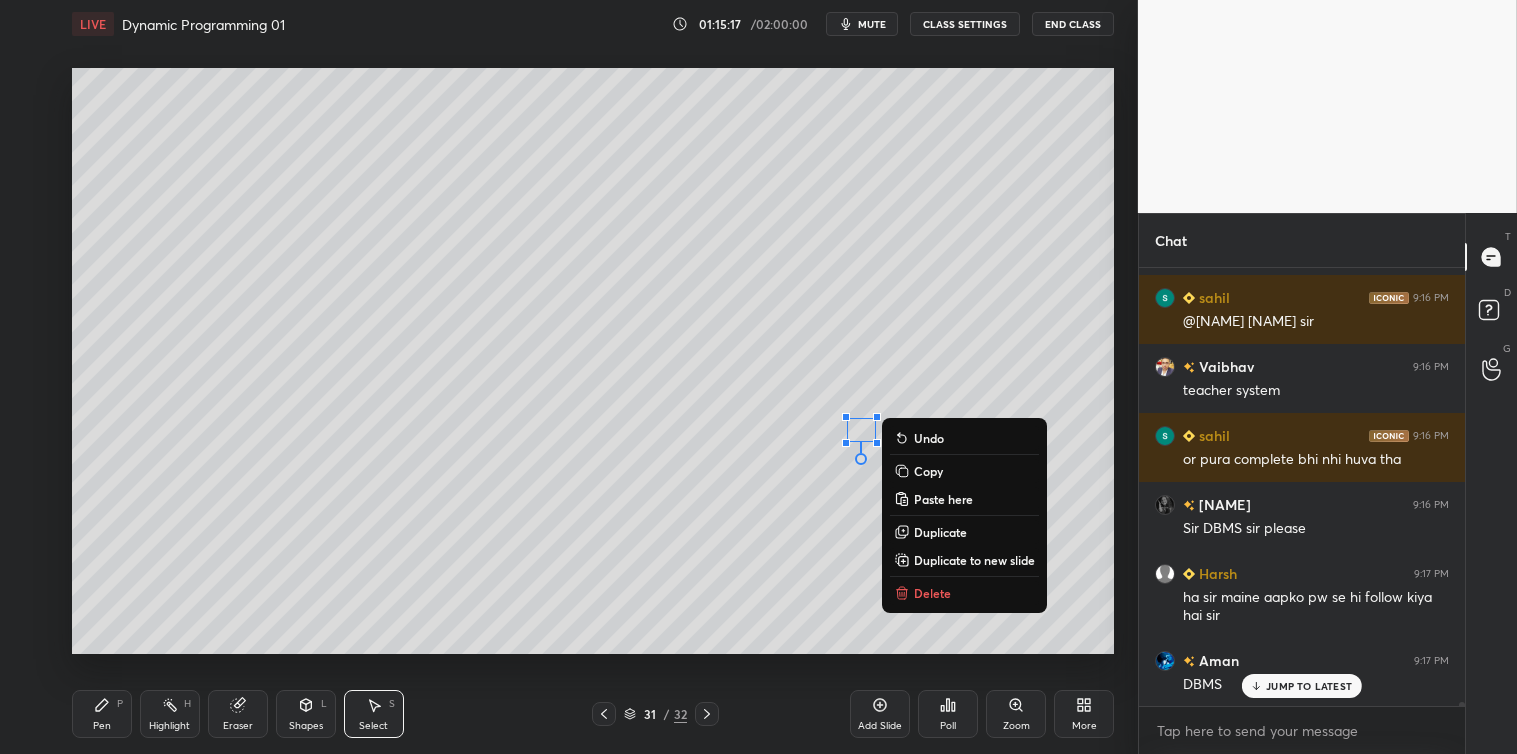 click on "Delete" at bounding box center [964, 593] 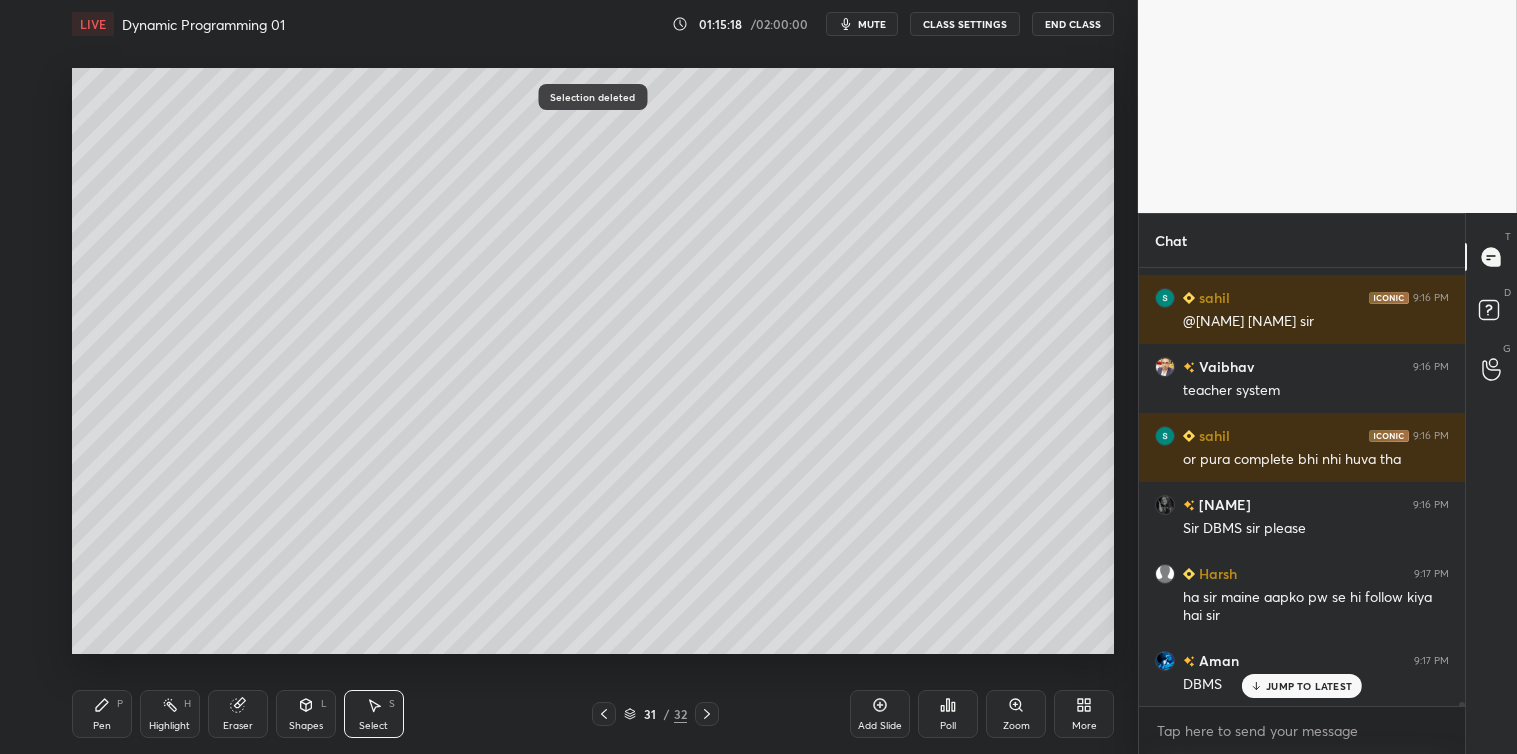 click 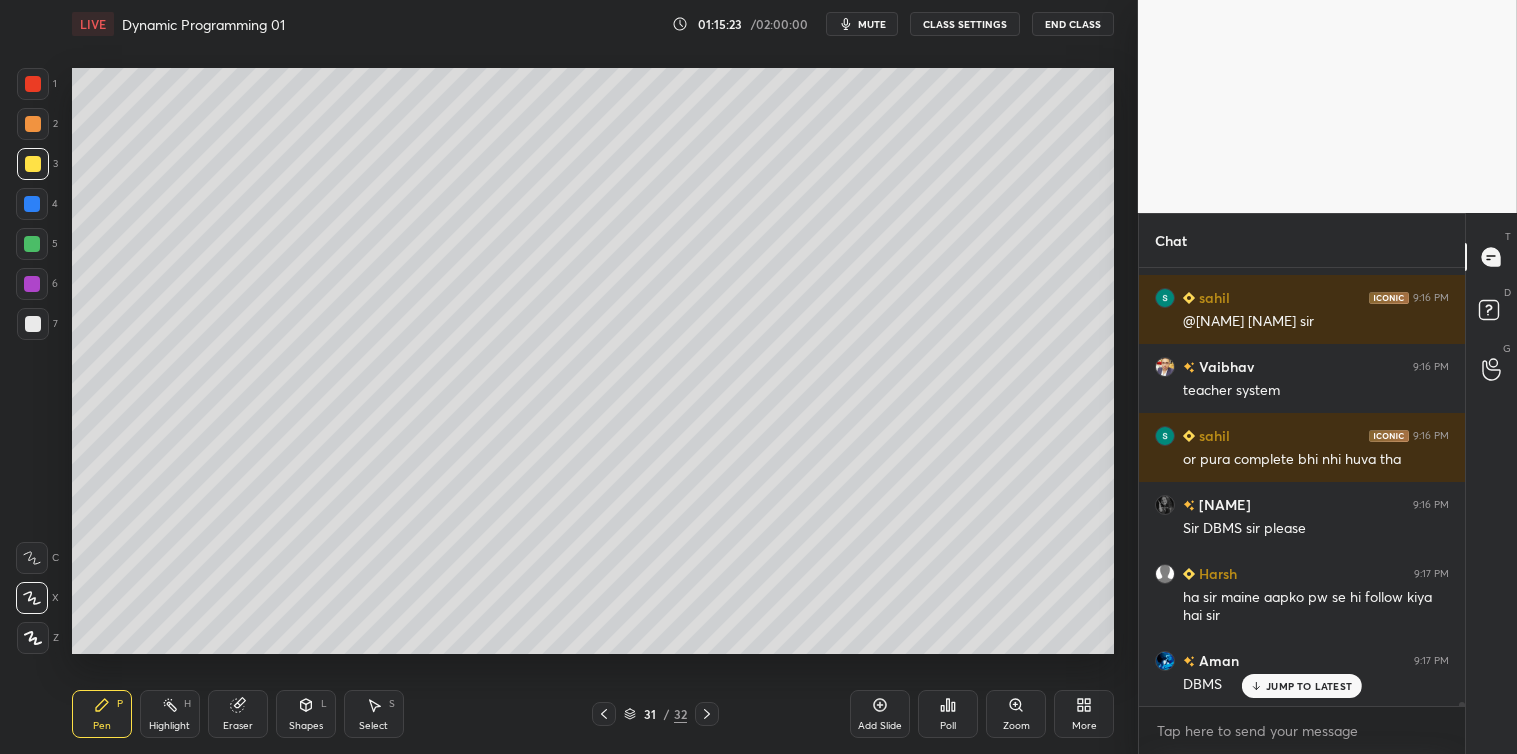 click 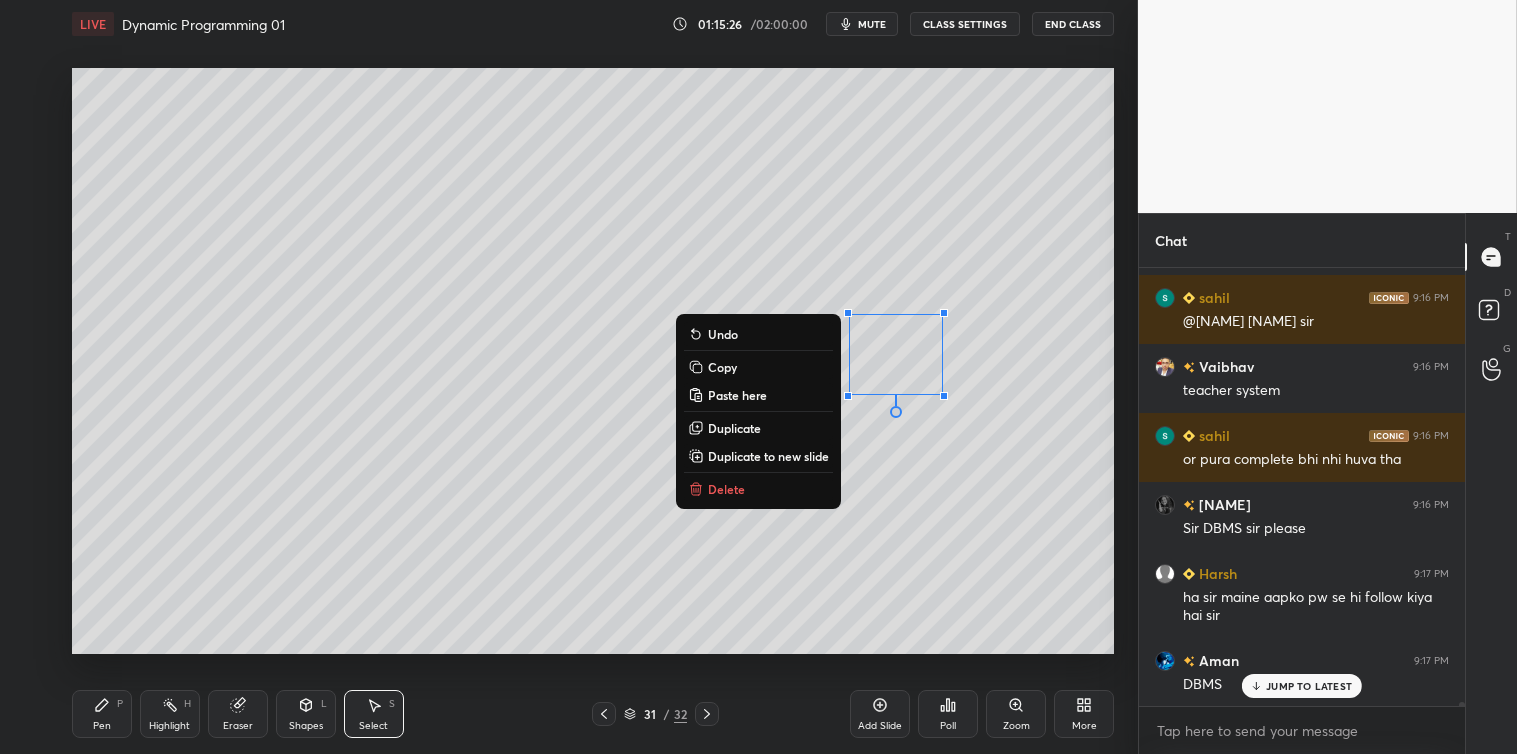 click on "Delete" at bounding box center (758, 489) 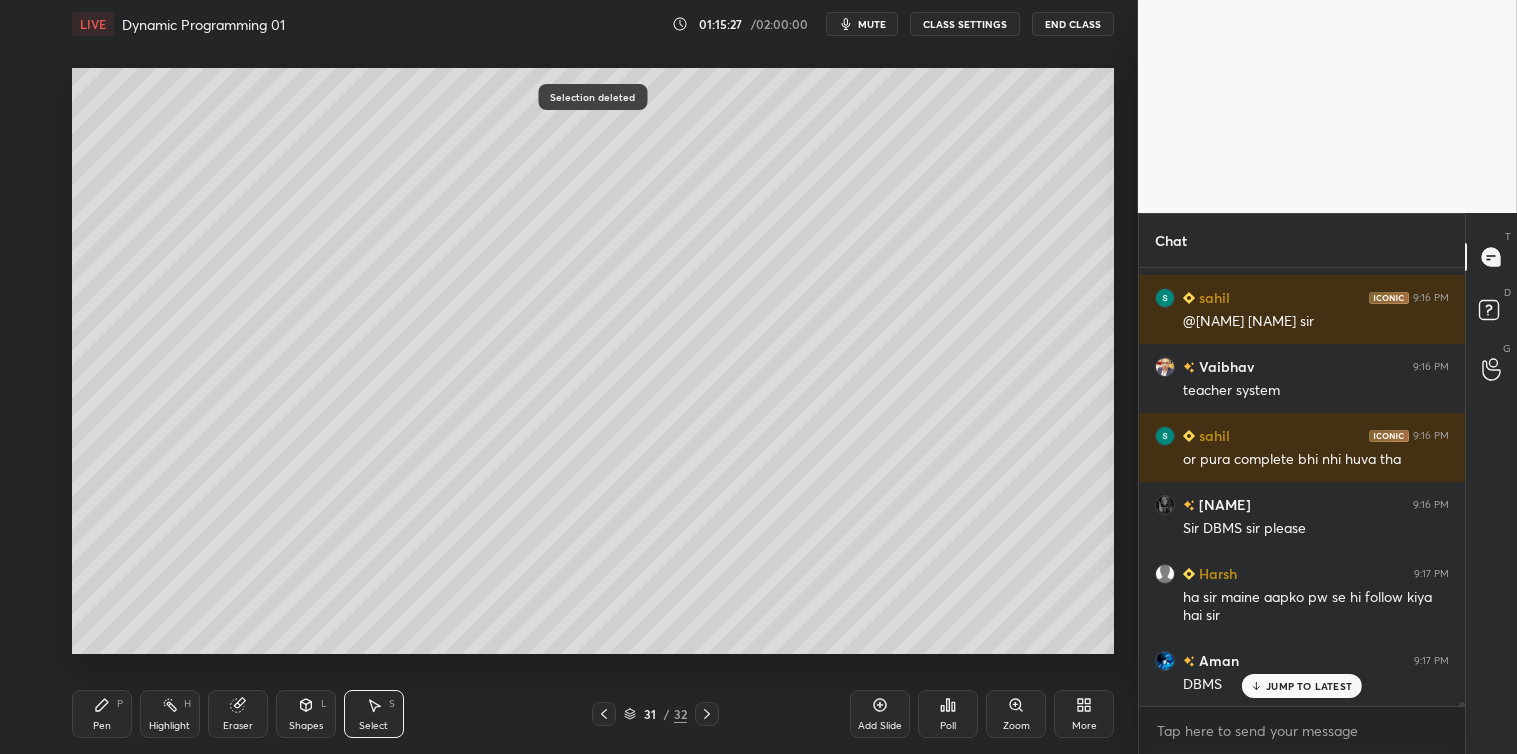 click 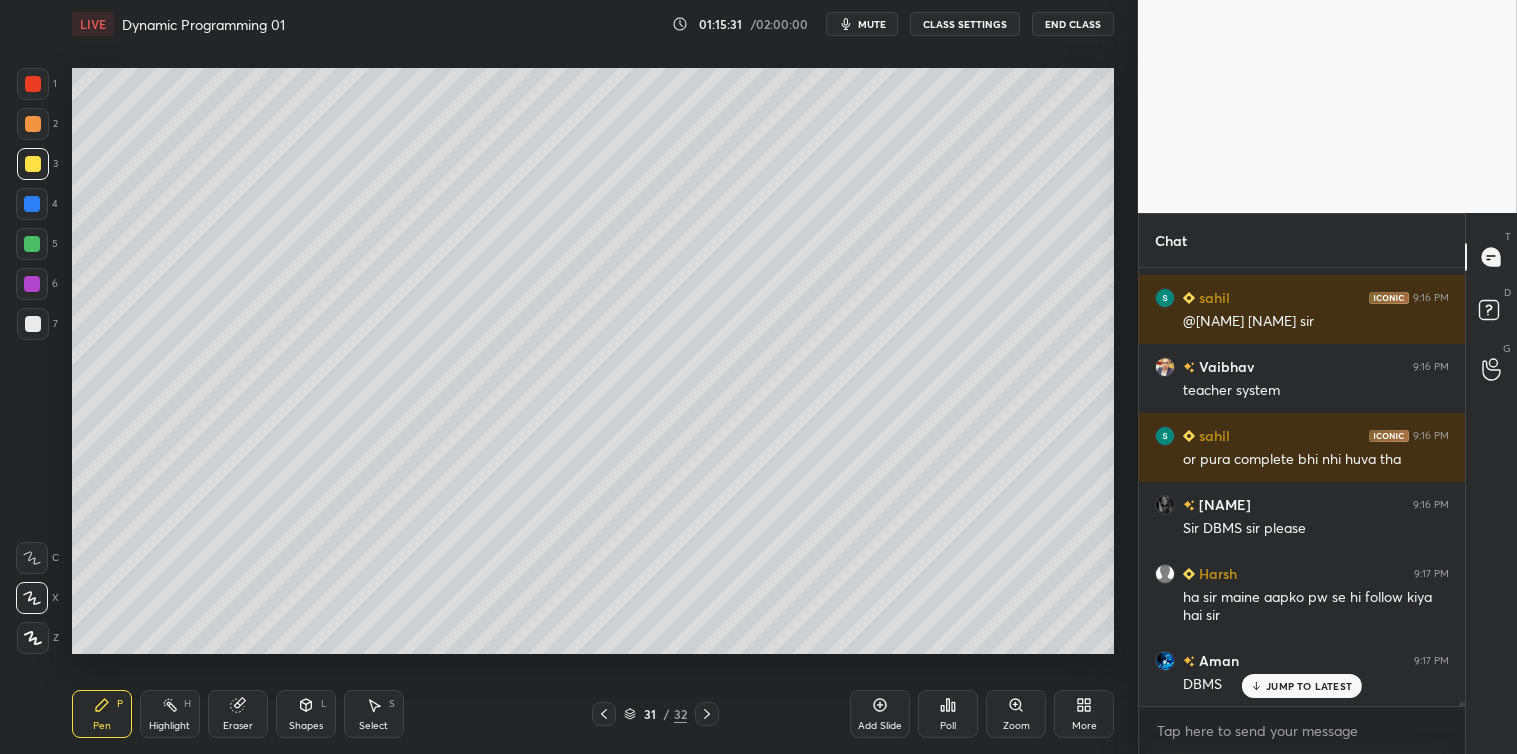 scroll, scrollTop: 51075, scrollLeft: 0, axis: vertical 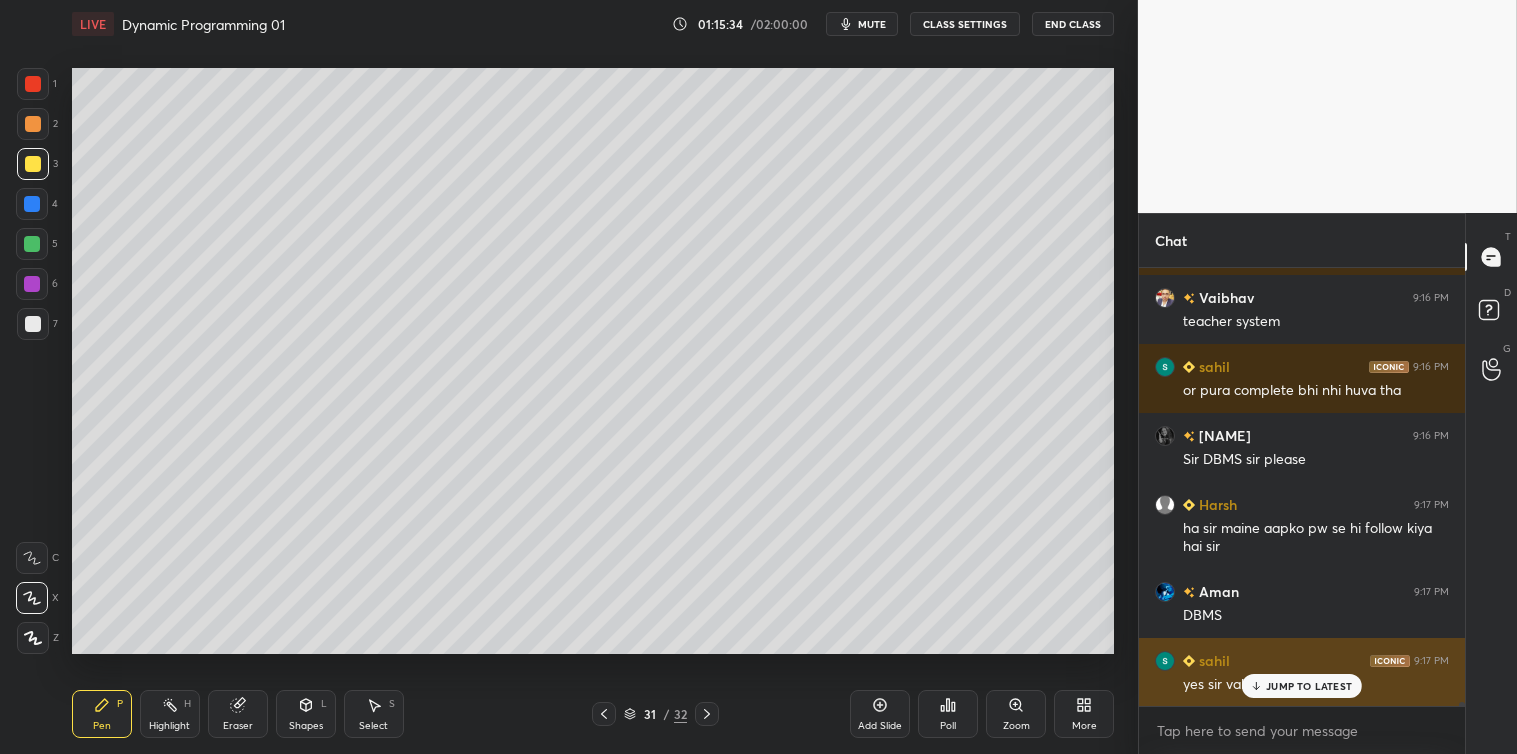 click on "JUMP TO LATEST" at bounding box center [1309, 686] 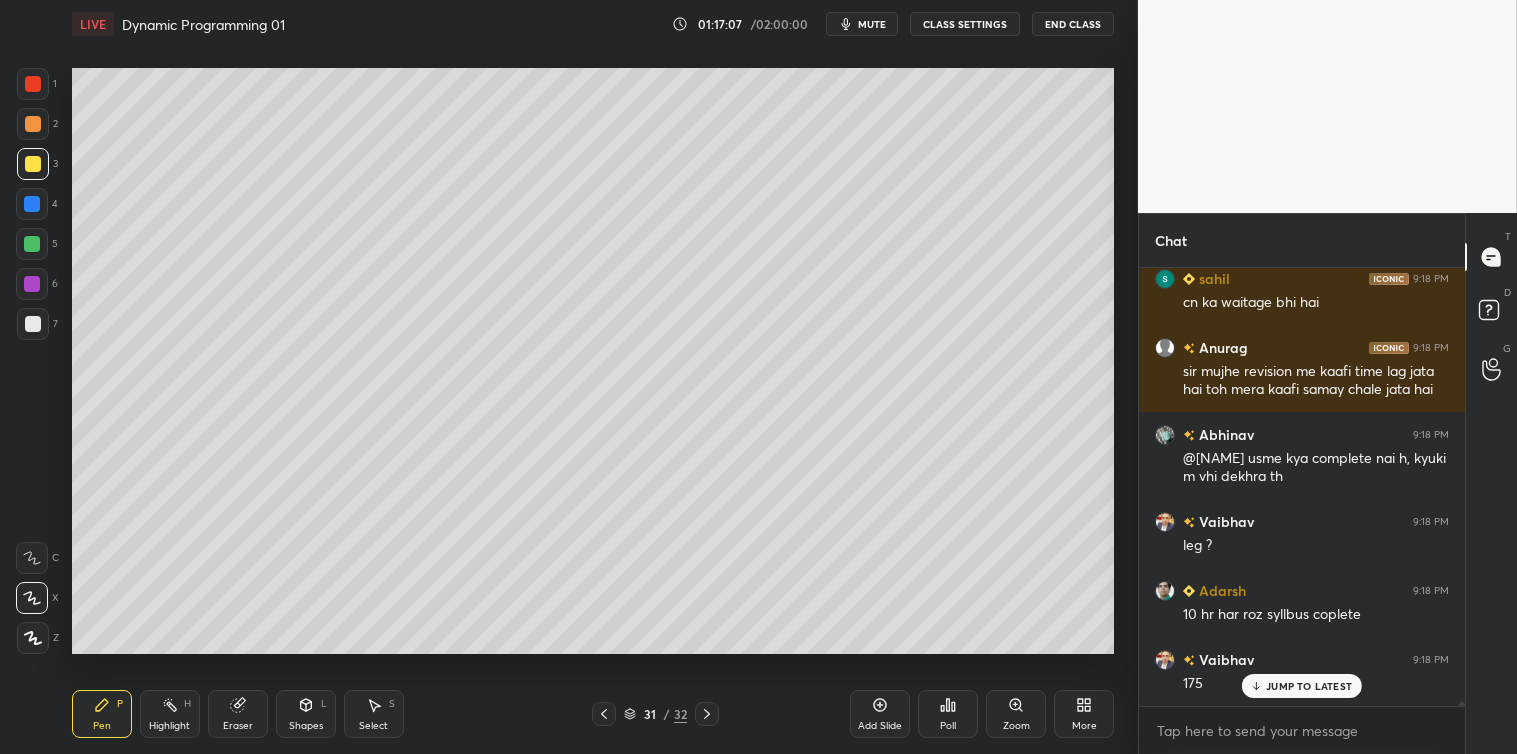 scroll, scrollTop: 52478, scrollLeft: 0, axis: vertical 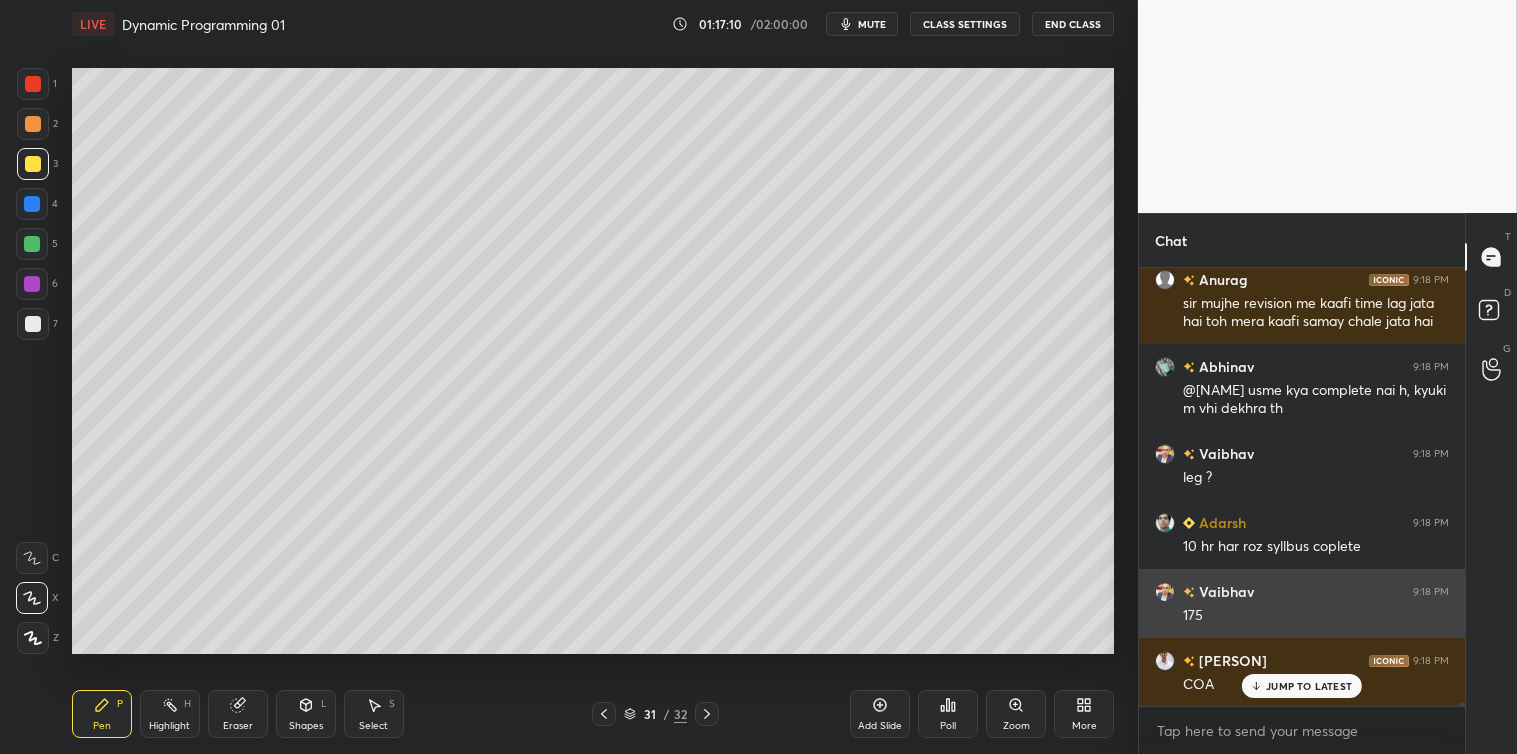 click on "JUMP TO LATEST" at bounding box center [1302, 686] 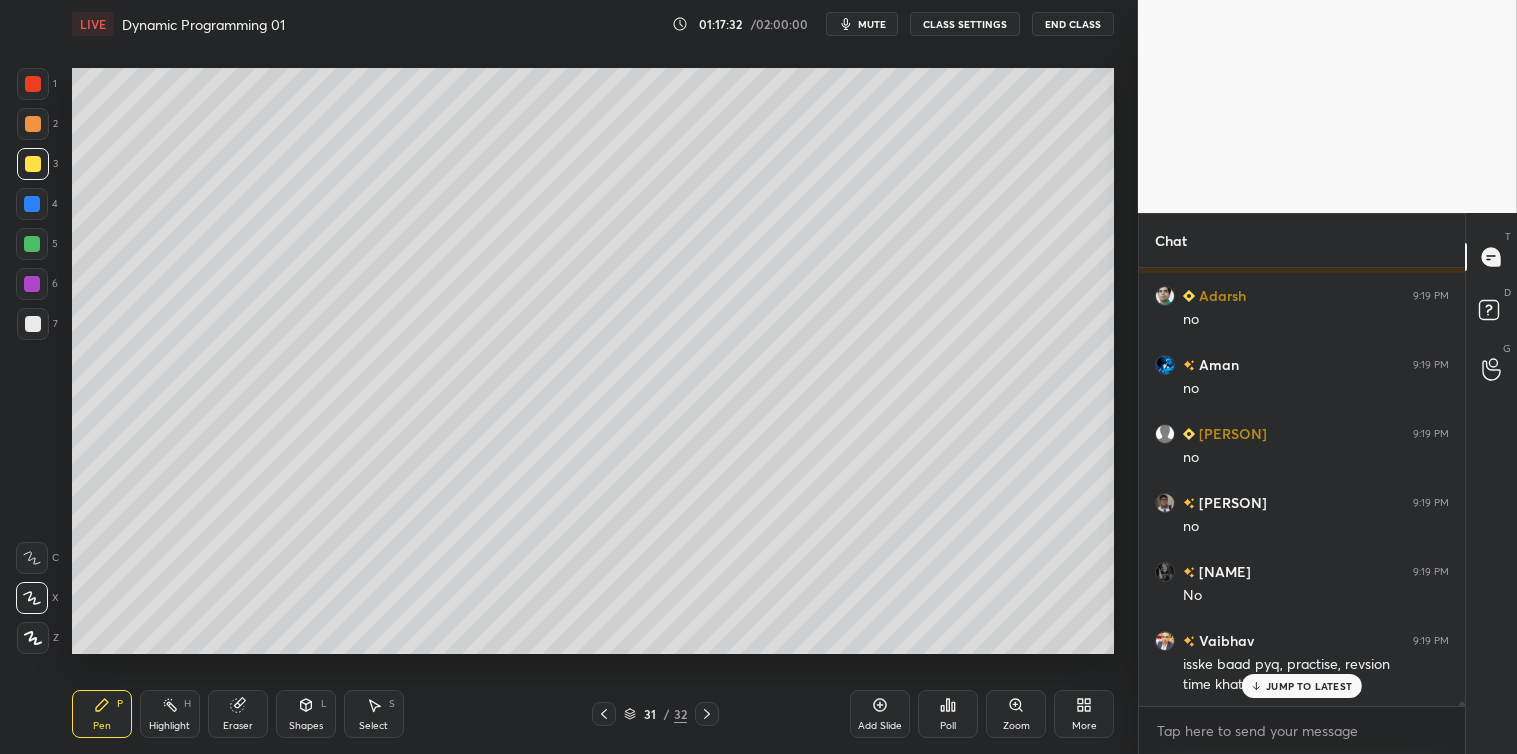 scroll, scrollTop: 53295, scrollLeft: 0, axis: vertical 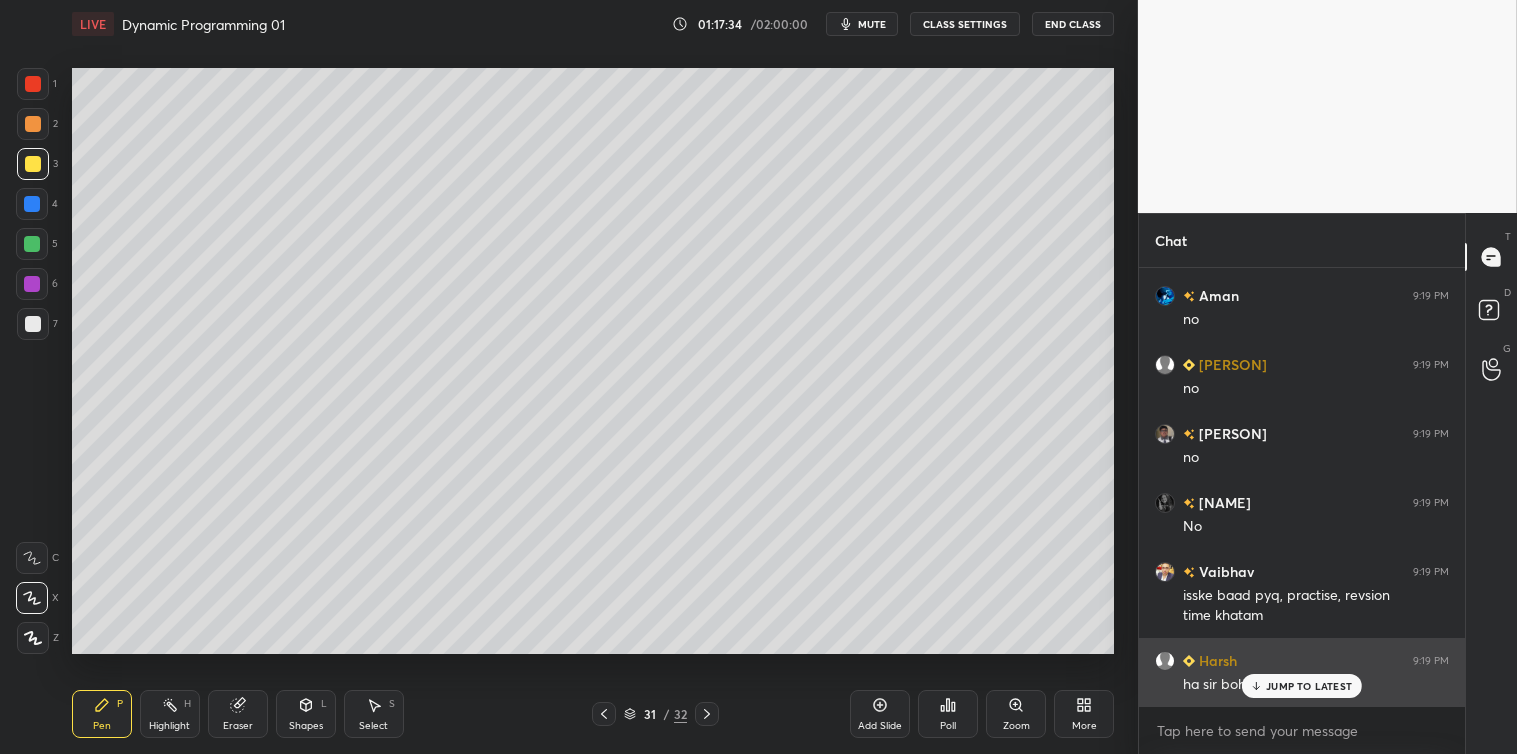 click on "JUMP TO LATEST" at bounding box center [1302, 686] 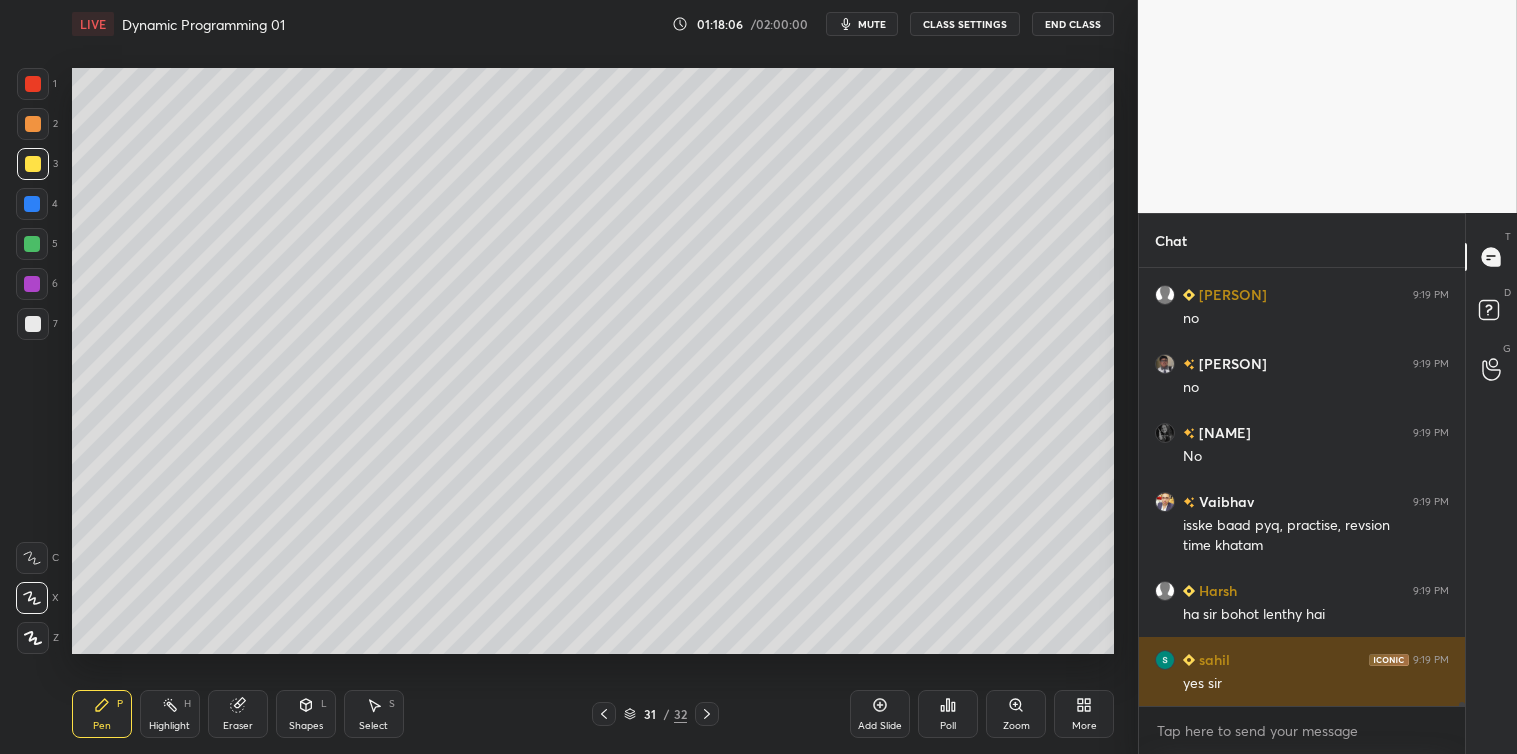scroll, scrollTop: 53403, scrollLeft: 0, axis: vertical 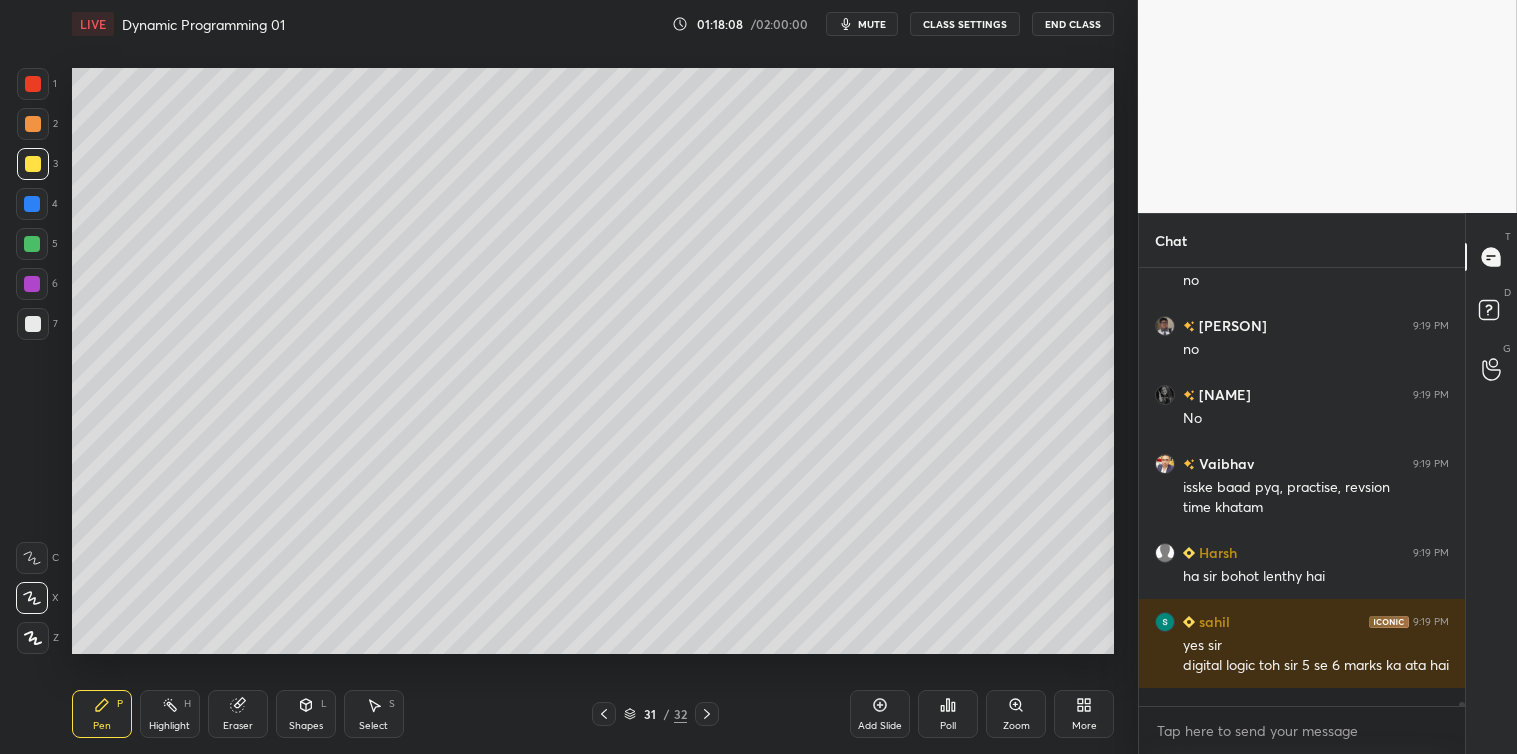 click 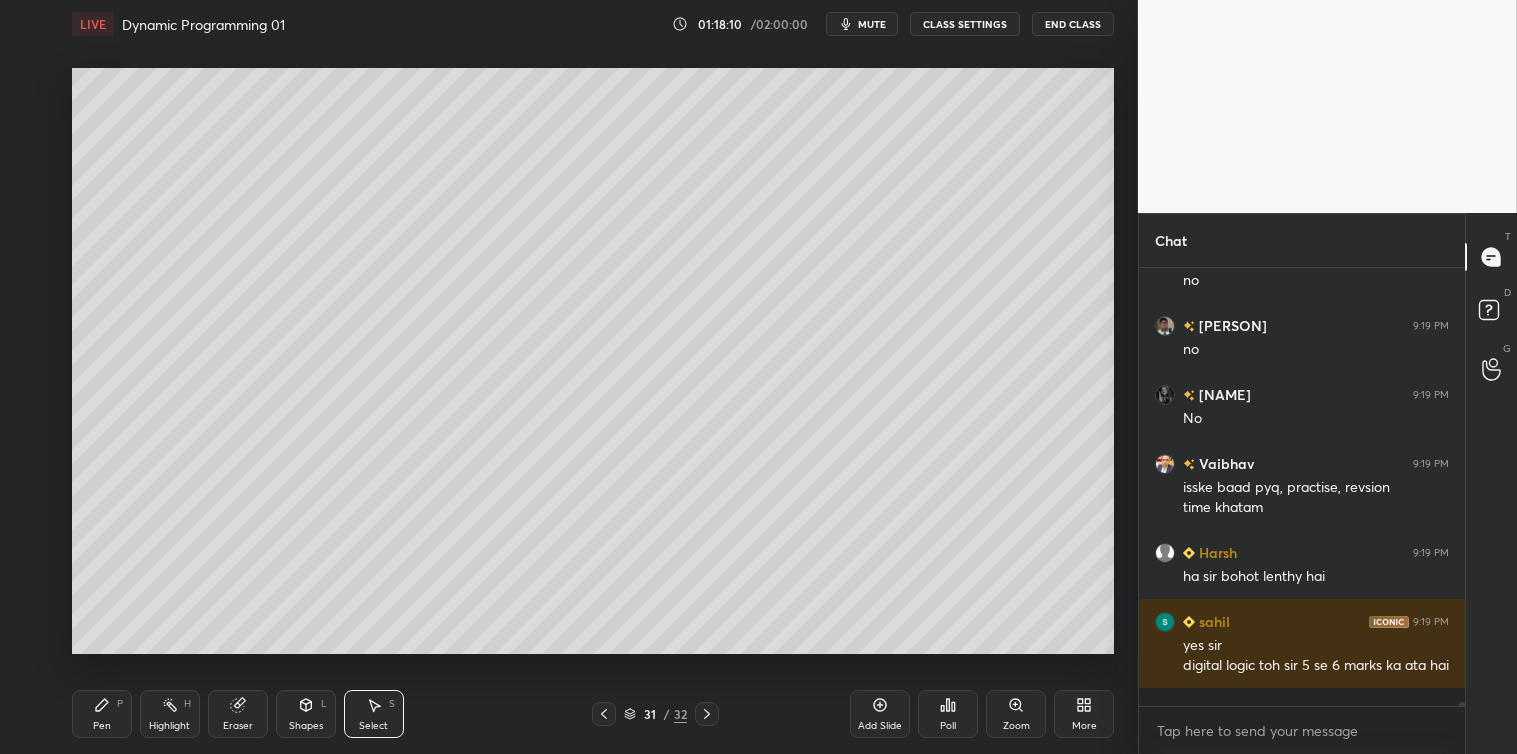 click 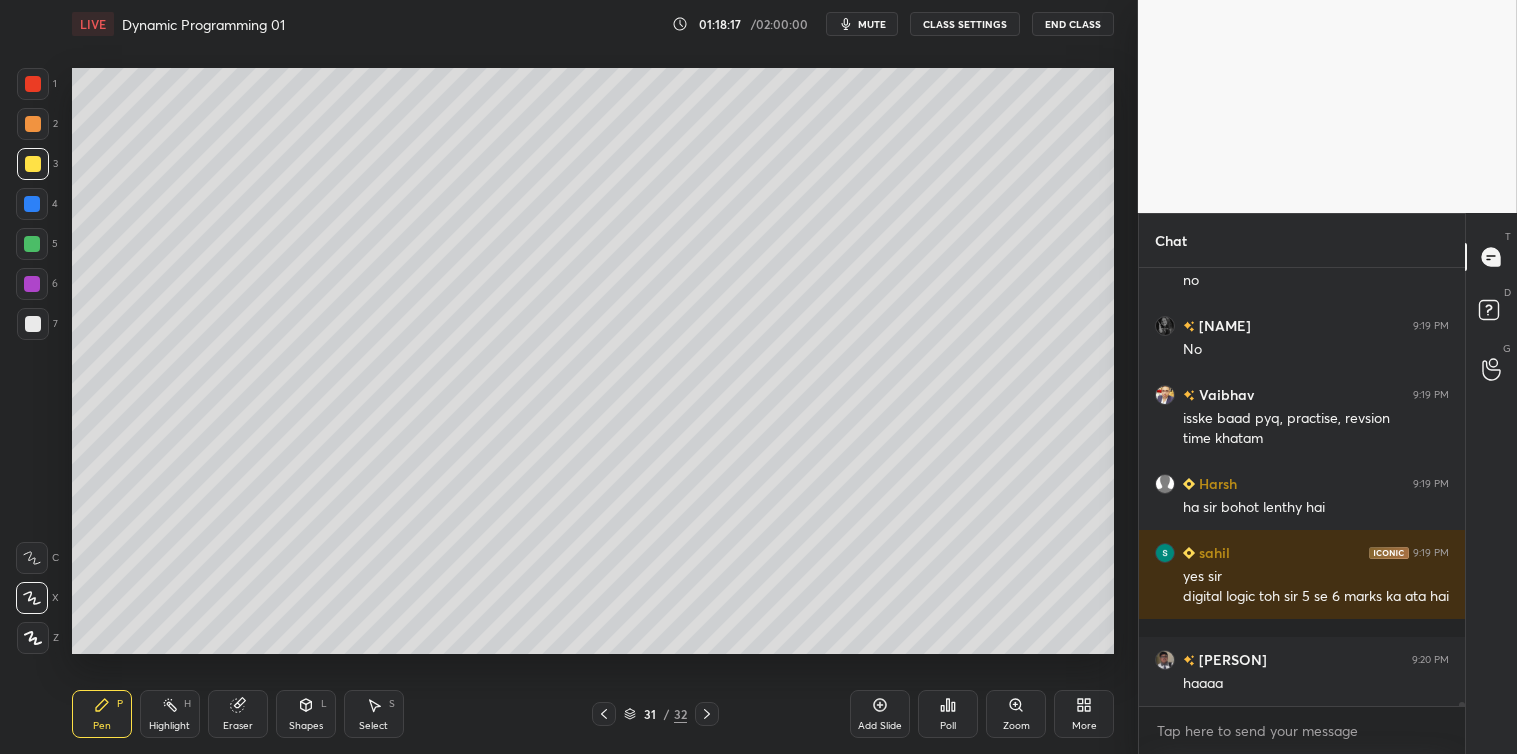 scroll, scrollTop: 53627, scrollLeft: 0, axis: vertical 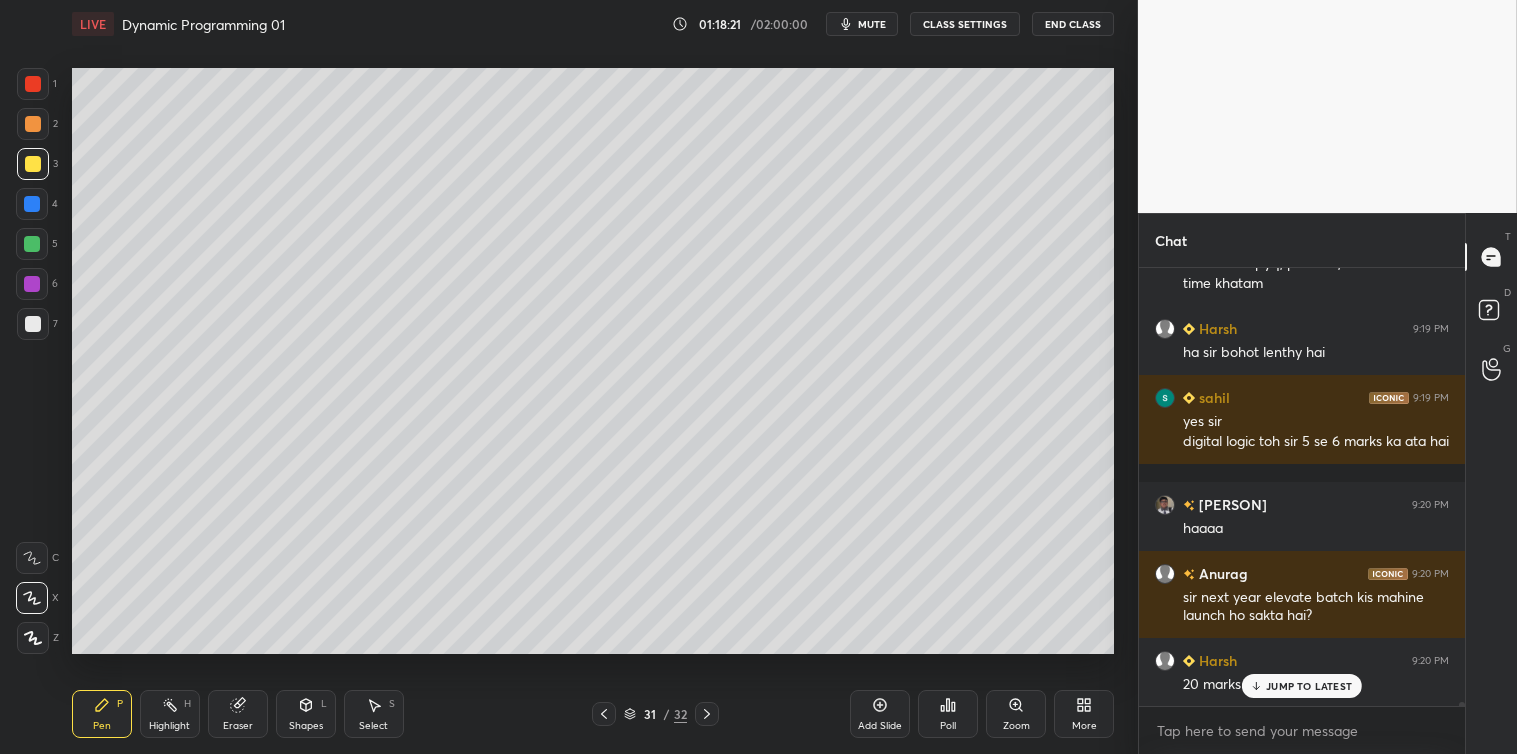 click on "JUMP TO LATEST" at bounding box center [1309, 686] 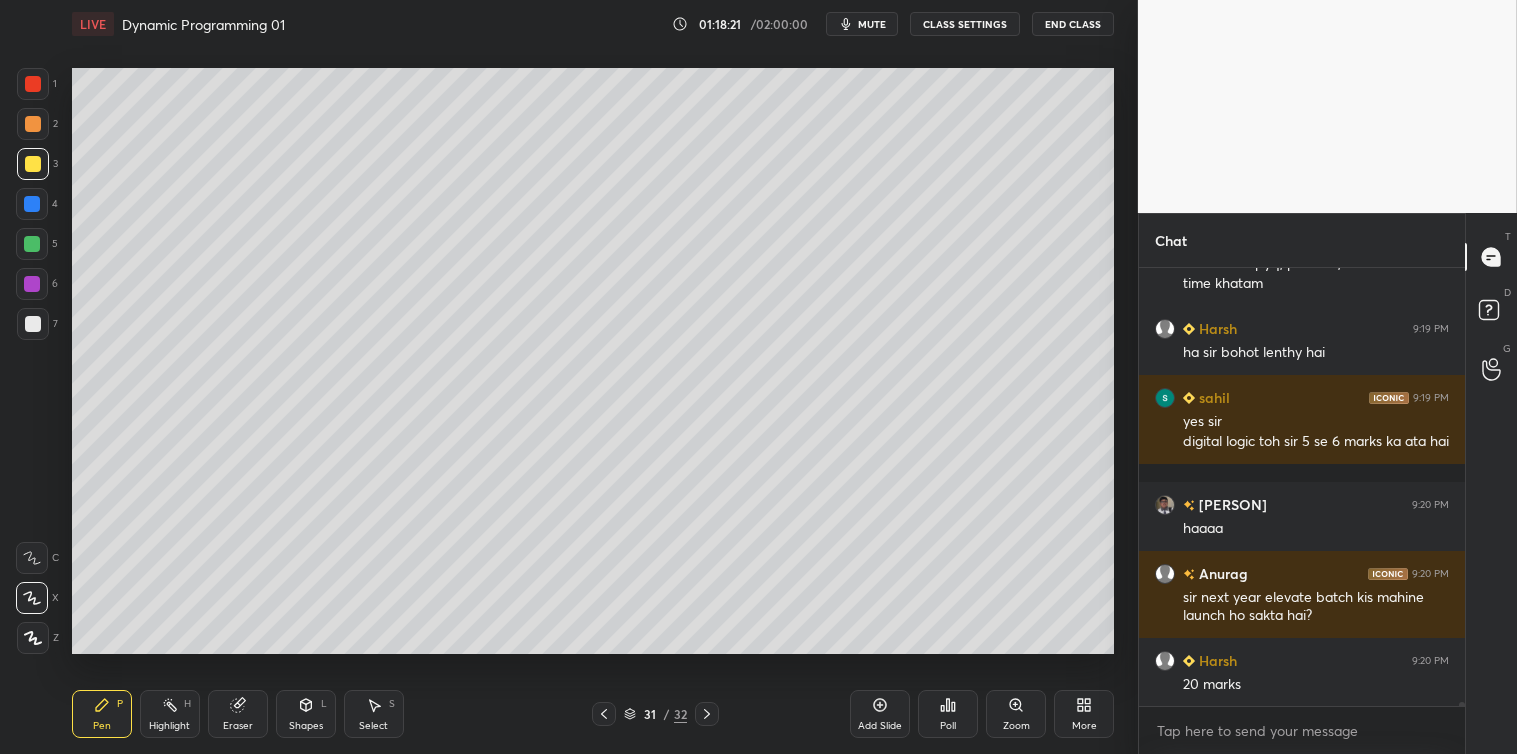 scroll, scrollTop: 53696, scrollLeft: 0, axis: vertical 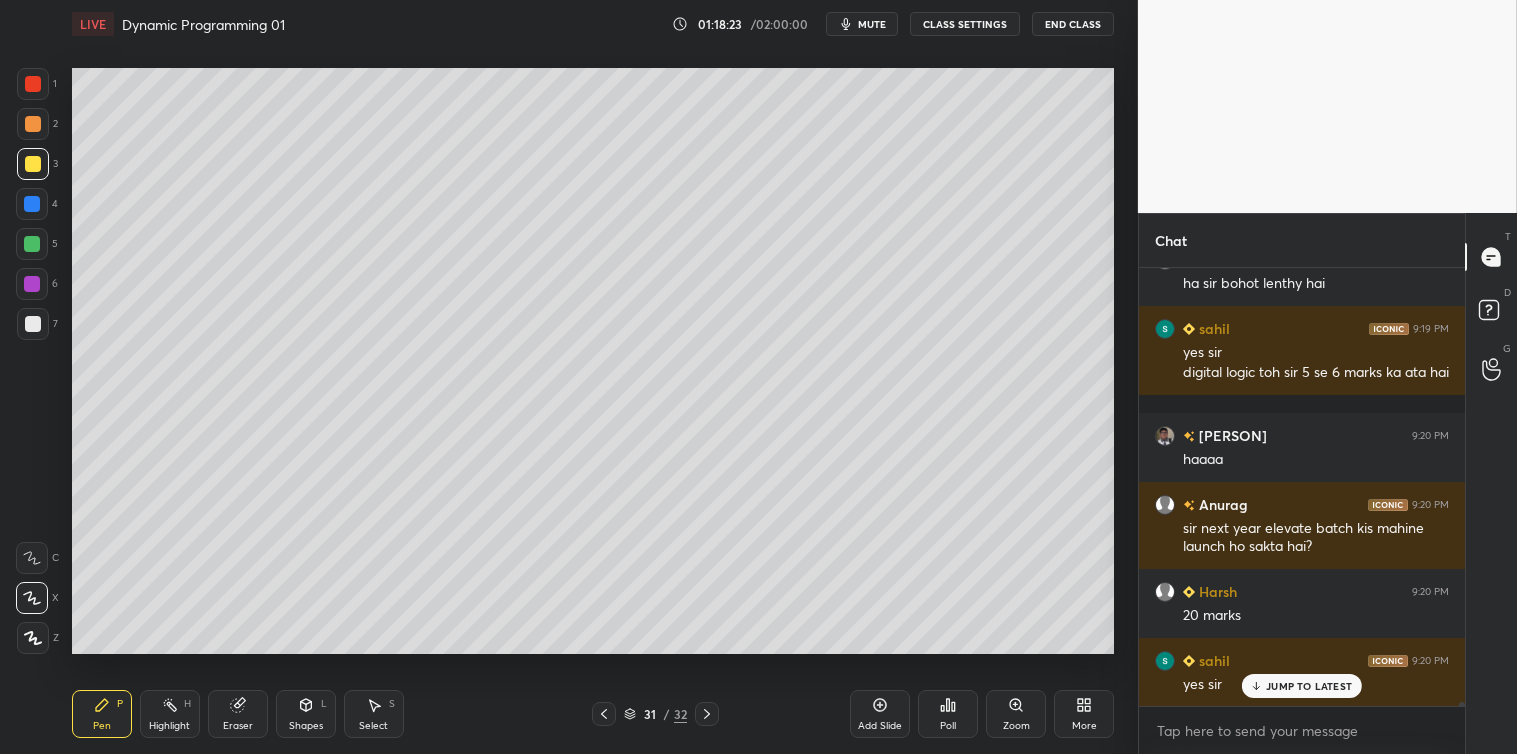 click on "JUMP TO LATEST" at bounding box center (1309, 686) 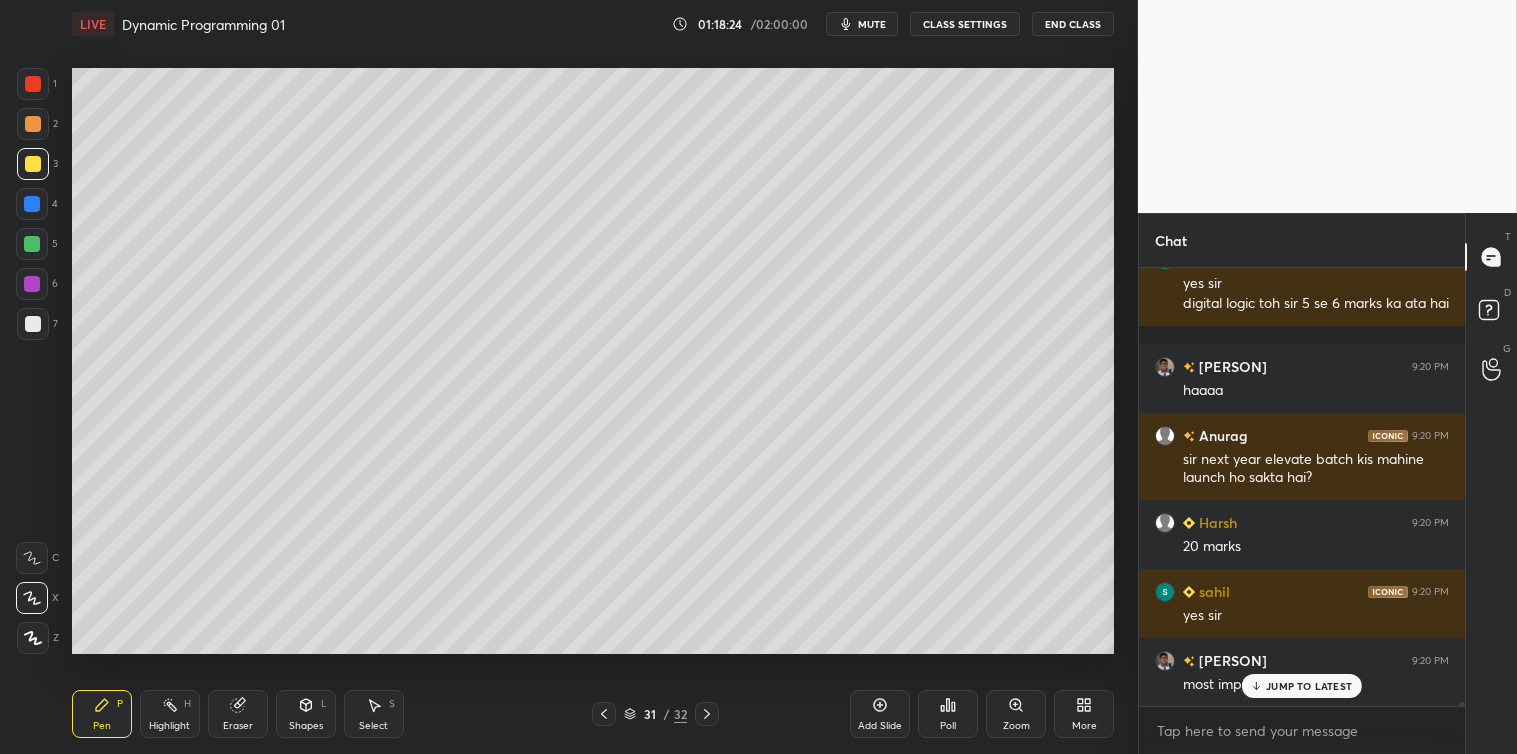 click 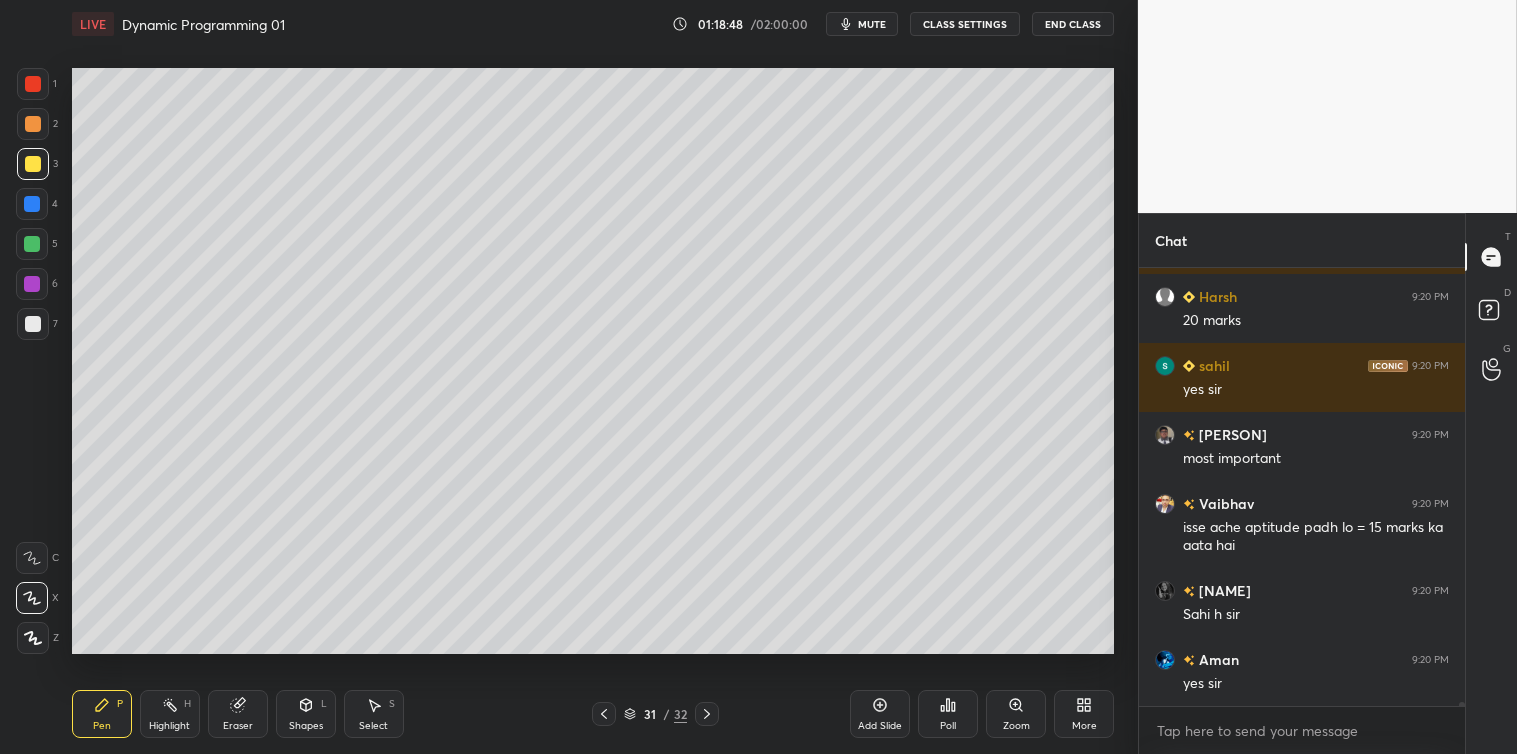 scroll, scrollTop: 54060, scrollLeft: 0, axis: vertical 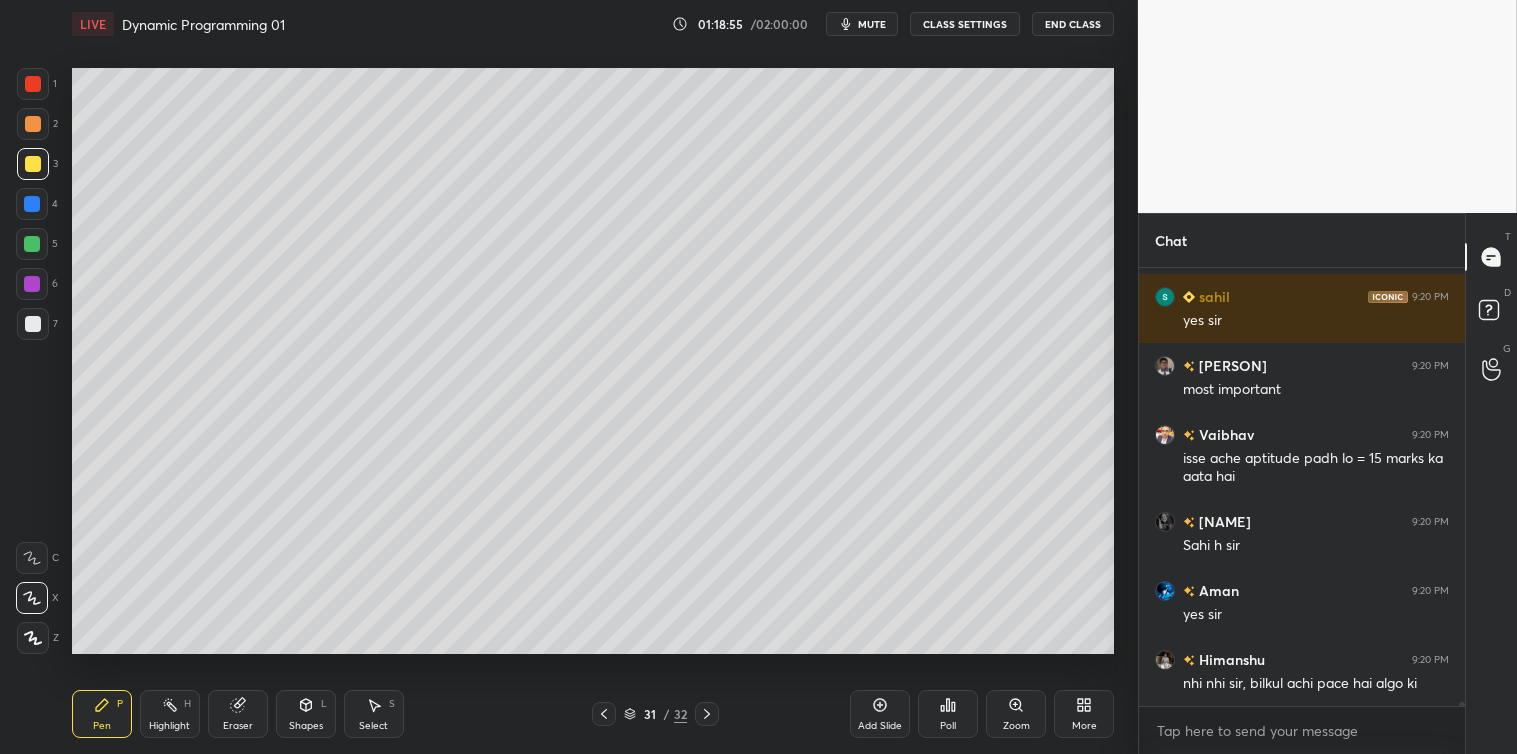 click 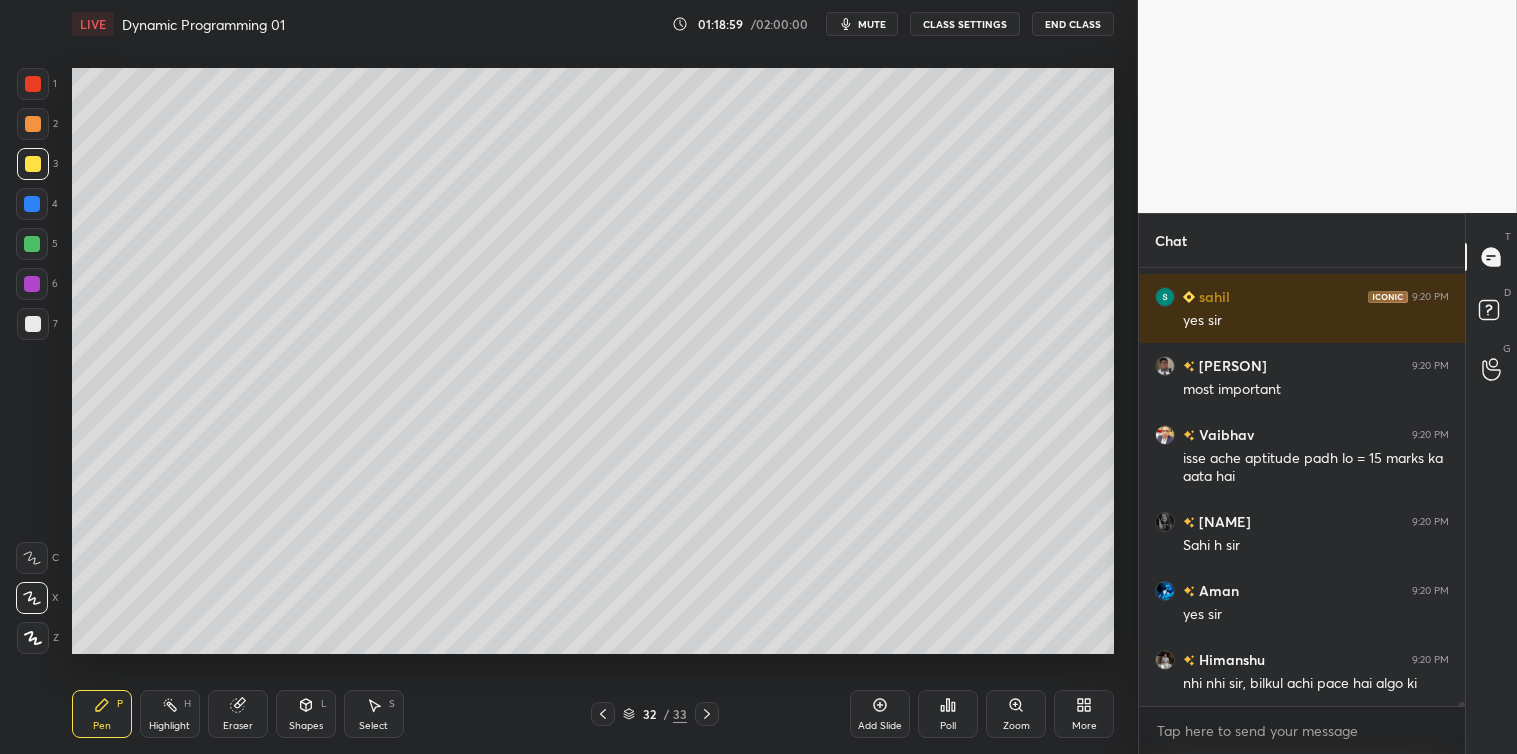 click 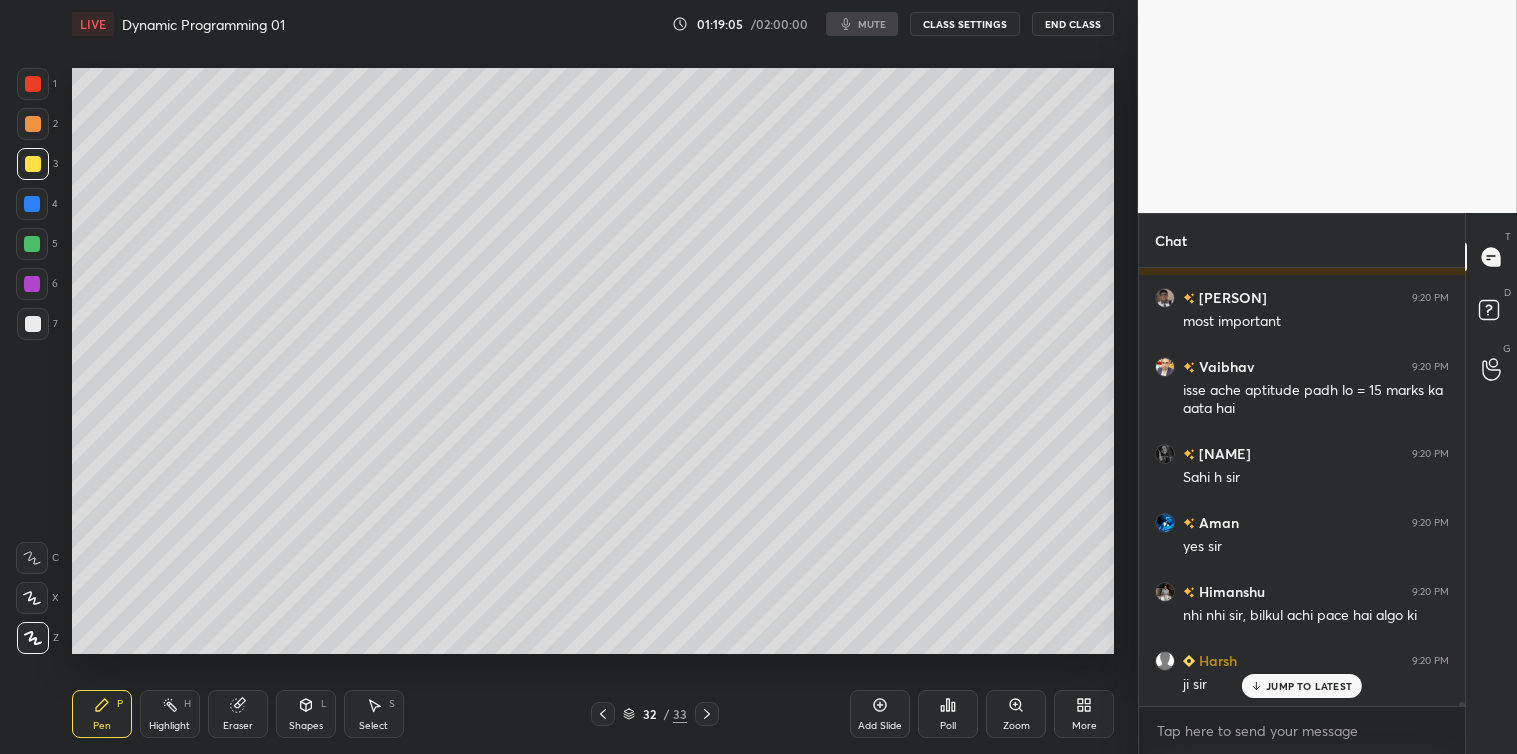 scroll, scrollTop: 54197, scrollLeft: 0, axis: vertical 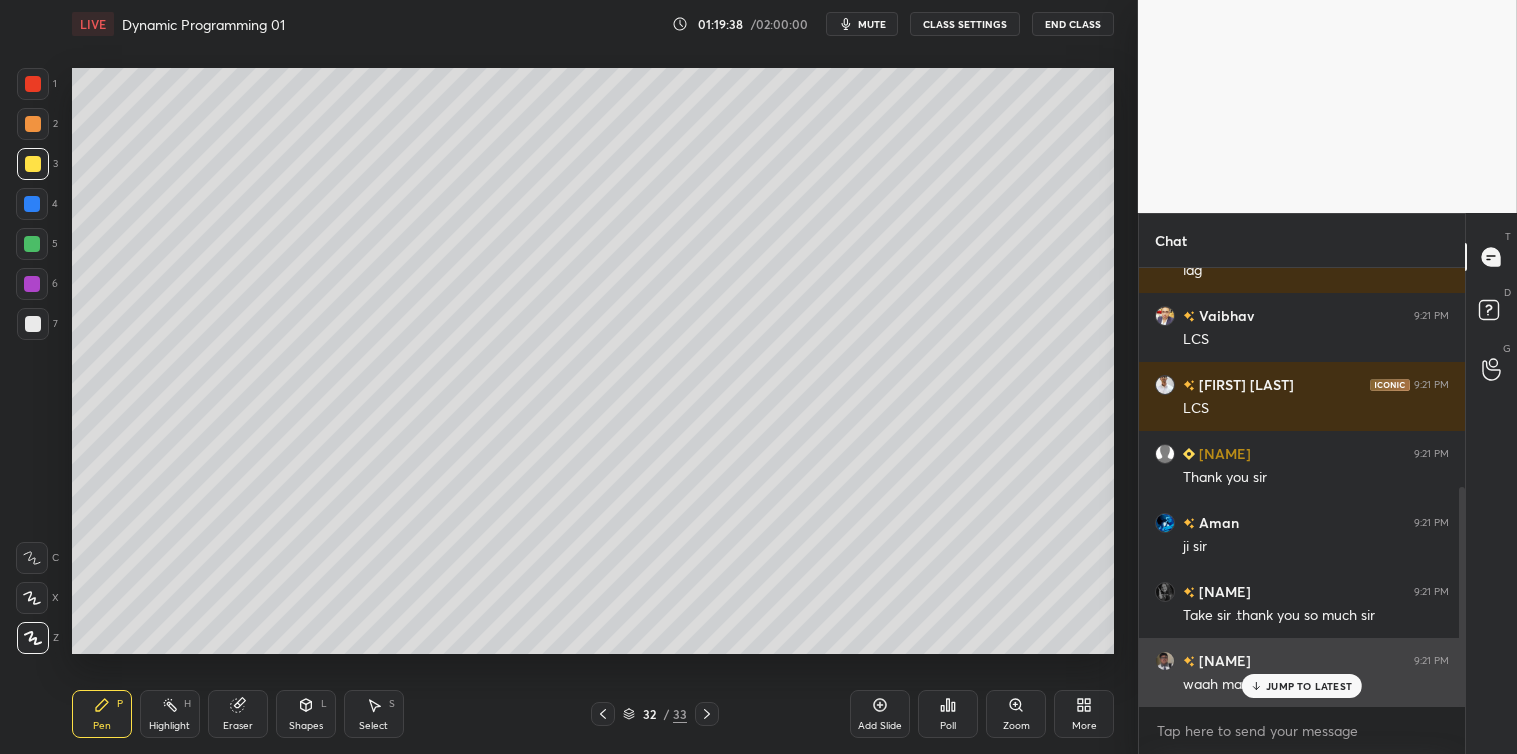 drag, startPoint x: 1464, startPoint y: 554, endPoint x: 1447, endPoint y: 663, distance: 110.317726 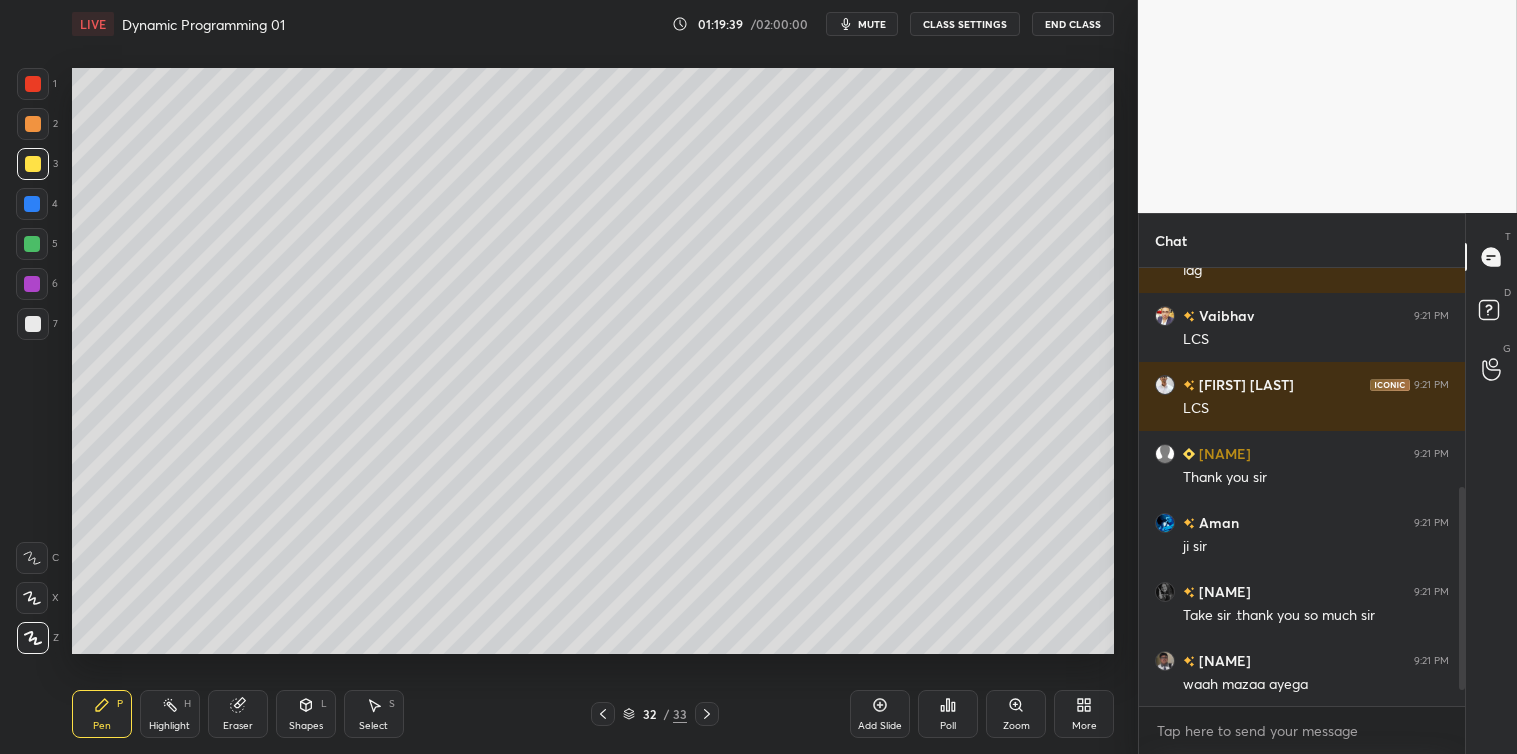 scroll, scrollTop: 506, scrollLeft: 0, axis: vertical 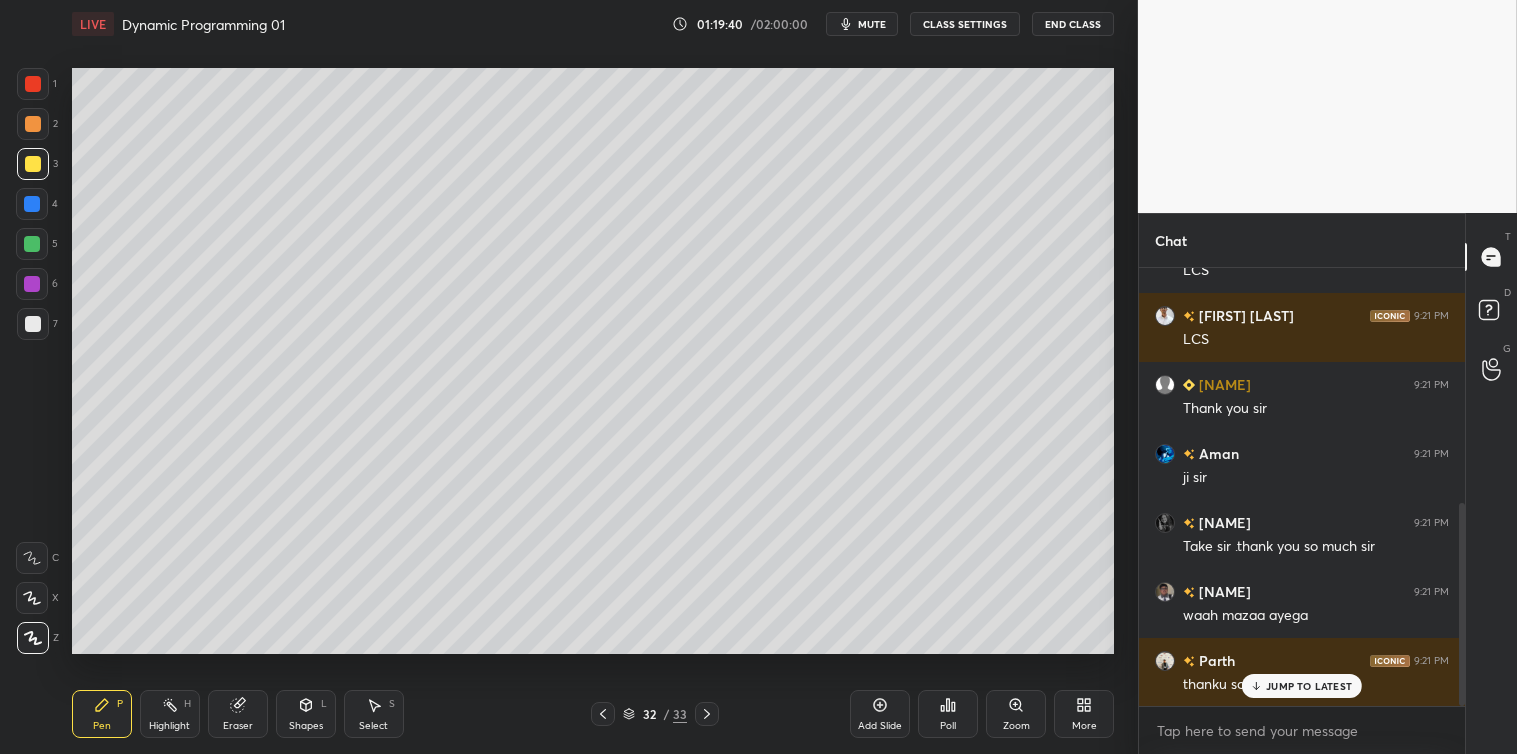 click on "JUMP TO LATEST" at bounding box center [1309, 686] 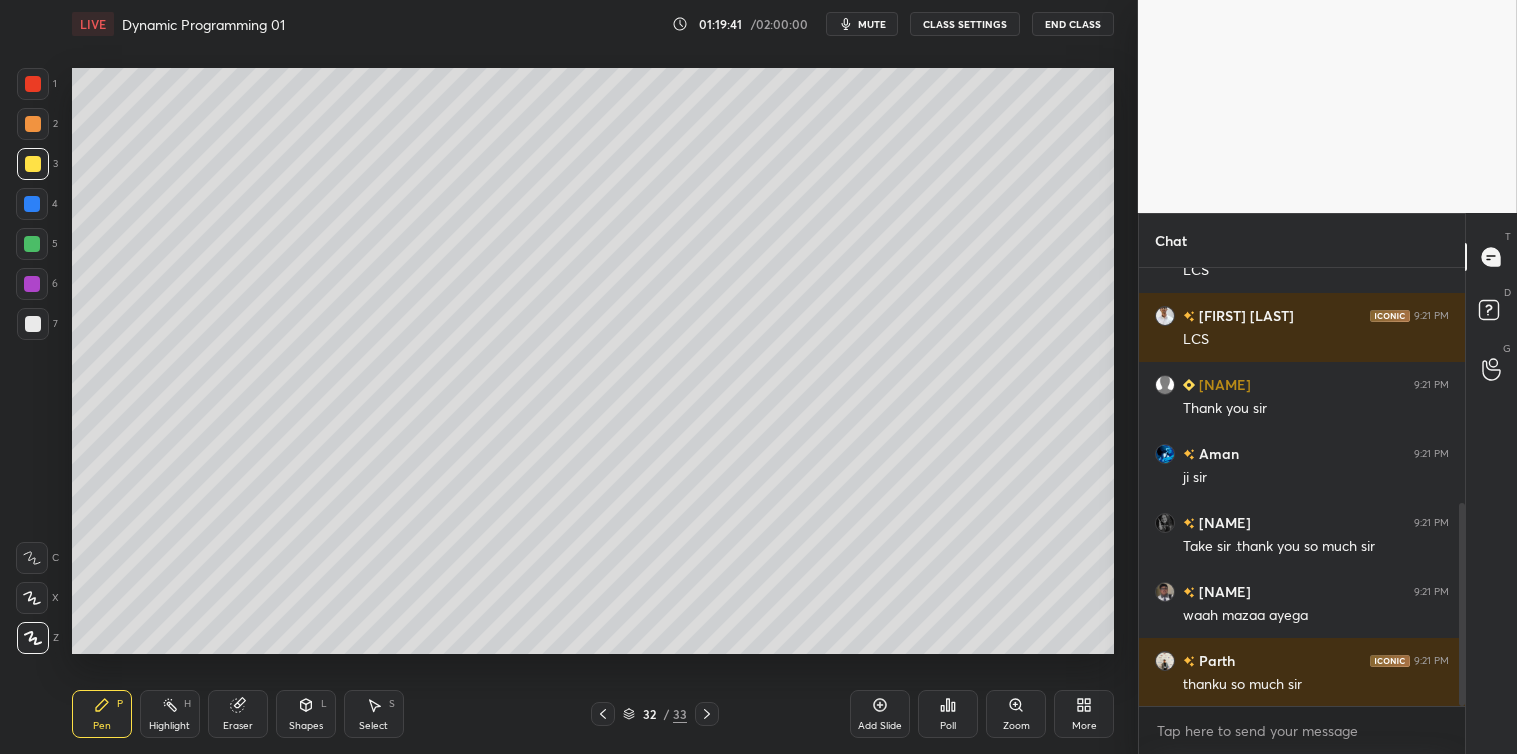 scroll, scrollTop: 575, scrollLeft: 0, axis: vertical 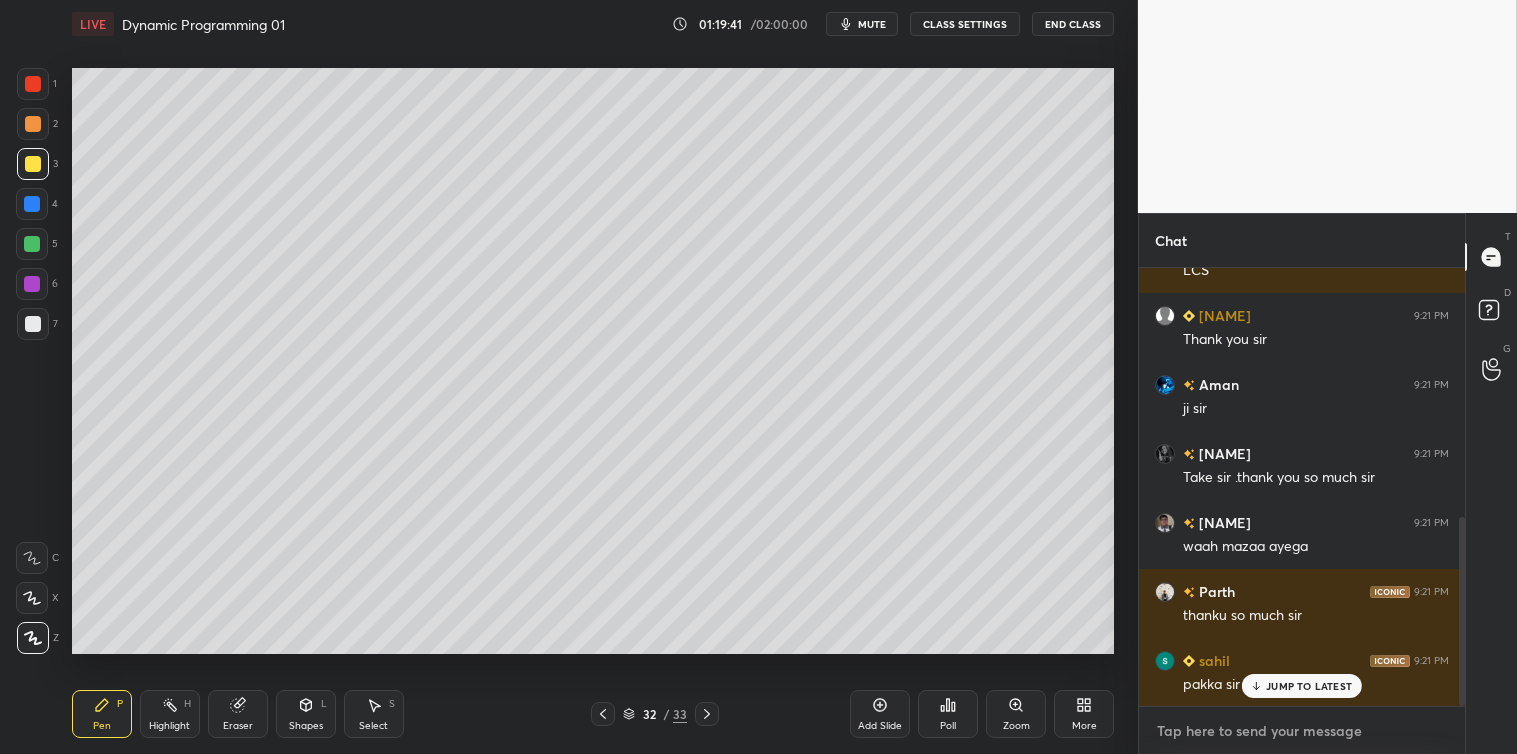 click at bounding box center [1302, 731] 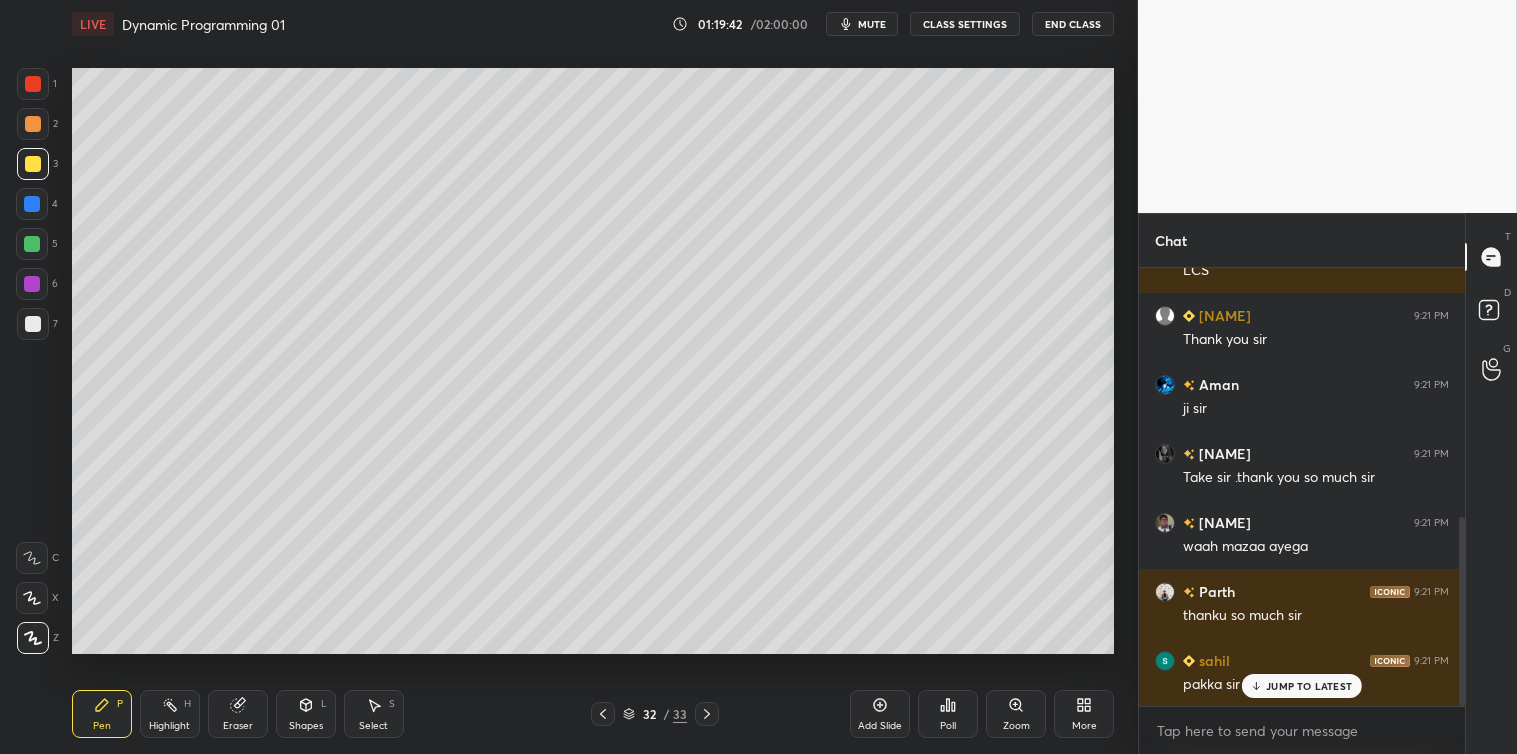 click on "JUMP TO LATEST" at bounding box center (1309, 686) 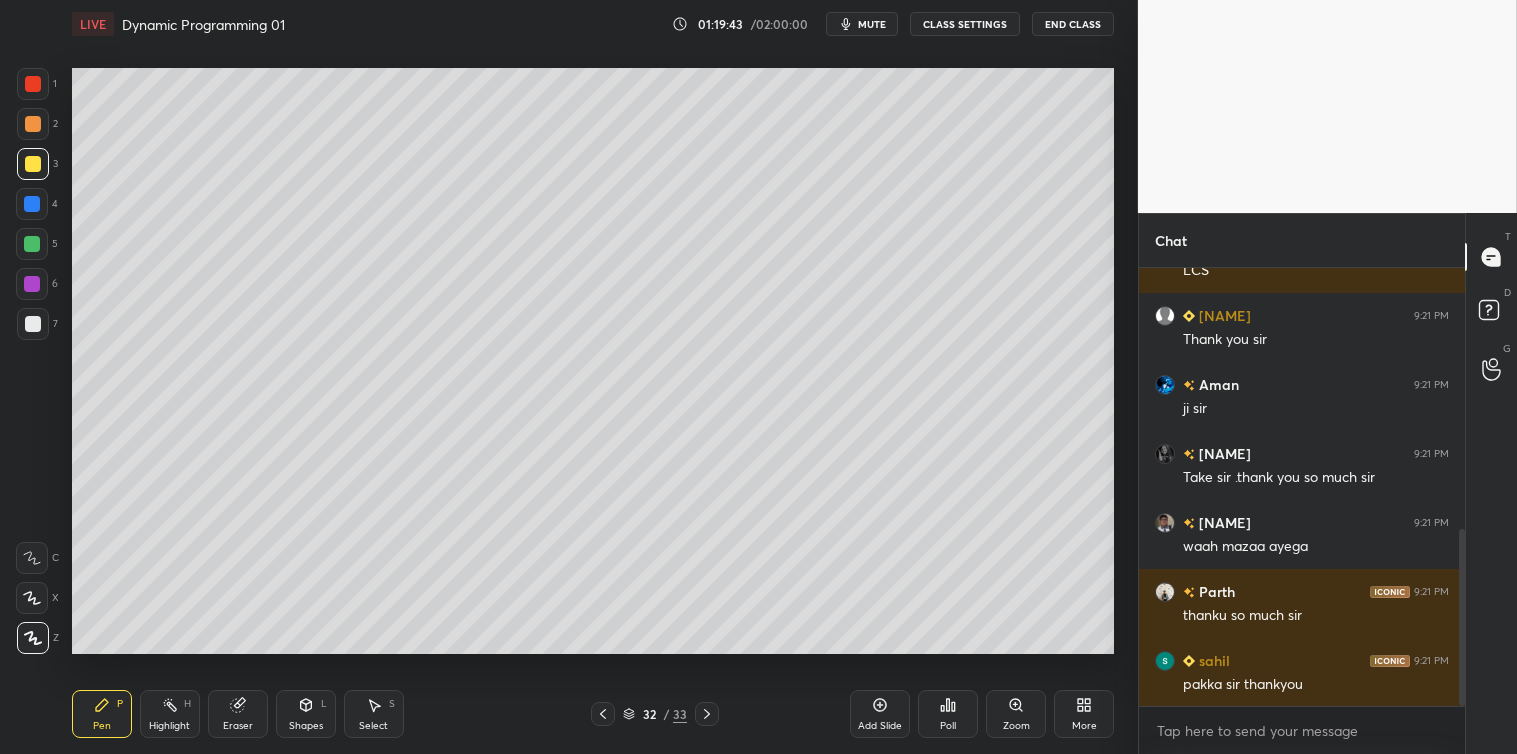 scroll, scrollTop: 645, scrollLeft: 0, axis: vertical 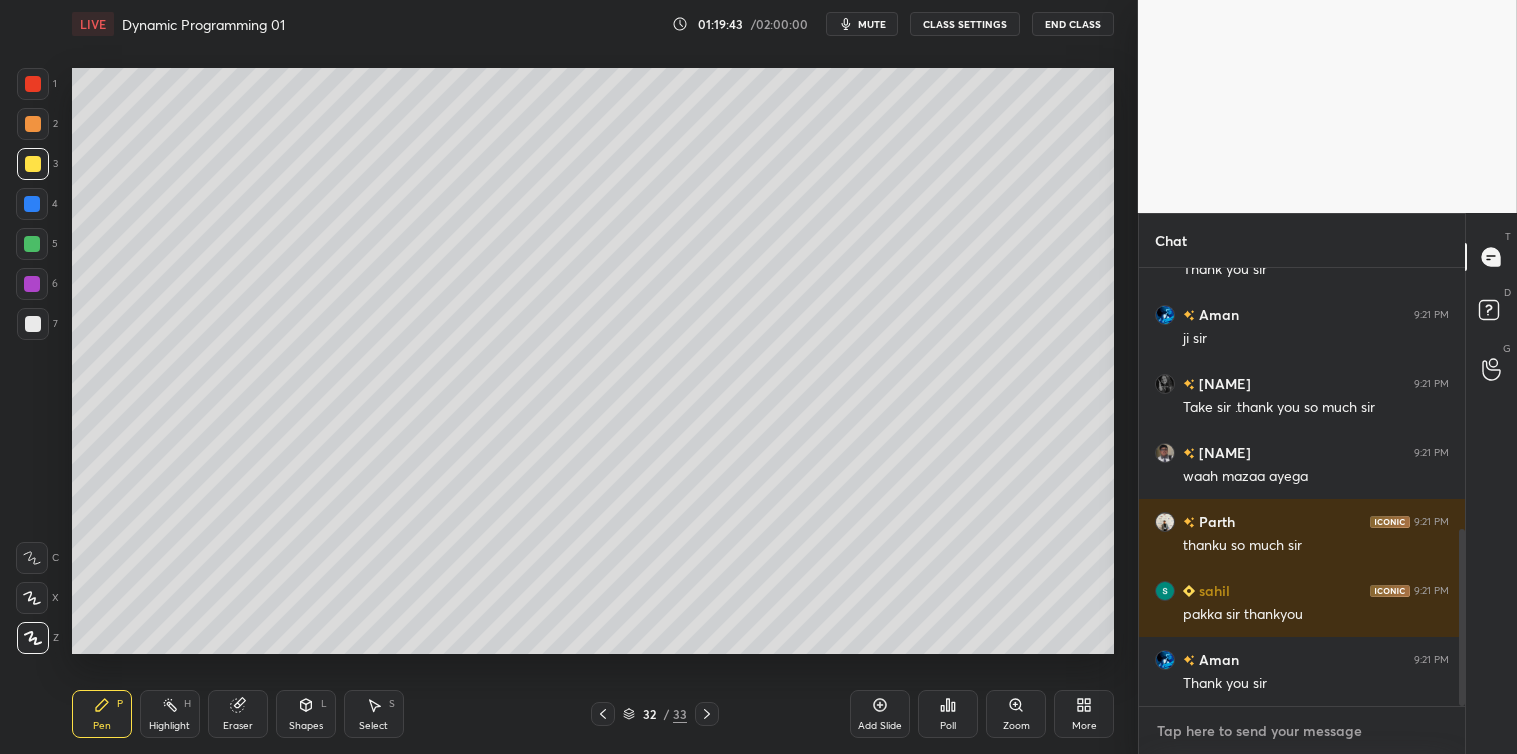 click at bounding box center (1302, 731) 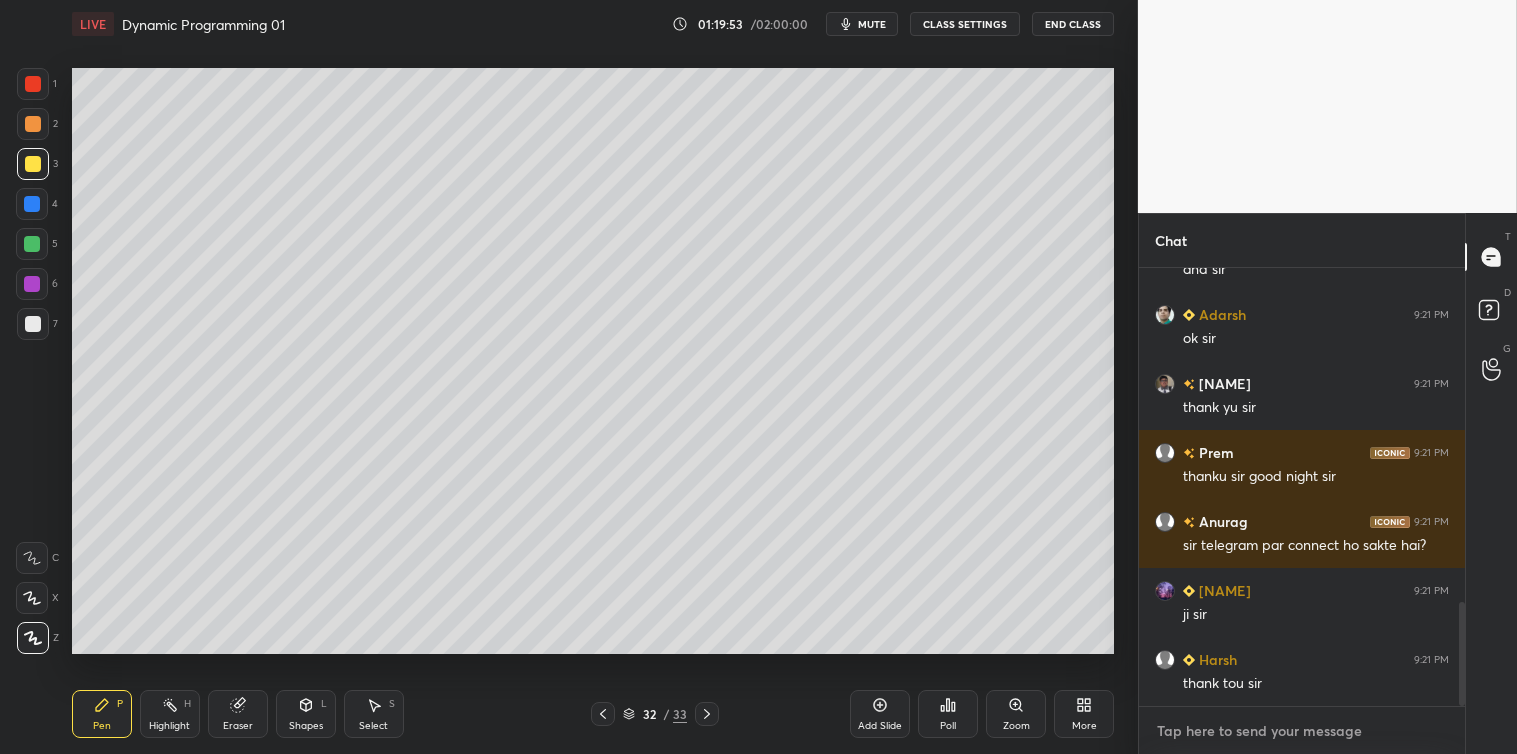 scroll, scrollTop: 1404, scrollLeft: 0, axis: vertical 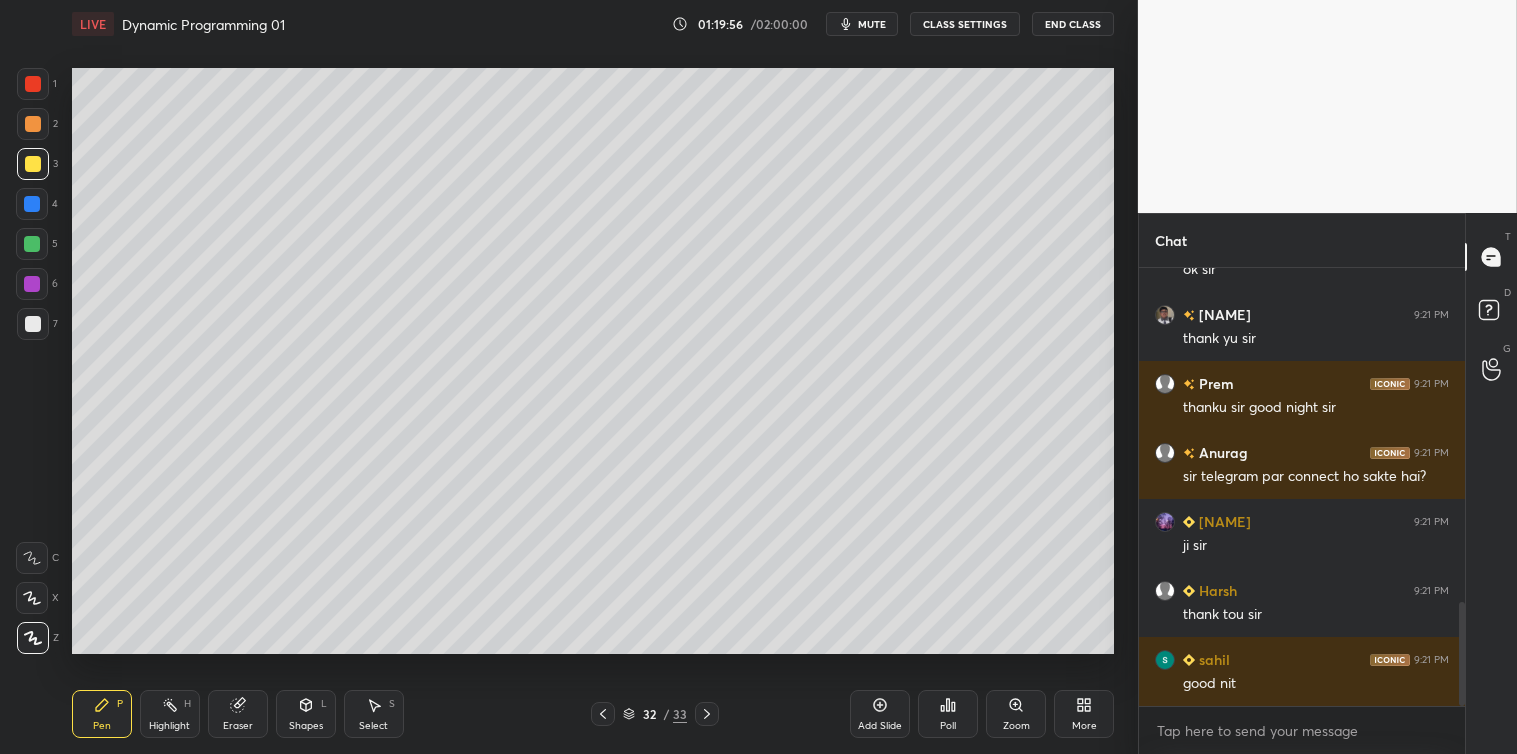 click on "End Class" at bounding box center [1073, 24] 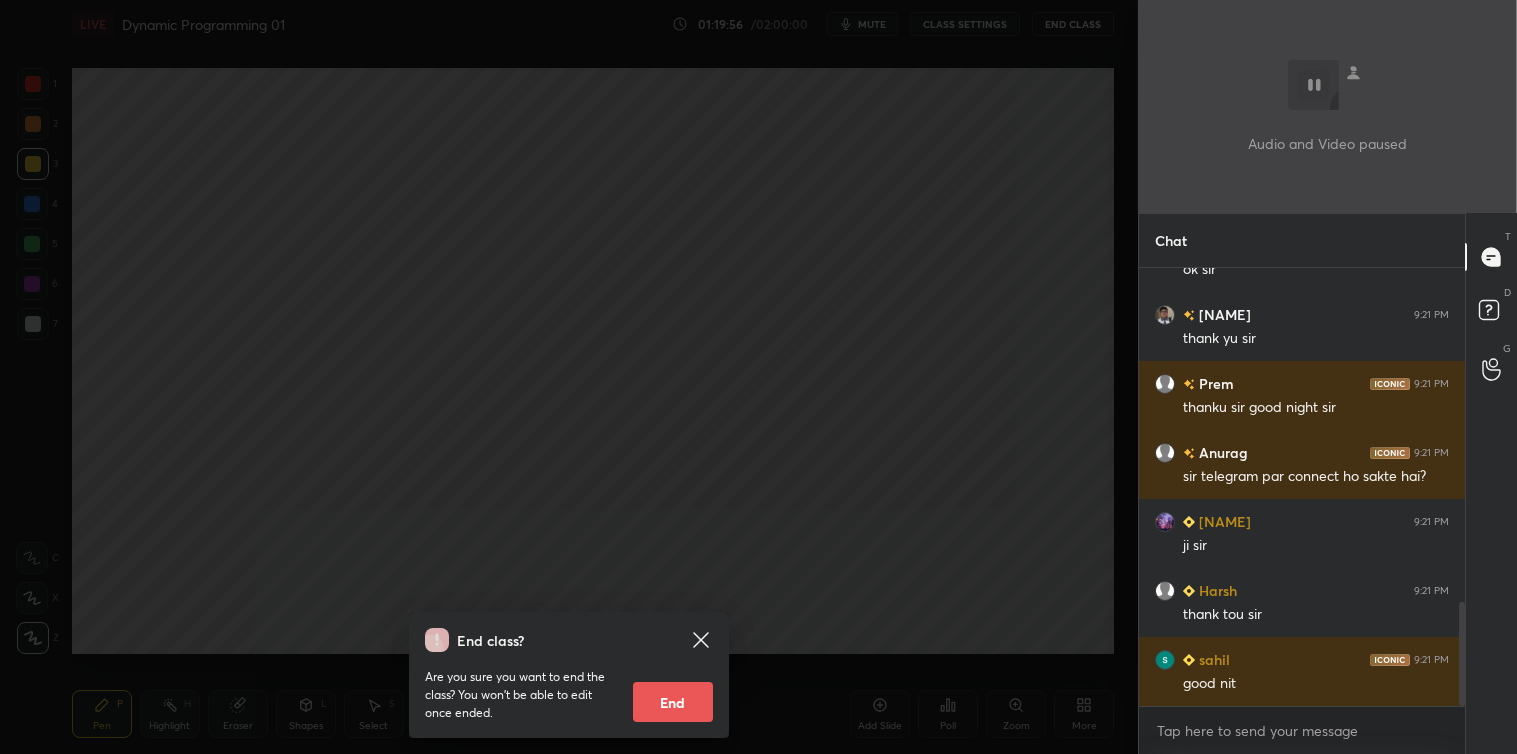 scroll, scrollTop: 1473, scrollLeft: 0, axis: vertical 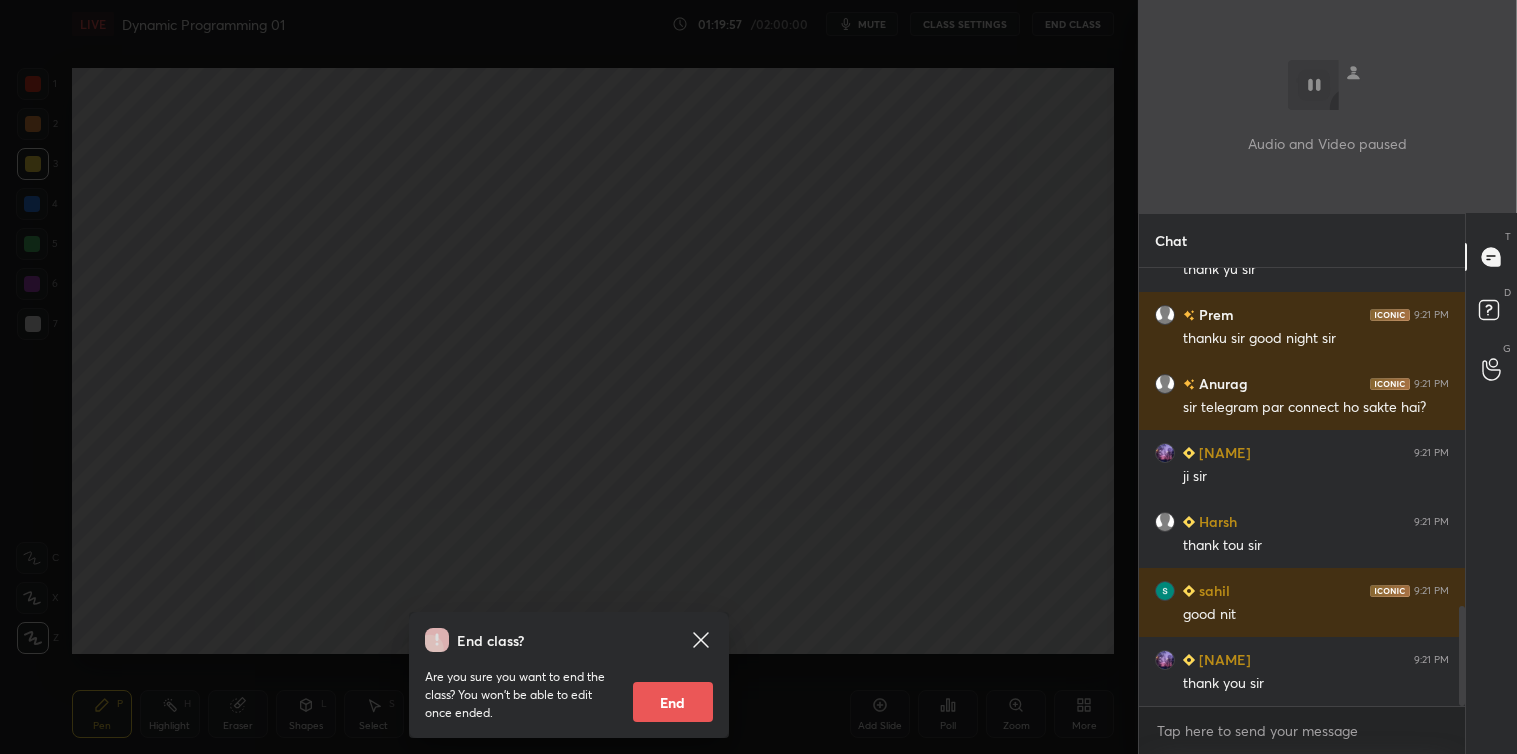 click on "End" at bounding box center (673, 702) 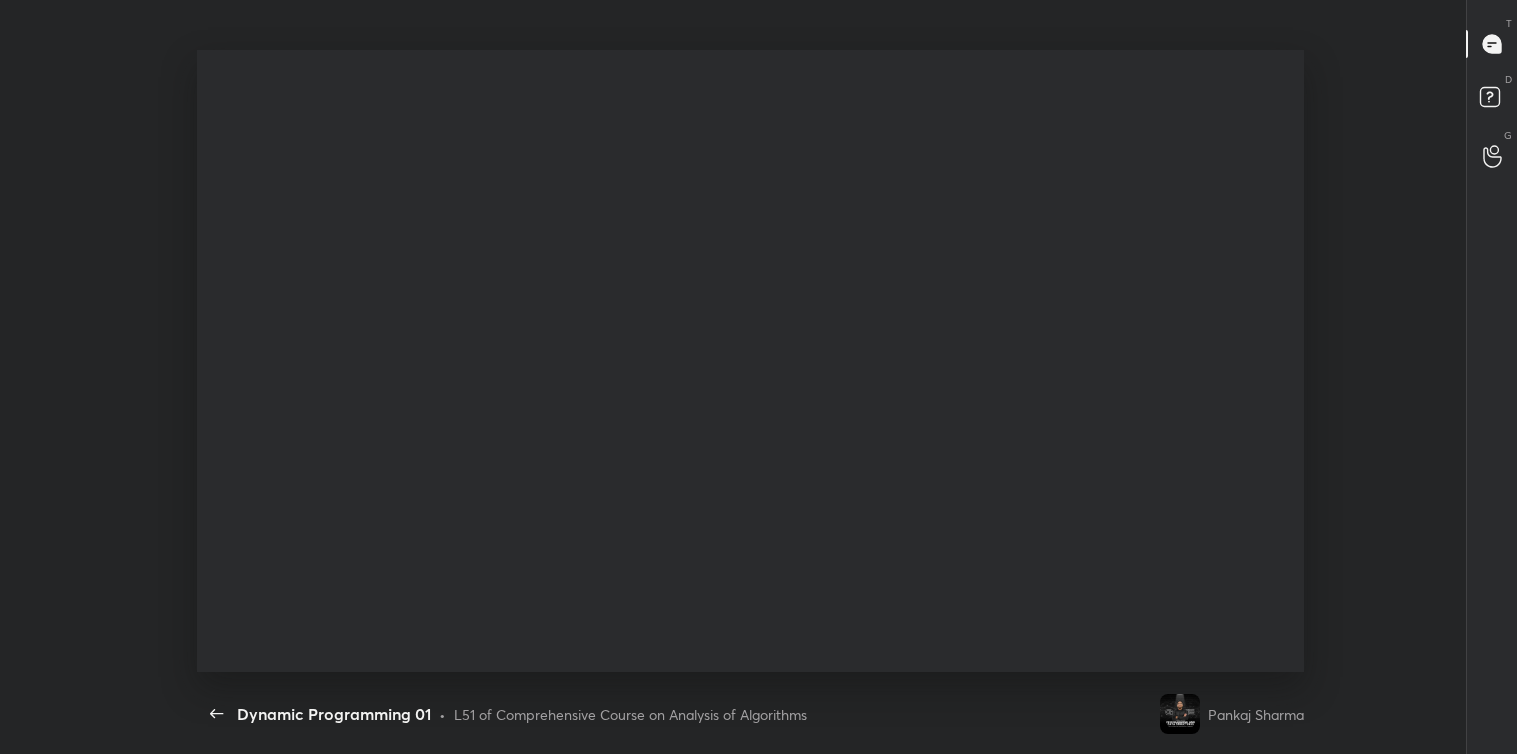 scroll, scrollTop: 99373, scrollLeft: 98864, axis: both 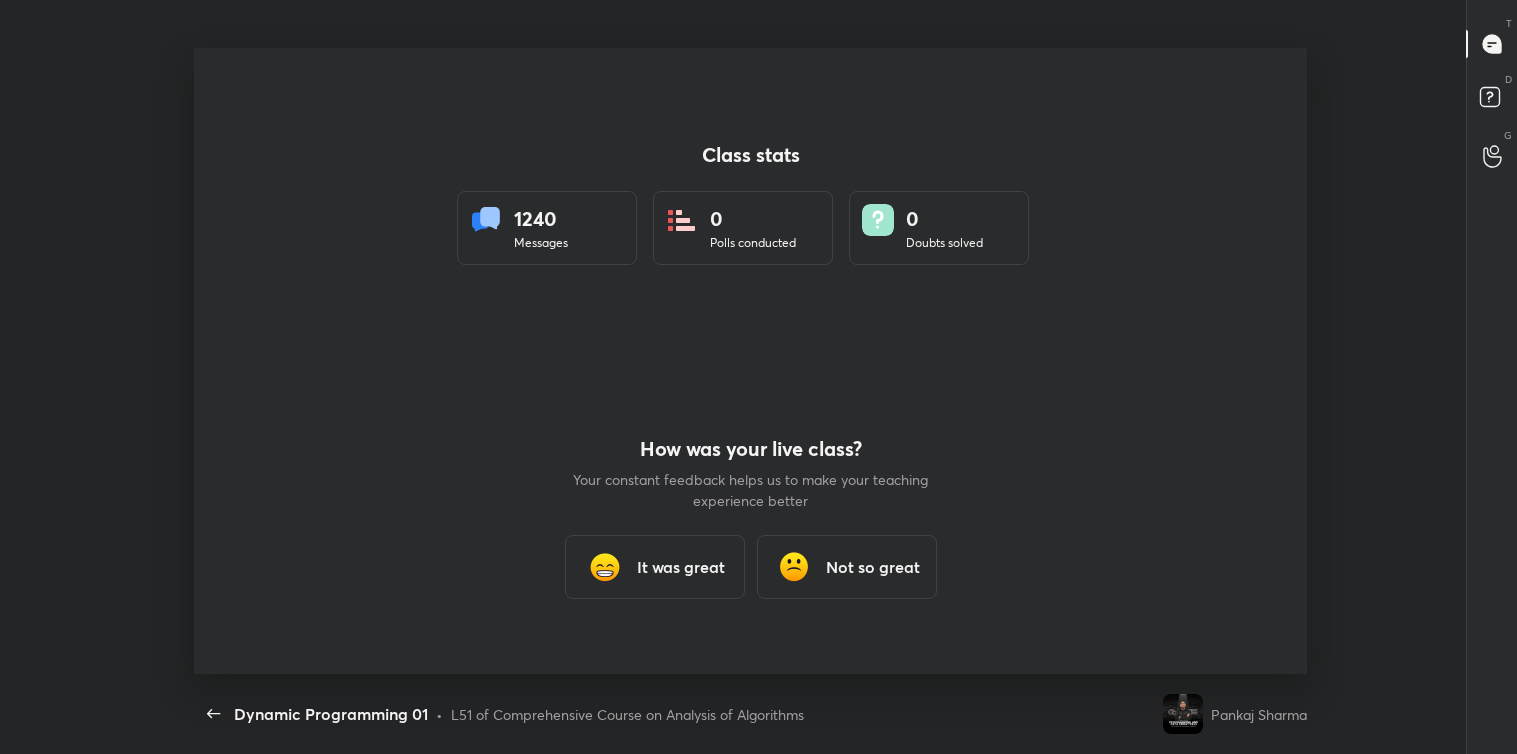 click on "It was great" at bounding box center [681, 567] 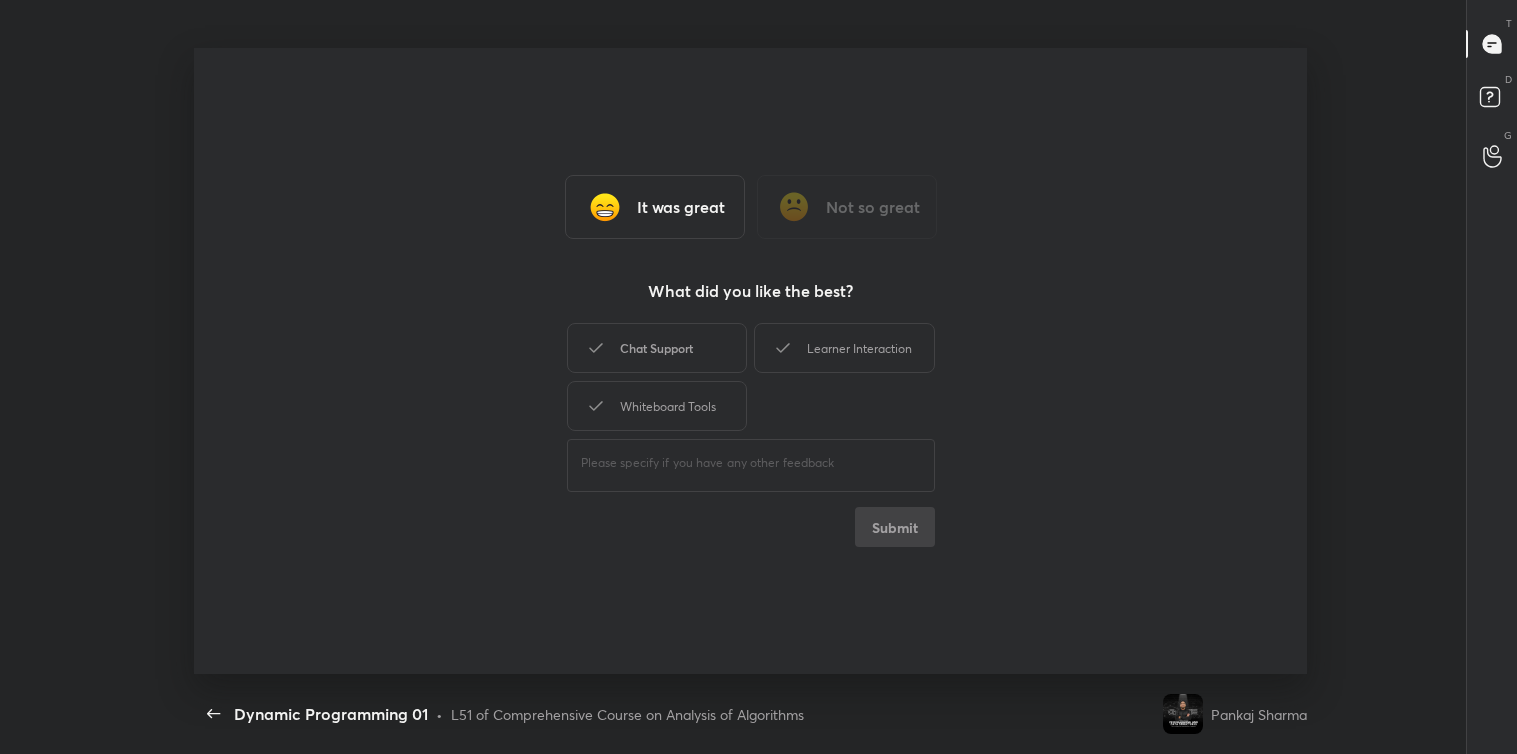 click on "Chat Support" at bounding box center [657, 348] 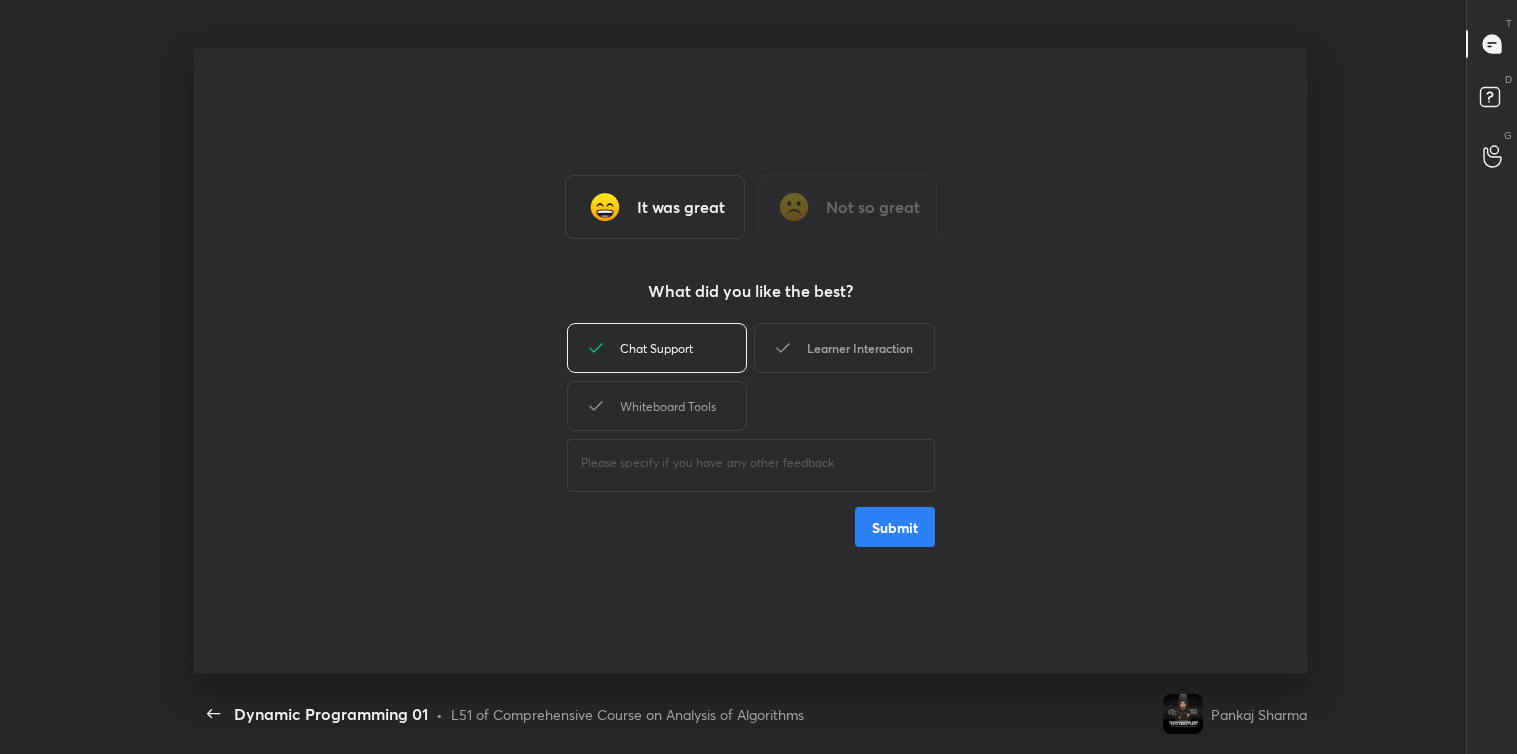 click on "Learner Interaction" at bounding box center [844, 348] 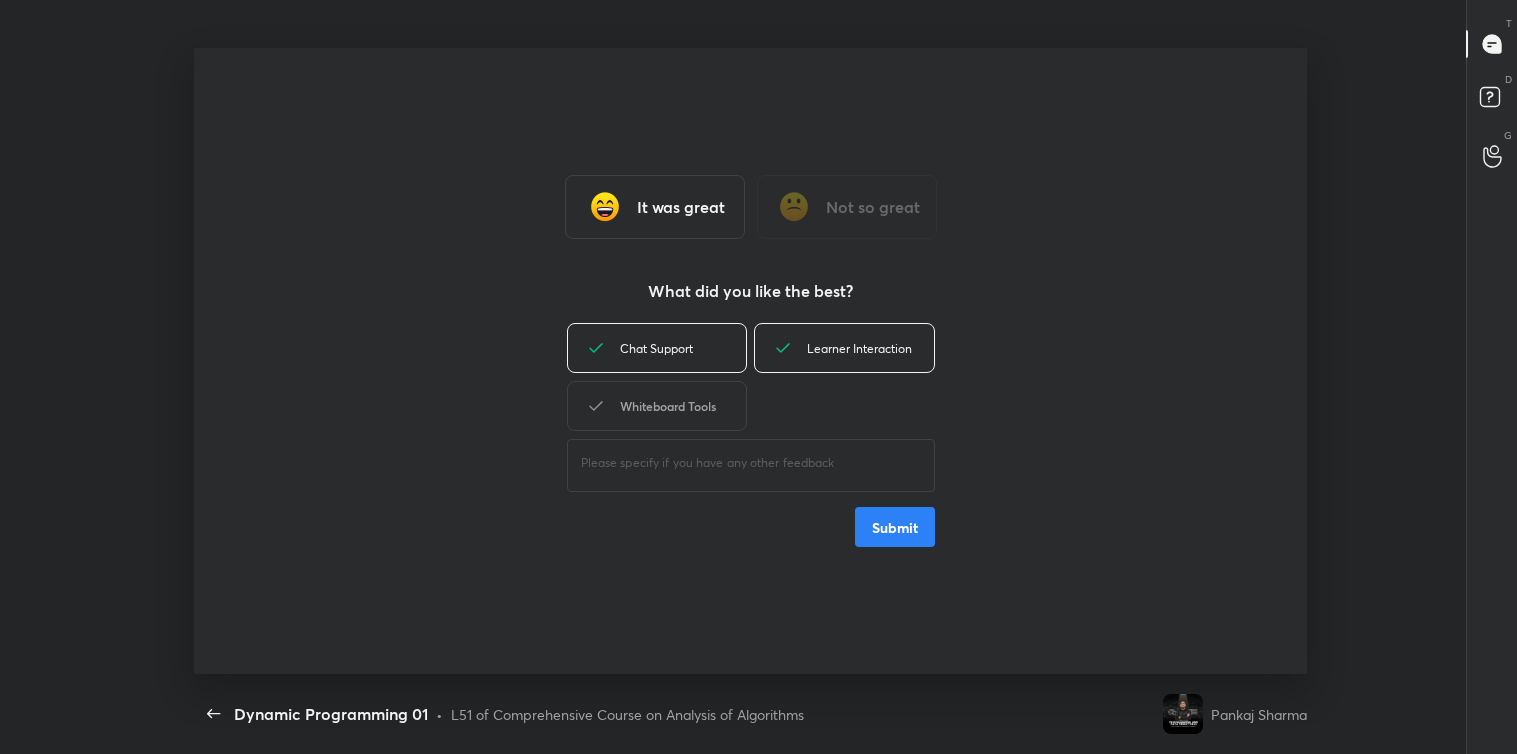 click on "Whiteboard Tools" at bounding box center [657, 406] 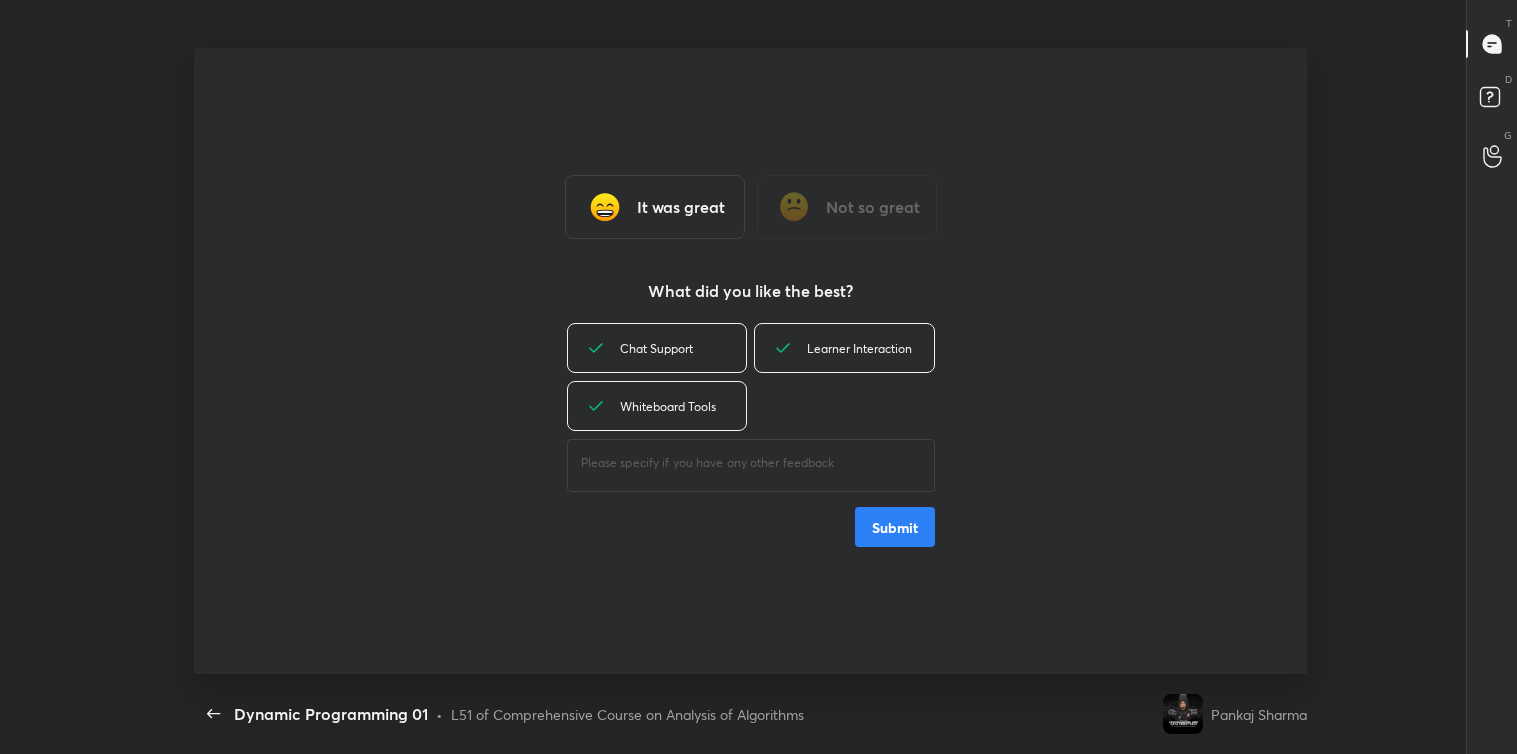 click on "​" at bounding box center [751, 463] 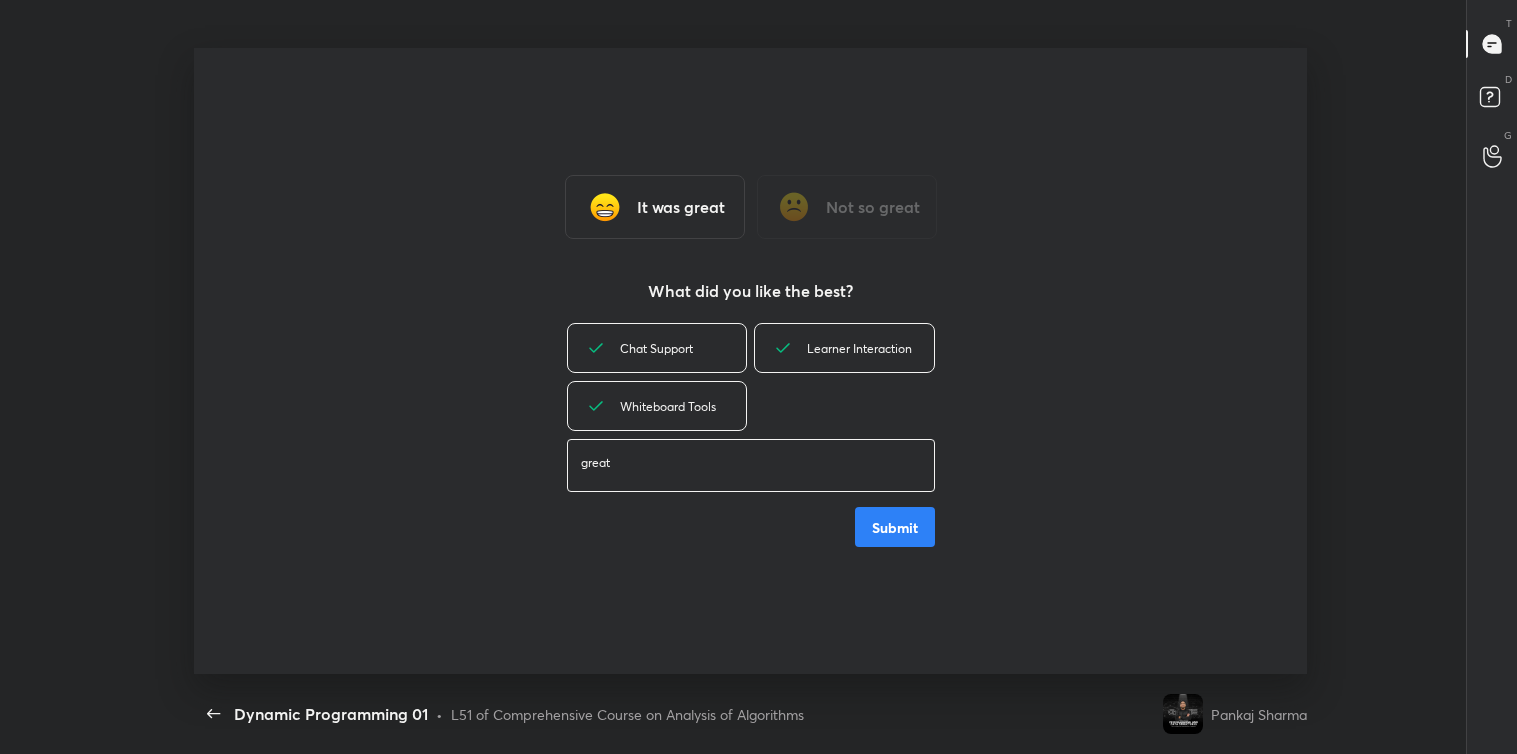 type on "great" 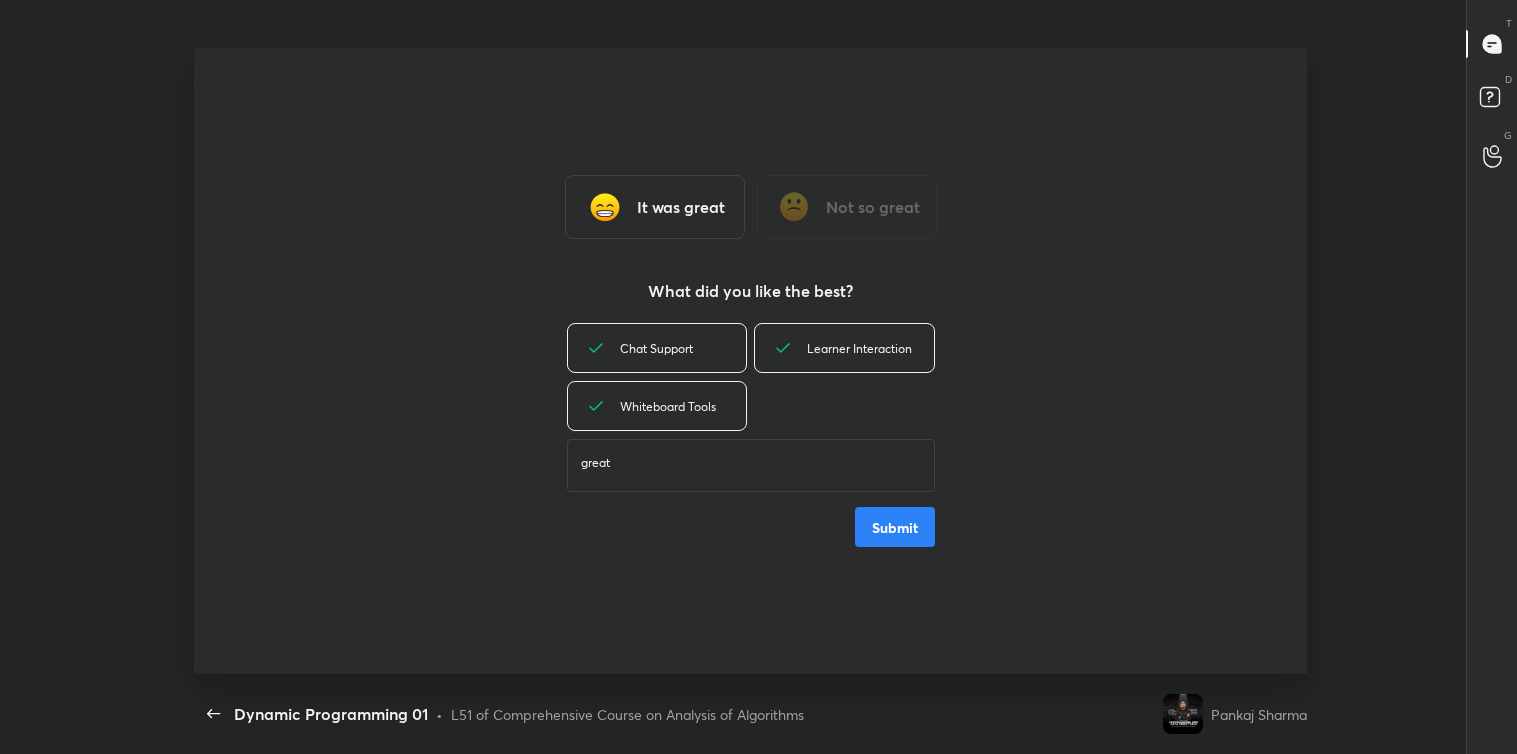 click on "Submit" at bounding box center (895, 527) 